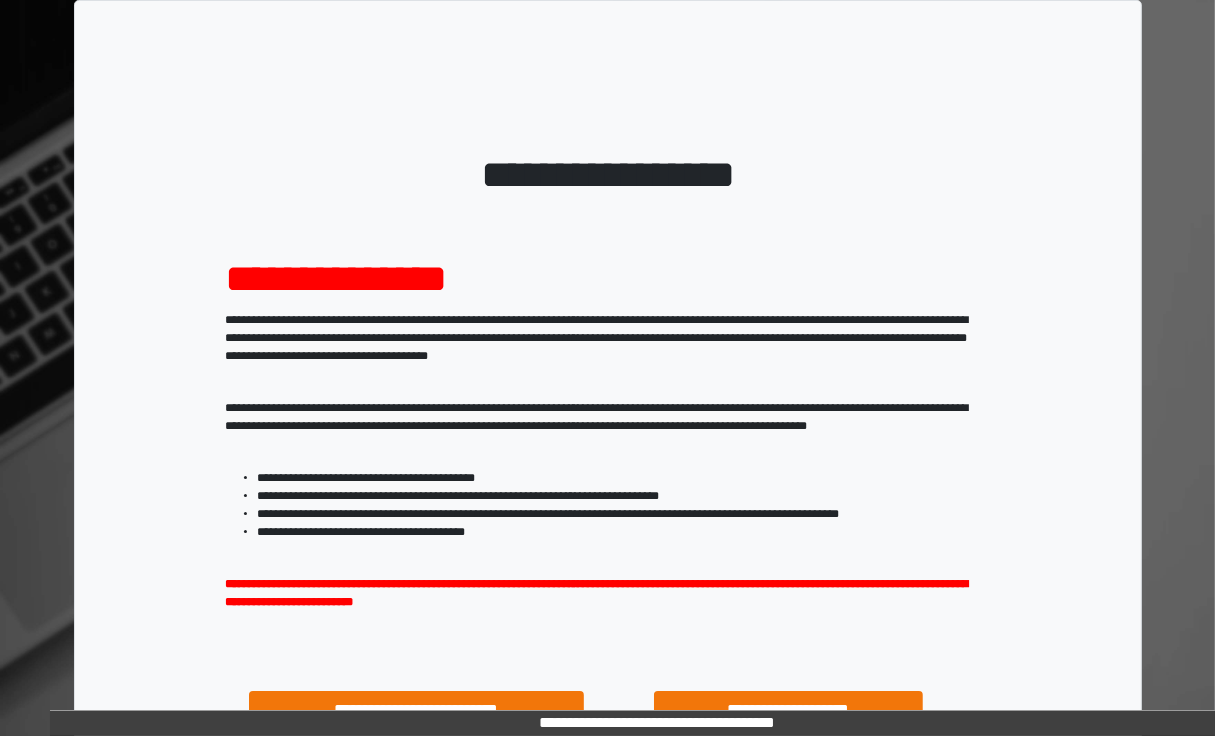 scroll, scrollTop: 80, scrollLeft: 0, axis: vertical 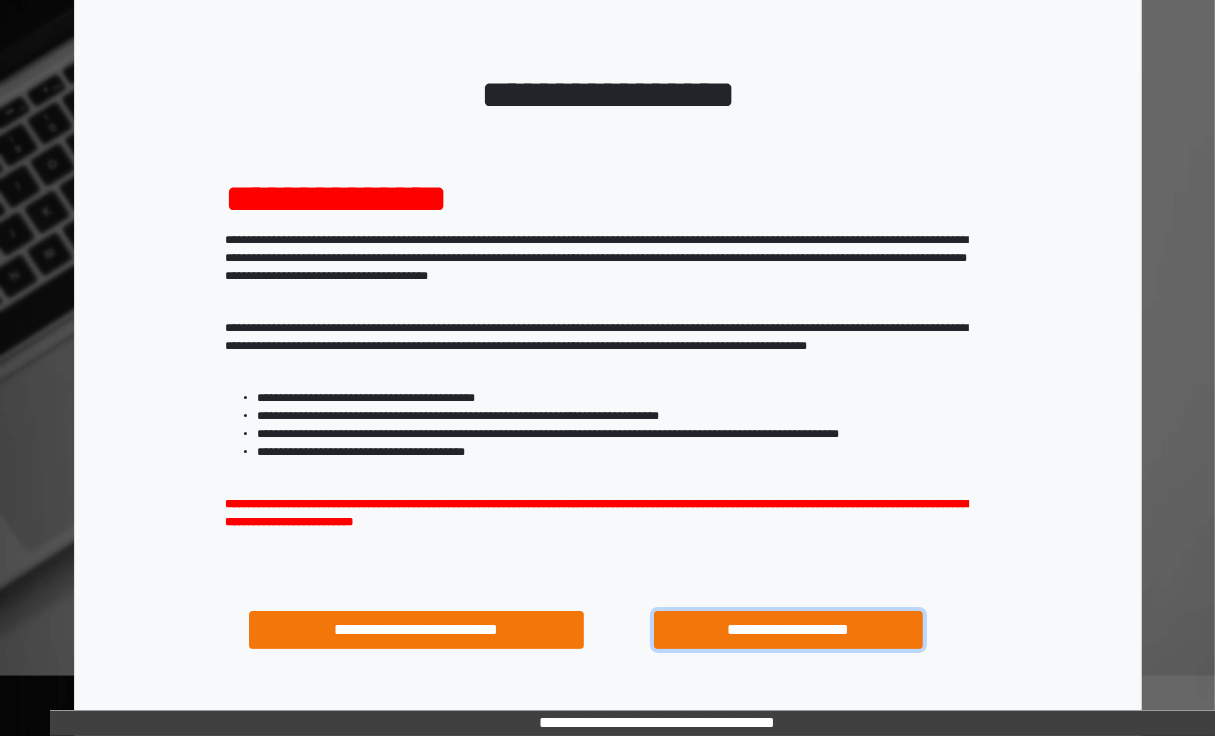 click on "**********" at bounding box center (788, 630) 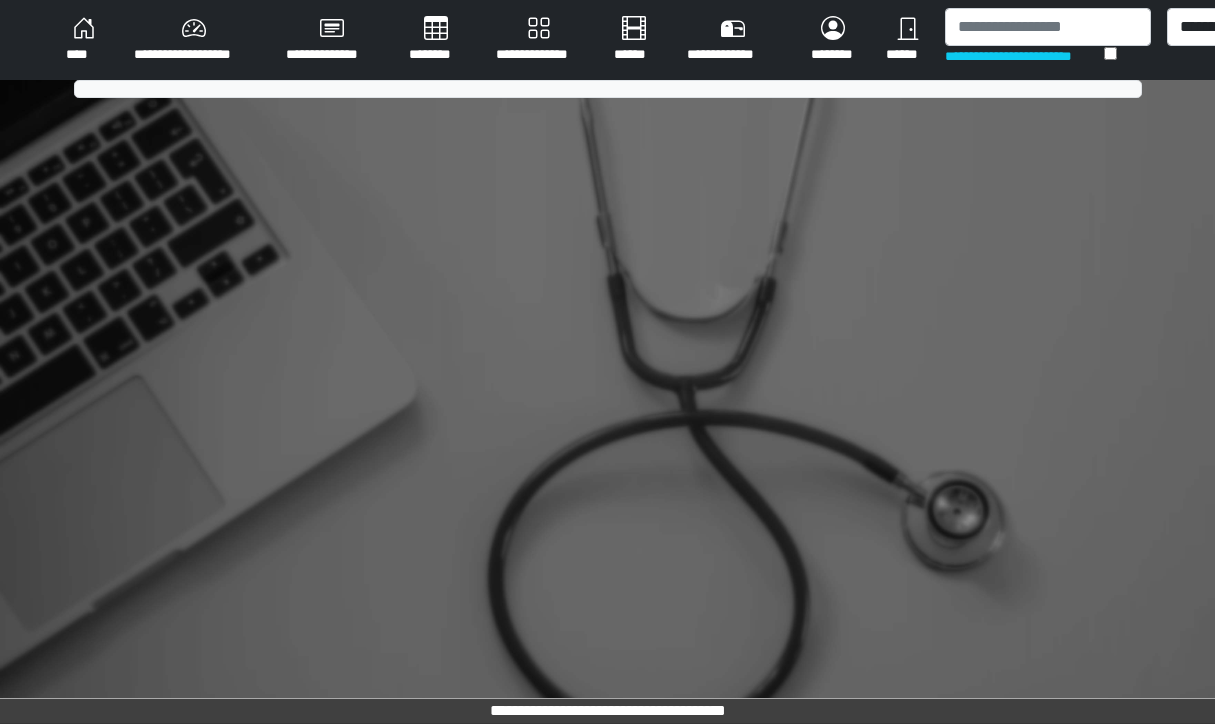 scroll, scrollTop: 0, scrollLeft: 0, axis: both 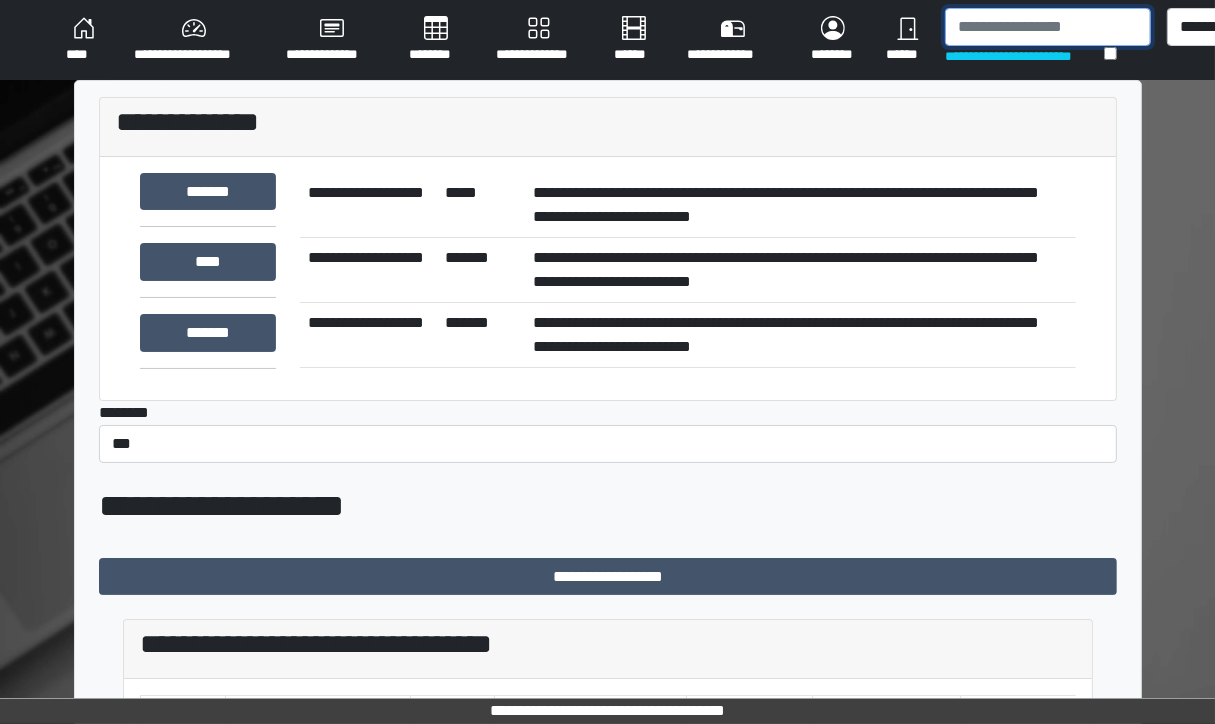 click at bounding box center [1048, 27] 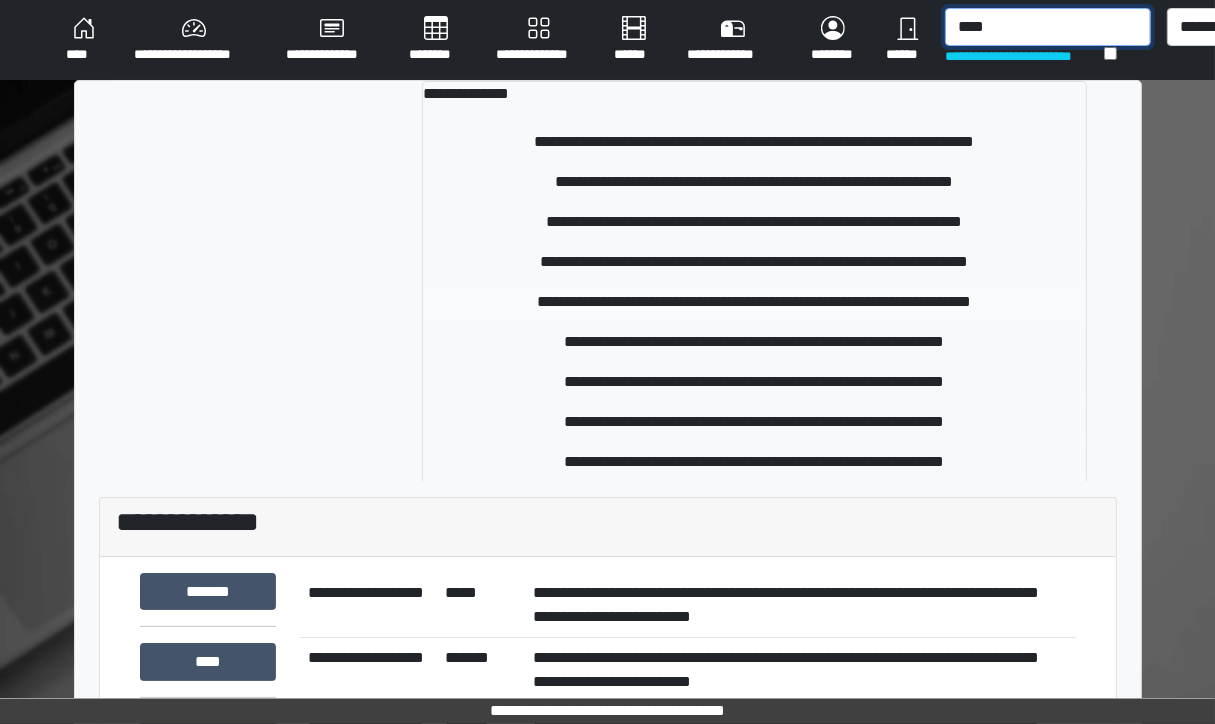 type on "****" 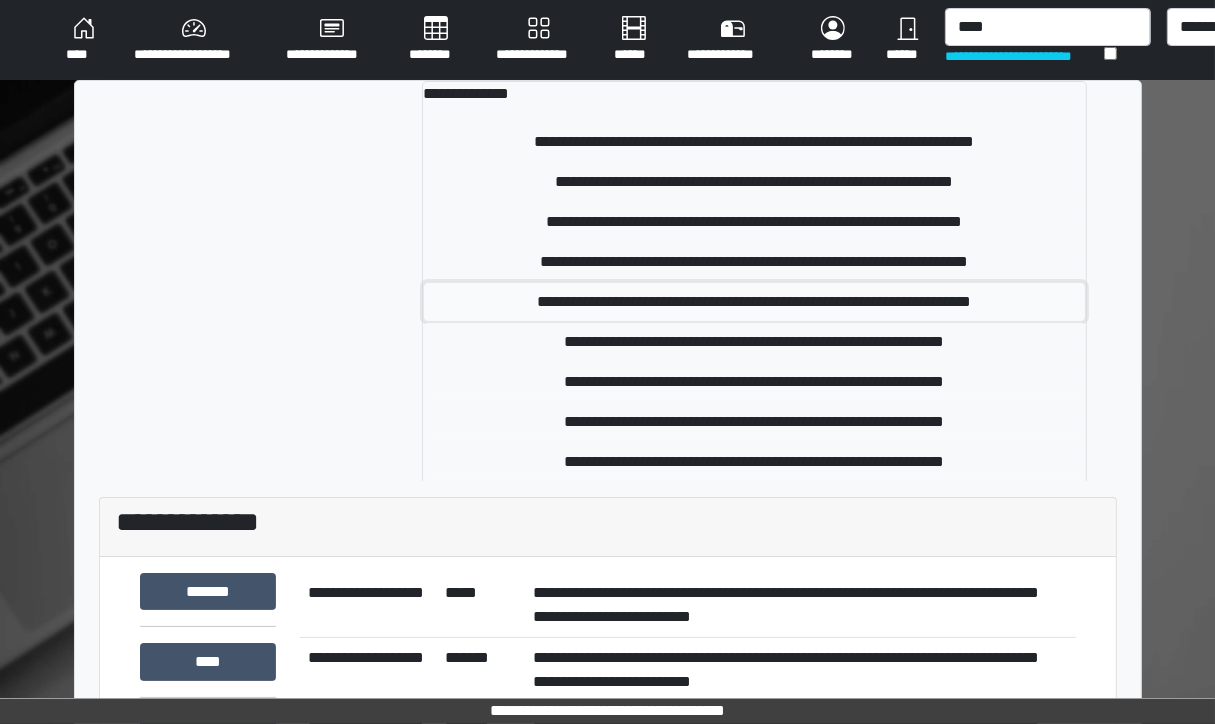 click on "**********" at bounding box center (754, 302) 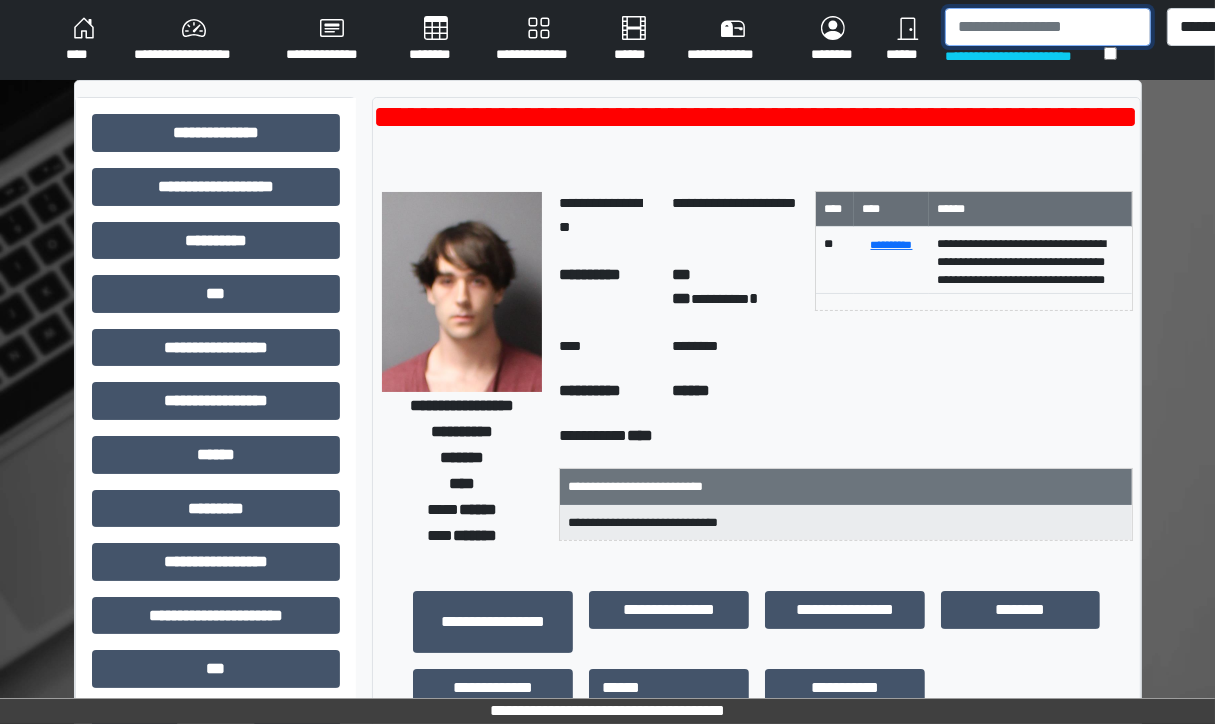 click at bounding box center (1048, 27) 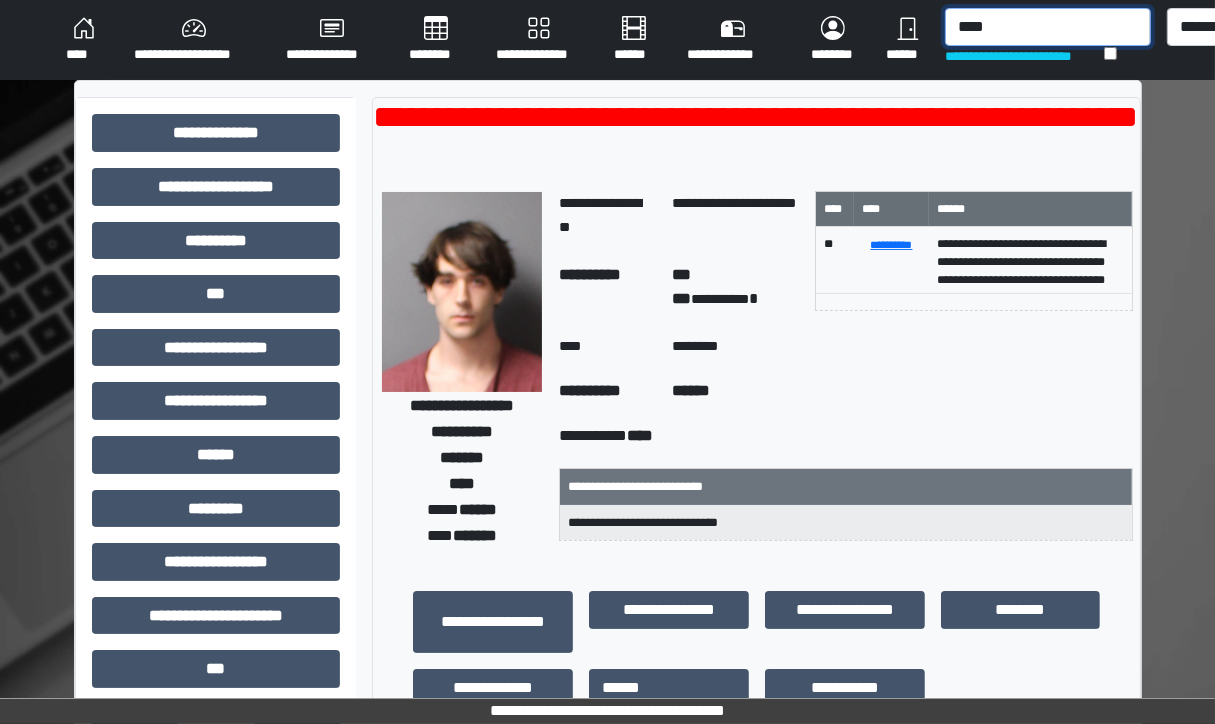 type on "****" 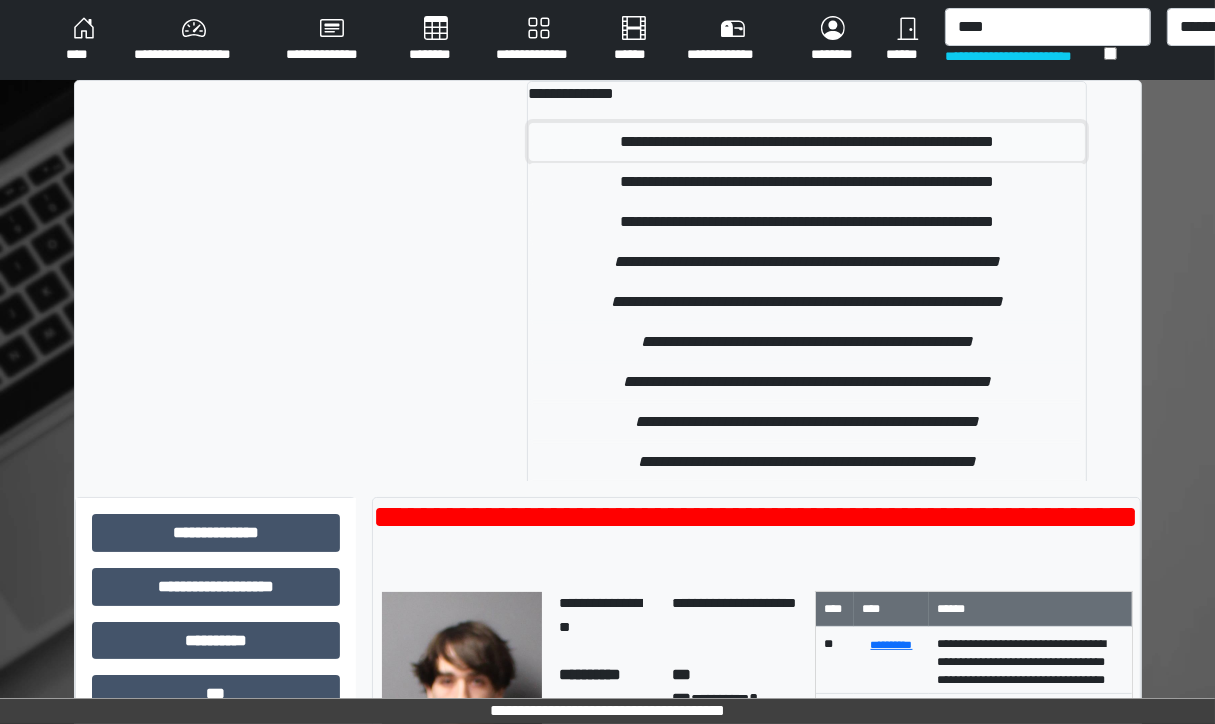 click on "**********" at bounding box center [807, 142] 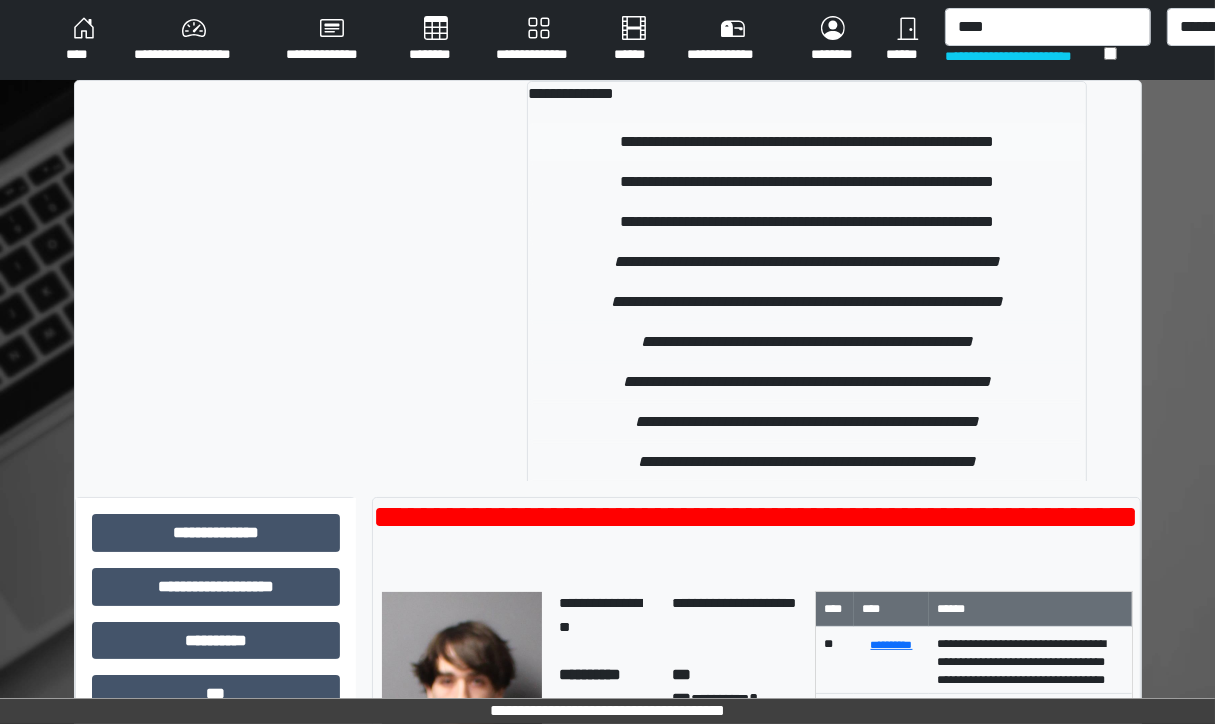 type 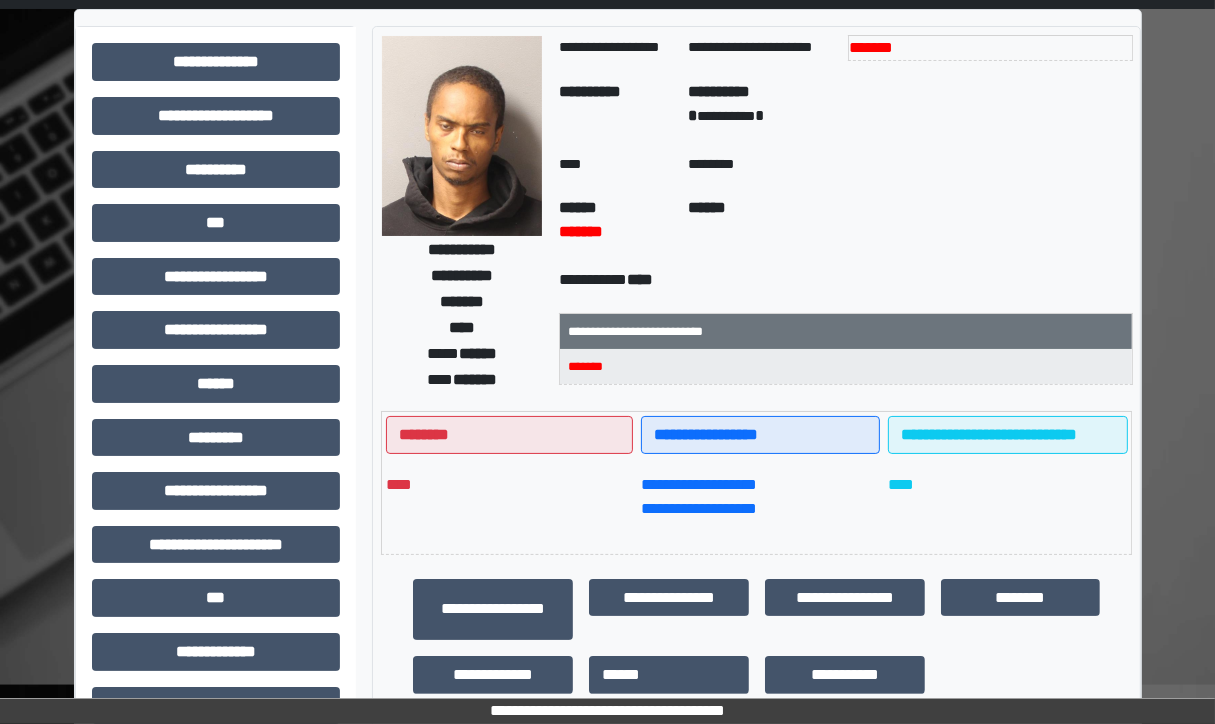 scroll, scrollTop: 80, scrollLeft: 0, axis: vertical 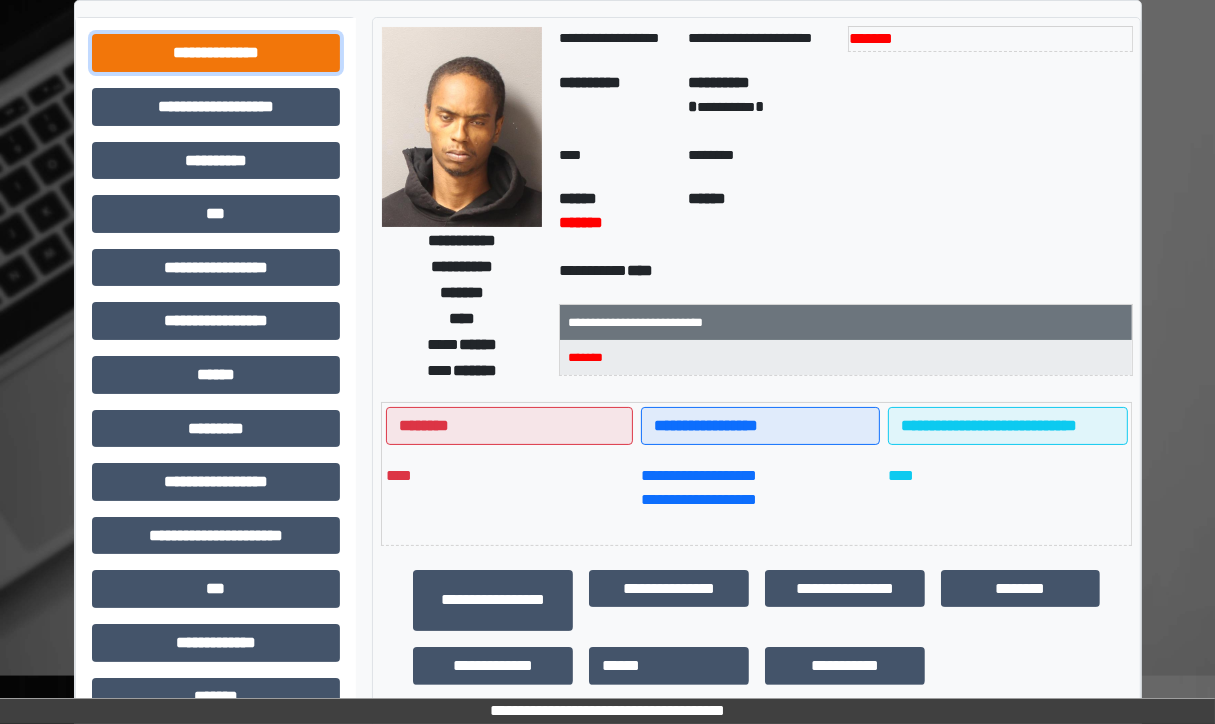 click on "**********" at bounding box center [216, 53] 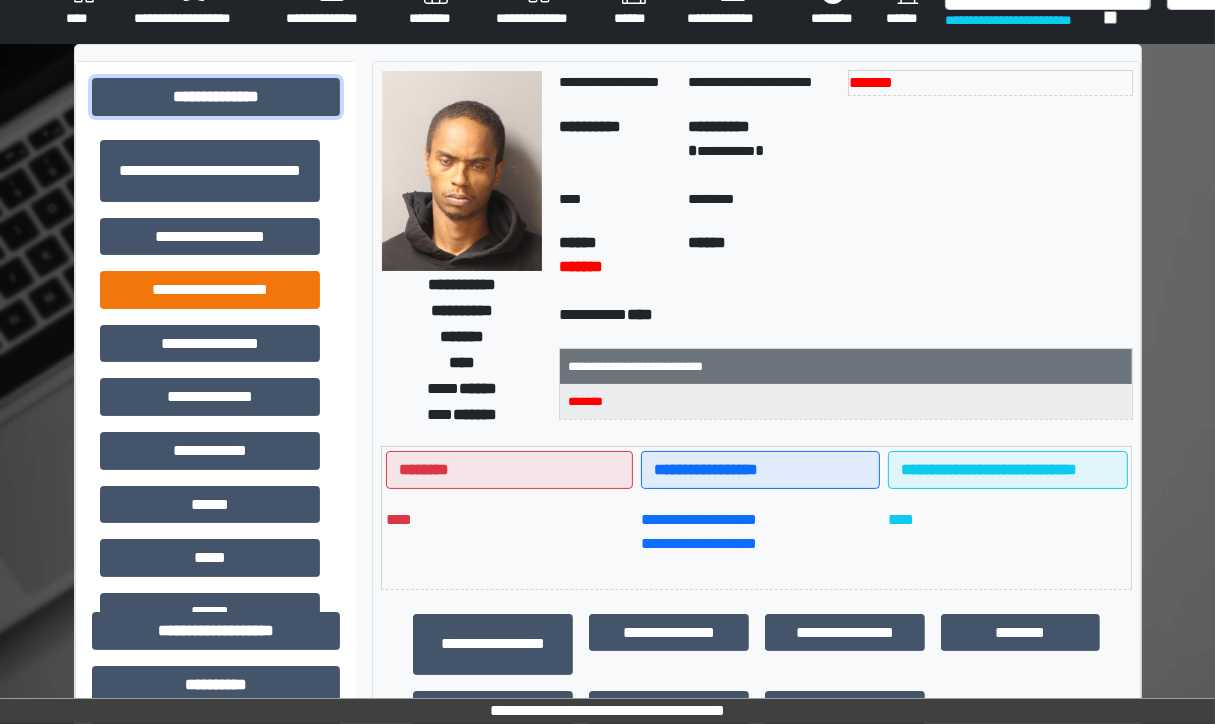 scroll, scrollTop: 0, scrollLeft: 0, axis: both 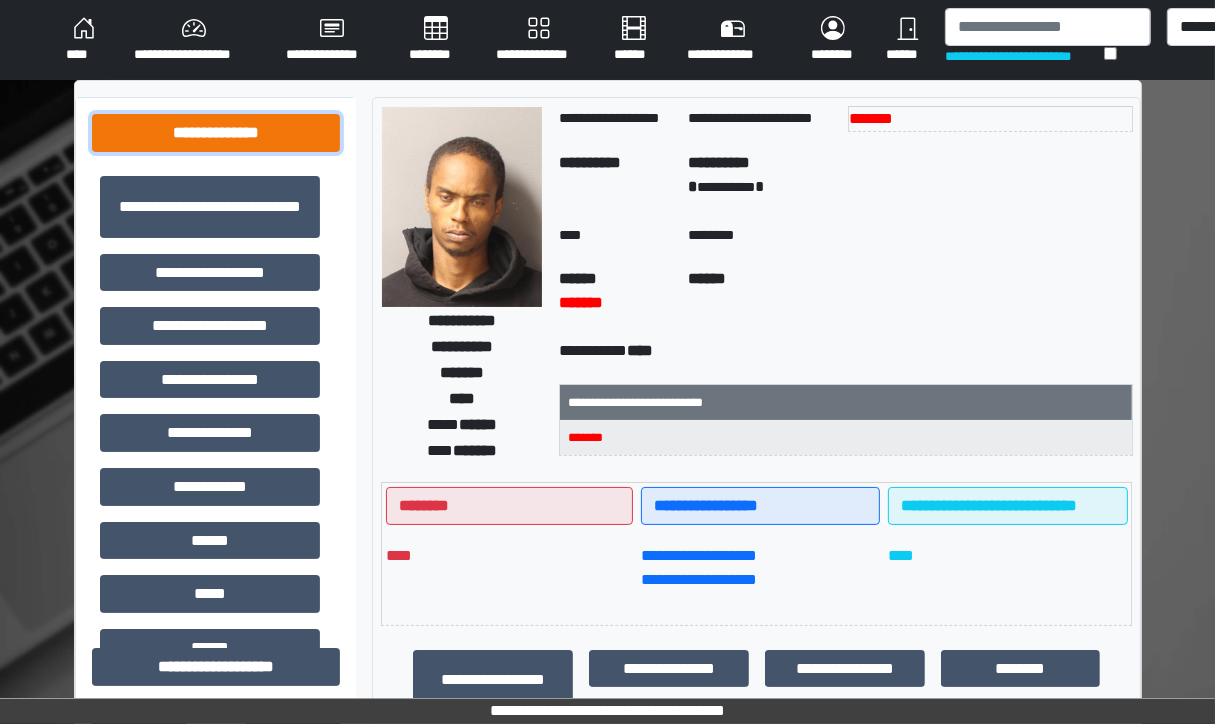 click on "**********" at bounding box center [216, 133] 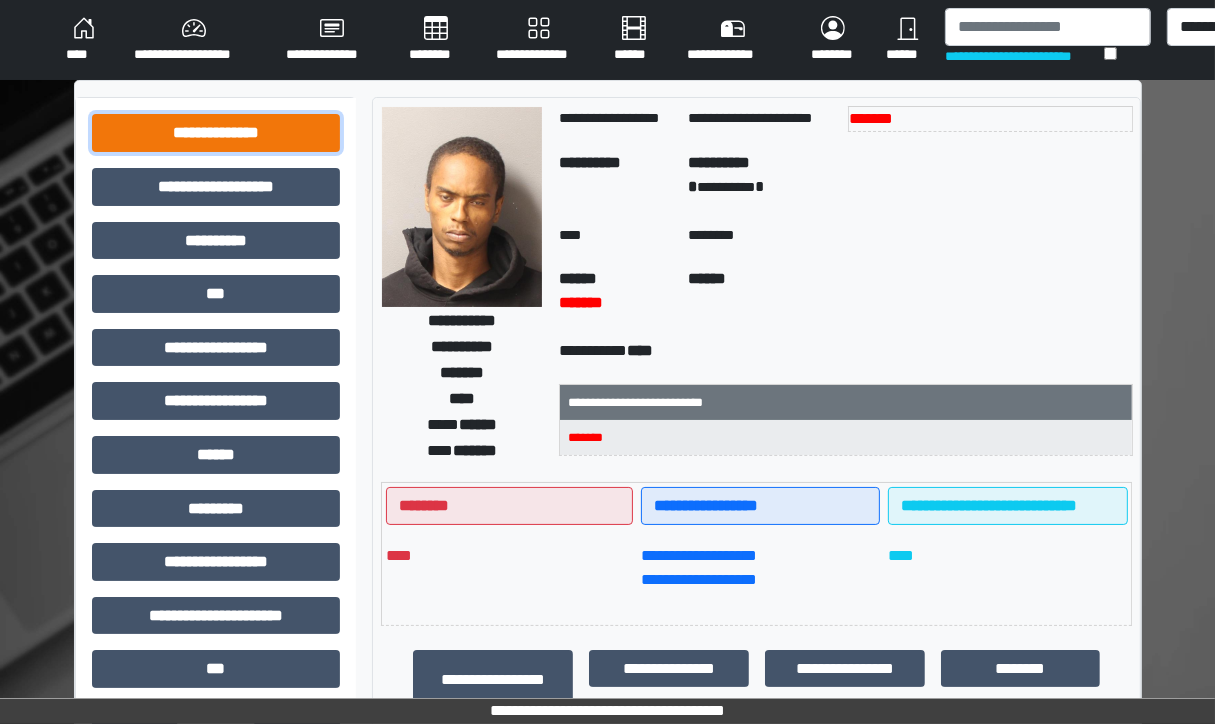 click on "**********" at bounding box center [216, 133] 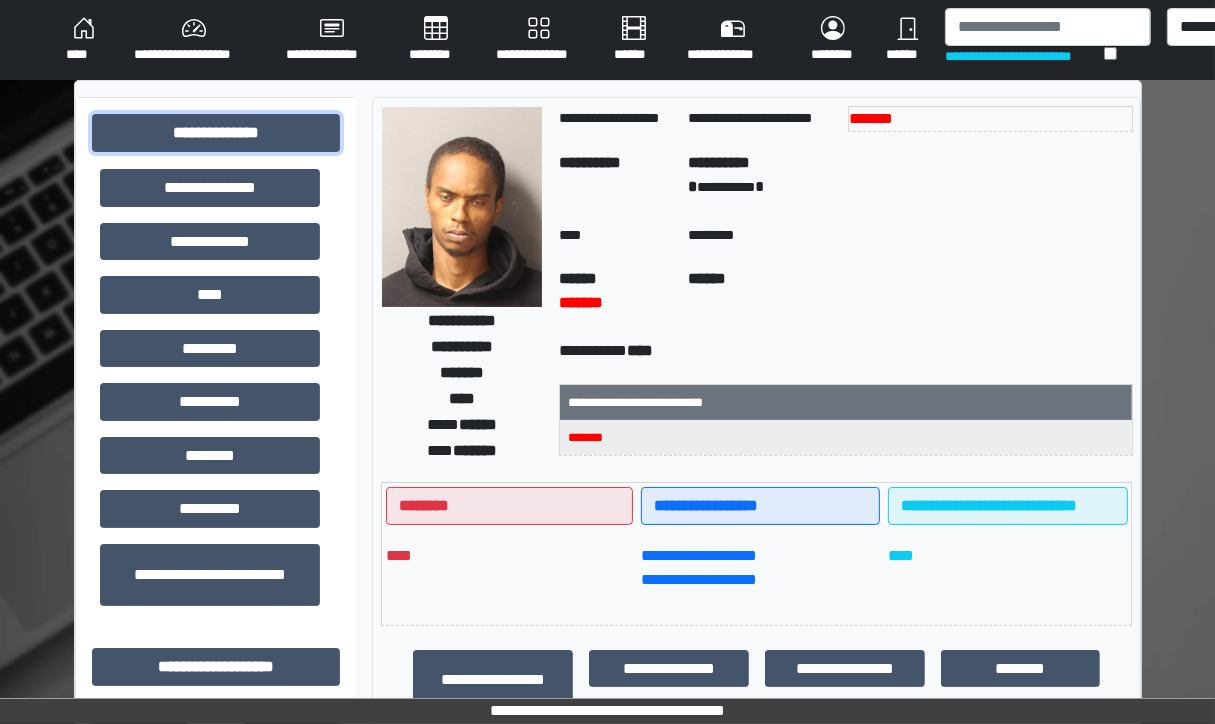 scroll, scrollTop: 572, scrollLeft: 0, axis: vertical 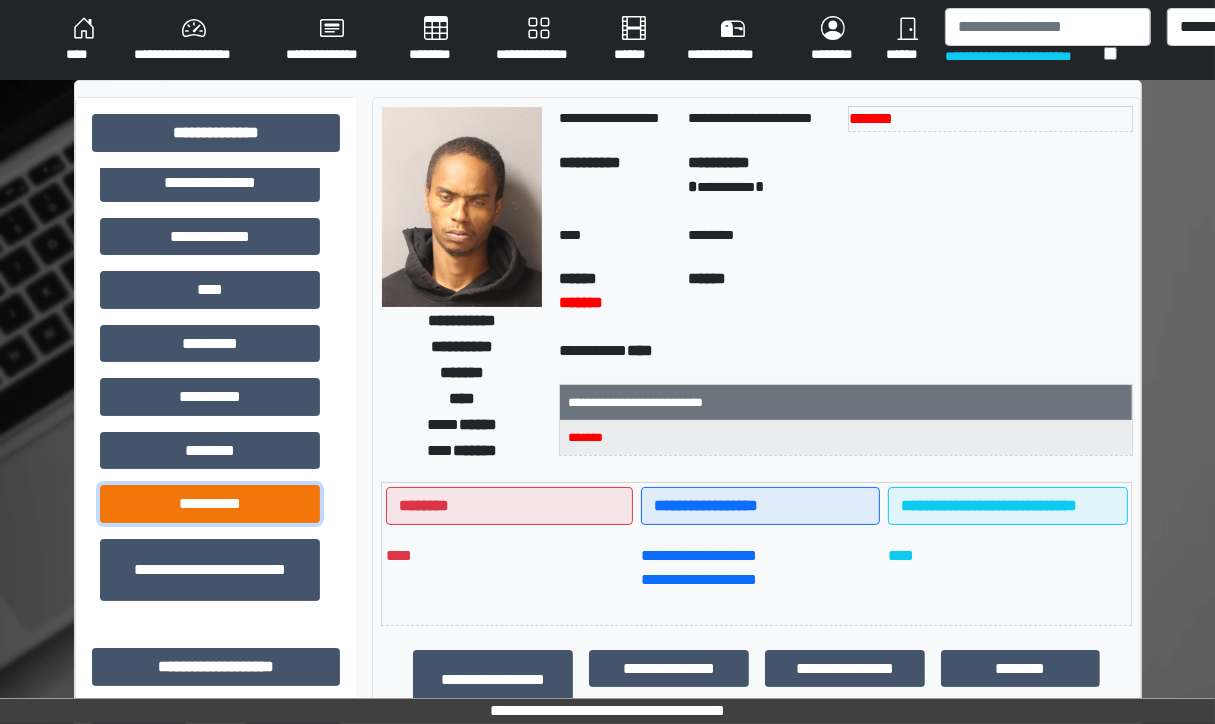 click on "**********" at bounding box center (210, 504) 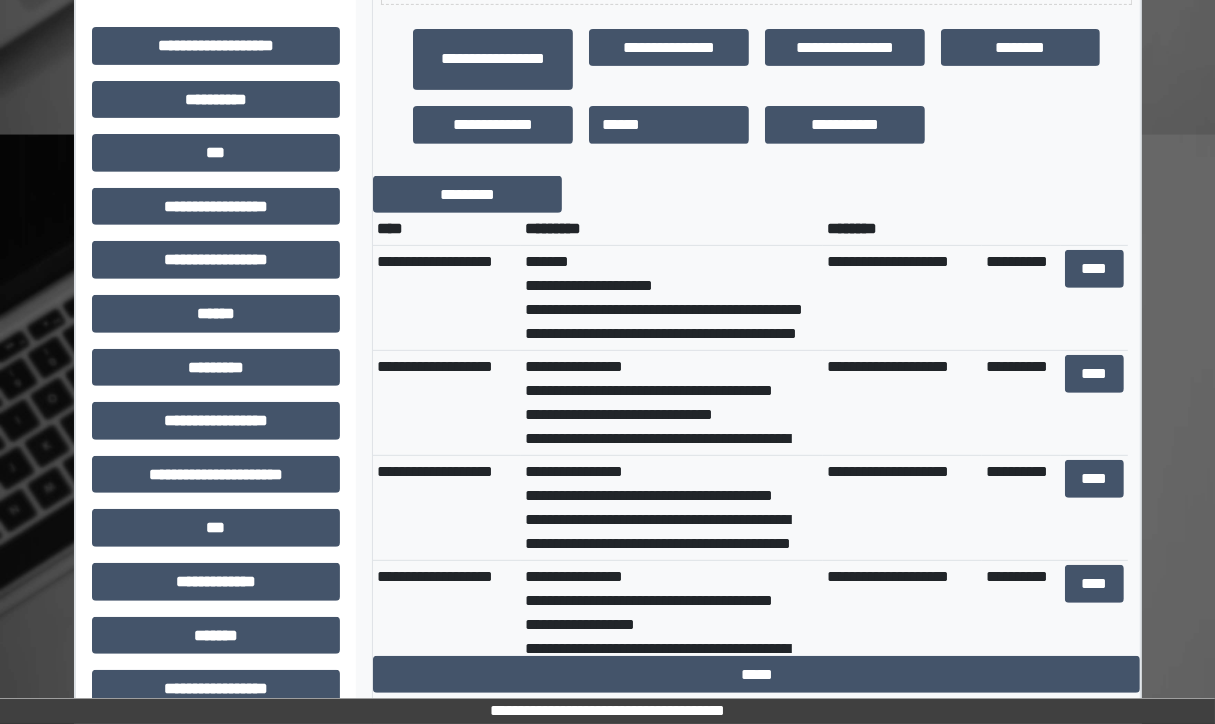 scroll, scrollTop: 615, scrollLeft: 0, axis: vertical 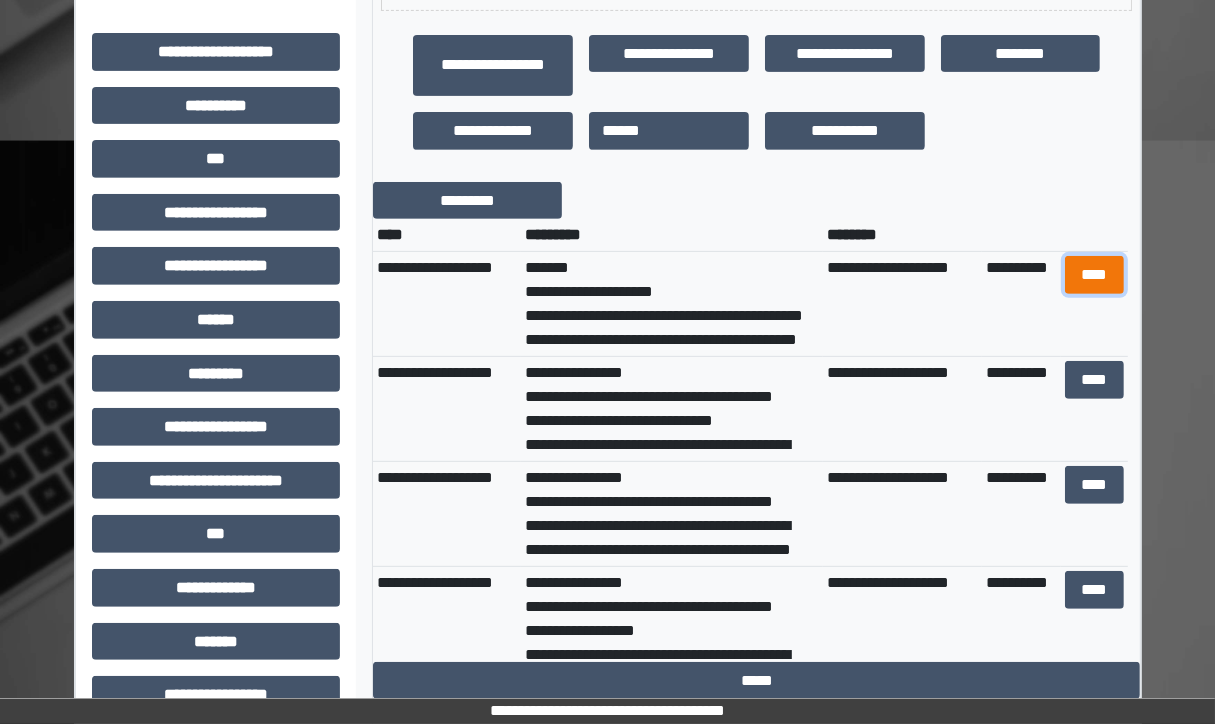 click on "****" at bounding box center (1094, 275) 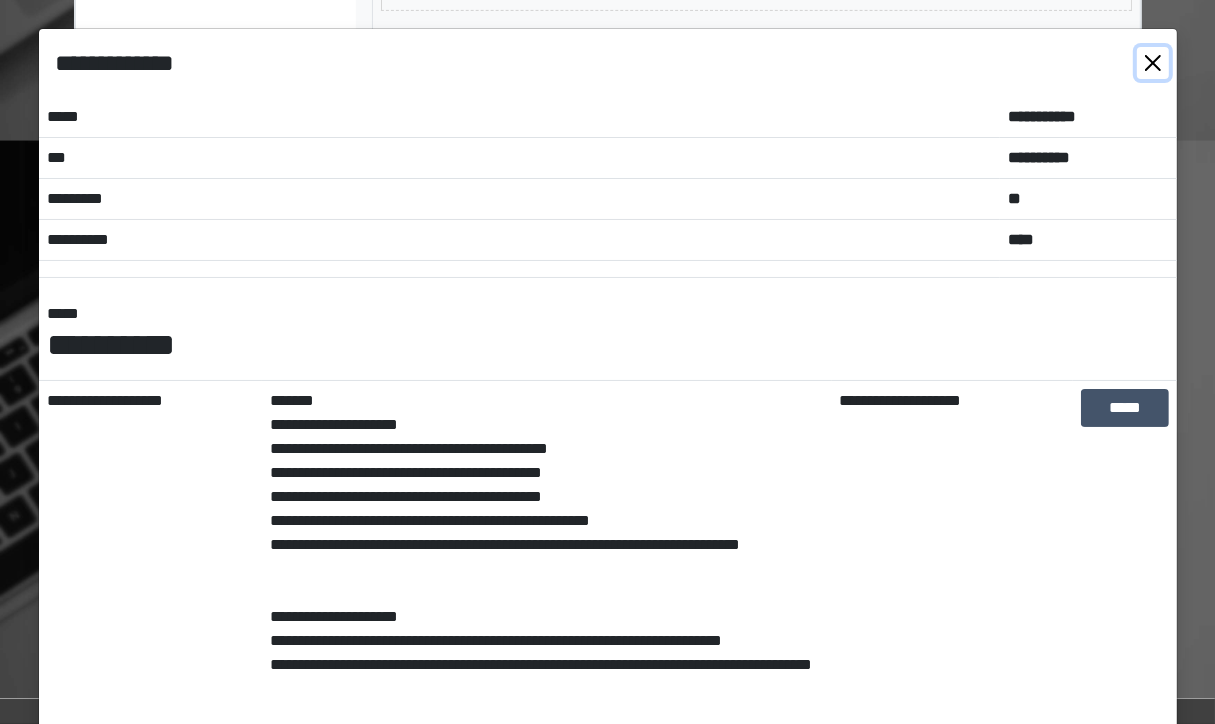 click at bounding box center (1153, 63) 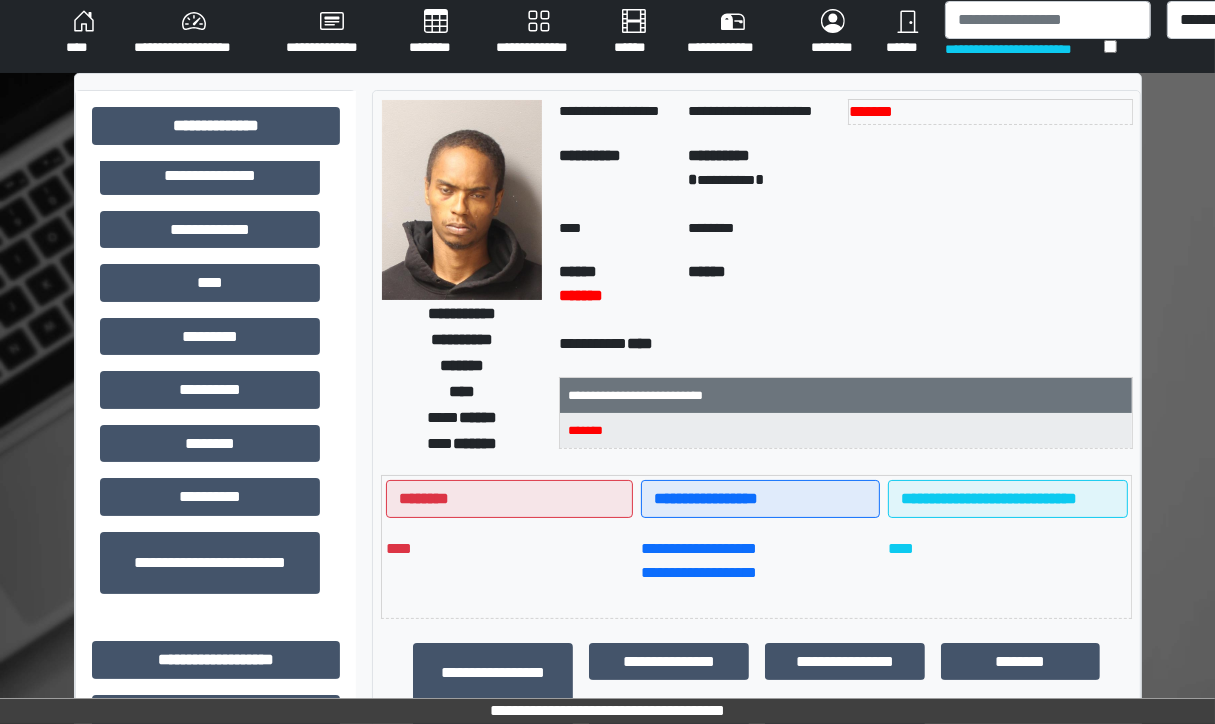 scroll, scrollTop: 0, scrollLeft: 0, axis: both 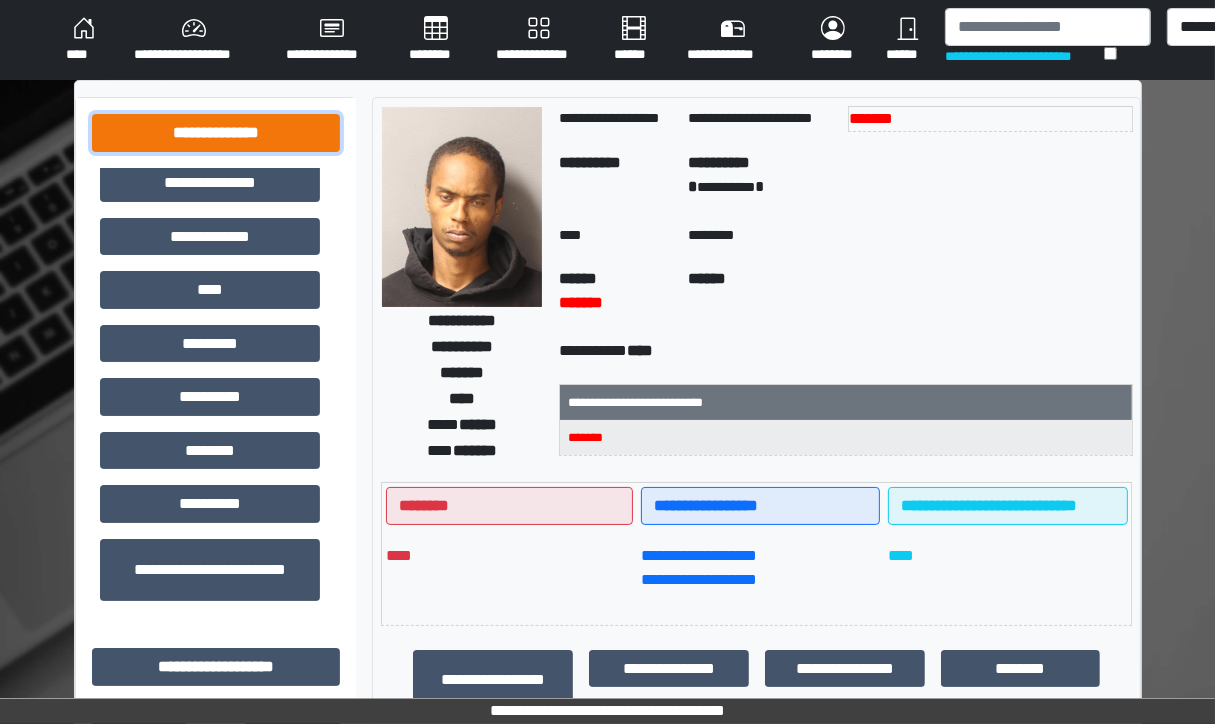 click on "**********" at bounding box center [216, 133] 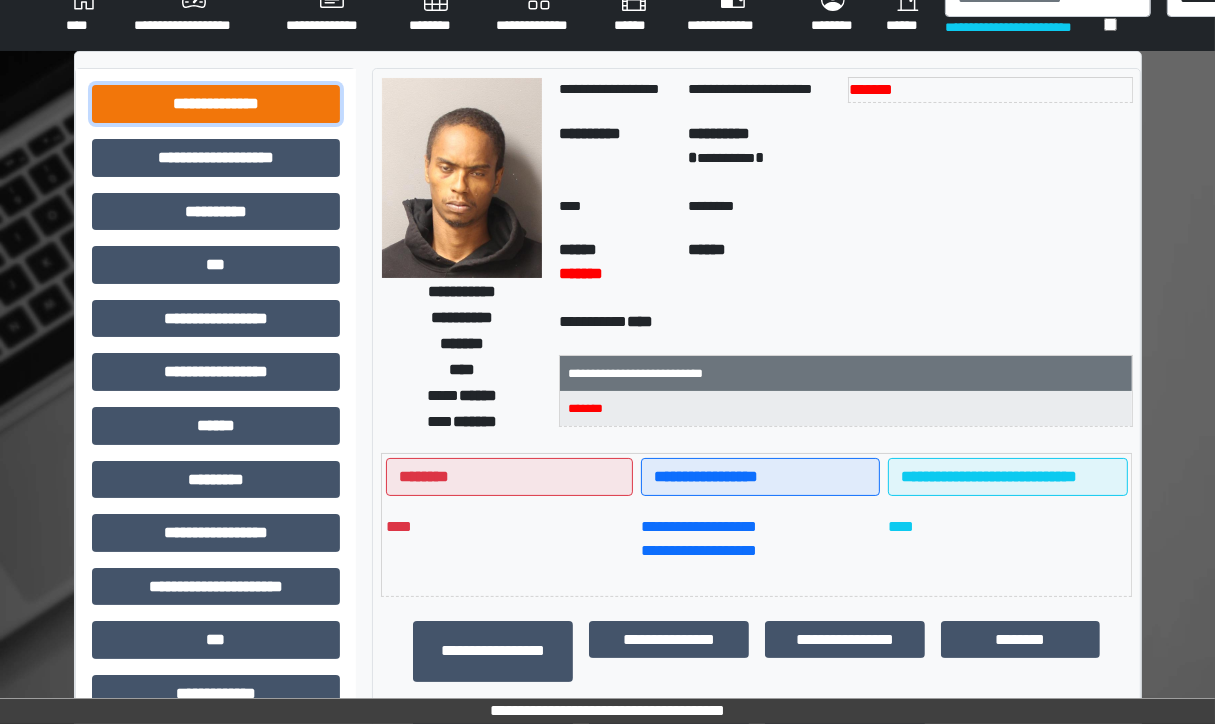 click on "**********" at bounding box center [216, 594] 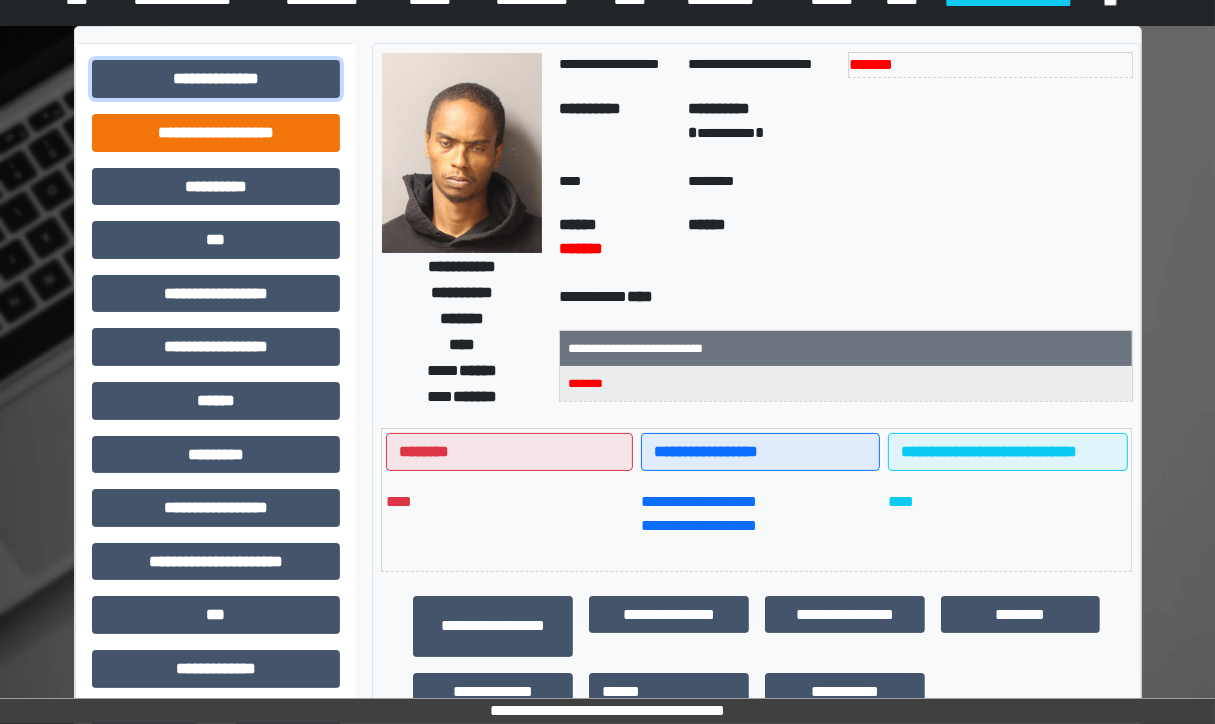 scroll, scrollTop: 0, scrollLeft: 0, axis: both 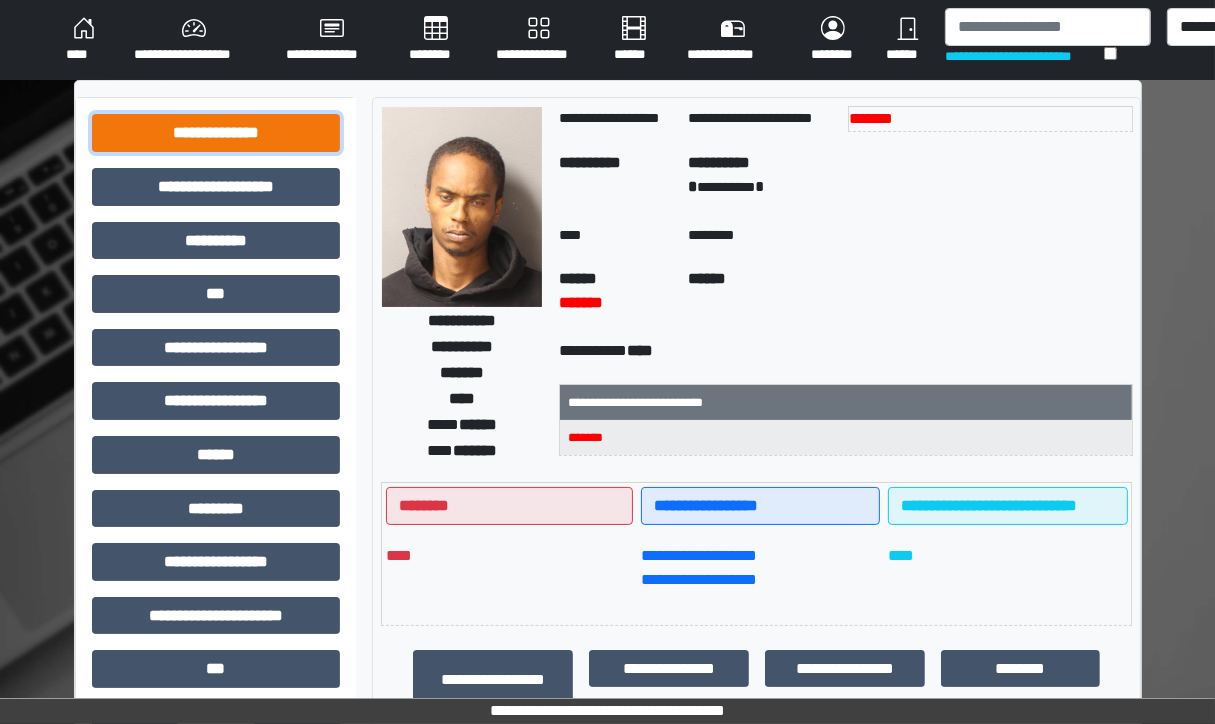 click on "**********" at bounding box center [216, 133] 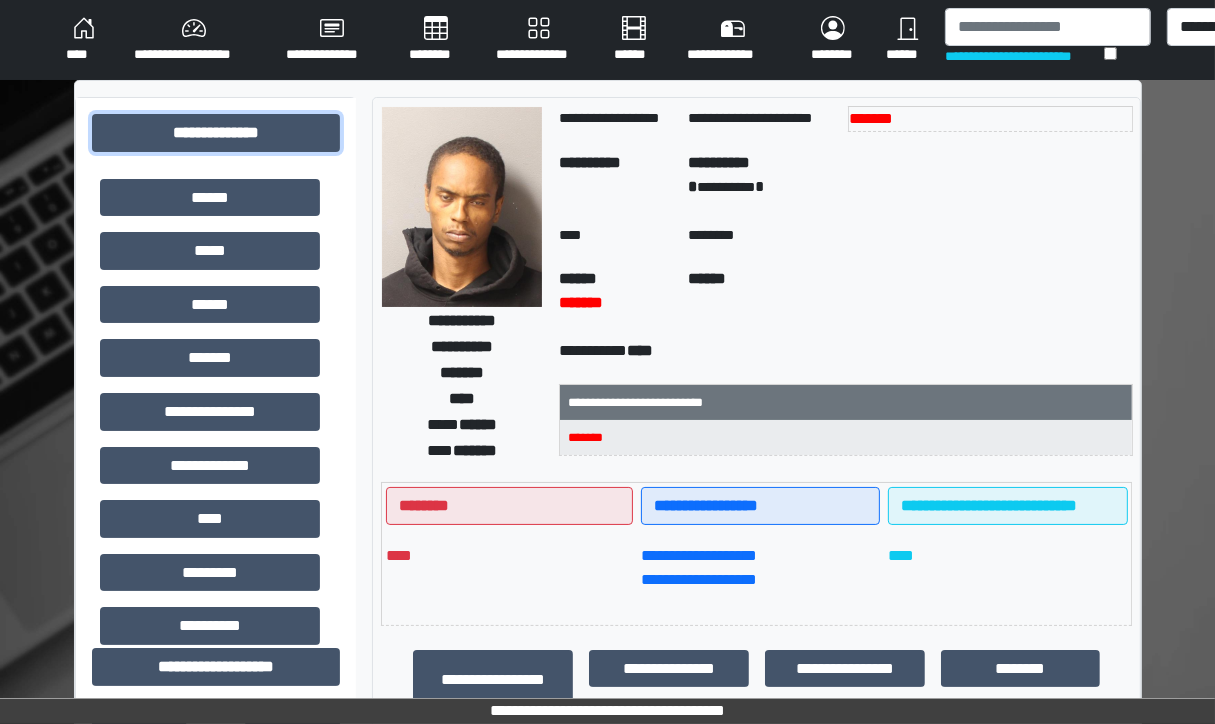 scroll, scrollTop: 0, scrollLeft: 0, axis: both 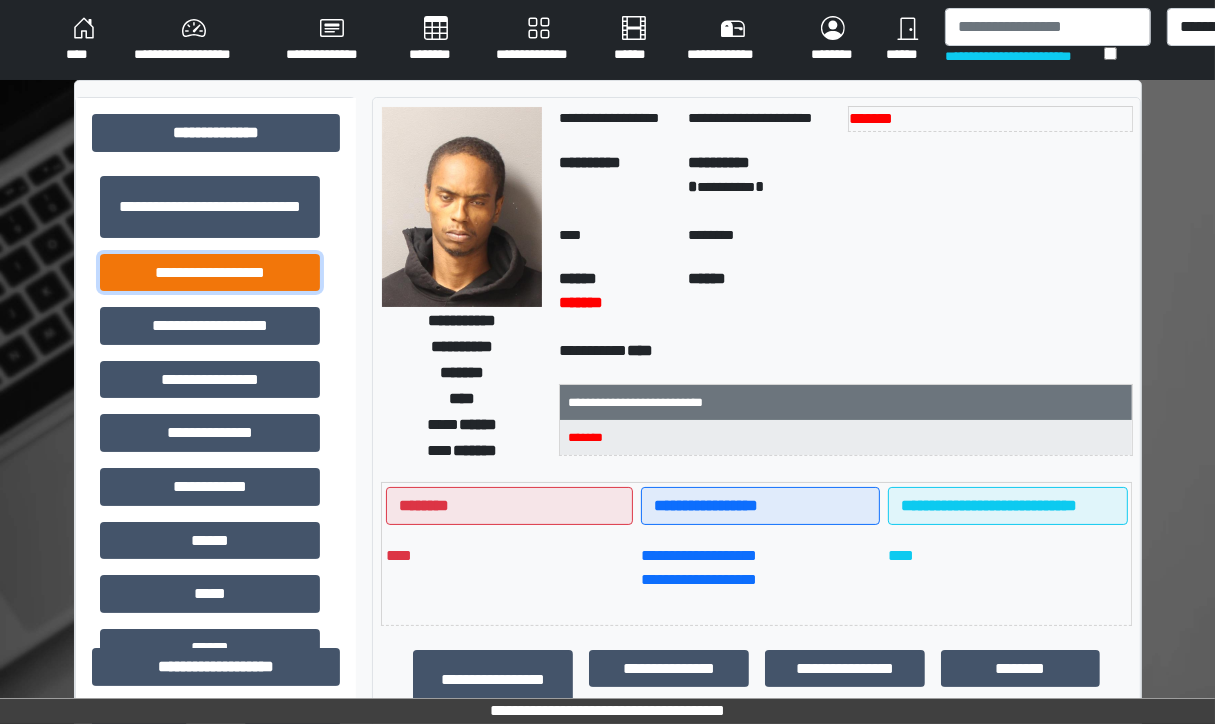 click on "**********" at bounding box center [210, 273] 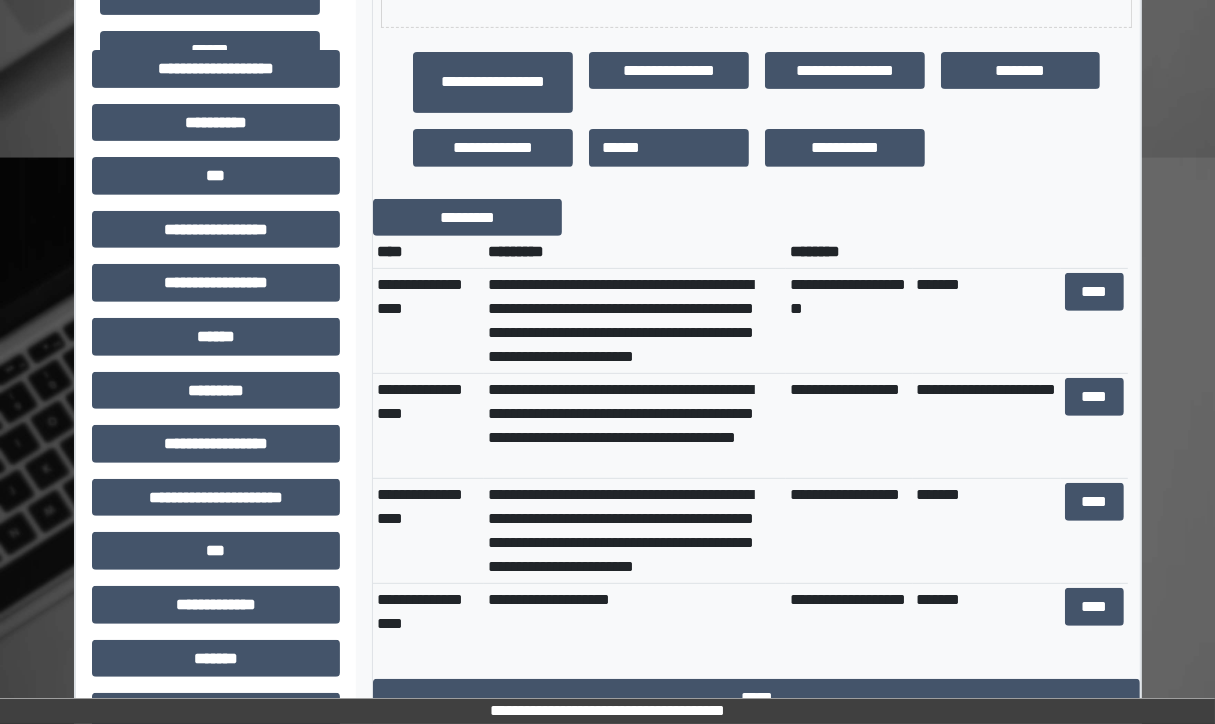 scroll, scrollTop: 704, scrollLeft: 0, axis: vertical 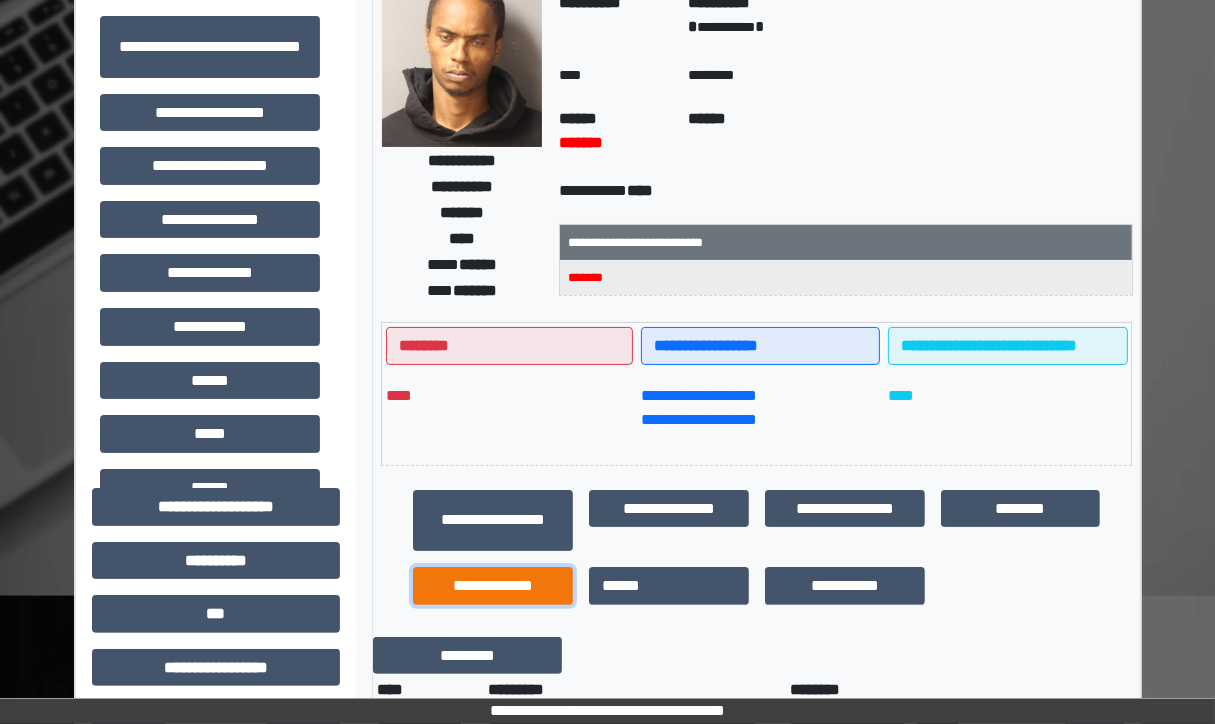 click on "**********" at bounding box center [493, 586] 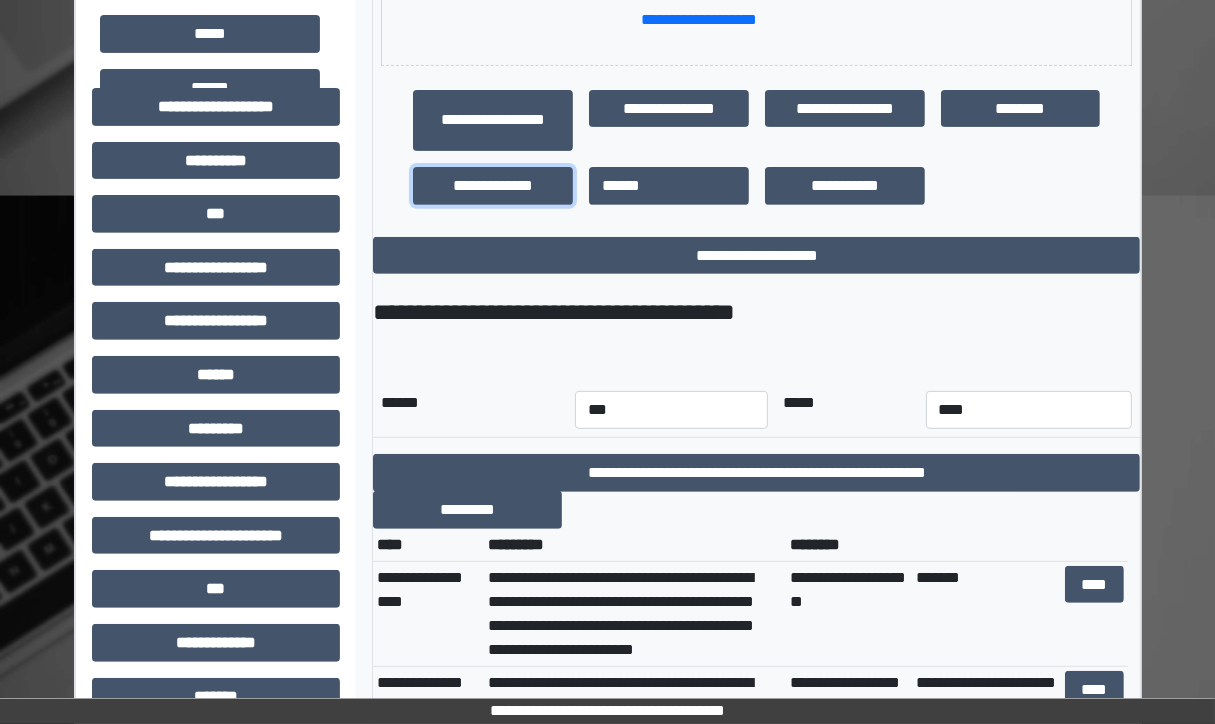 scroll, scrollTop: 563, scrollLeft: 0, axis: vertical 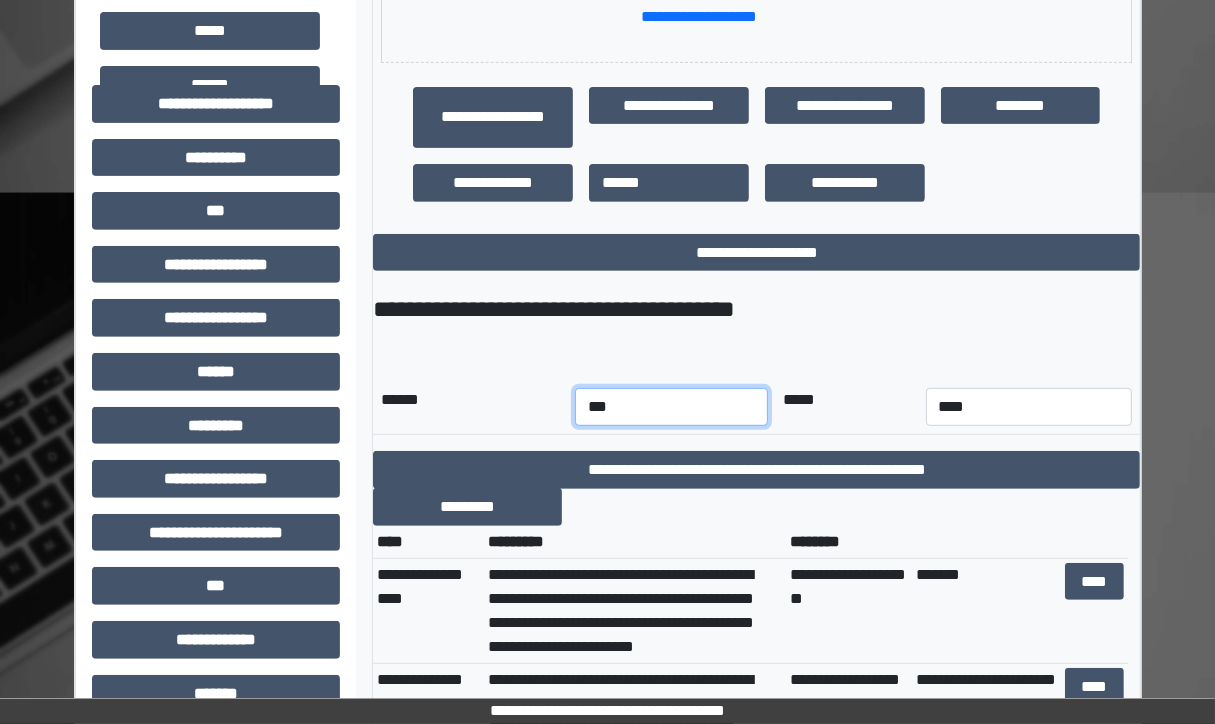 click on "***
***
***
***
***
***
***
***
***
***
***
***" at bounding box center [671, 407] 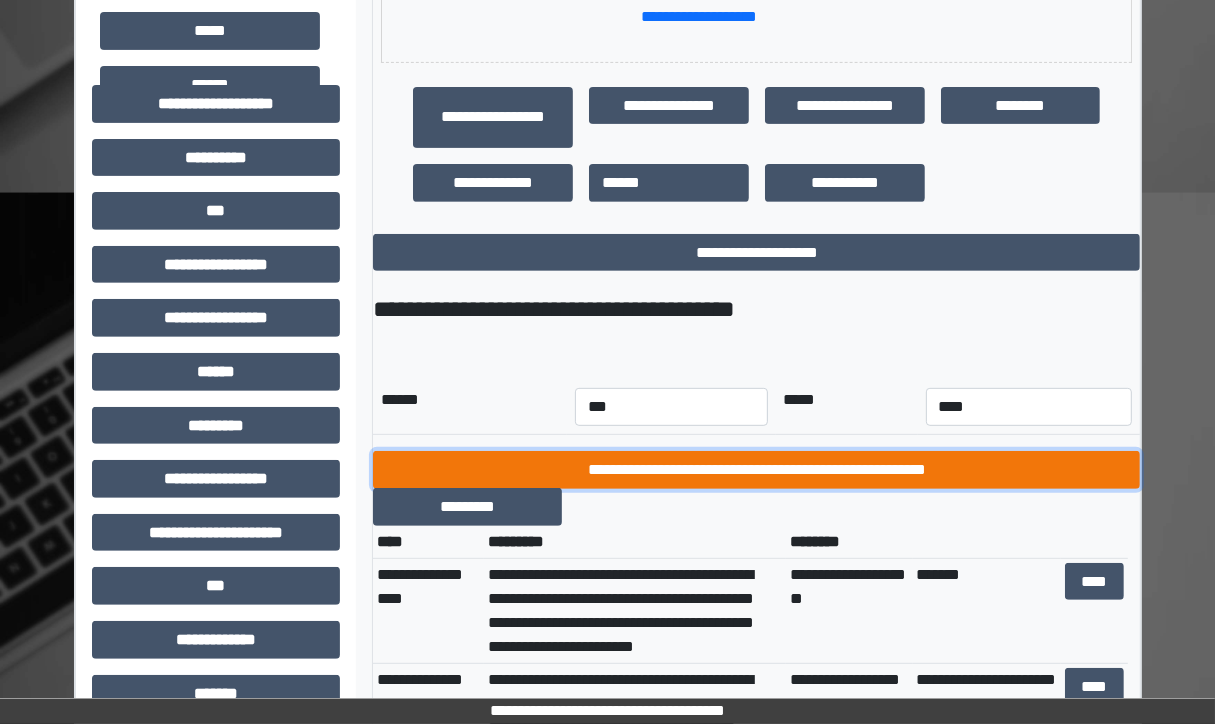 click on "**********" at bounding box center (756, 470) 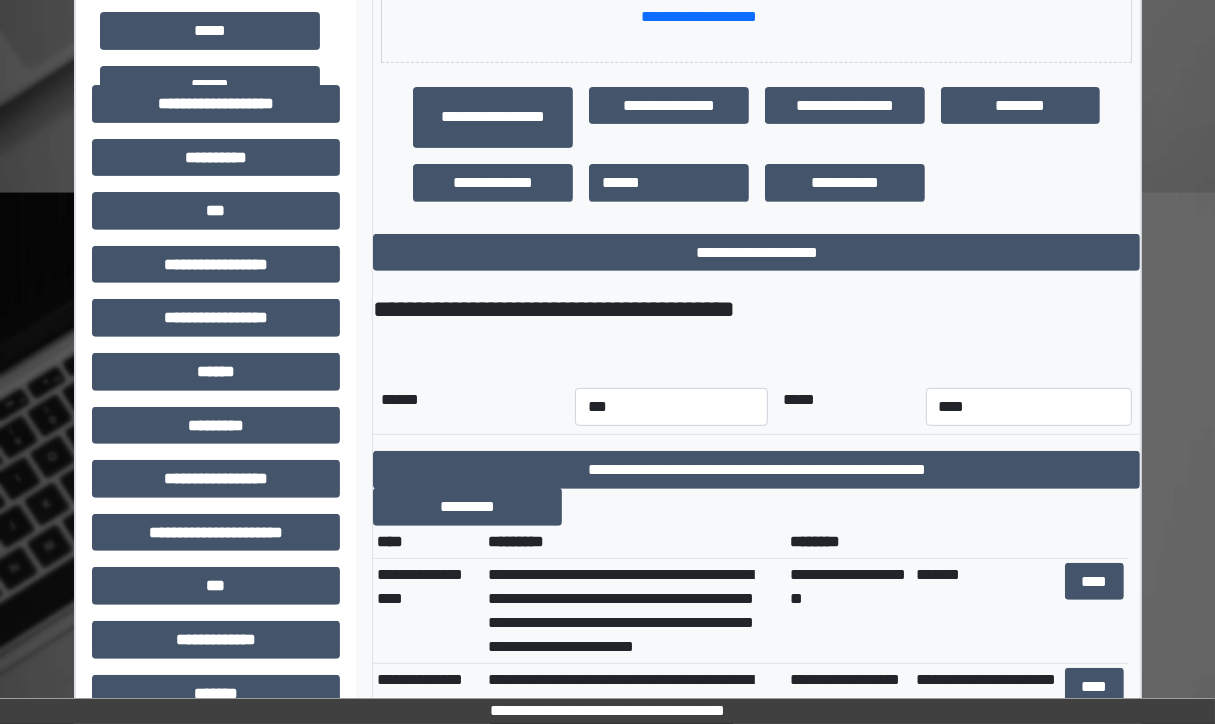 click on "***
***
***
***
***
***
***
***
***
***
***
***" at bounding box center (671, 407) 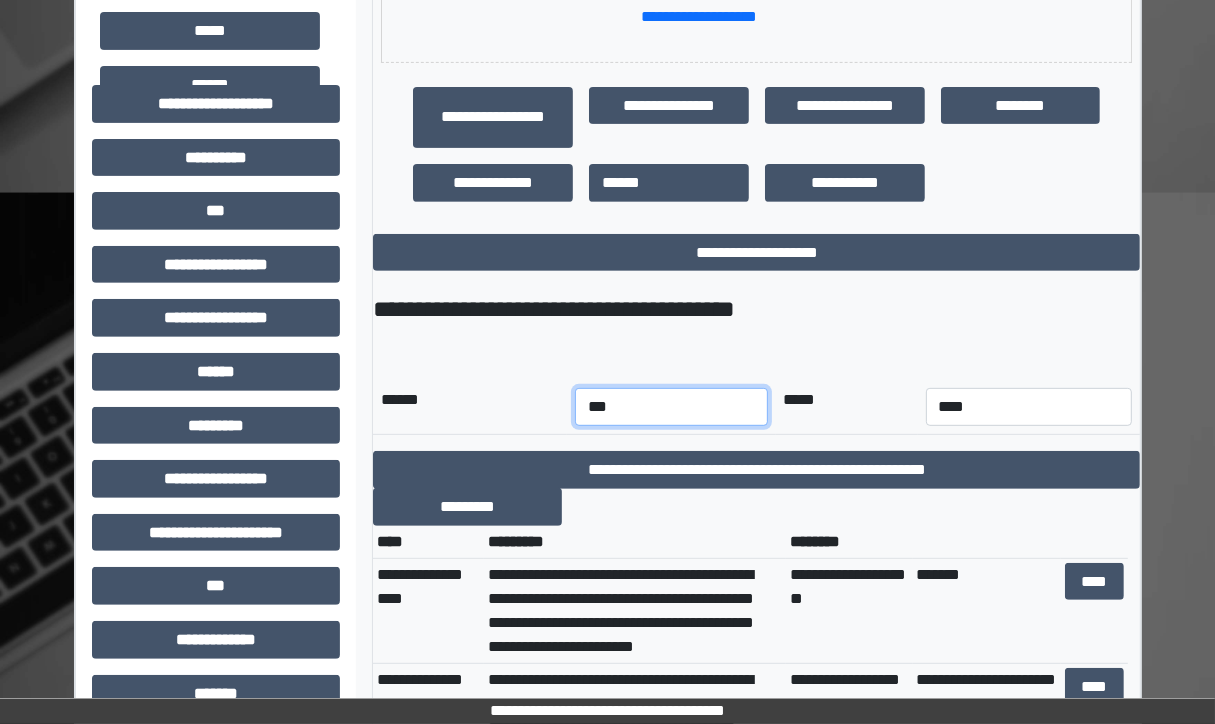click on "***
***
***
***
***
***
***
***
***
***
***
***" at bounding box center [671, 407] 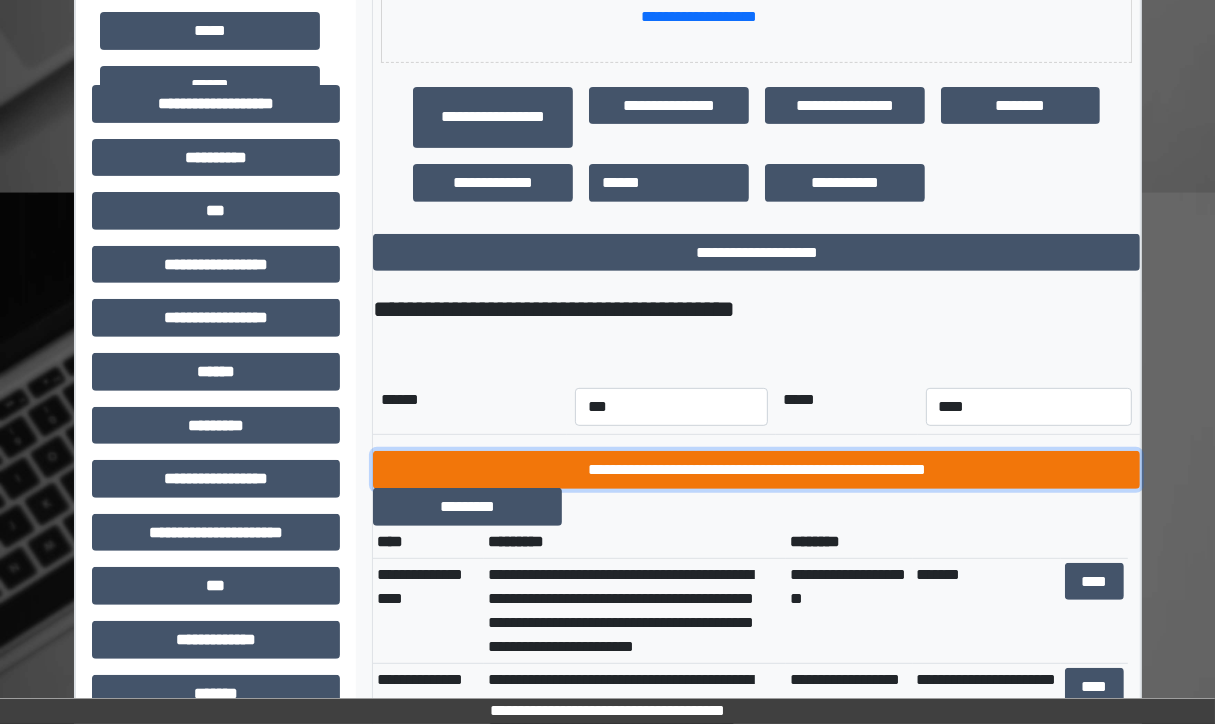 click on "**********" at bounding box center (756, 470) 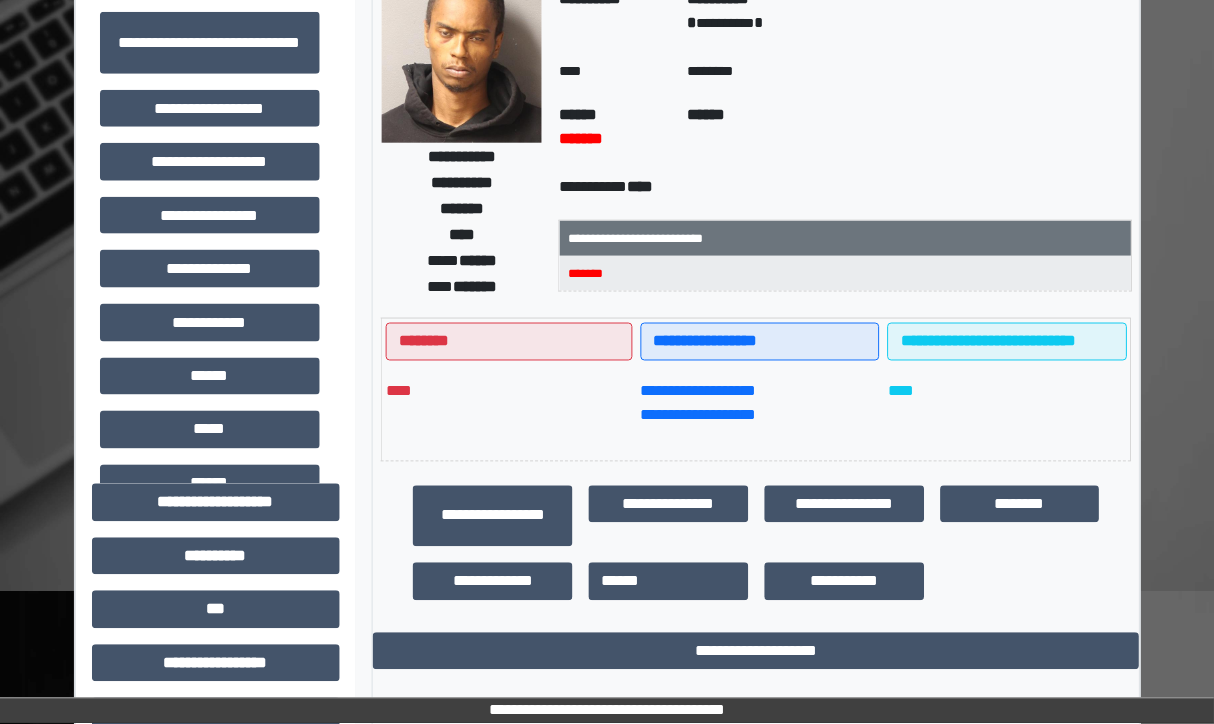 scroll, scrollTop: 163, scrollLeft: 0, axis: vertical 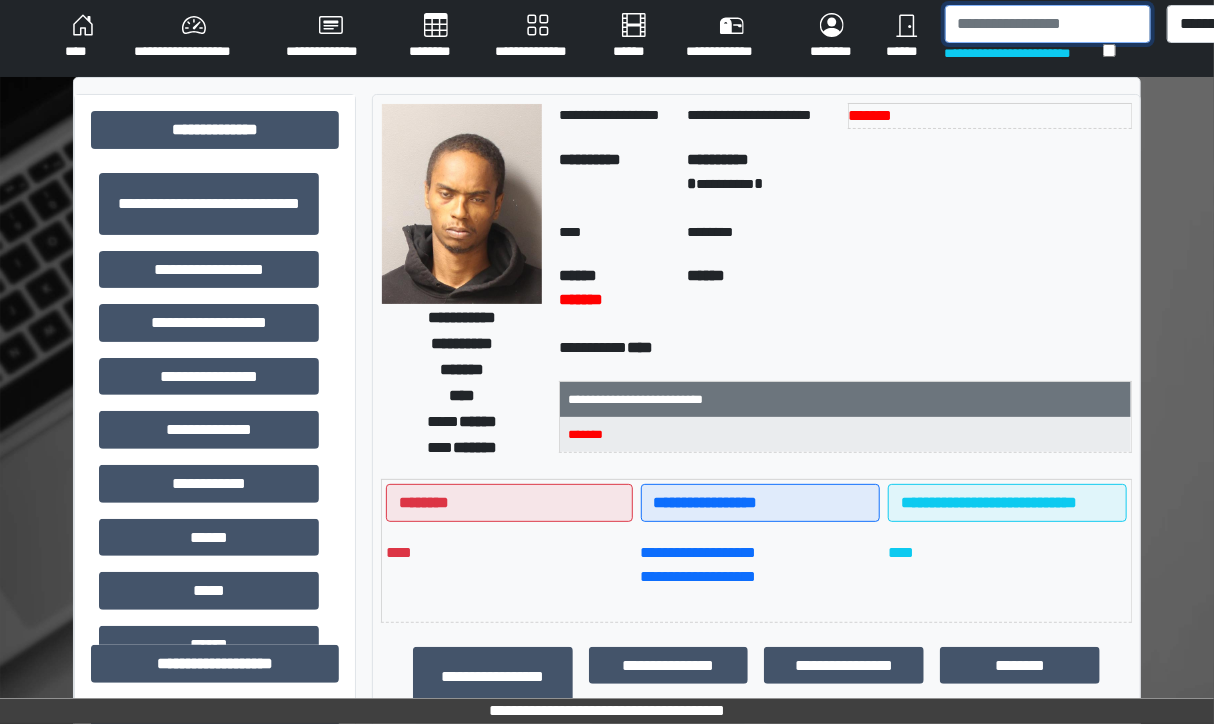 click at bounding box center (1048, 24) 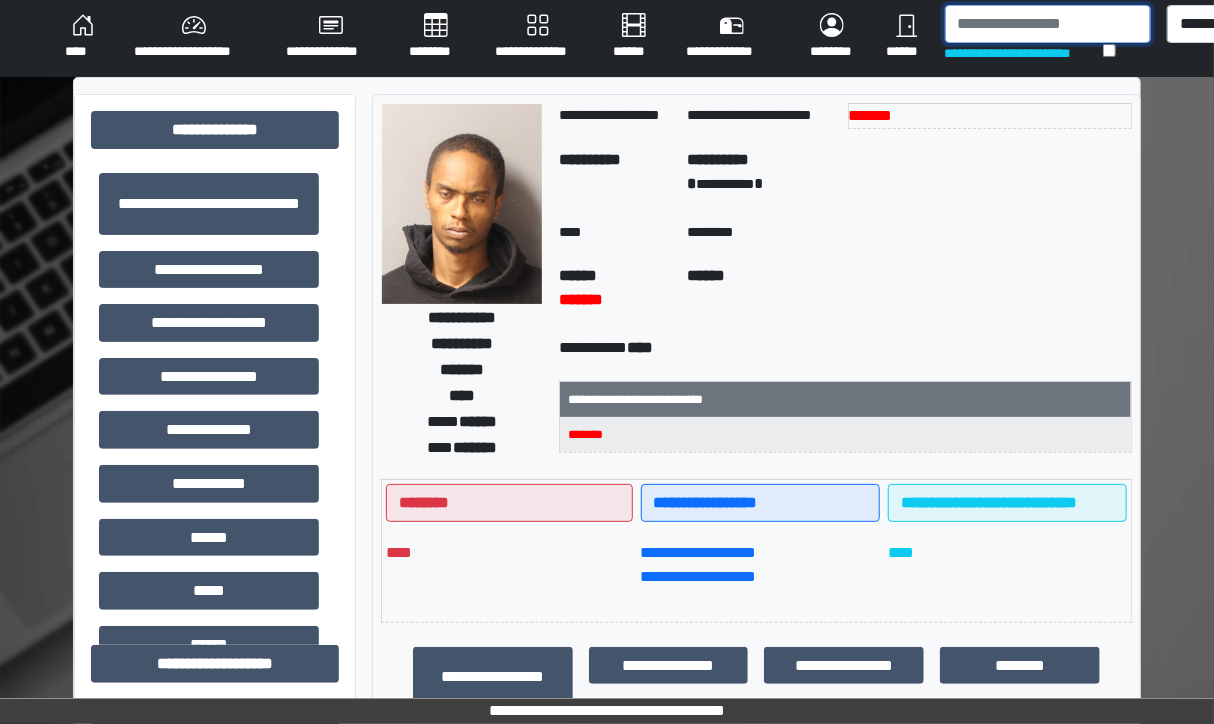 click at bounding box center [1048, 24] 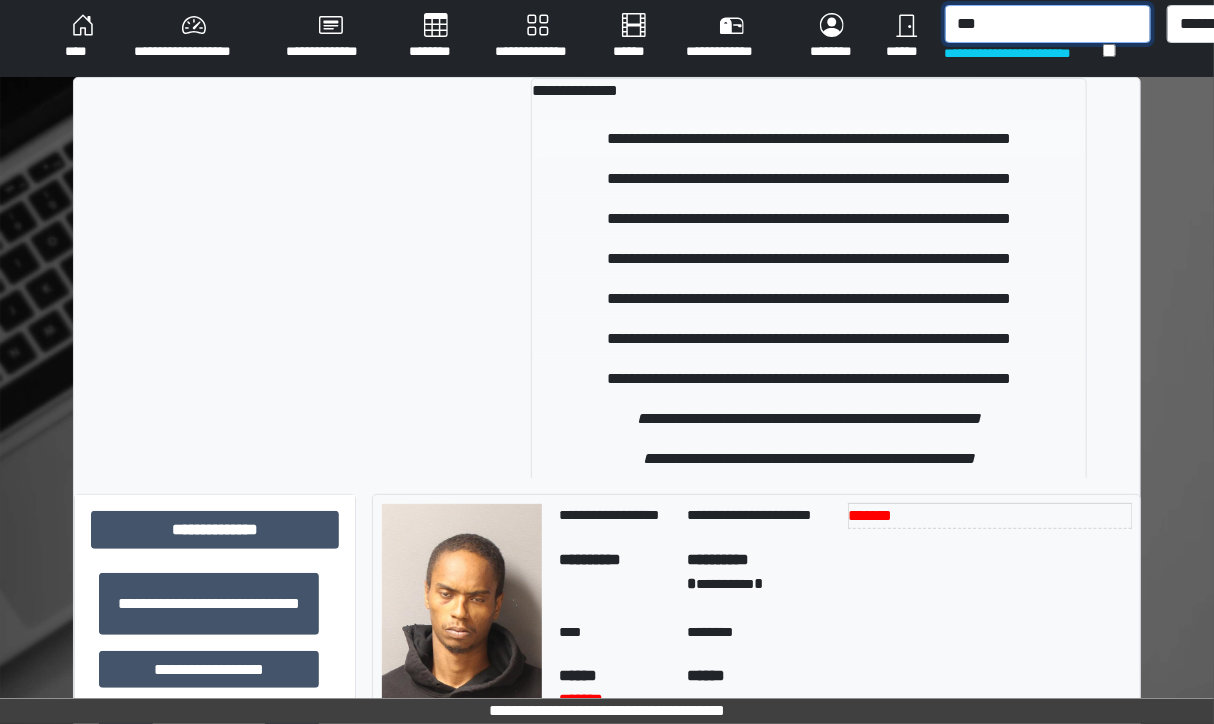 type on "***" 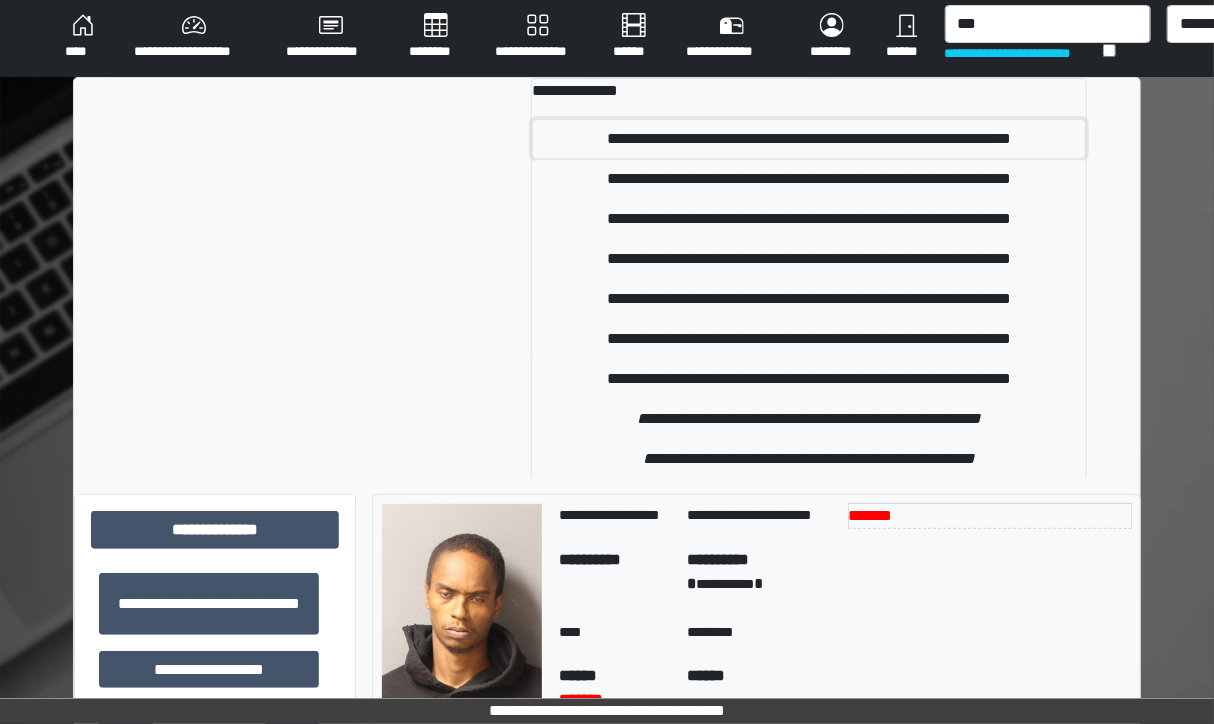click on "**********" at bounding box center [808, 139] 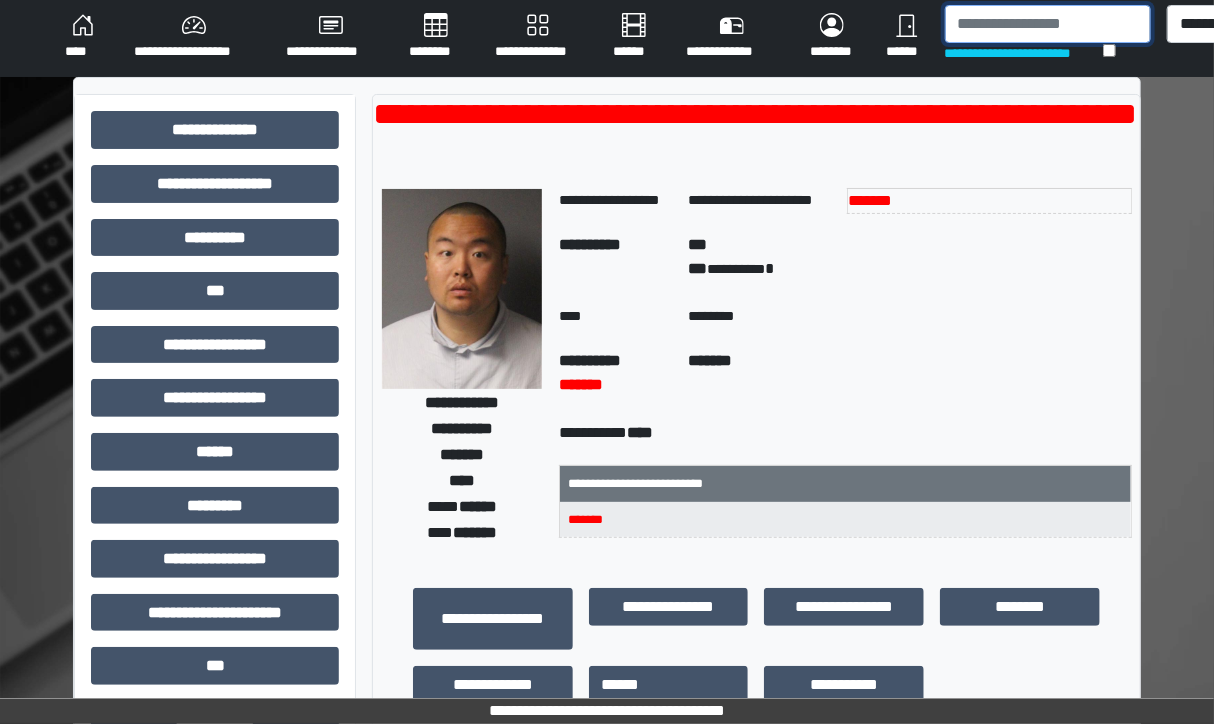 click at bounding box center (1048, 24) 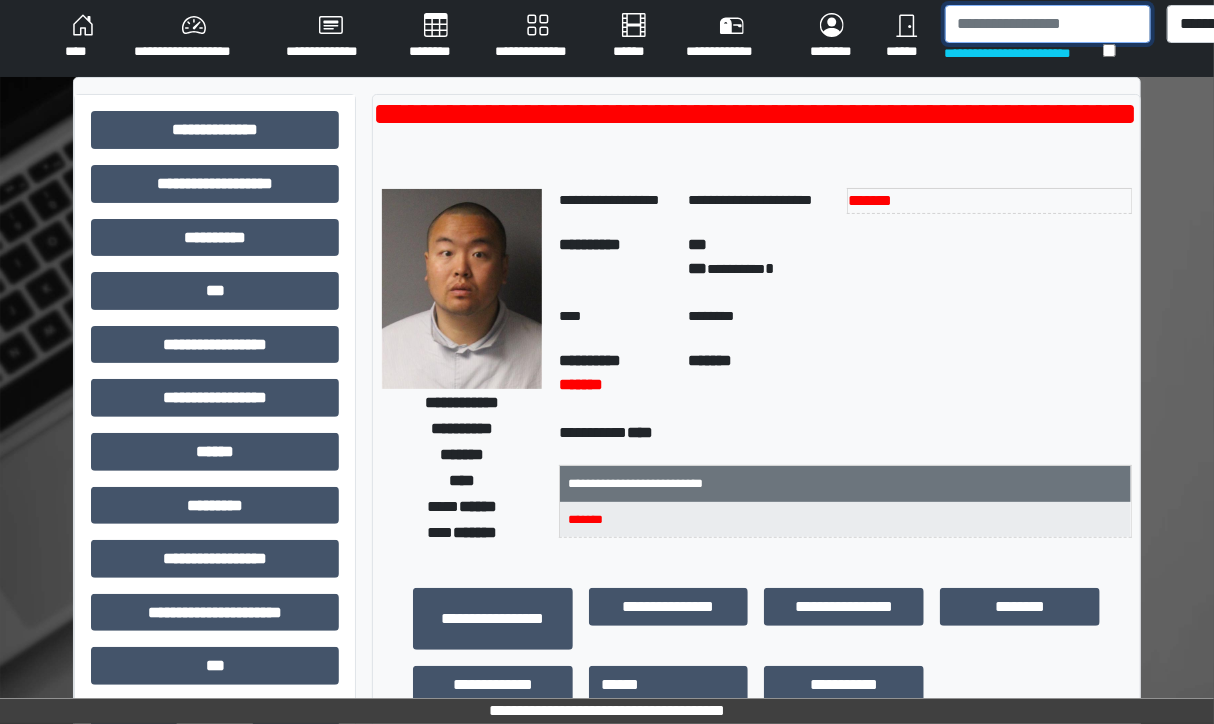 click at bounding box center (1048, 24) 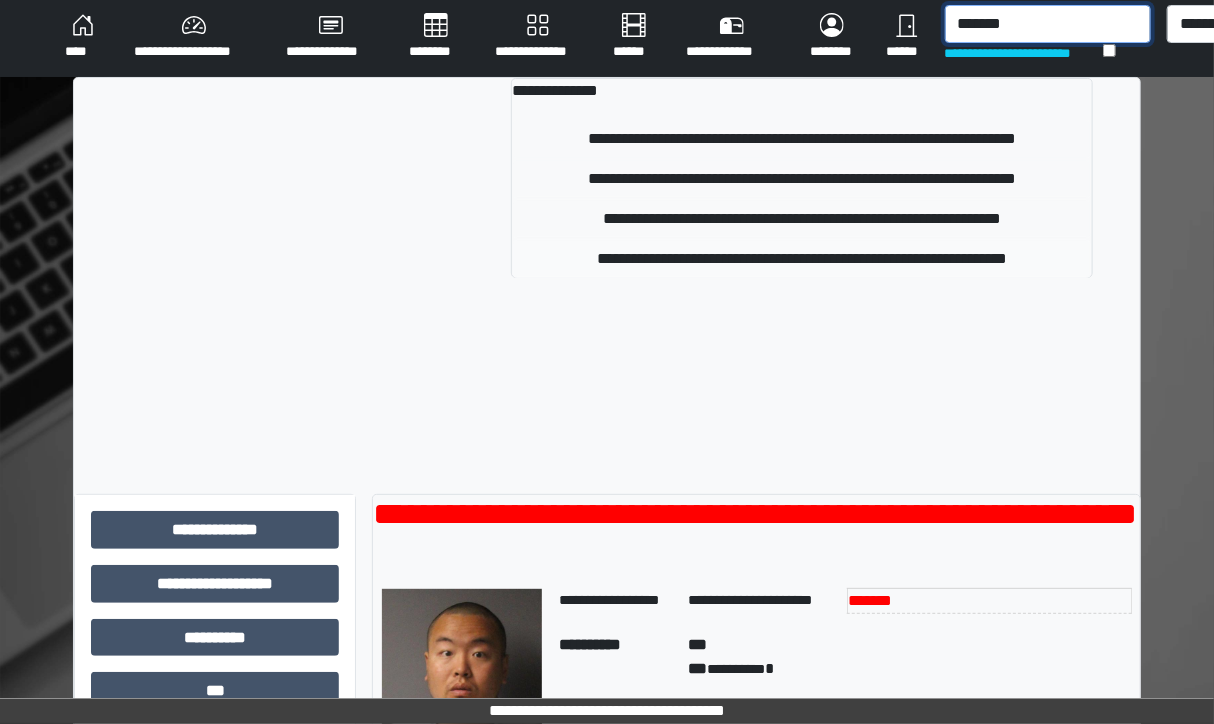 type on "*******" 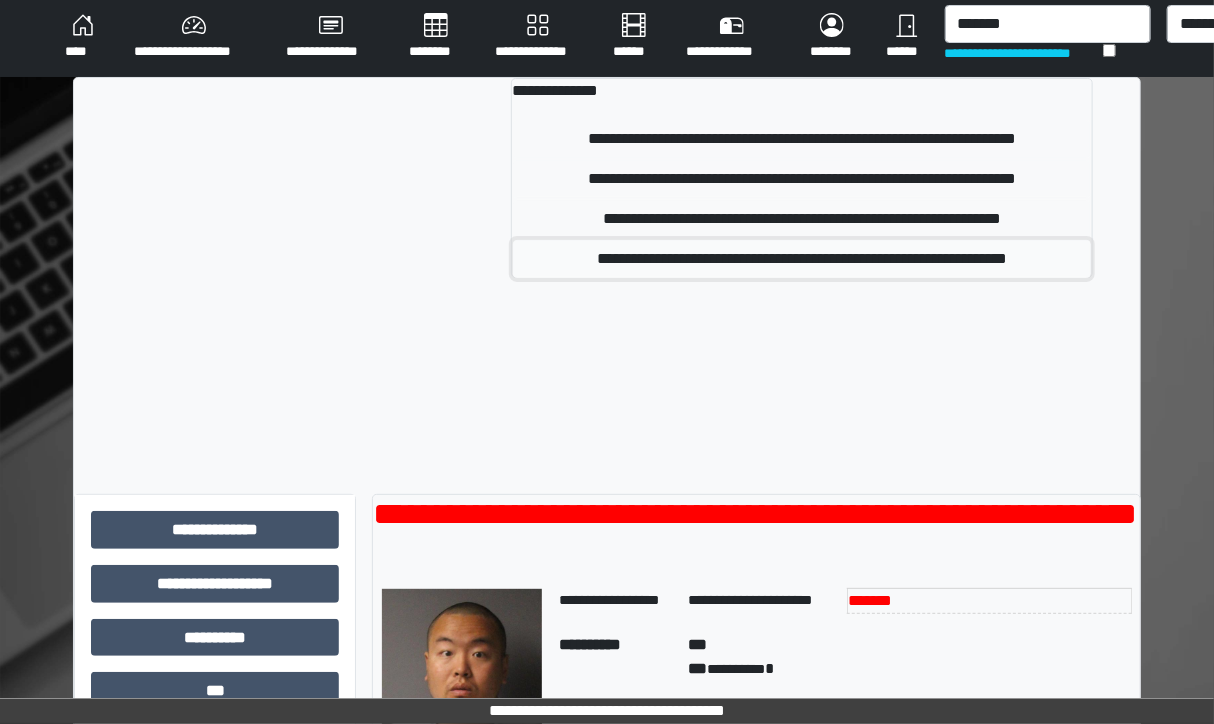 click on "**********" at bounding box center [801, 259] 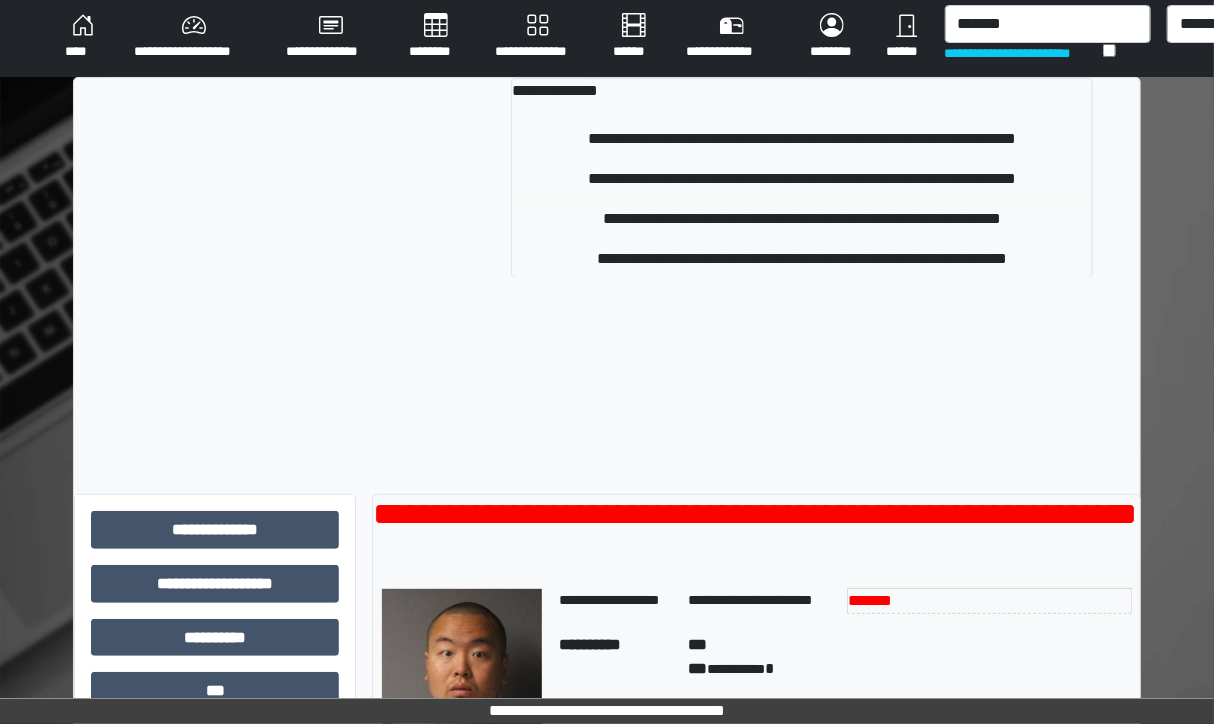 type 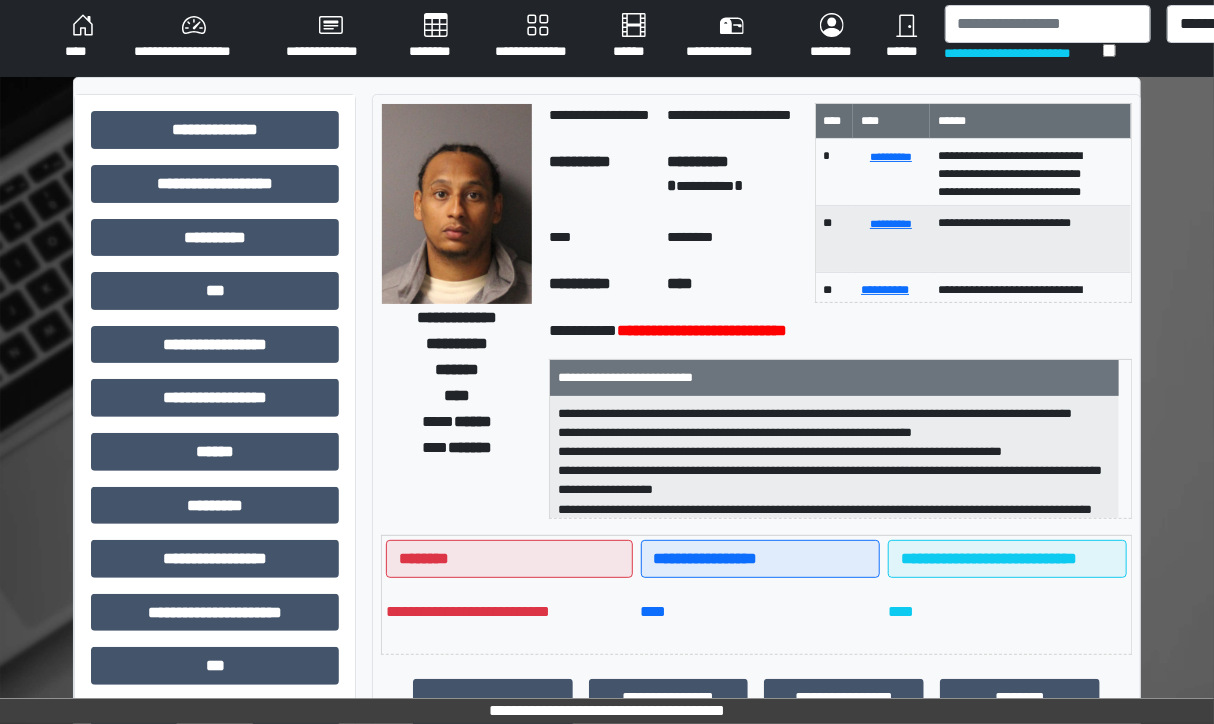 click on "********" at bounding box center (436, 37) 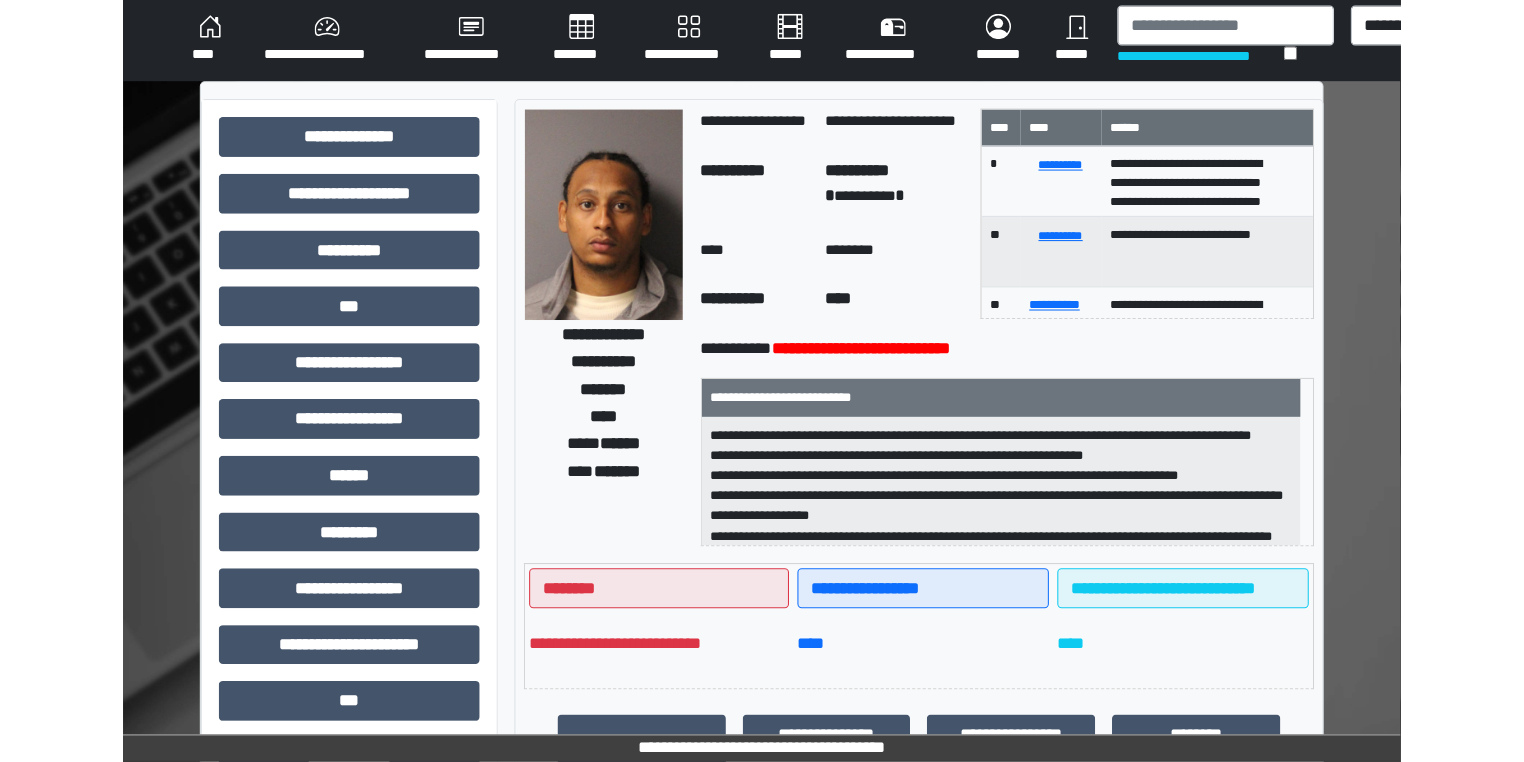scroll, scrollTop: 0, scrollLeft: 0, axis: both 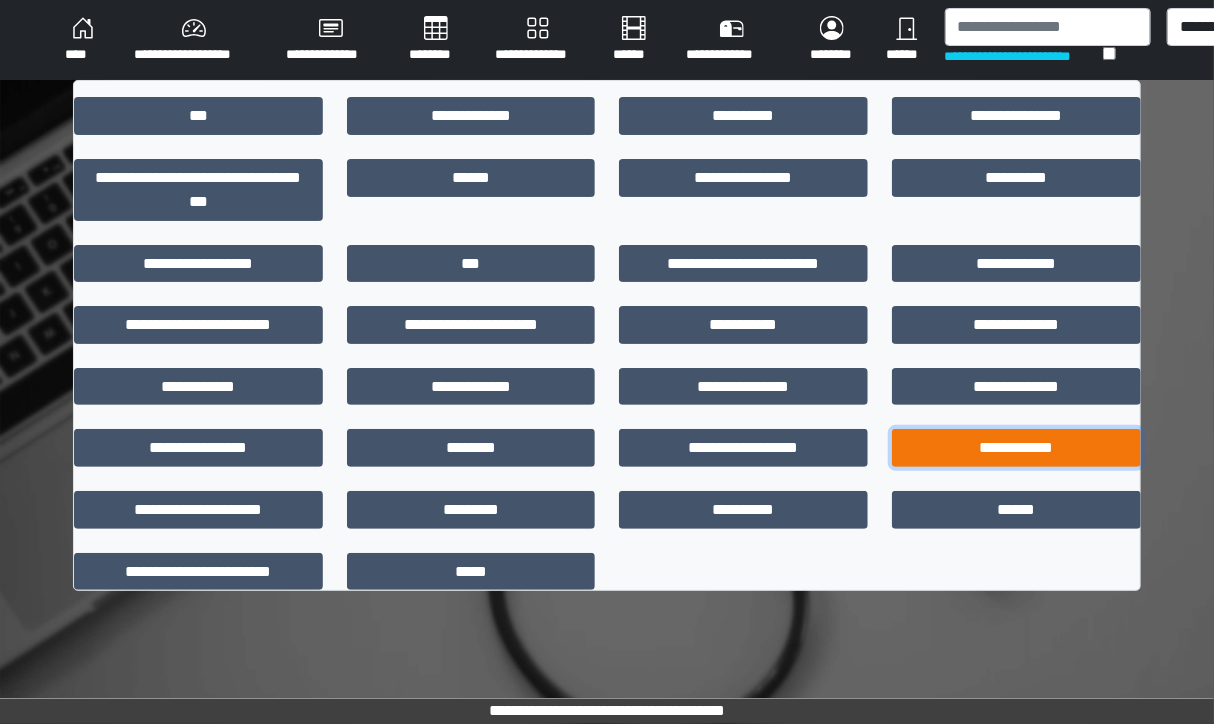 click on "**********" at bounding box center (1016, 448) 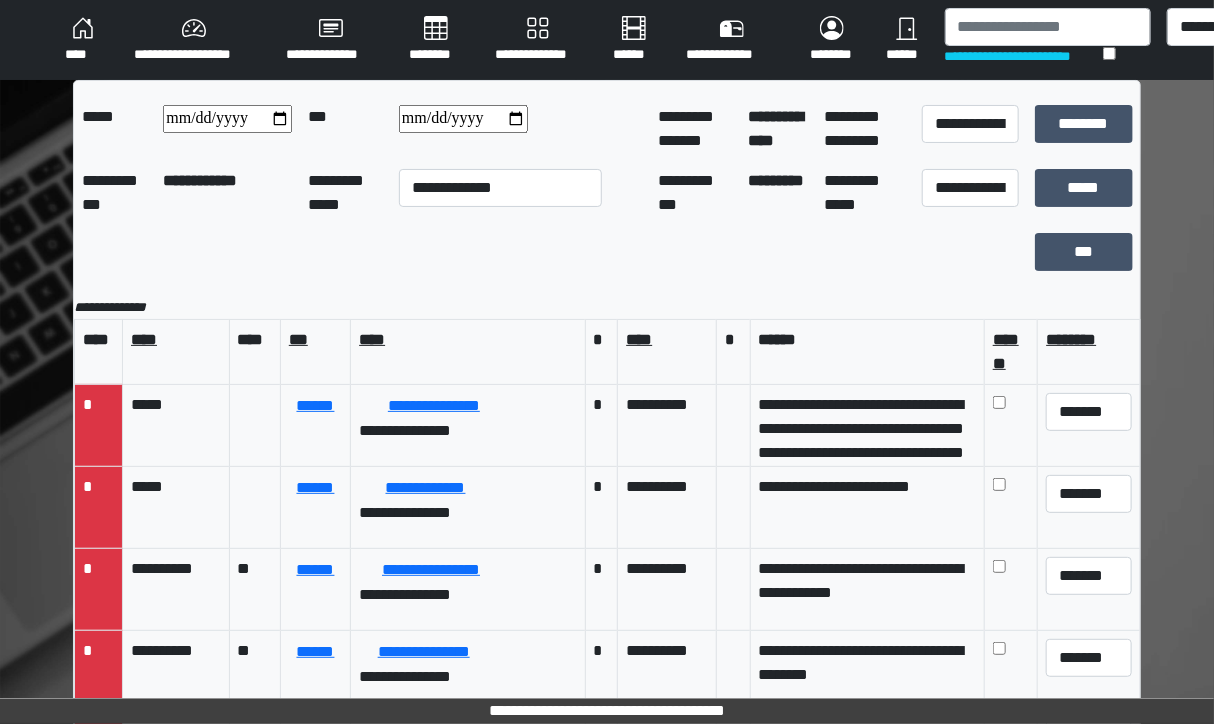 click at bounding box center [463, 119] 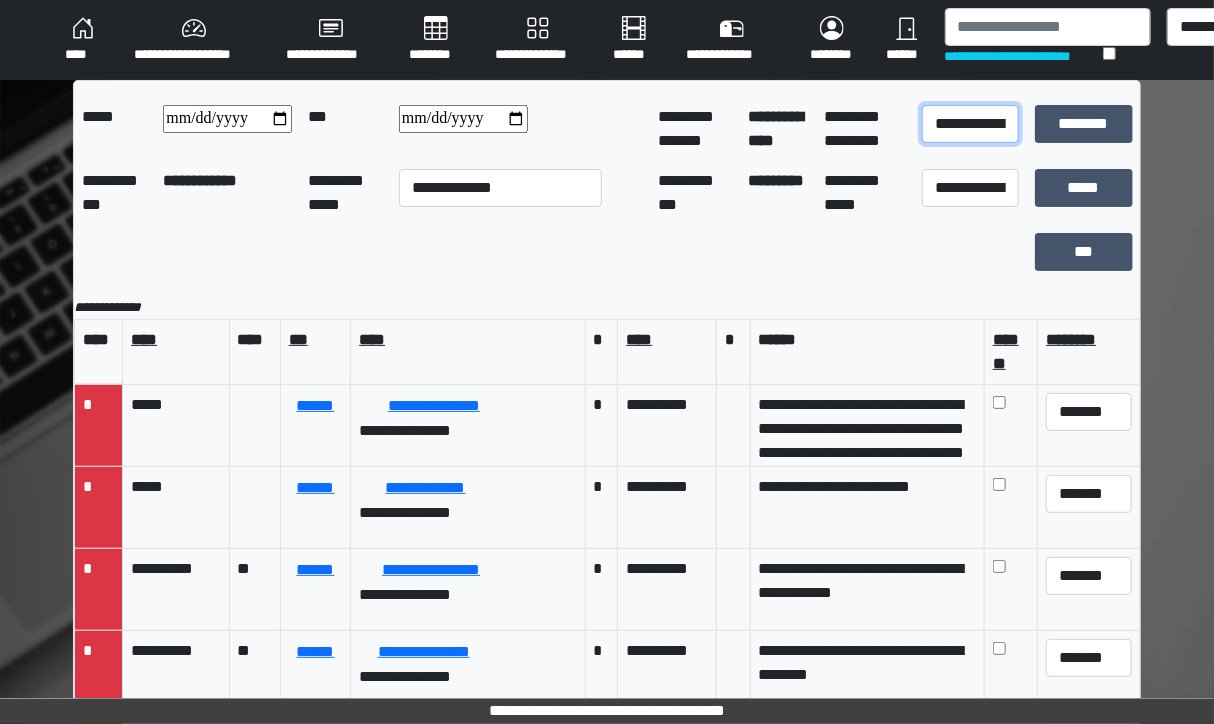 click on "**********" at bounding box center (970, 124) 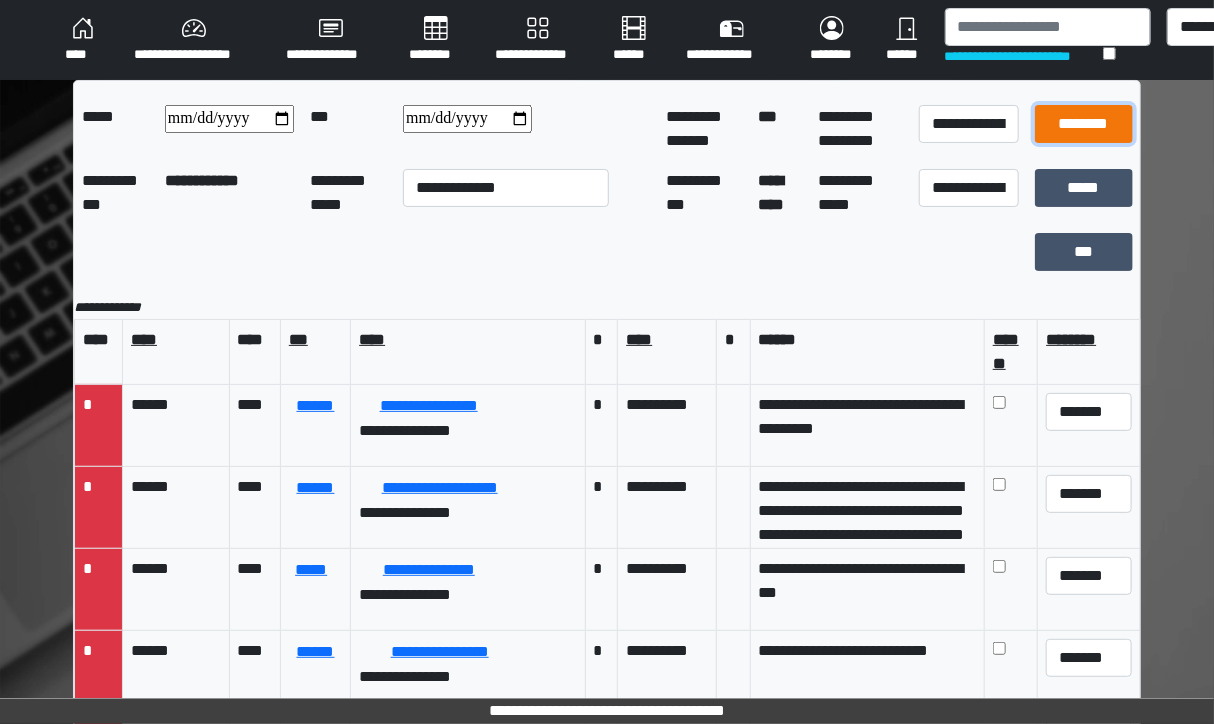 click on "********" at bounding box center (1084, 124) 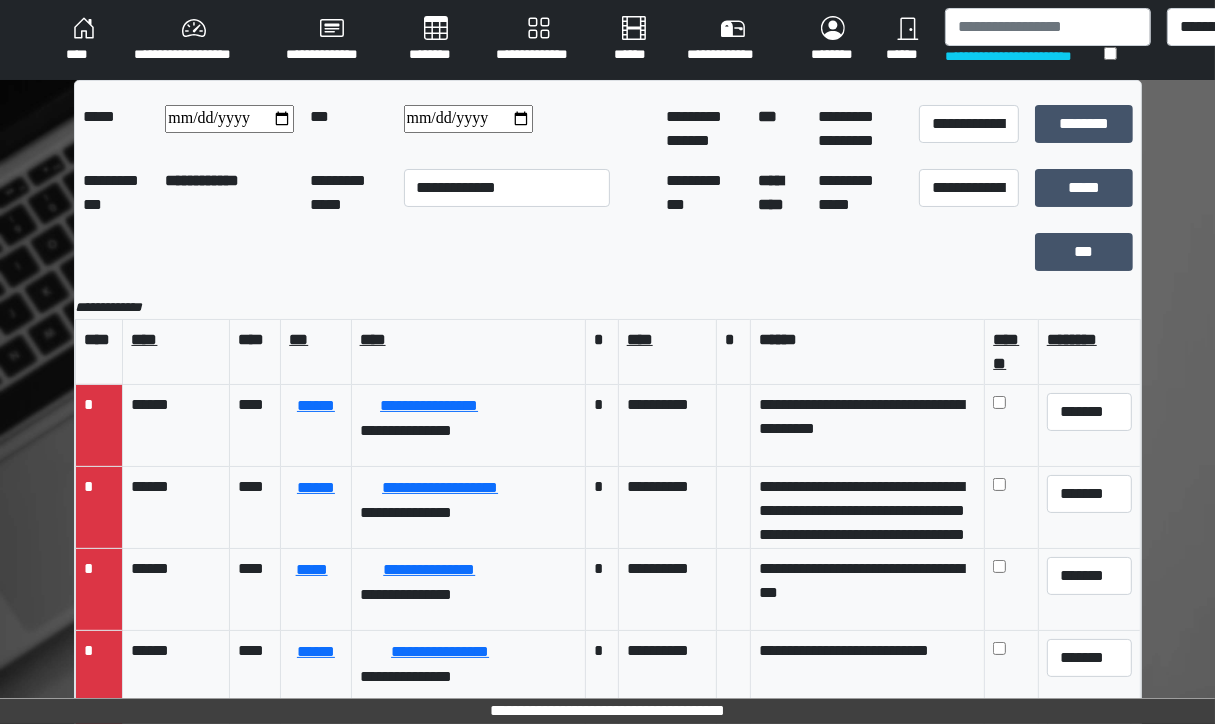 click on "********" at bounding box center (436, 40) 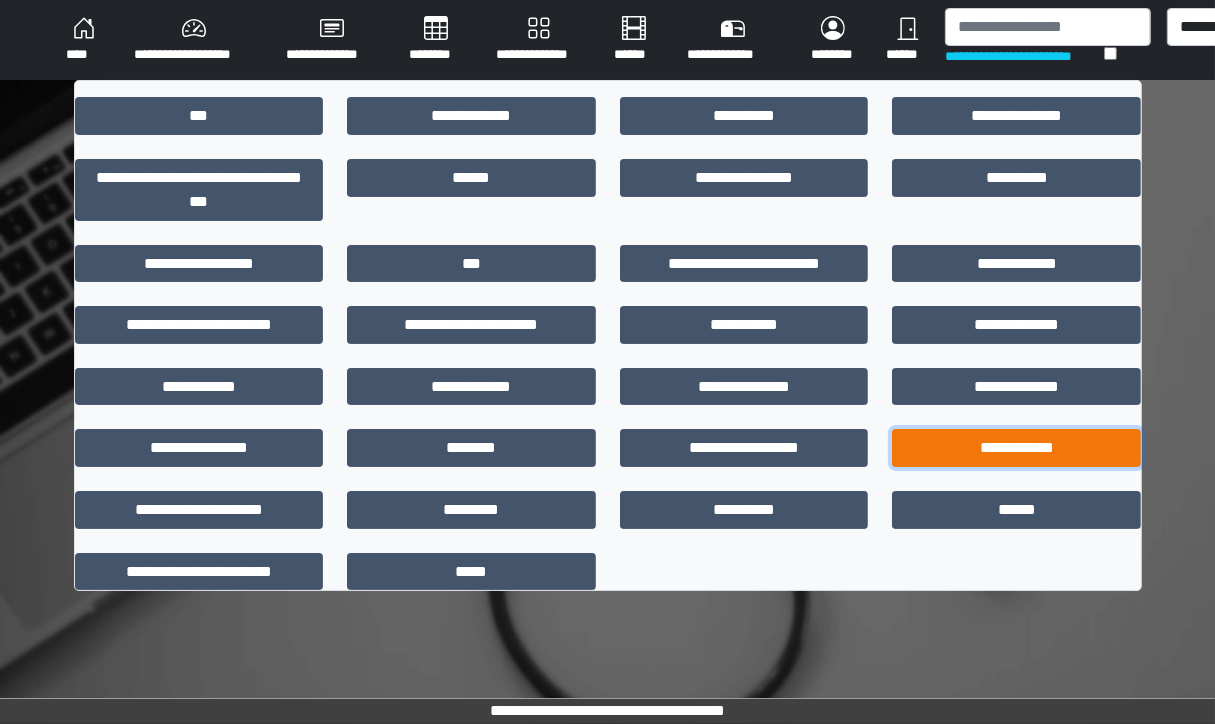 click on "**********" at bounding box center [1016, 448] 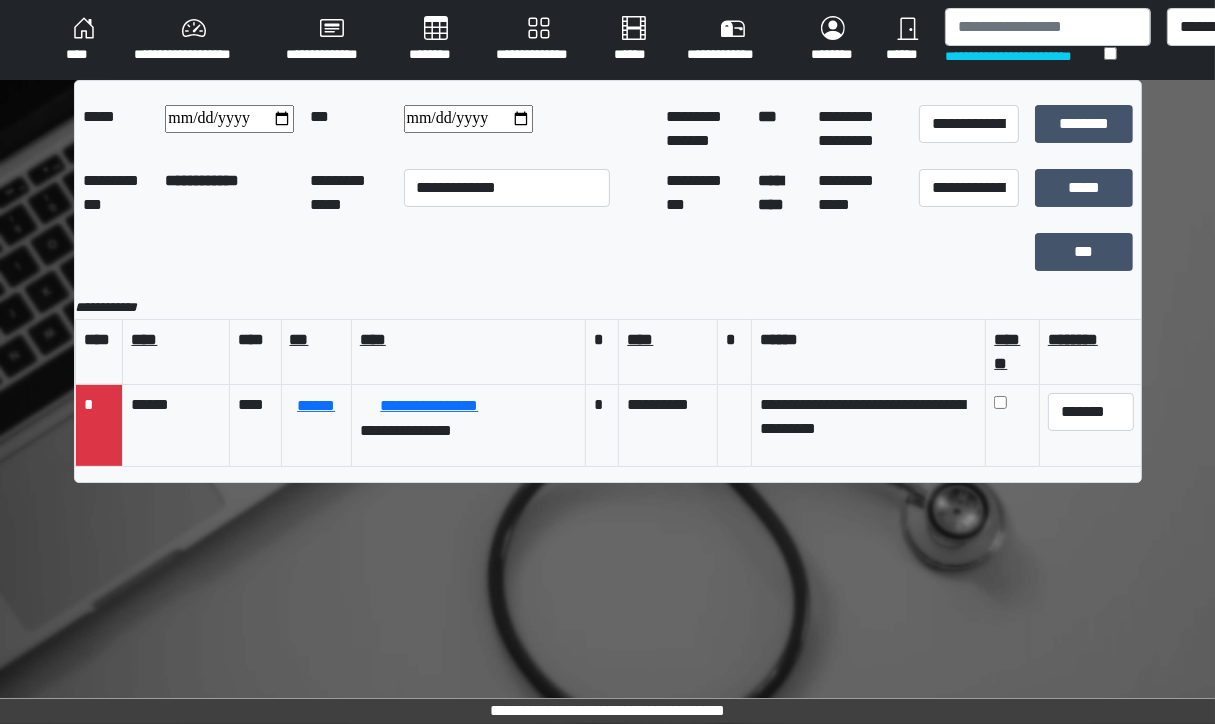 click on "**********" at bounding box center [468, 119] 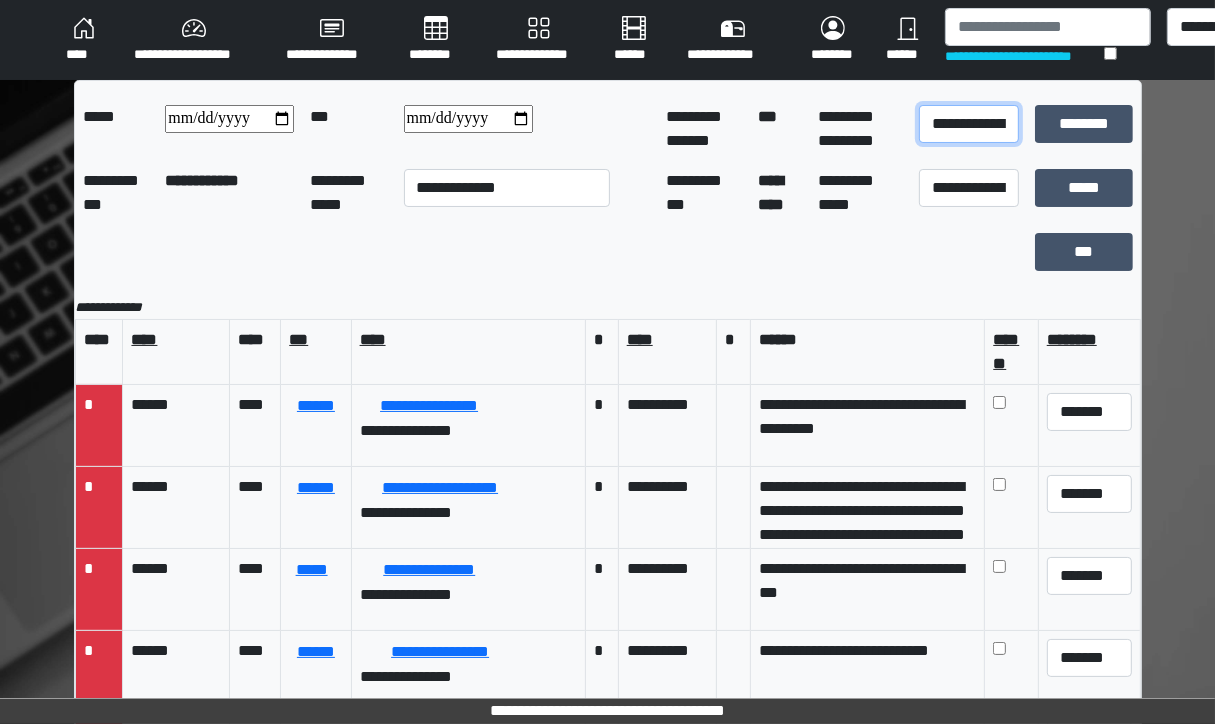 click on "**********" at bounding box center [969, 124] 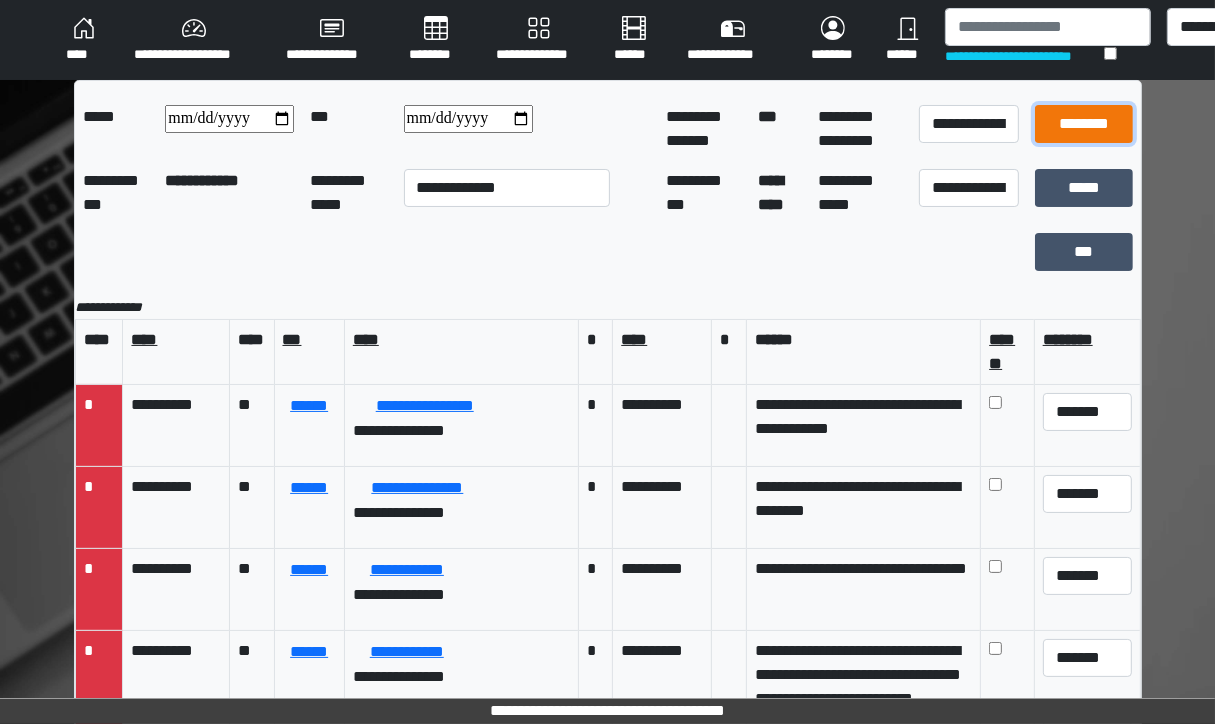 click on "********" at bounding box center [1084, 124] 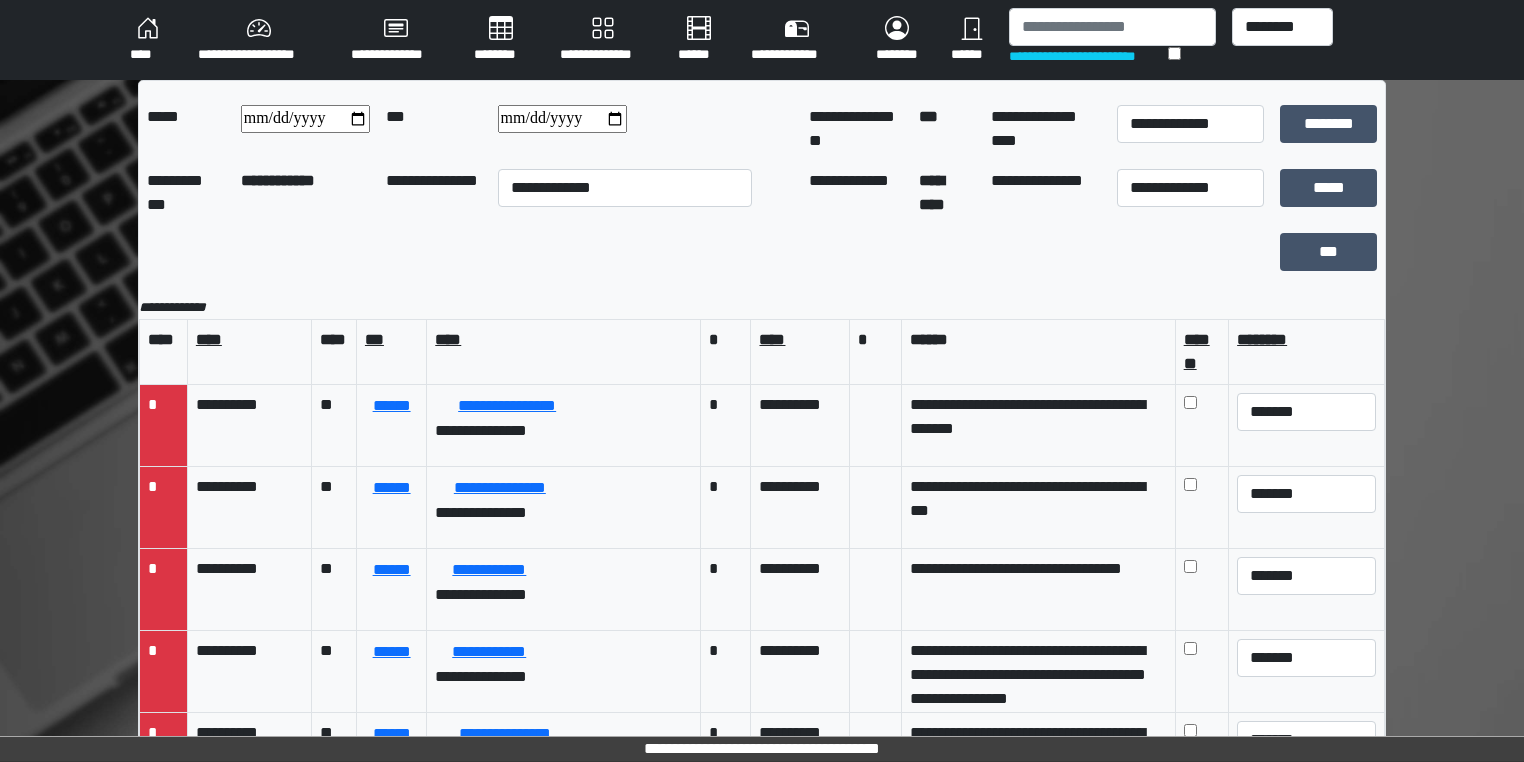 click on "********" at bounding box center [501, 40] 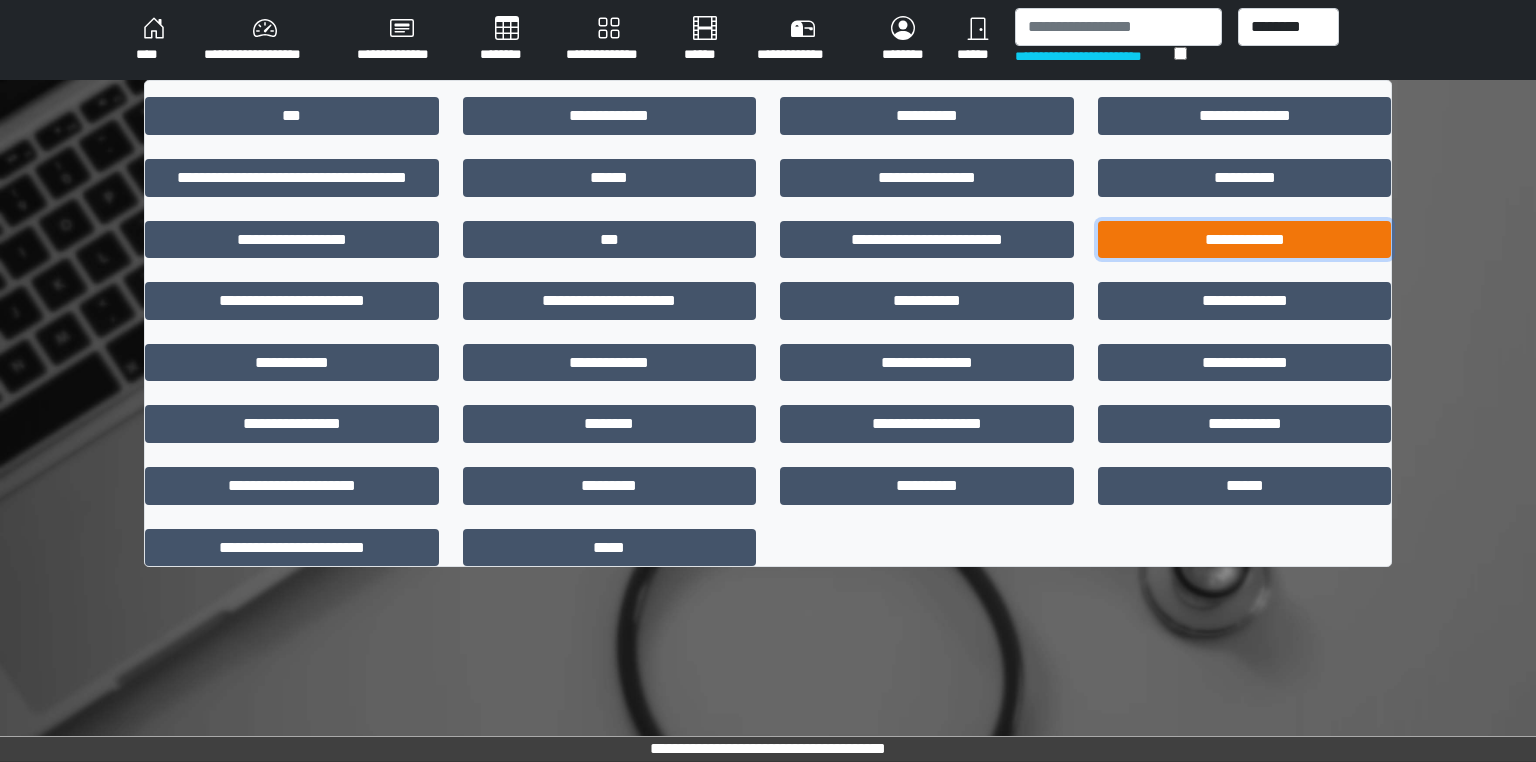 click on "**********" at bounding box center [1245, 240] 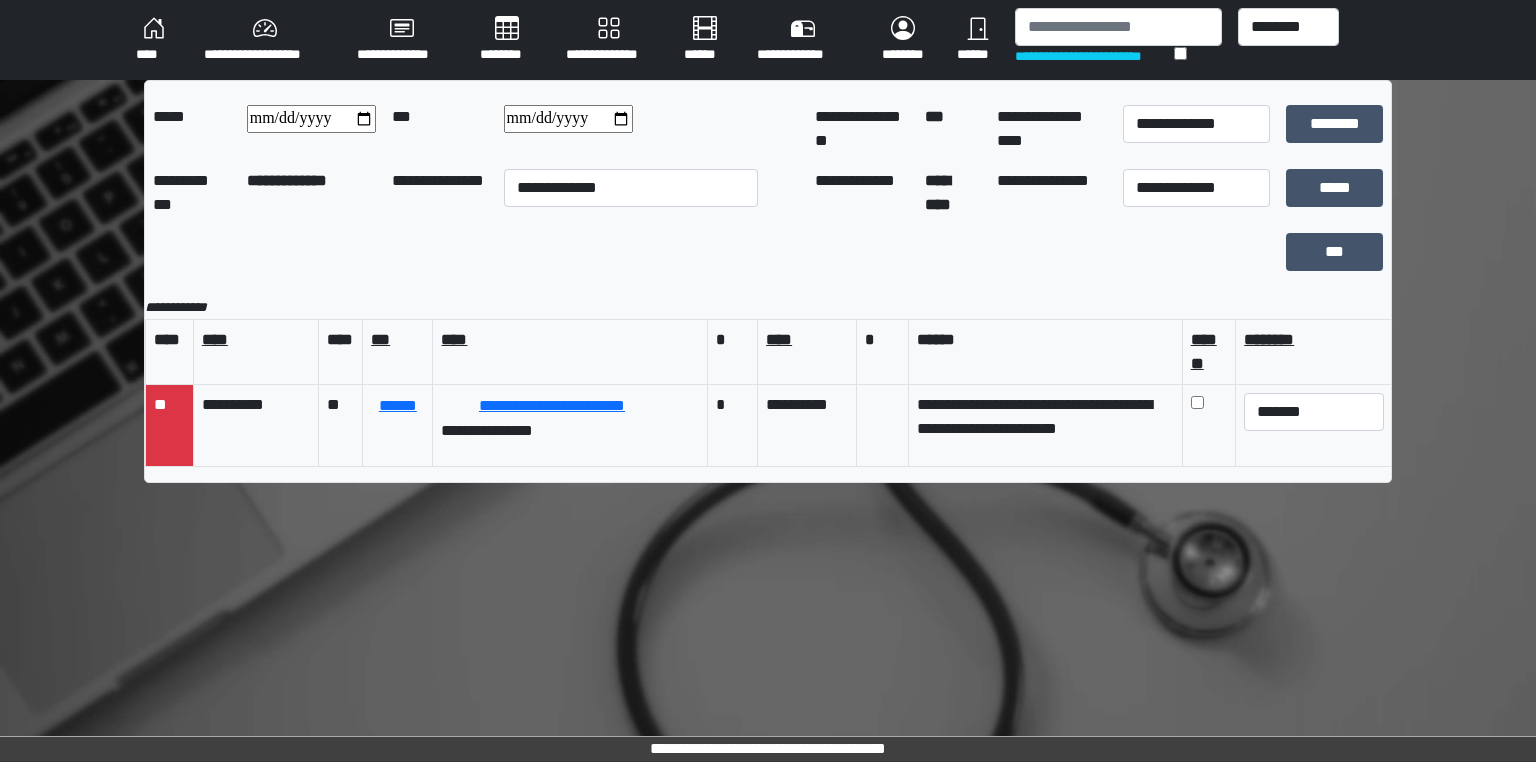 click on "**********" at bounding box center [568, 119] 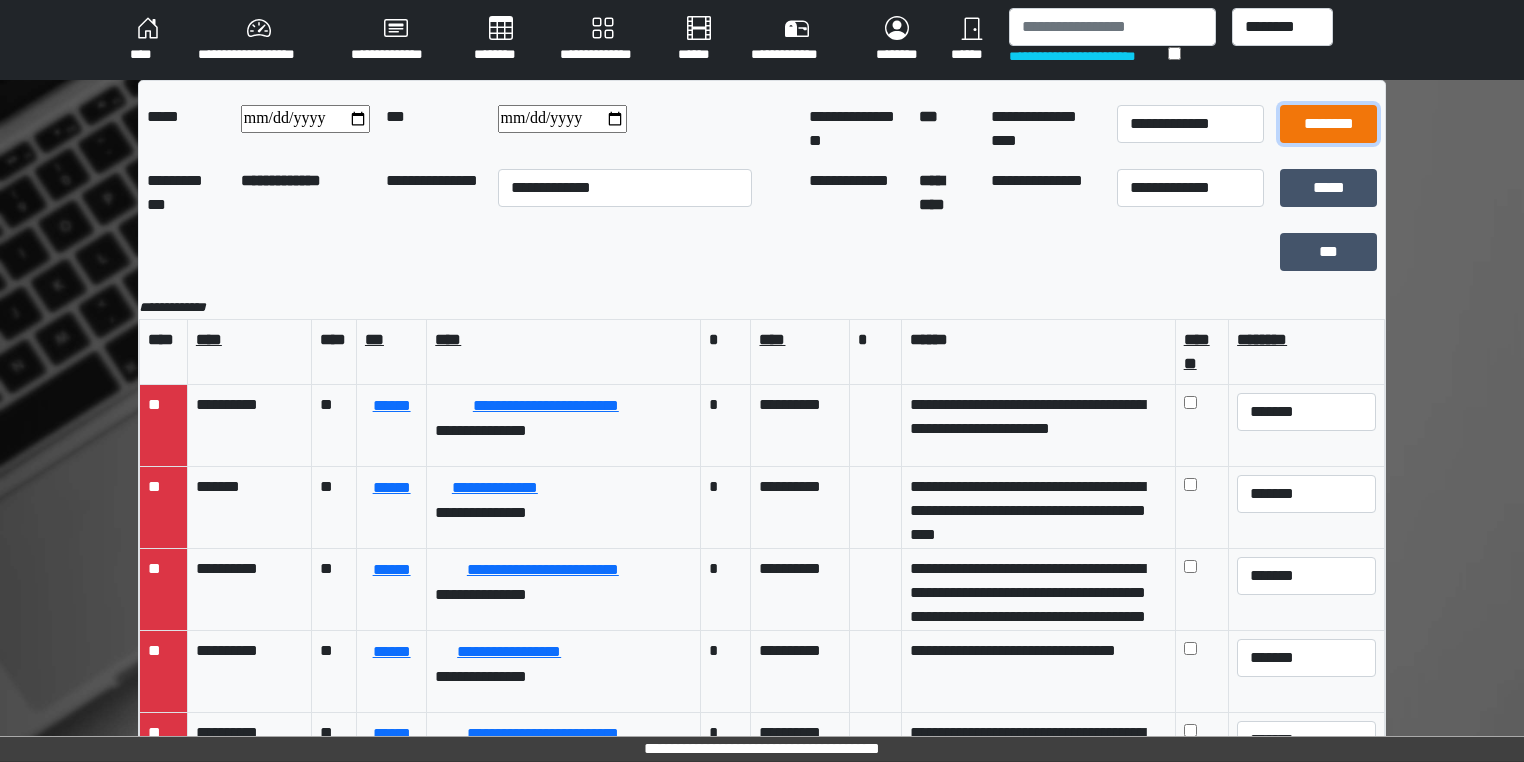 click on "********" at bounding box center (1329, 124) 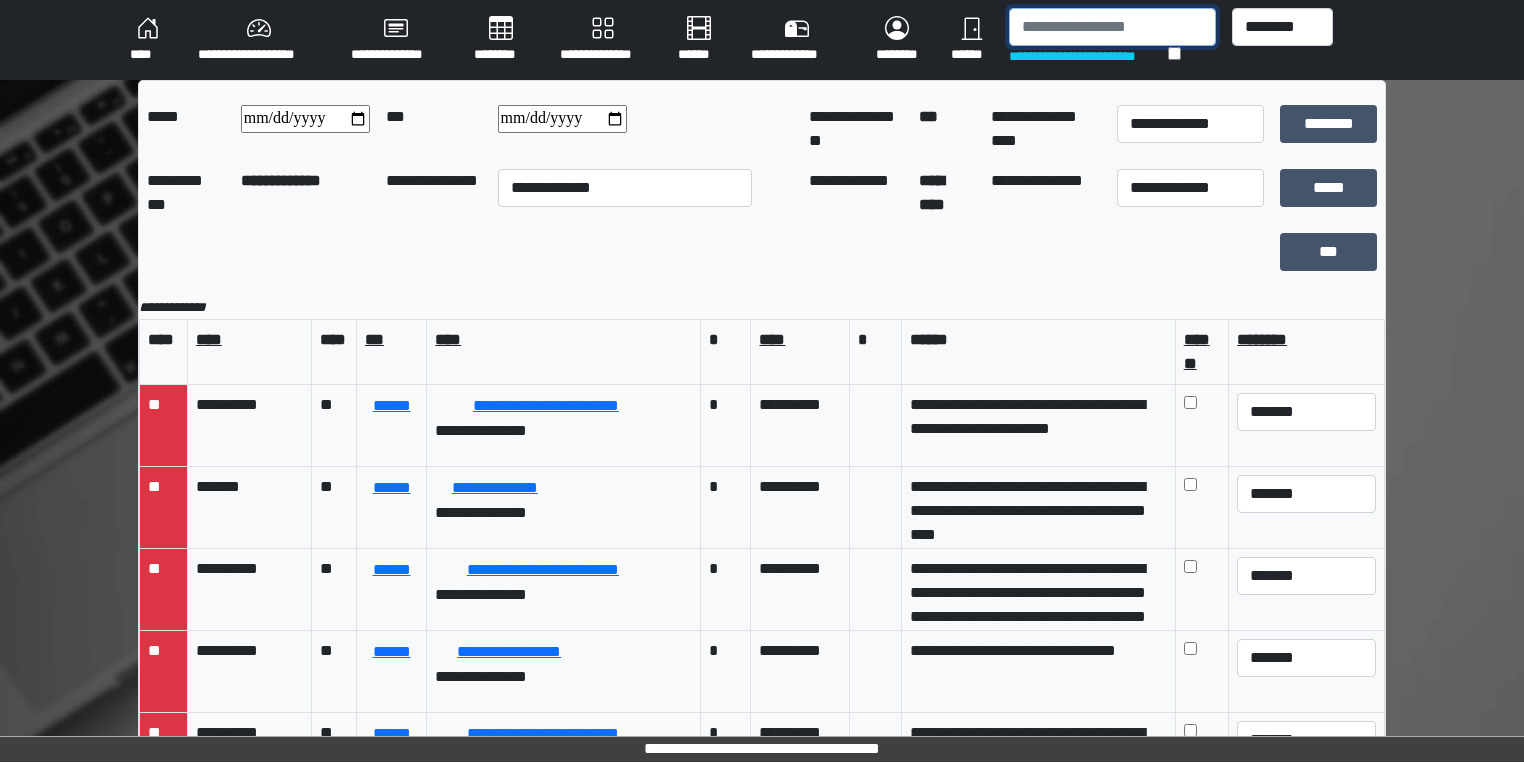 click at bounding box center (1112, 27) 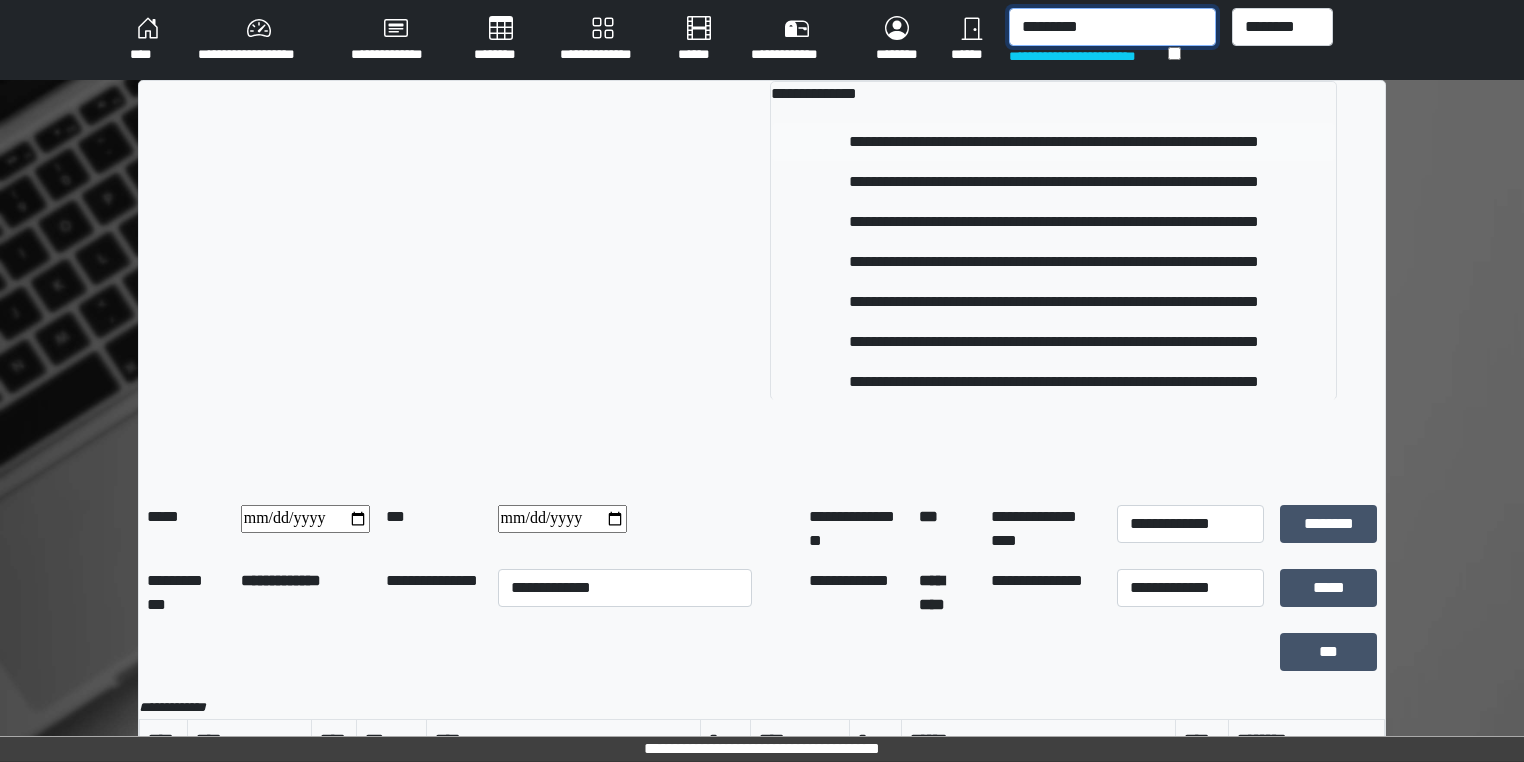 type on "*********" 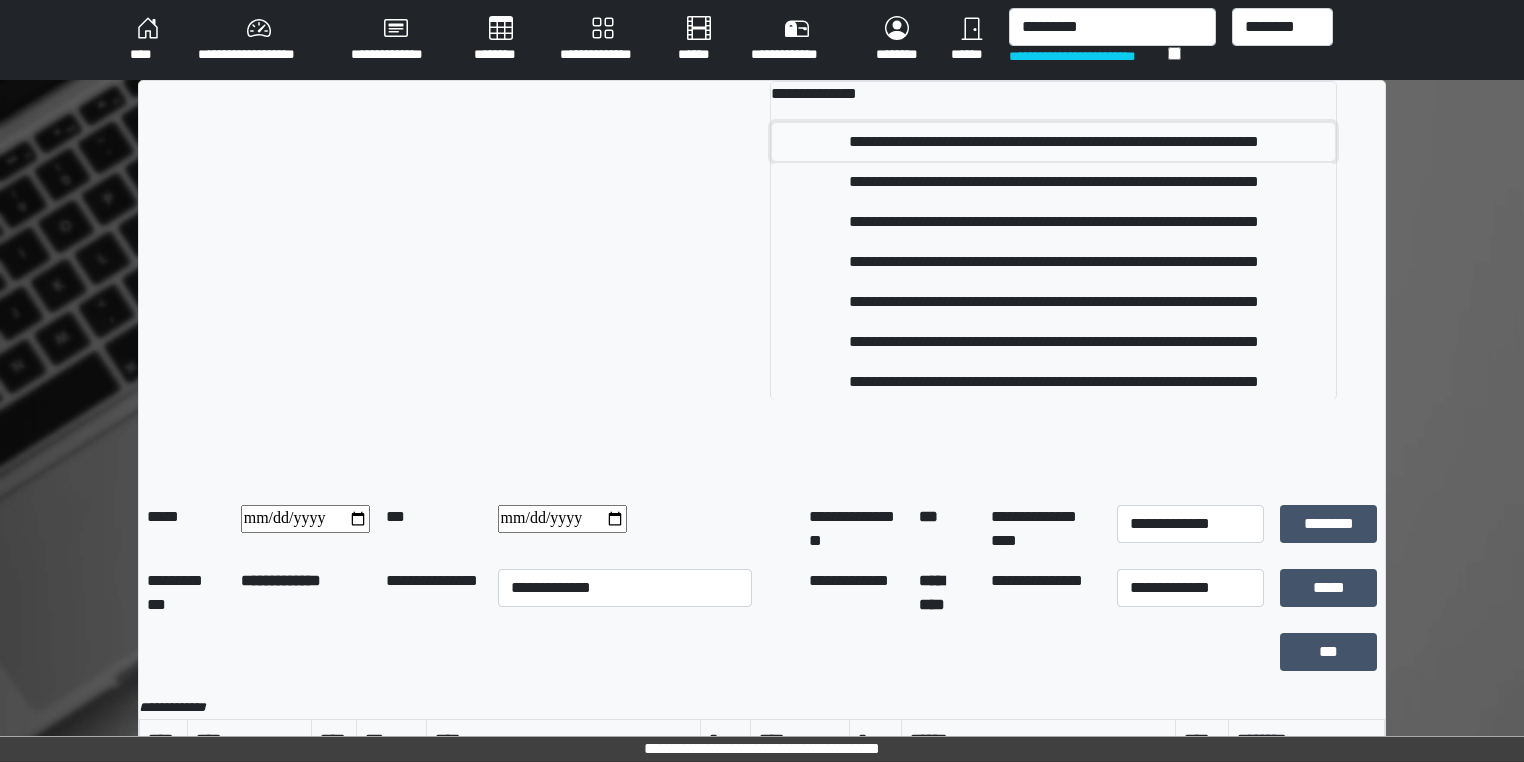 click on "**********" at bounding box center (1053, 142) 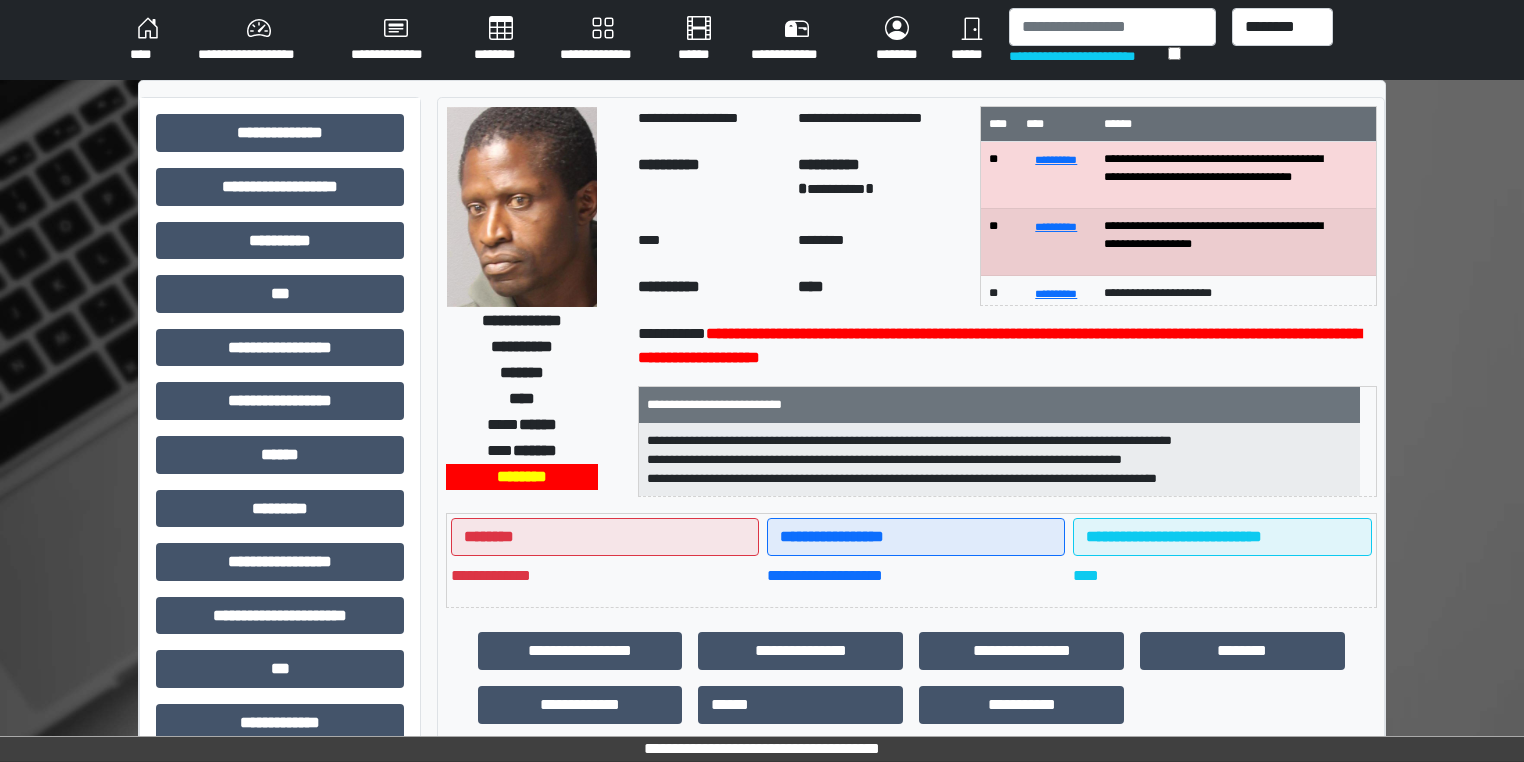 click on "**********" at bounding box center (762, 40) 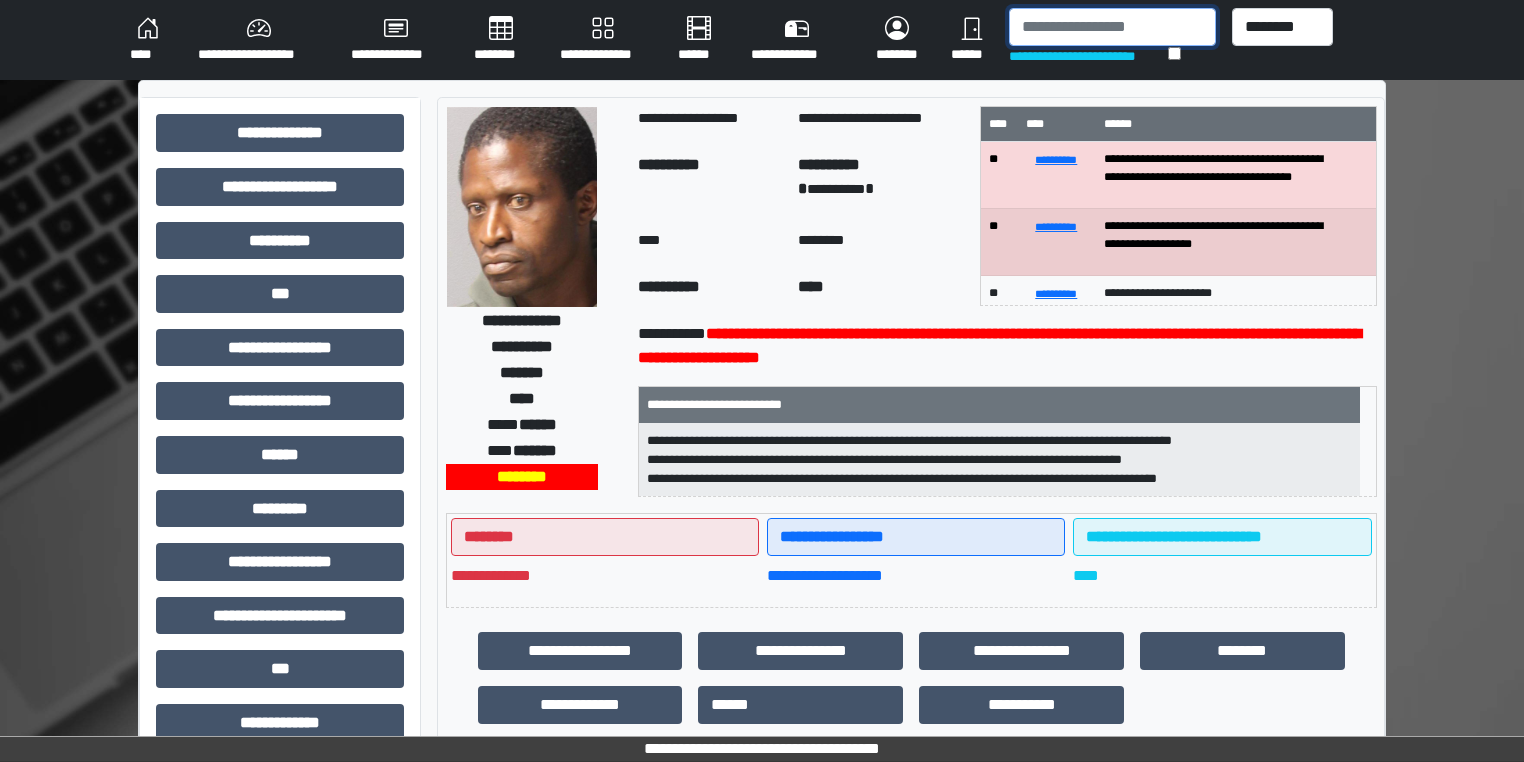 click at bounding box center (1112, 27) 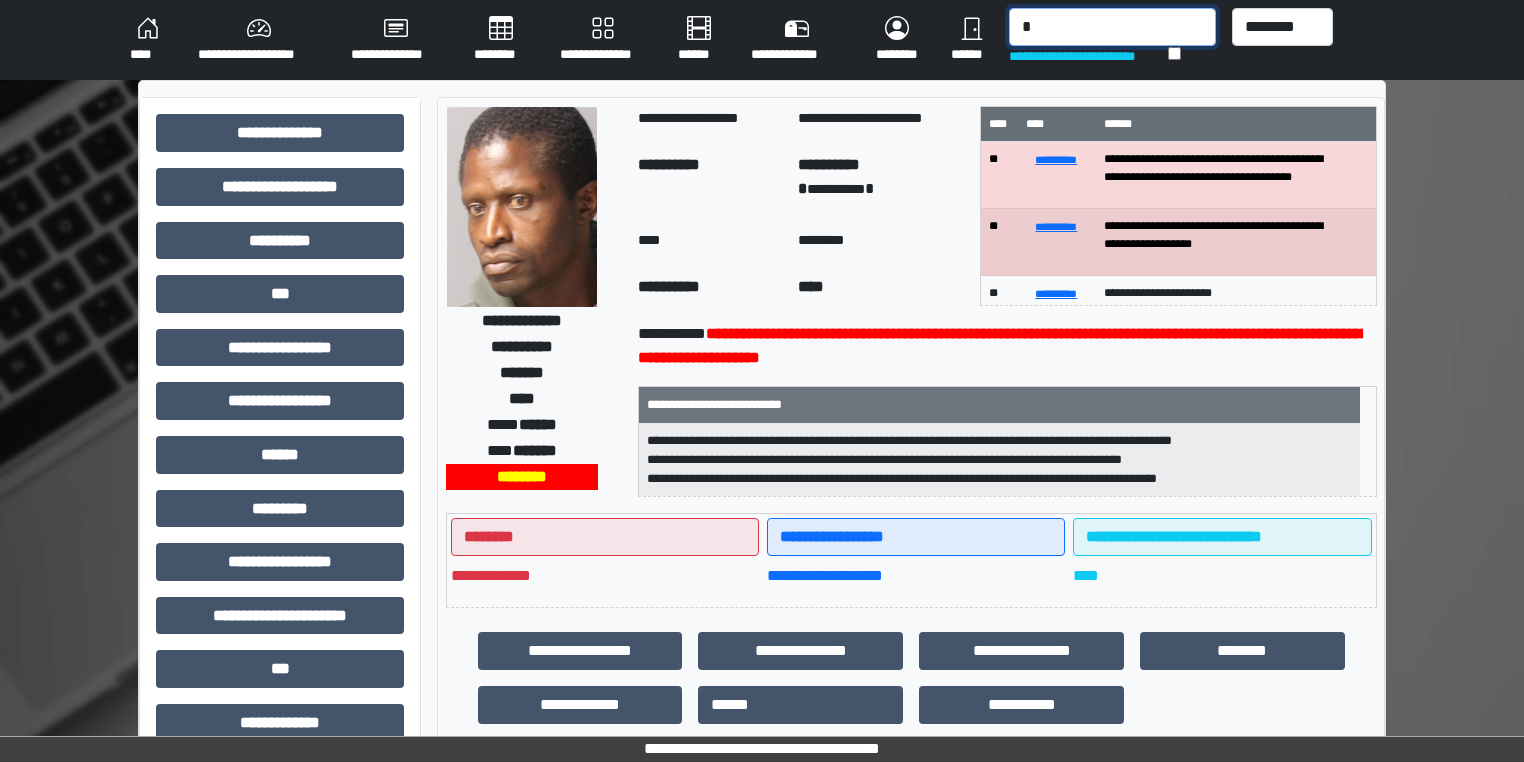 click on "*" at bounding box center (1112, 27) 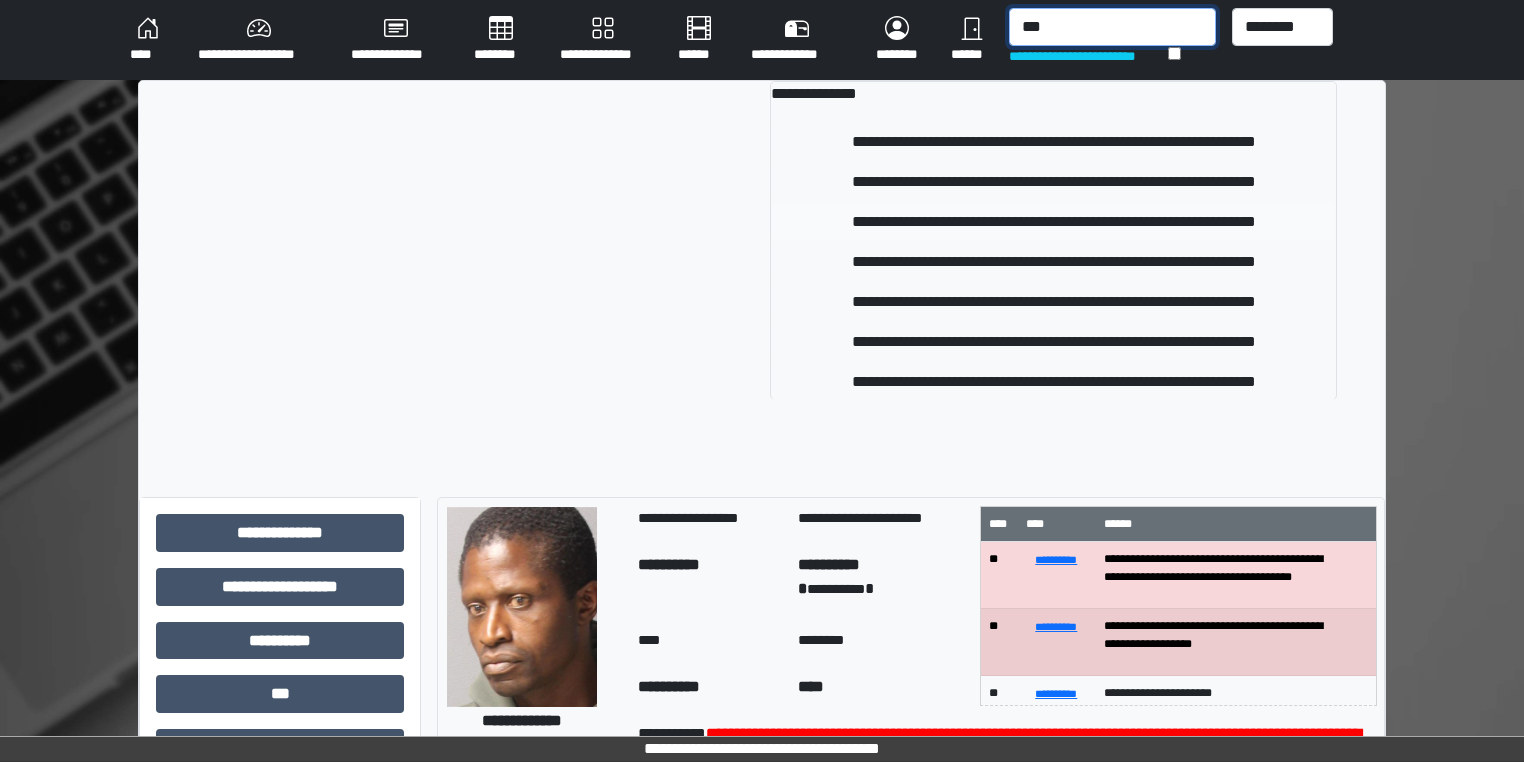 type on "***" 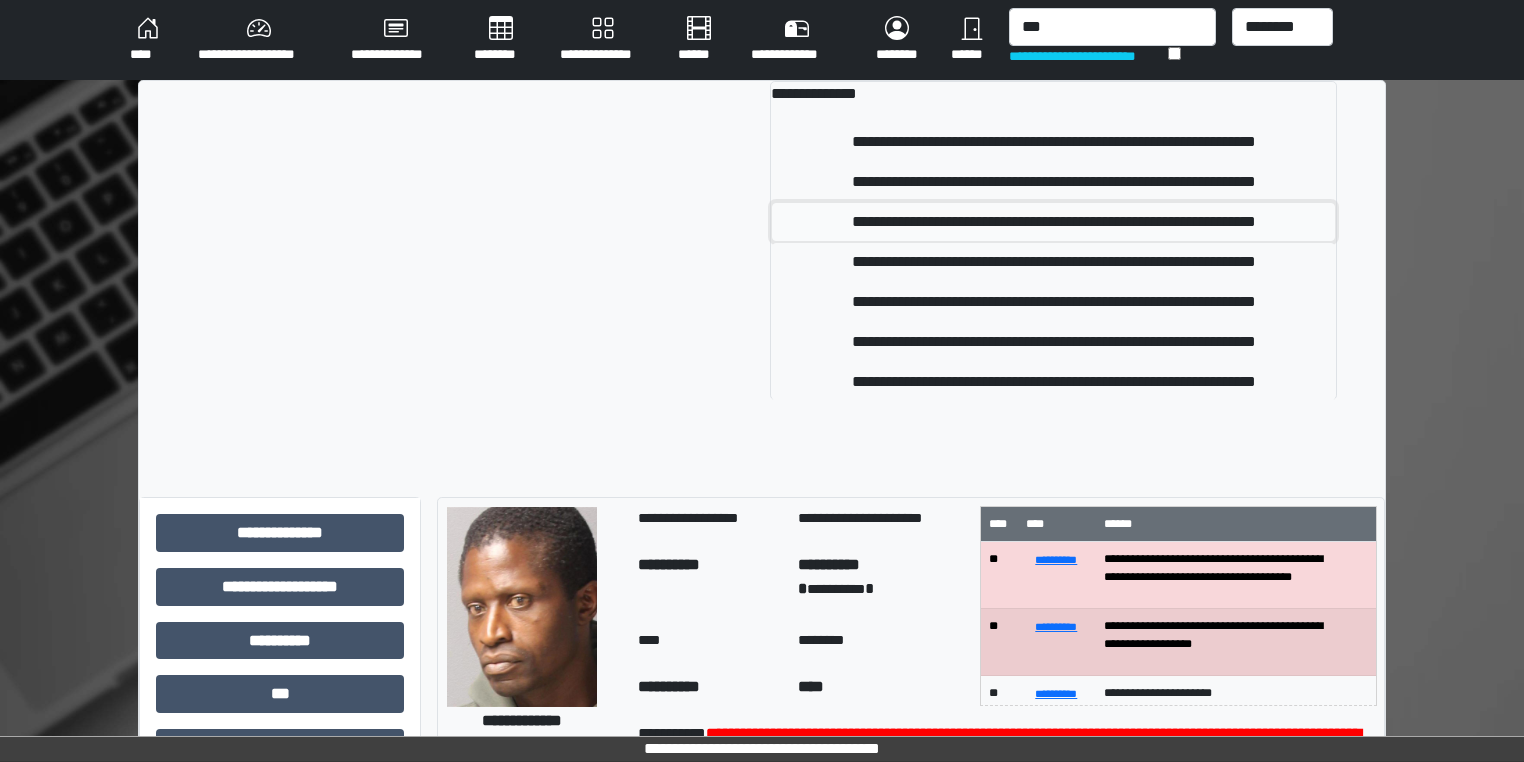 click on "**********" at bounding box center (1053, 222) 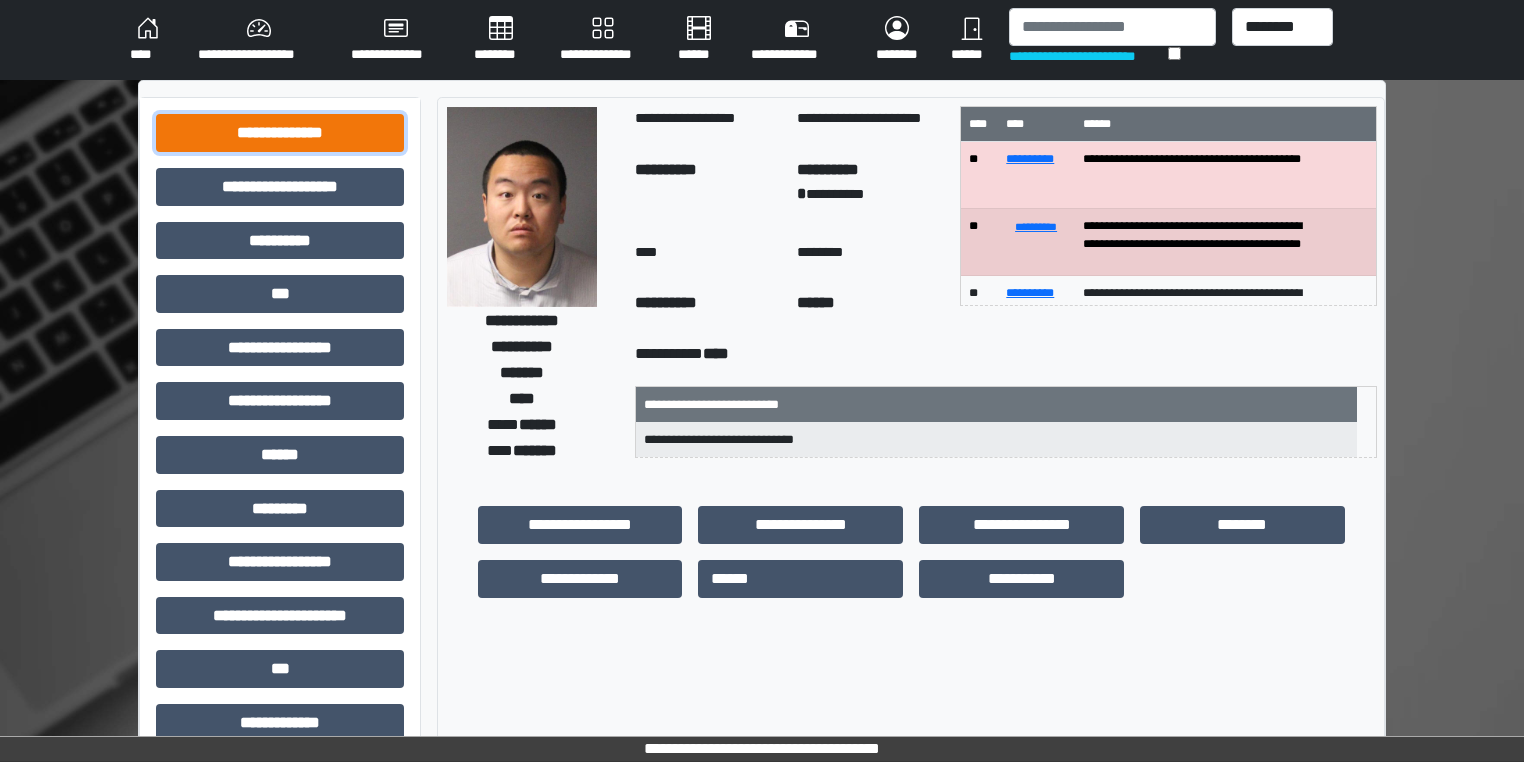 click on "**********" at bounding box center [280, 133] 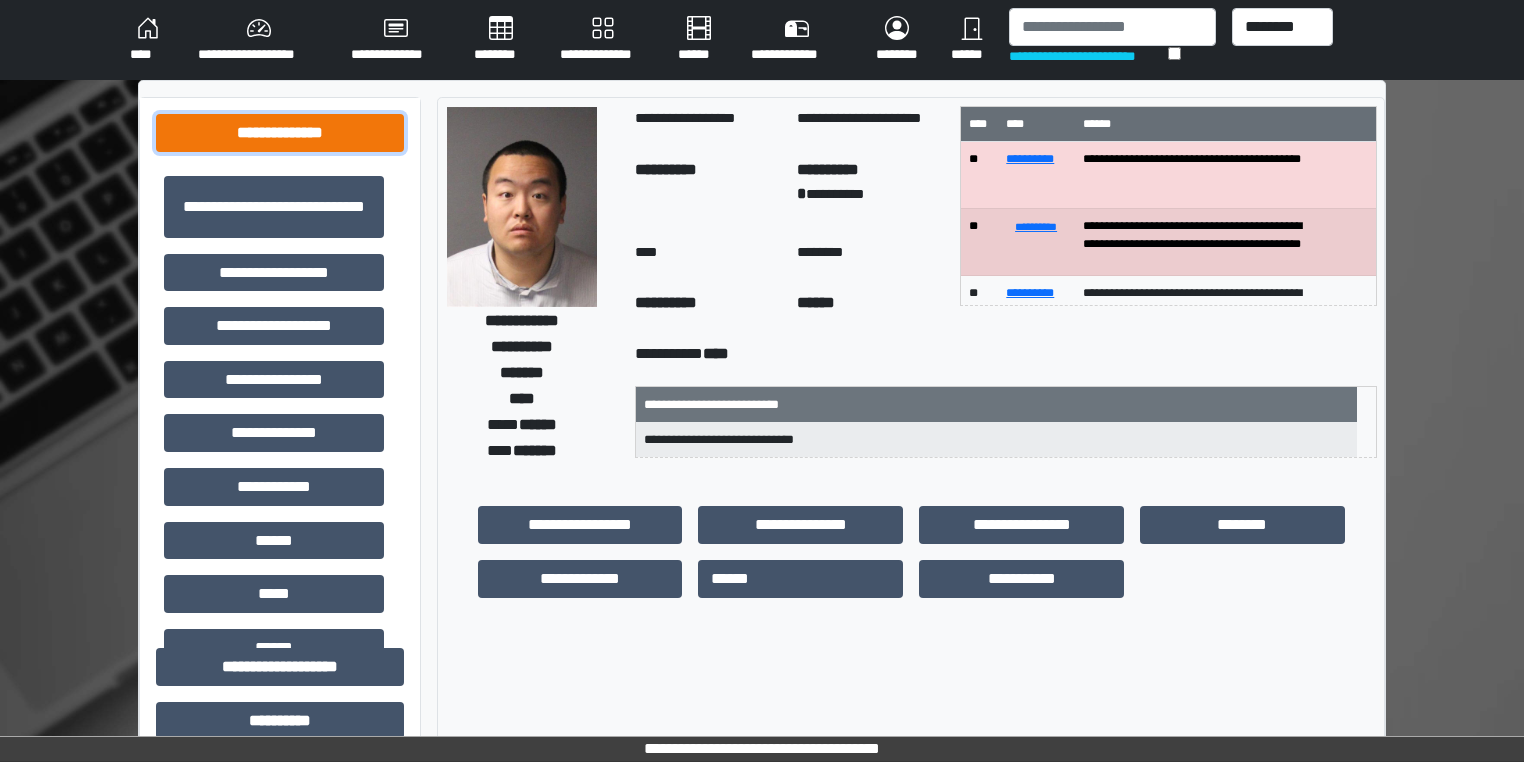 click on "**********" at bounding box center [280, 133] 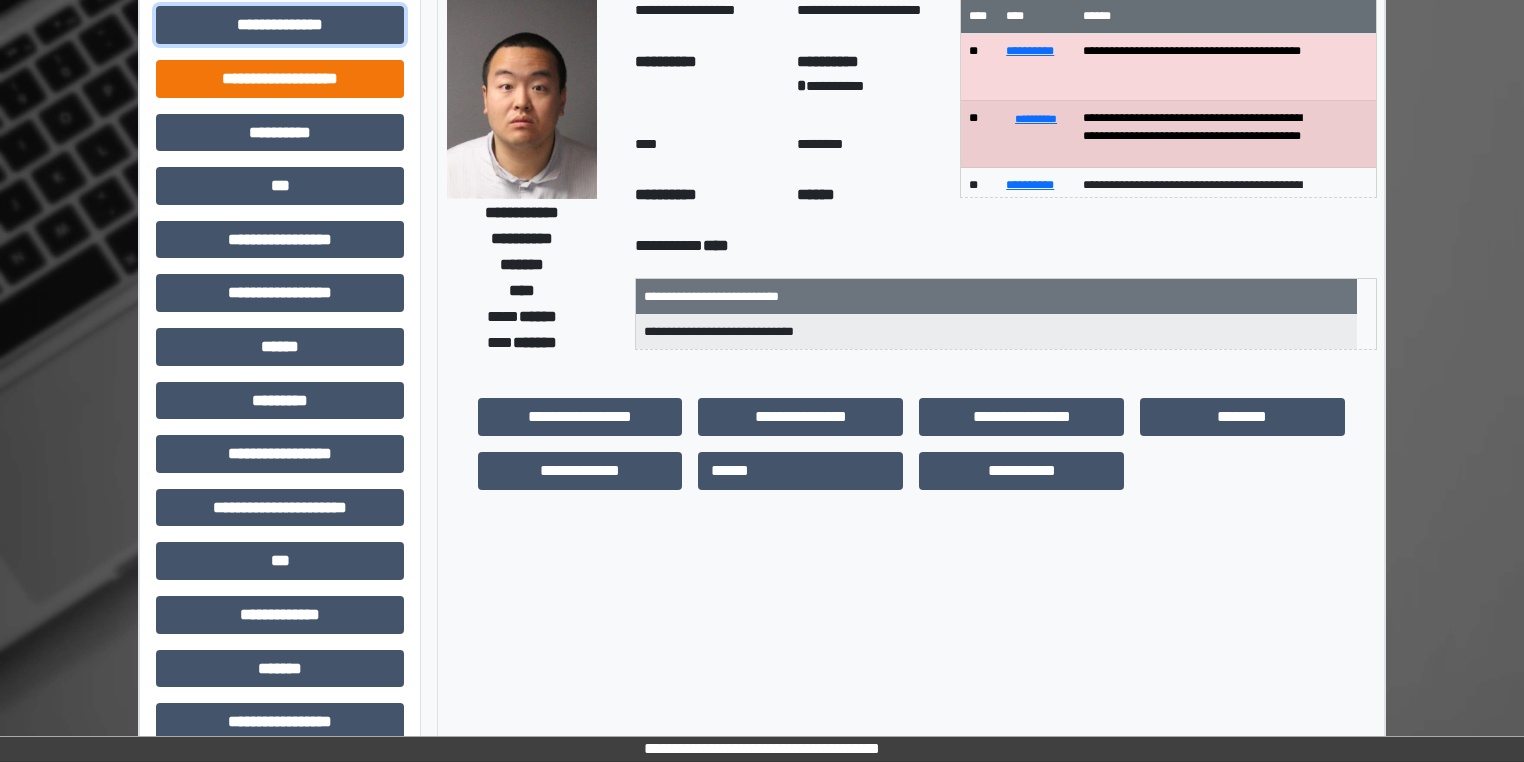scroll, scrollTop: 80, scrollLeft: 0, axis: vertical 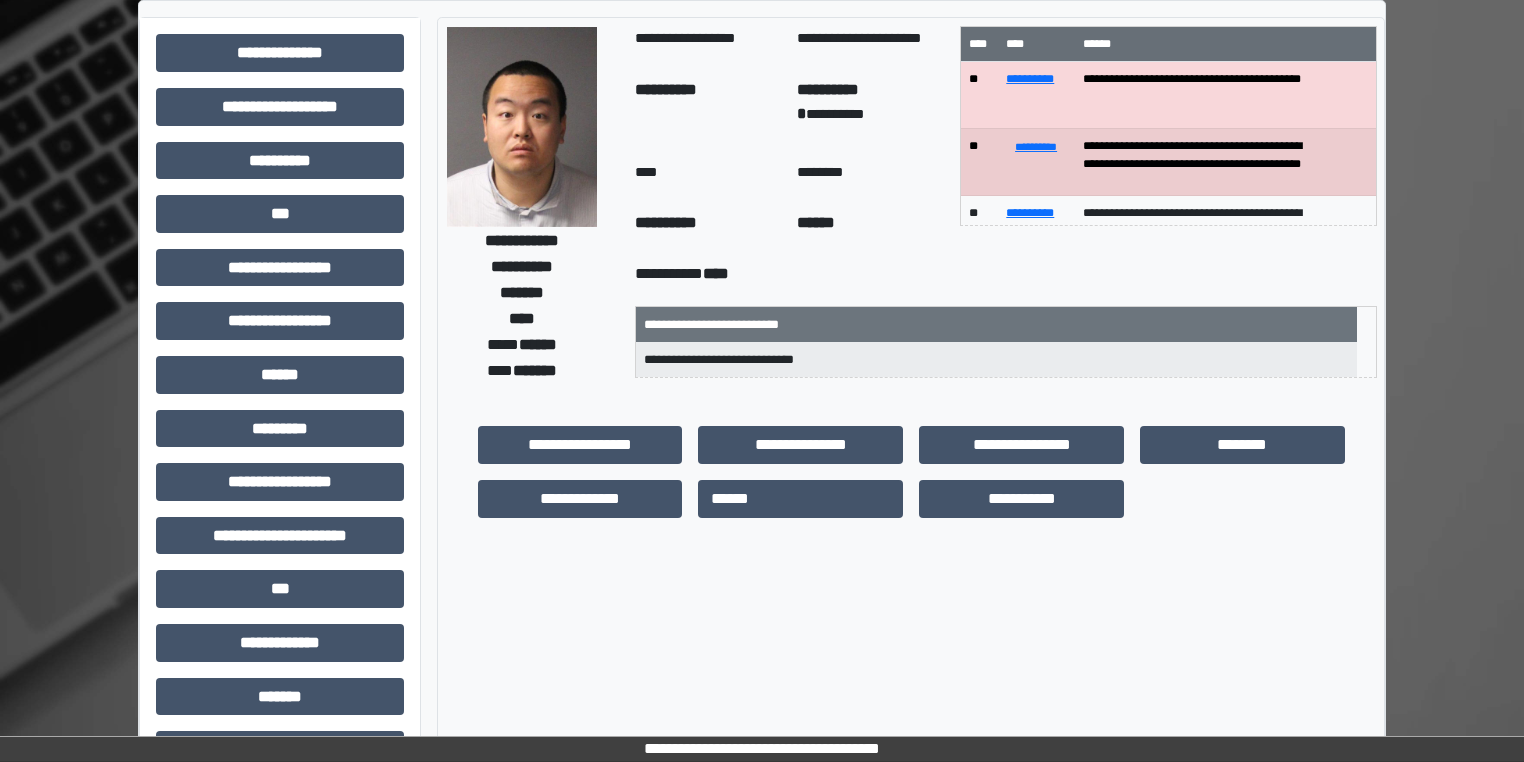 click on "**********" at bounding box center (280, 543) 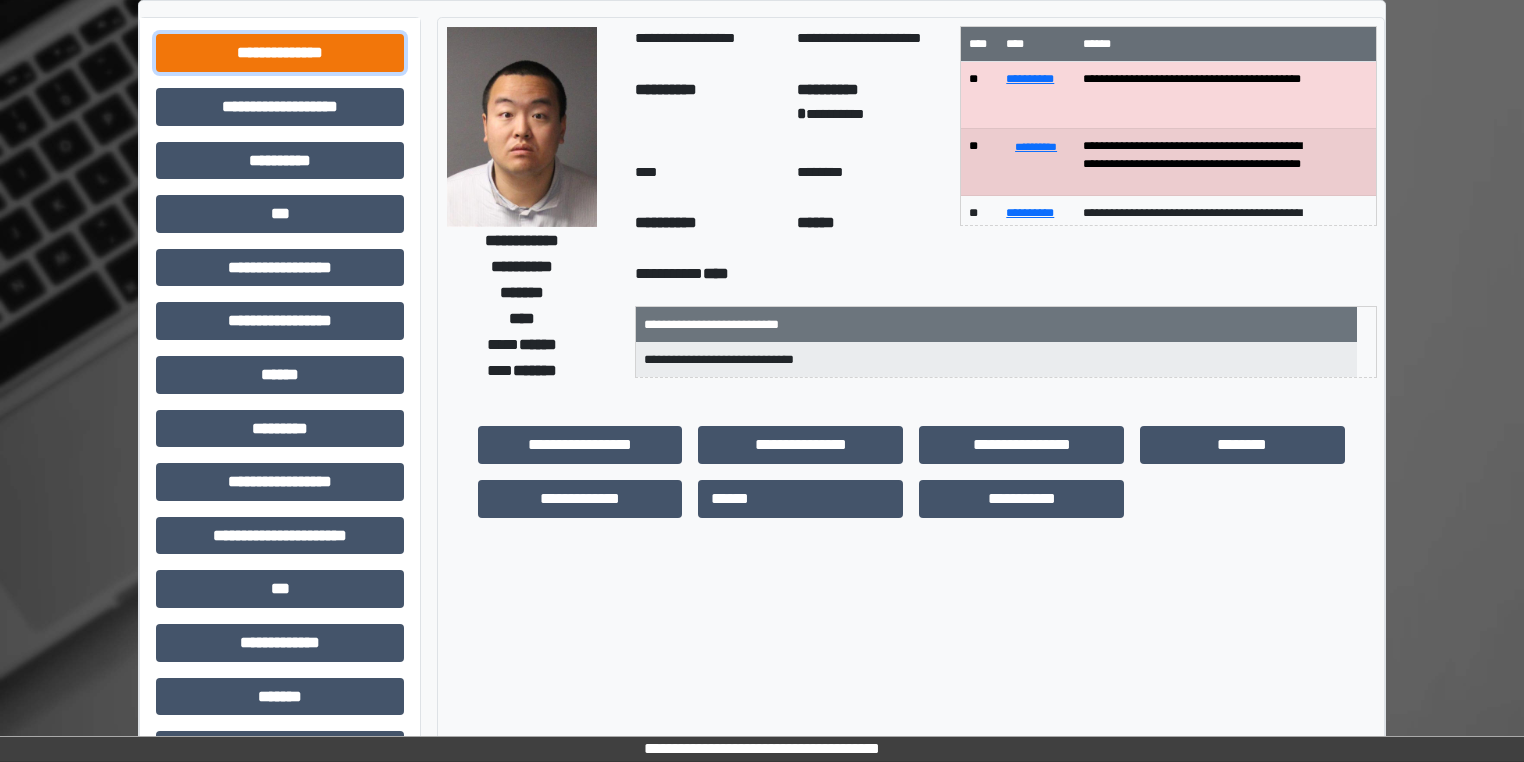 click on "**********" at bounding box center [280, 53] 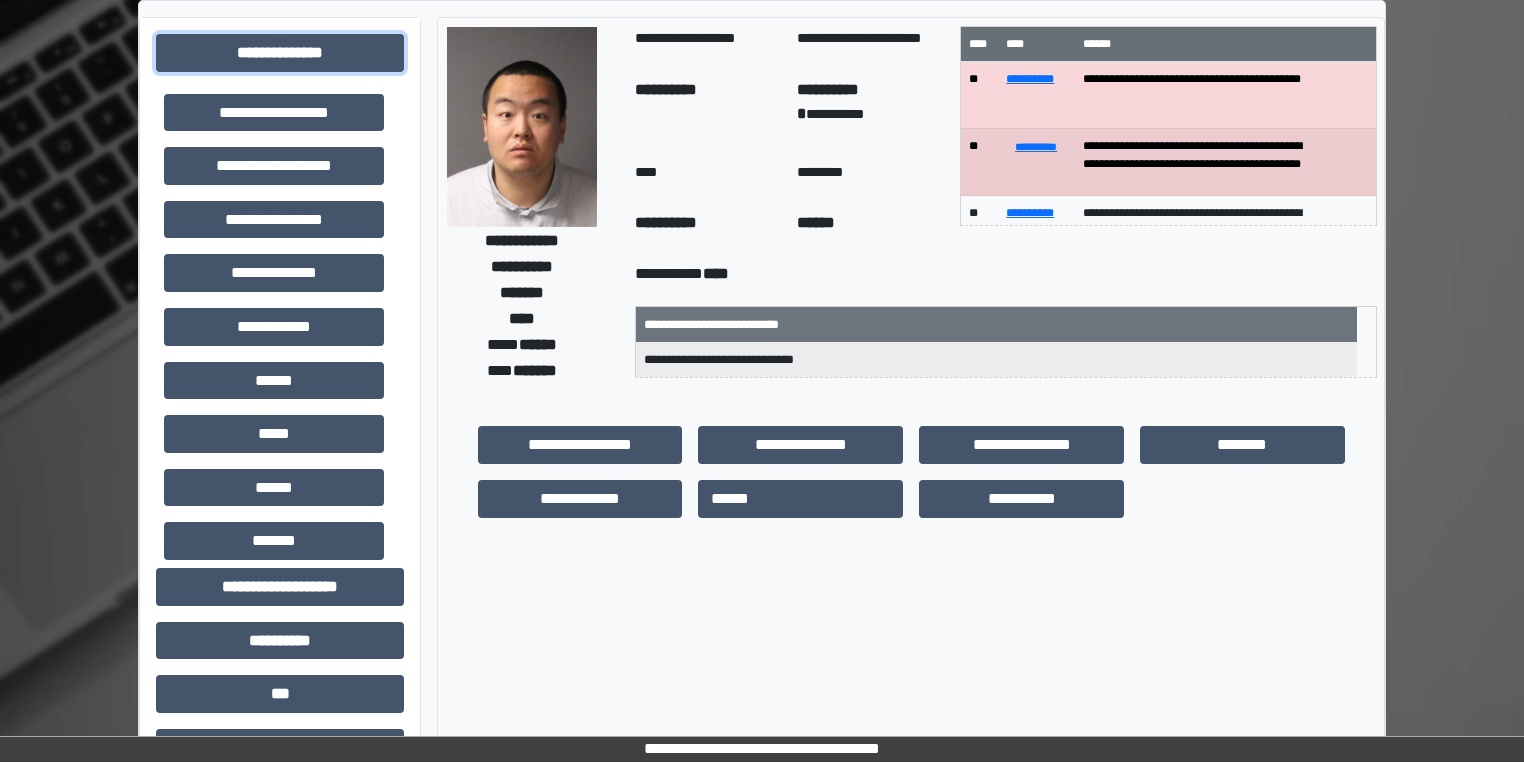 scroll, scrollTop: 80, scrollLeft: 0, axis: vertical 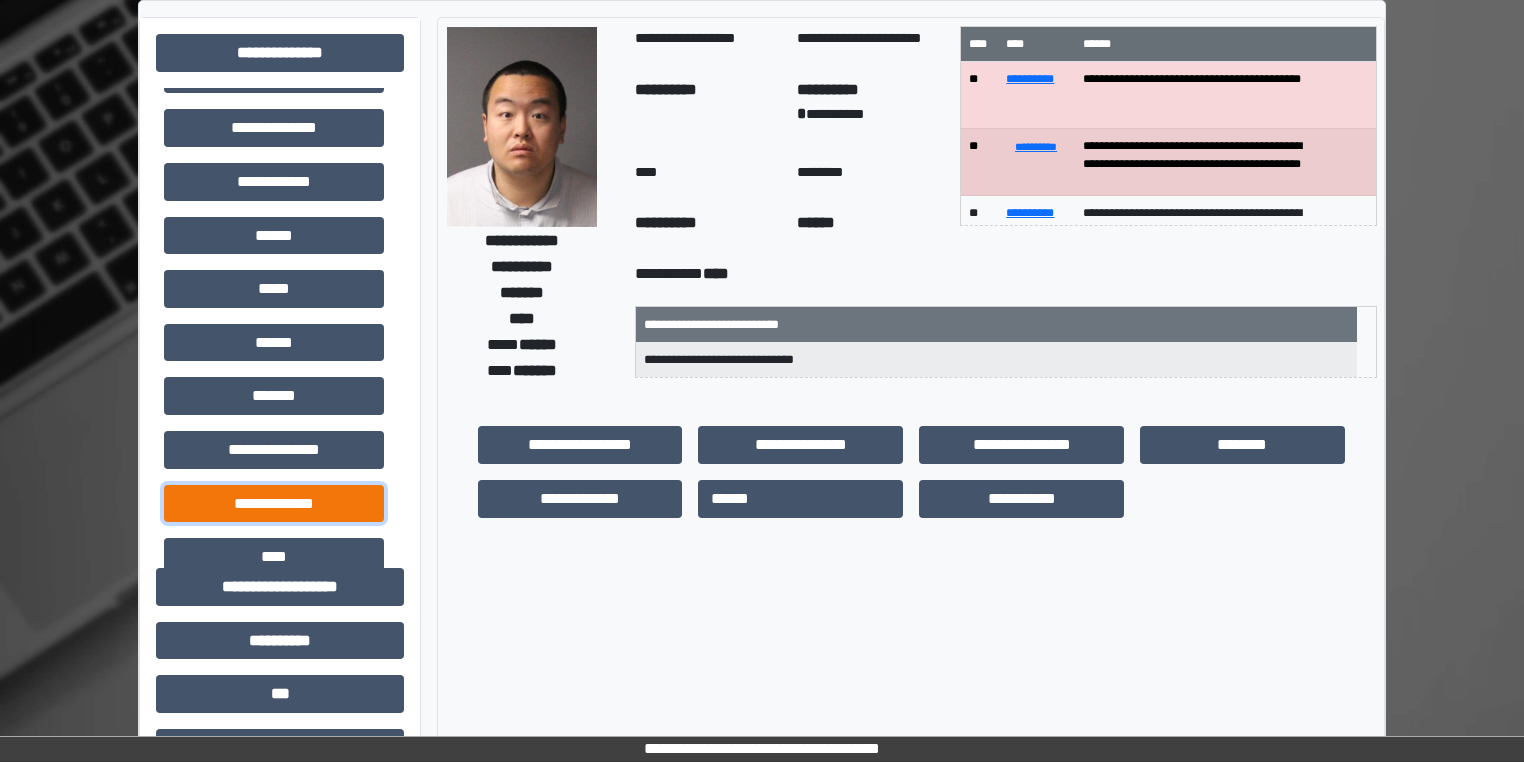 click on "**********" at bounding box center [274, 504] 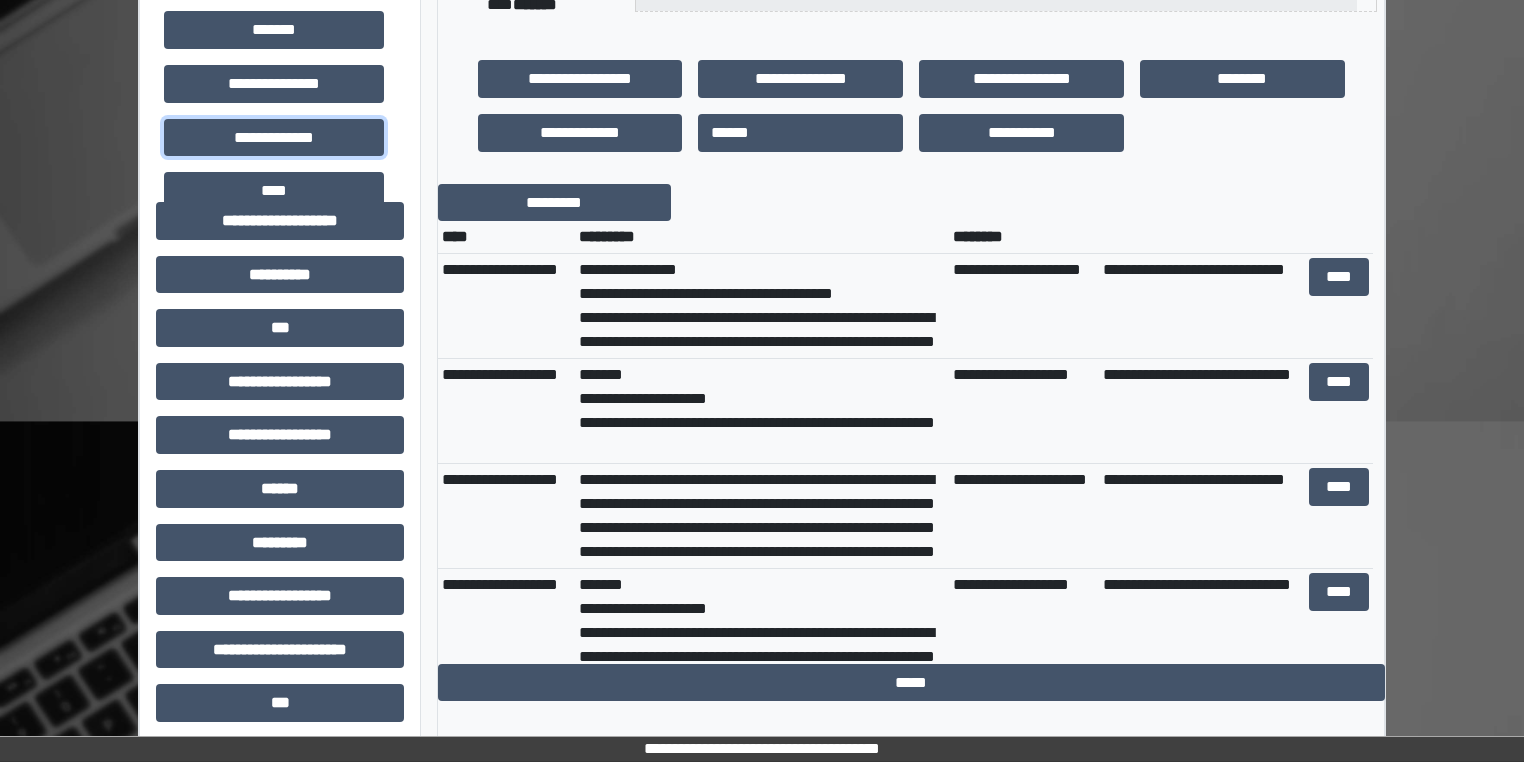 scroll, scrollTop: 428, scrollLeft: 0, axis: vertical 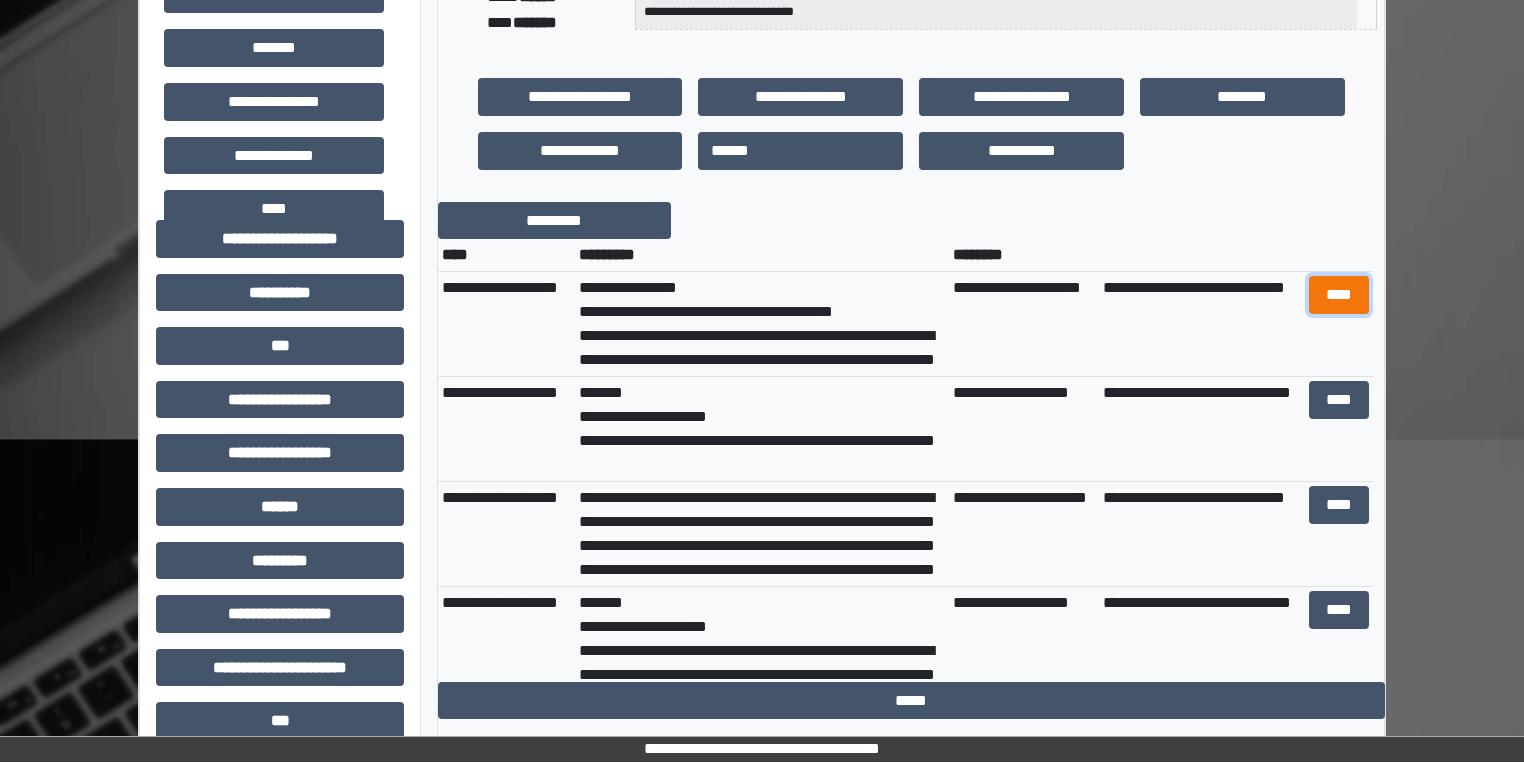 click on "****" at bounding box center (1338, 295) 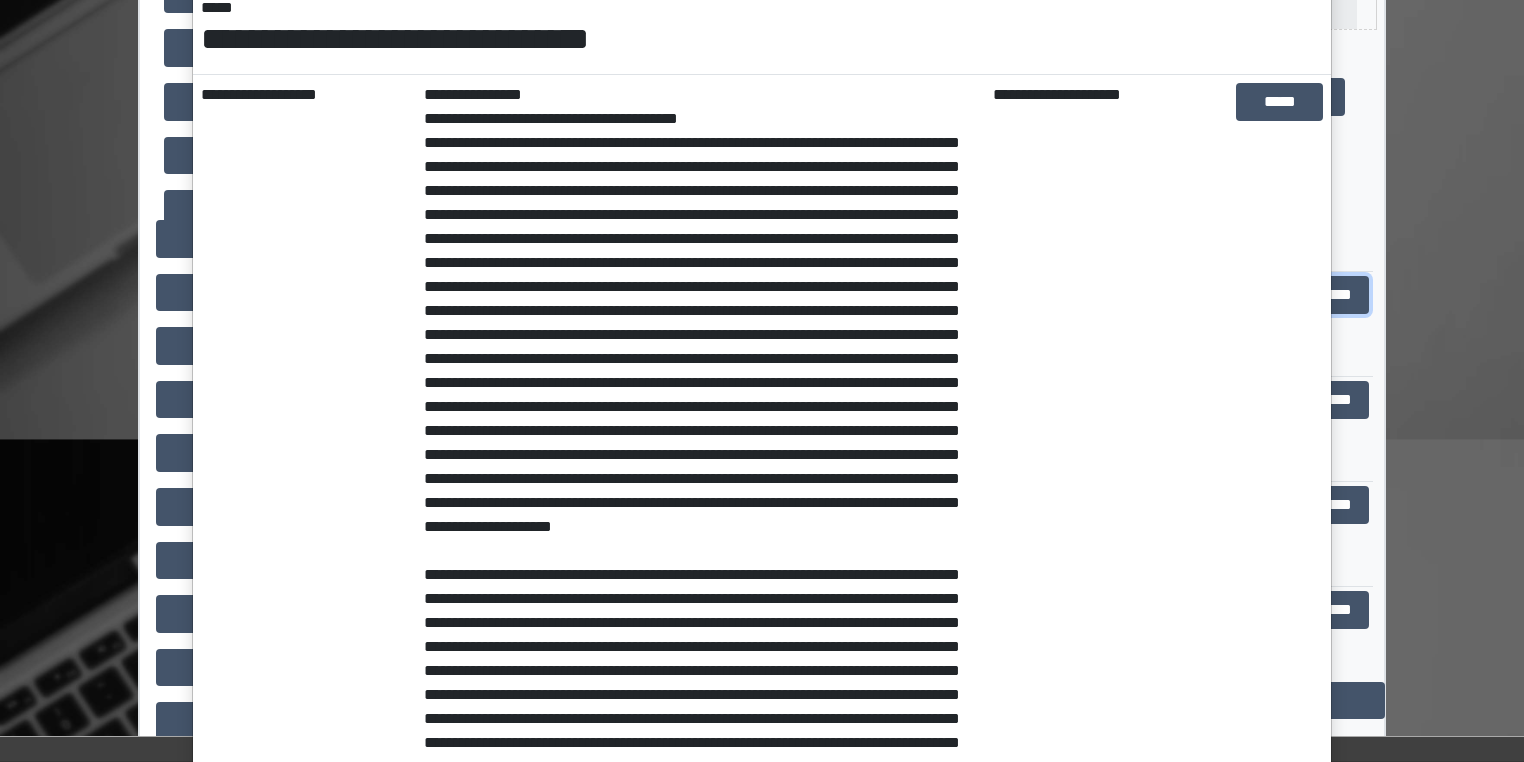 scroll, scrollTop: 303, scrollLeft: 0, axis: vertical 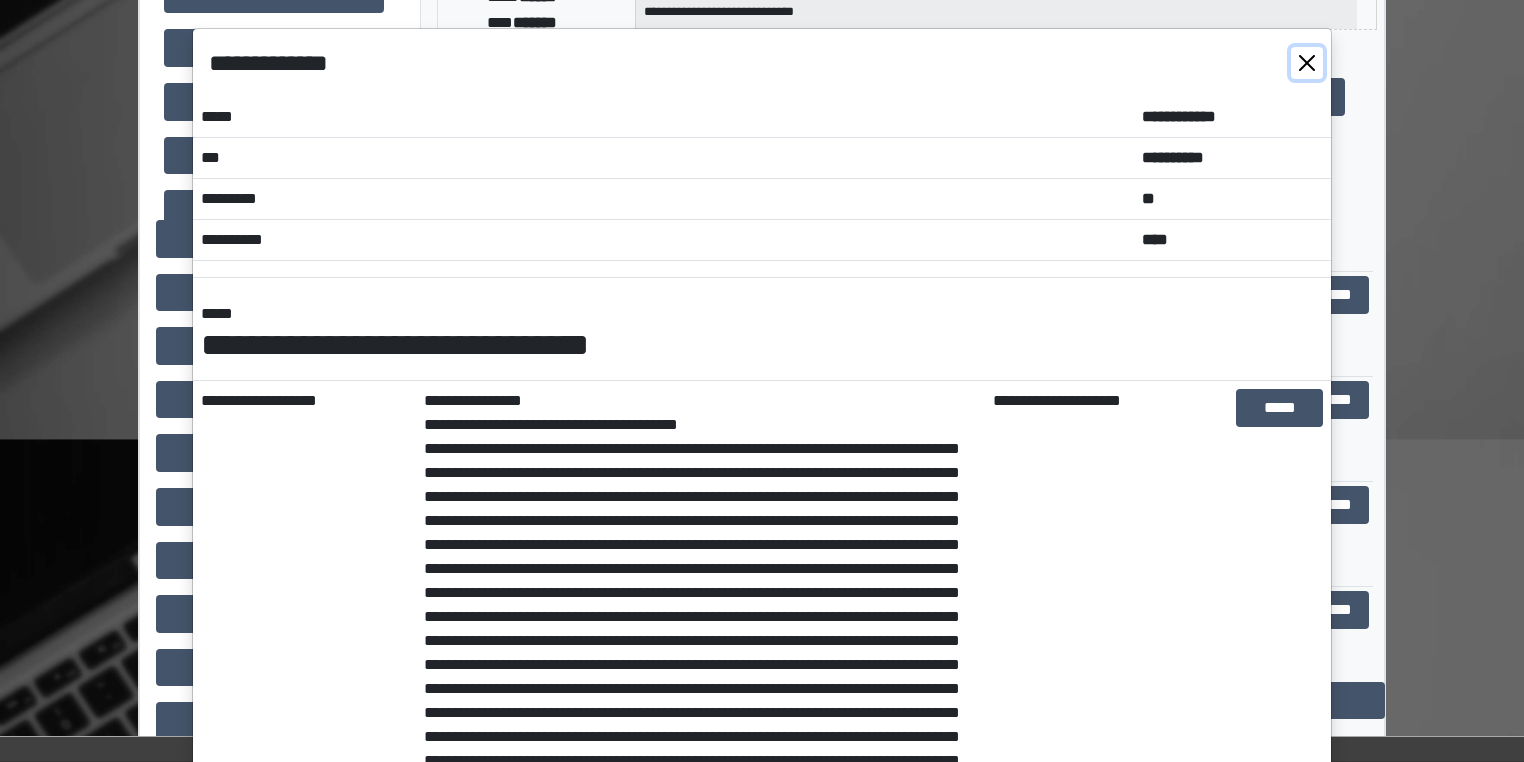 click at bounding box center (1307, 63) 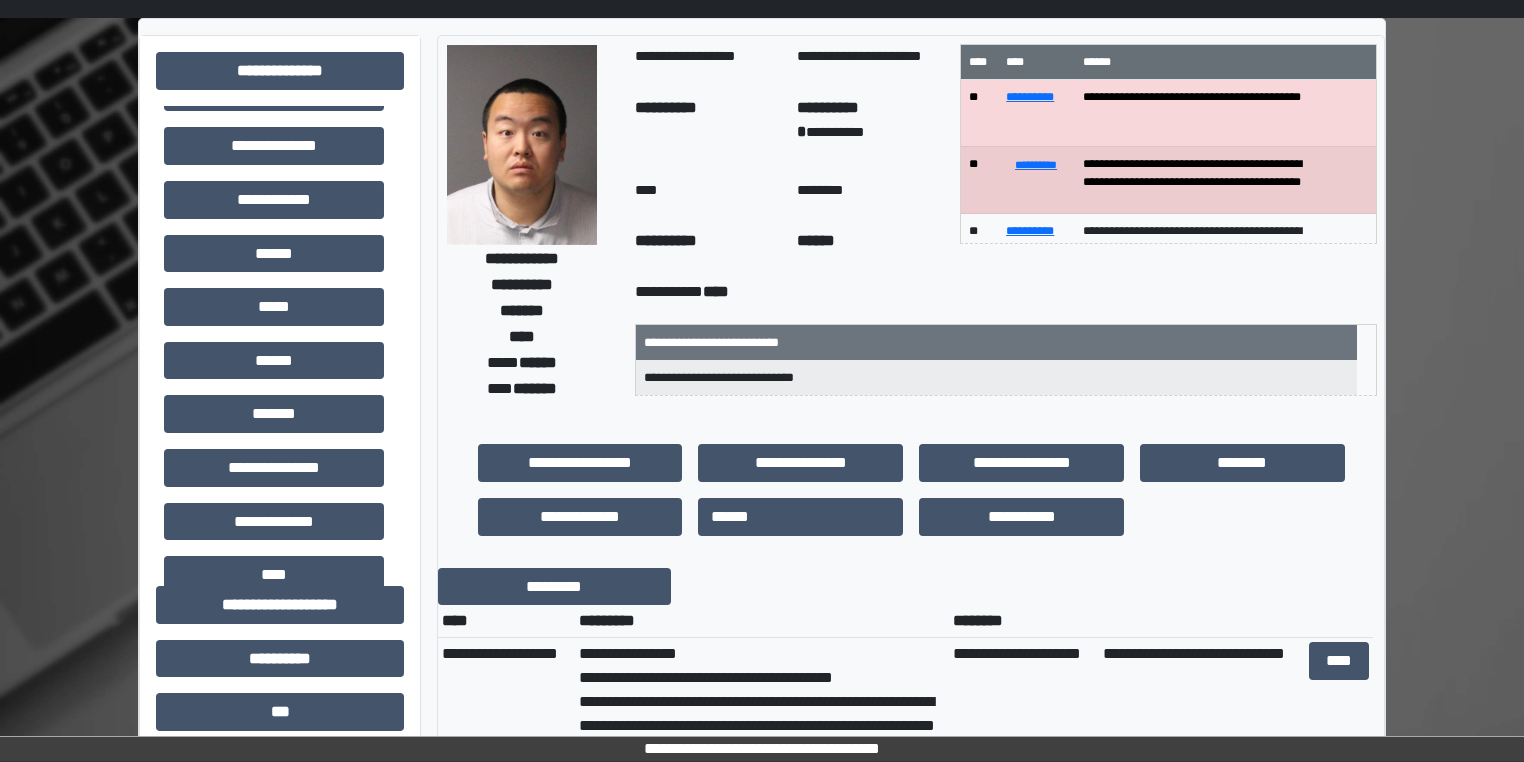 scroll, scrollTop: 0, scrollLeft: 0, axis: both 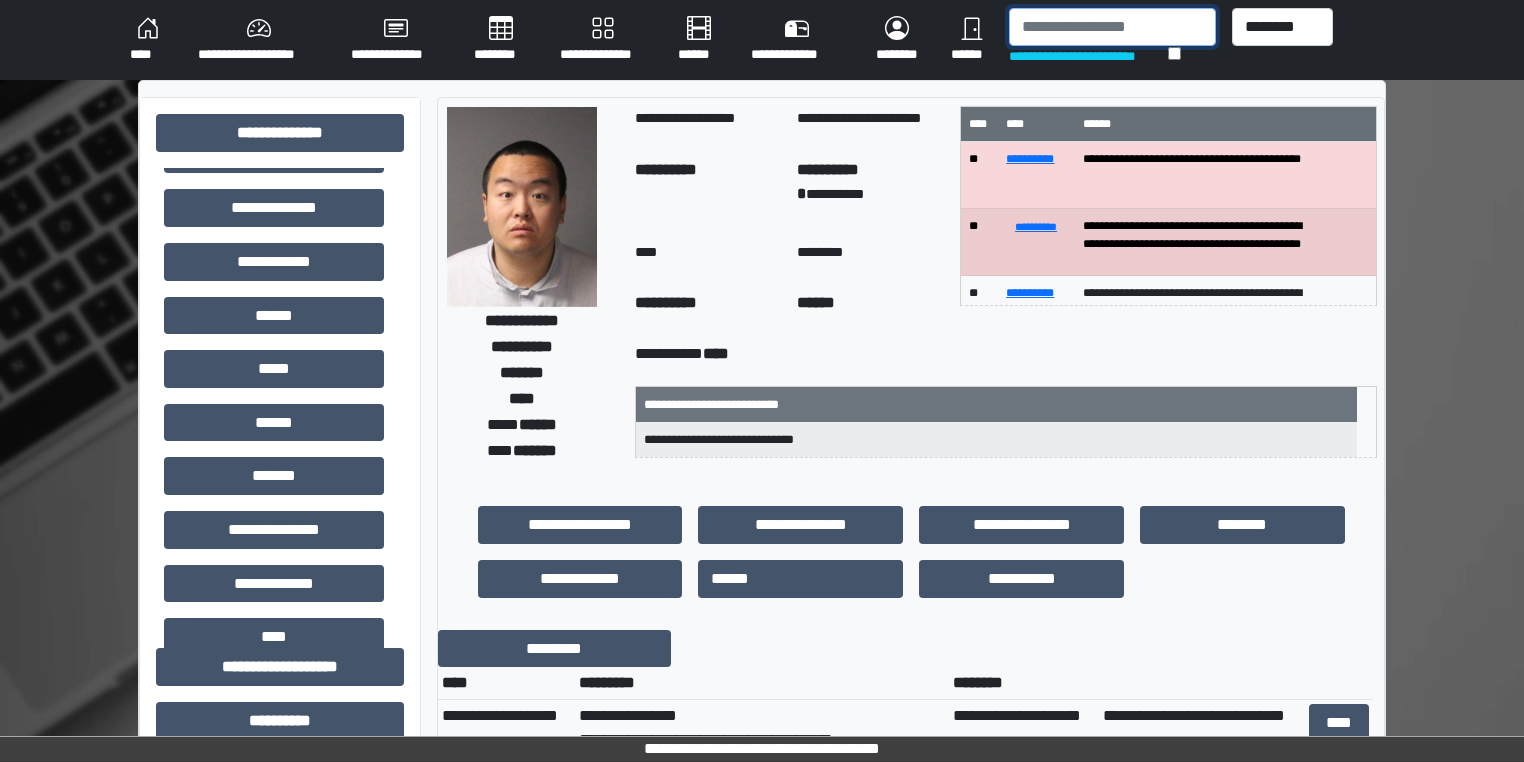 click at bounding box center (1112, 27) 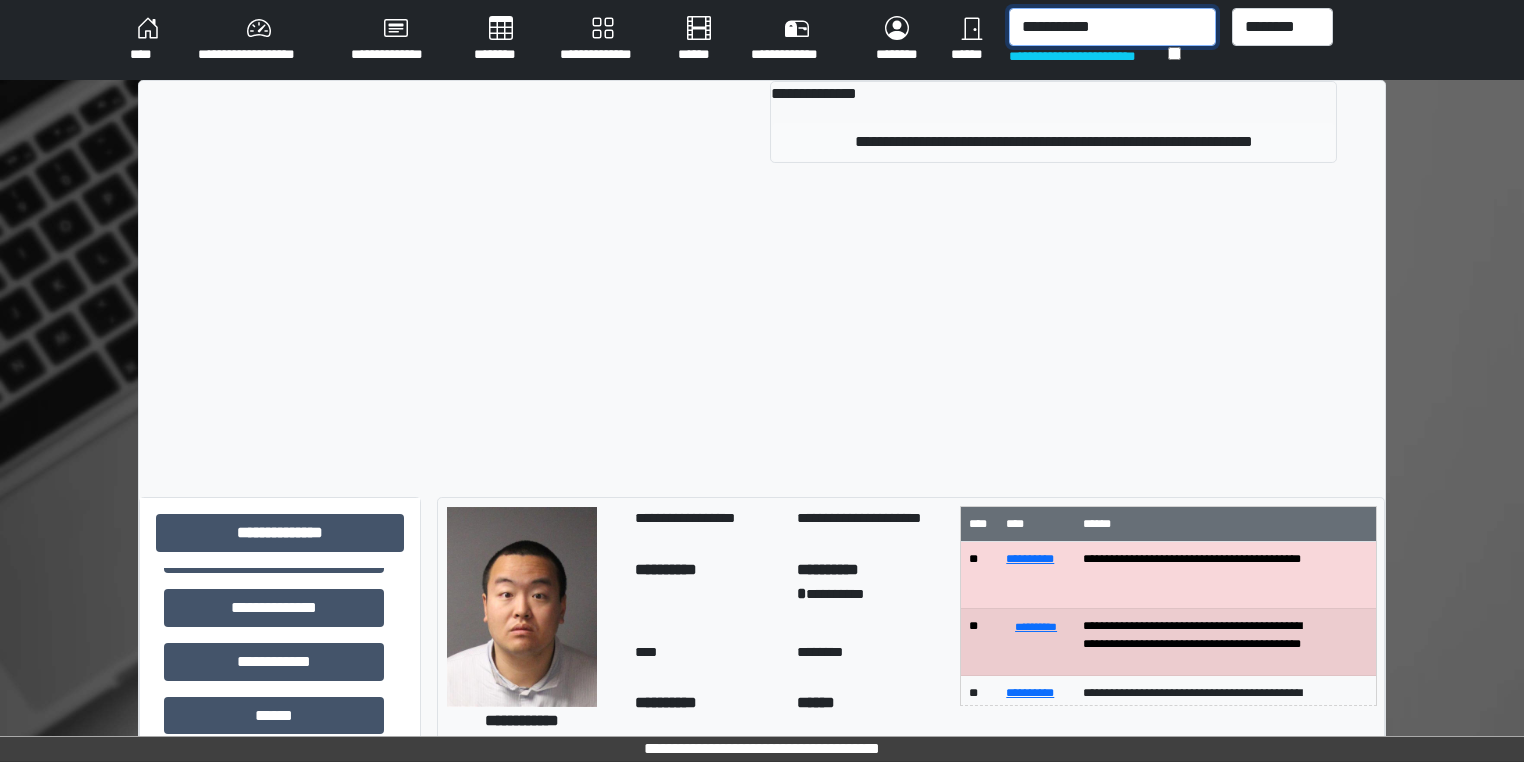 type on "**********" 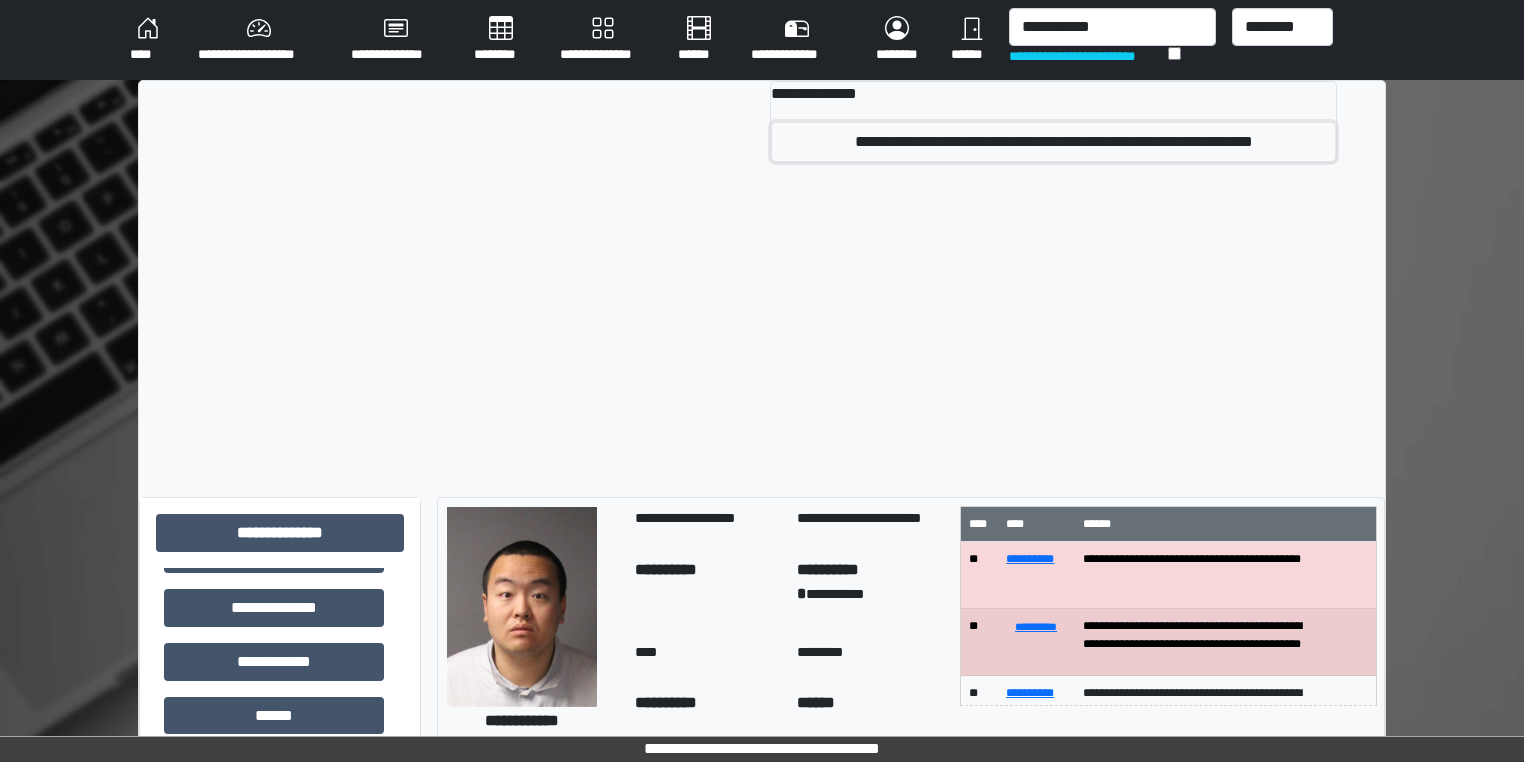 click on "**********" at bounding box center (1053, 142) 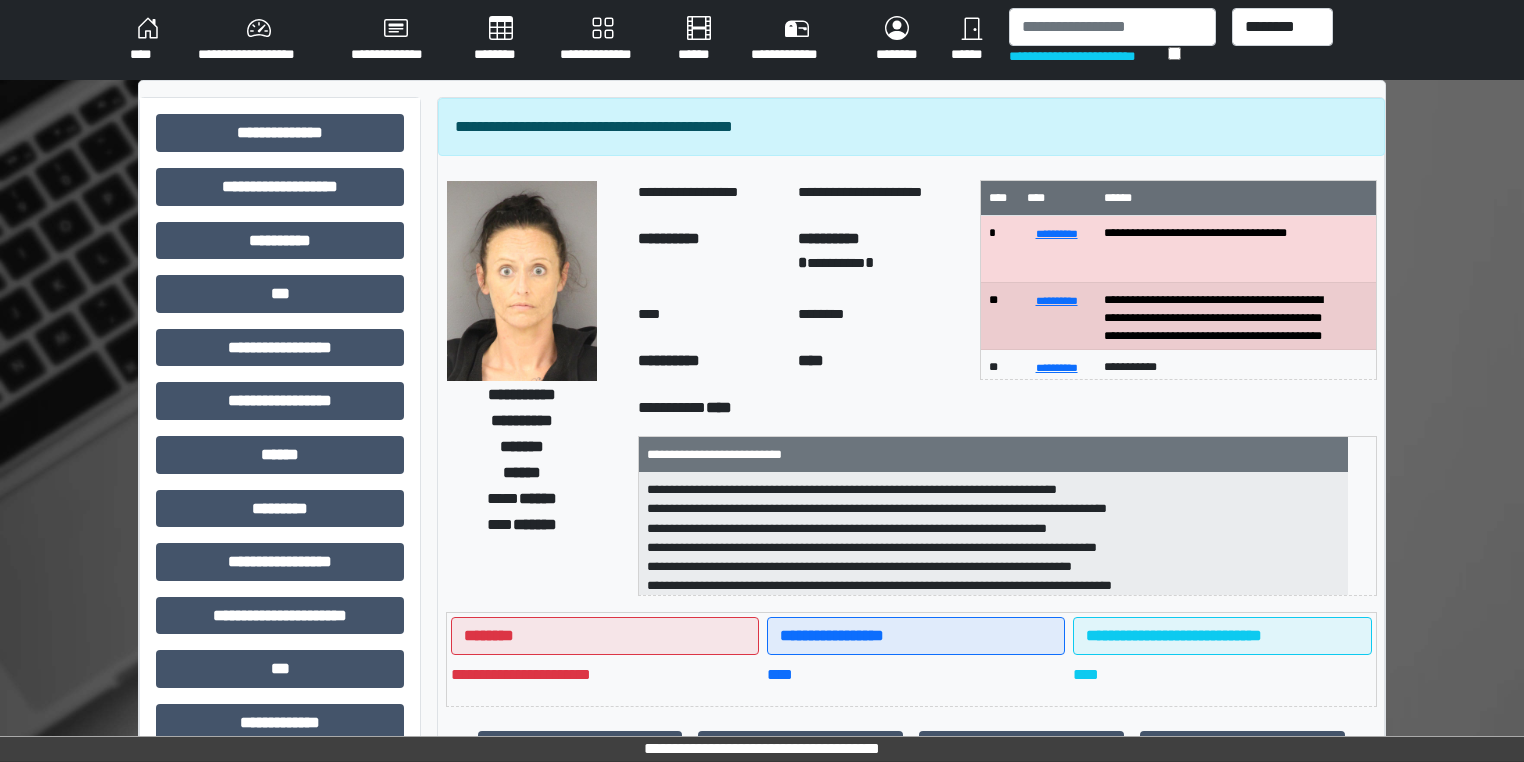 scroll, scrollTop: 40, scrollLeft: 0, axis: vertical 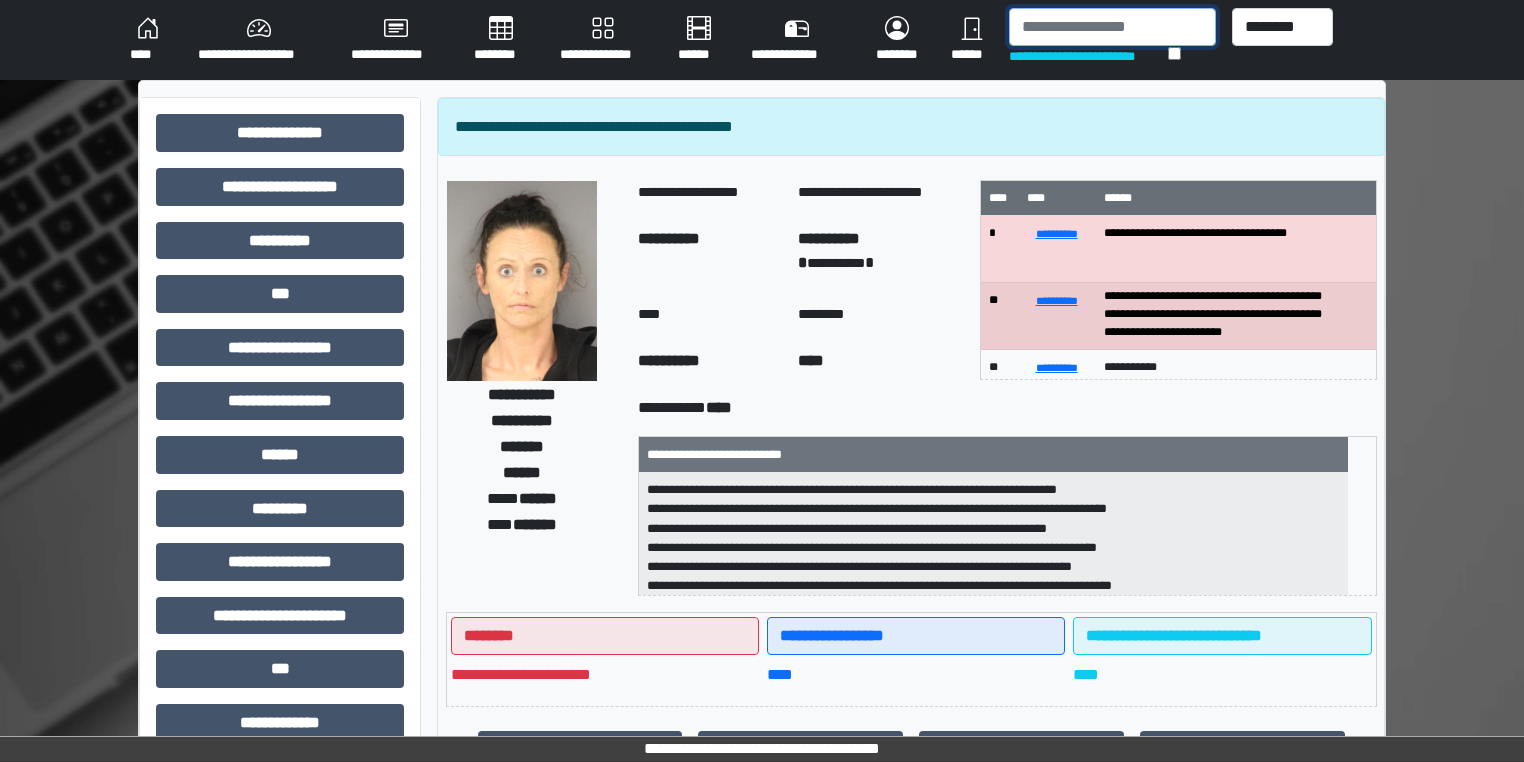 click at bounding box center [1112, 27] 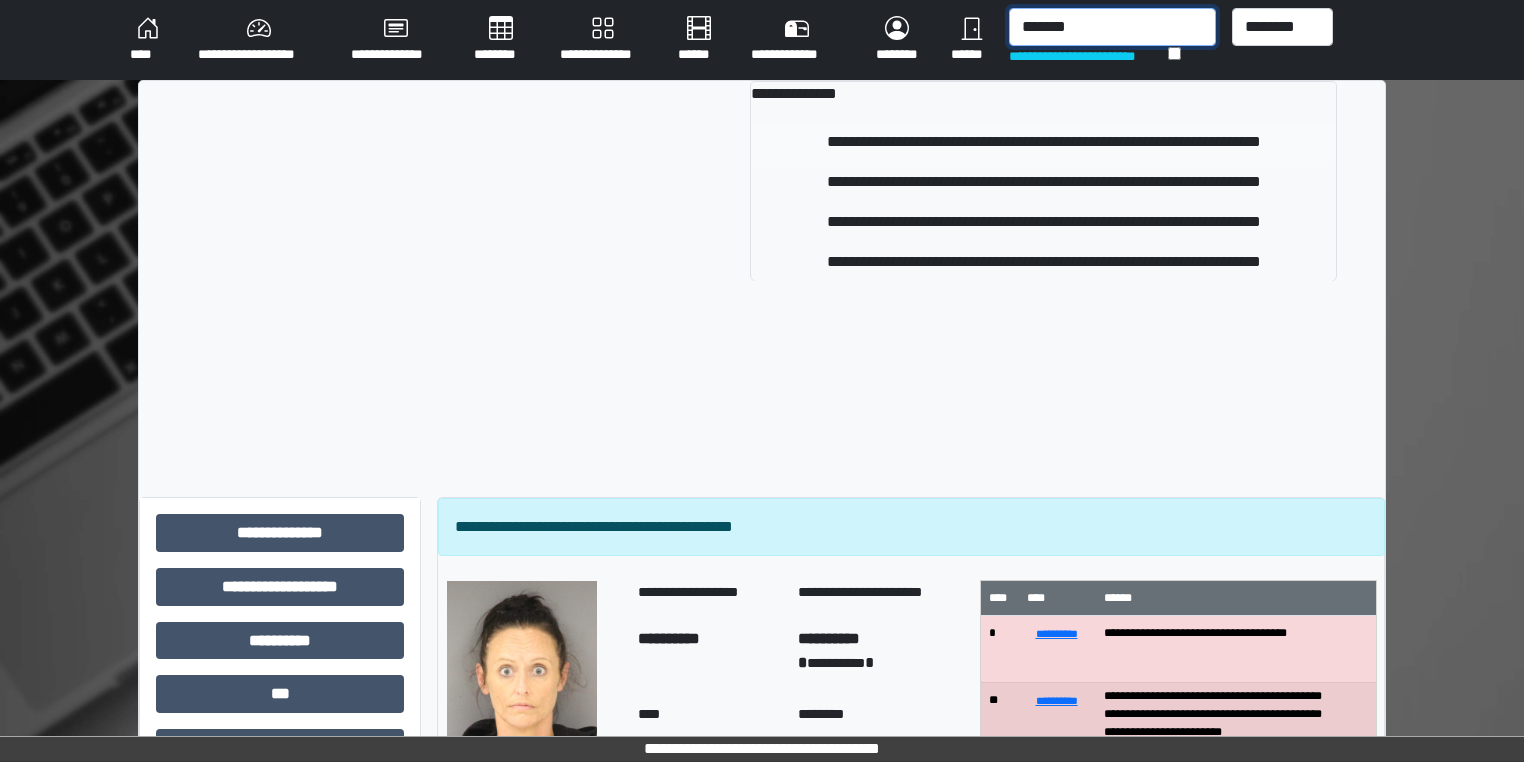 type on "*******" 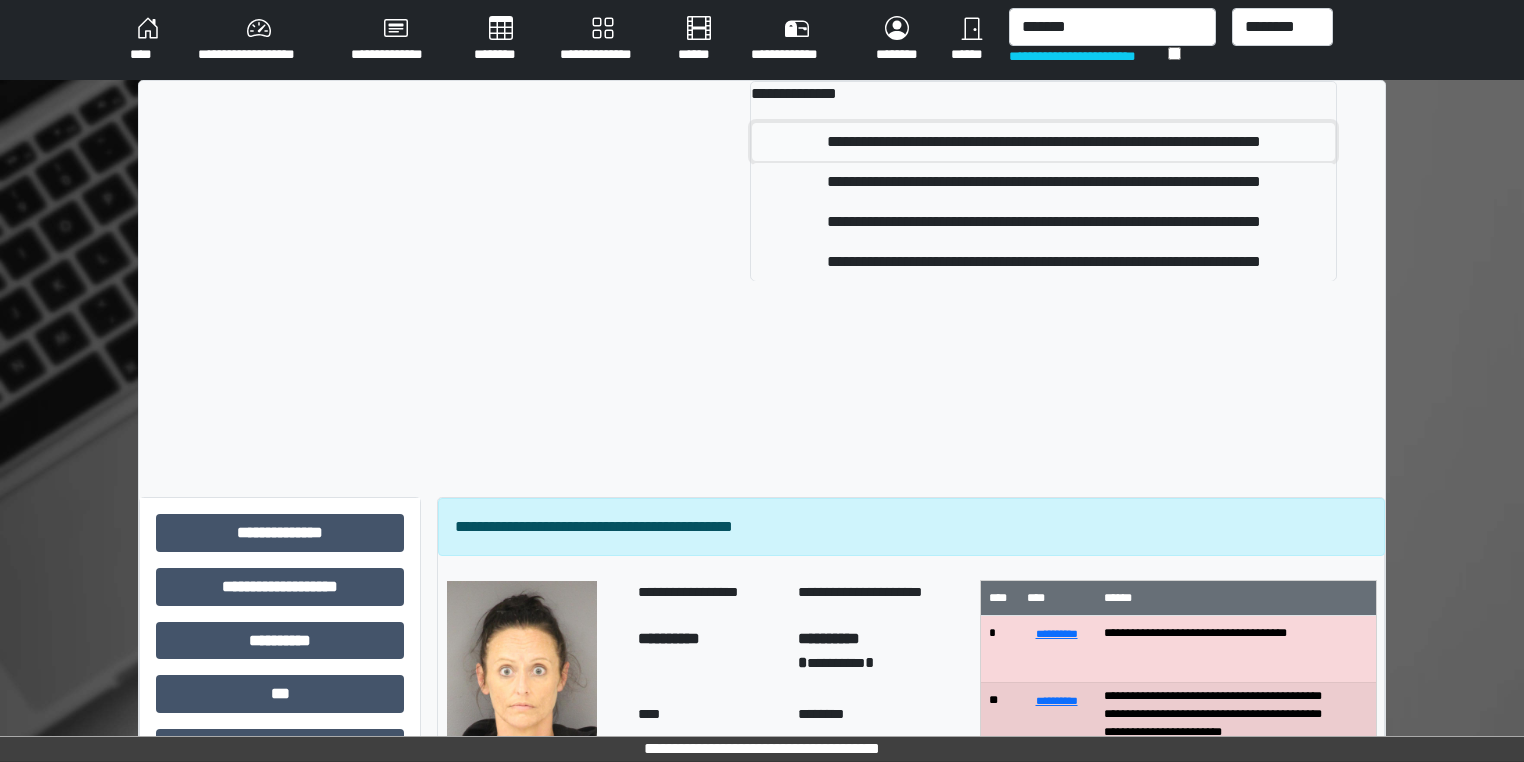 click on "**********" at bounding box center [1043, 142] 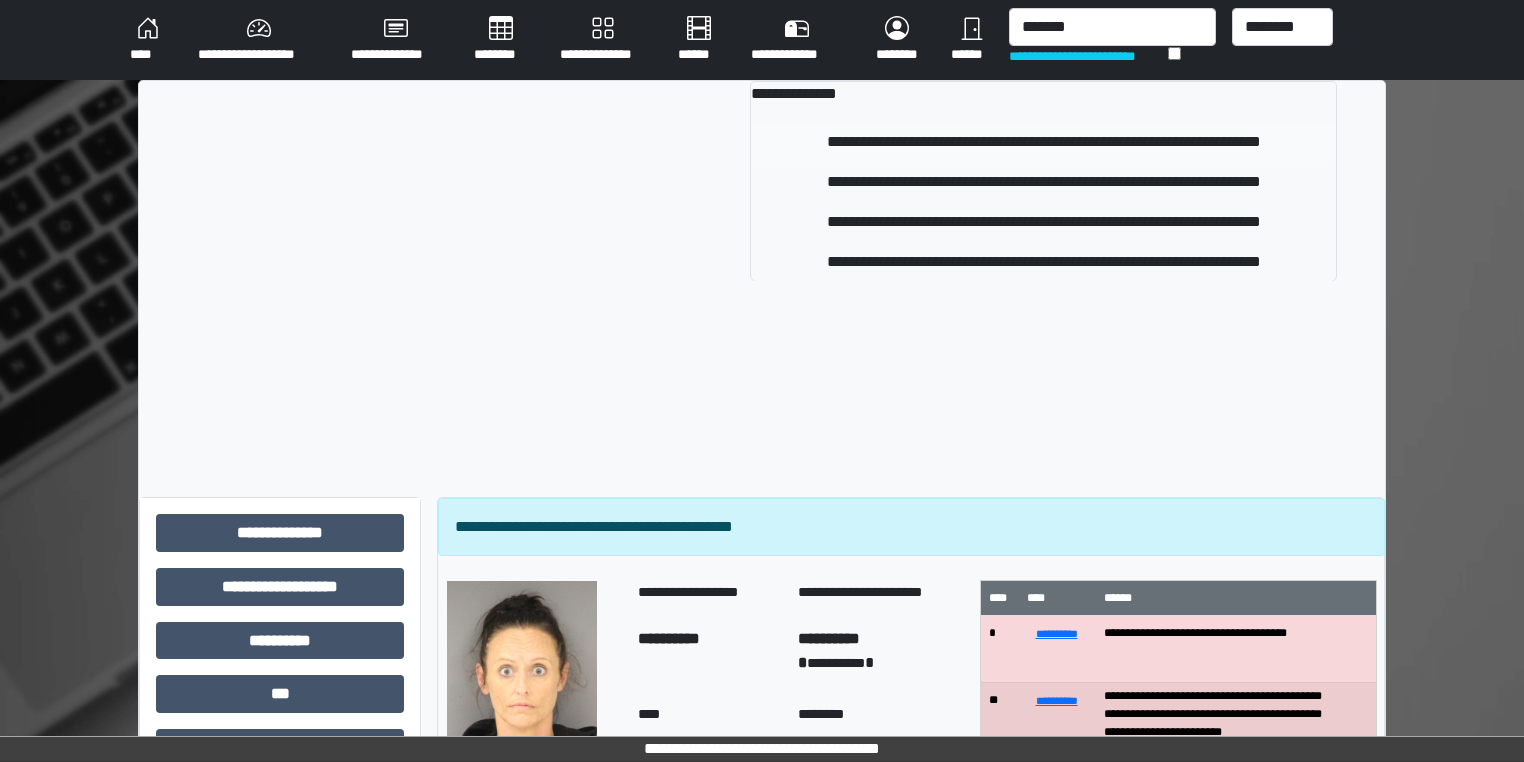 type 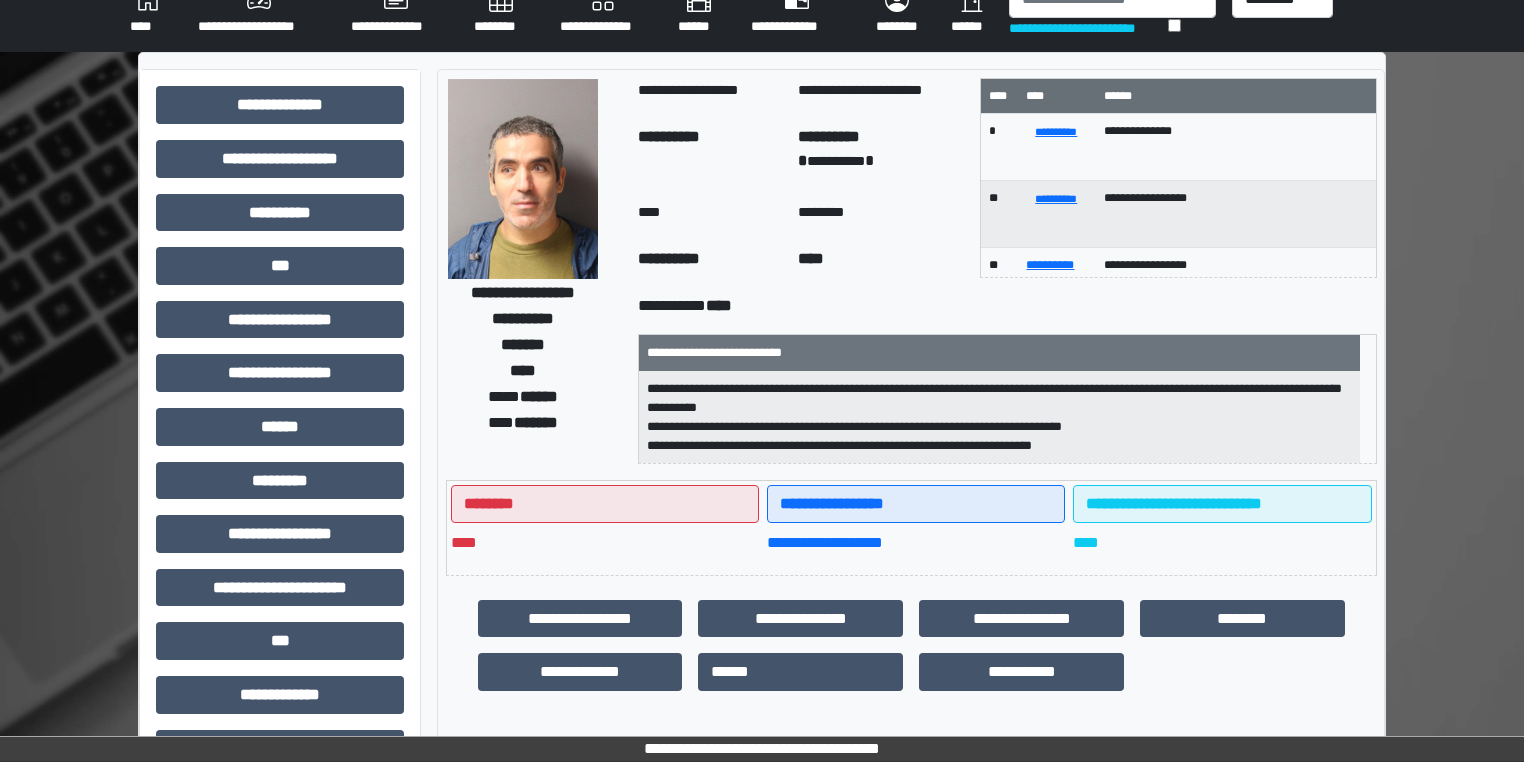 scroll, scrollTop: 80, scrollLeft: 0, axis: vertical 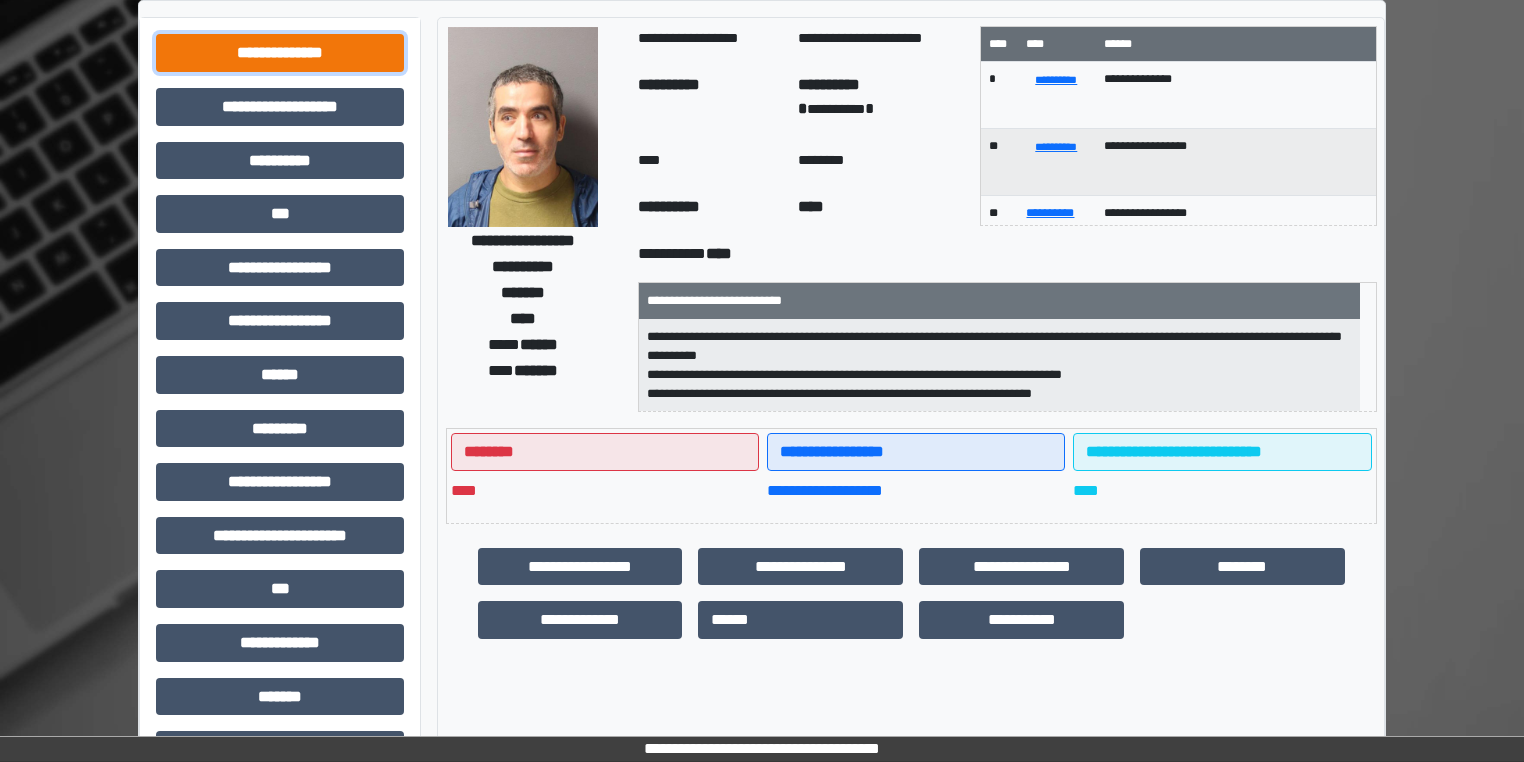 click on "**********" at bounding box center [280, 53] 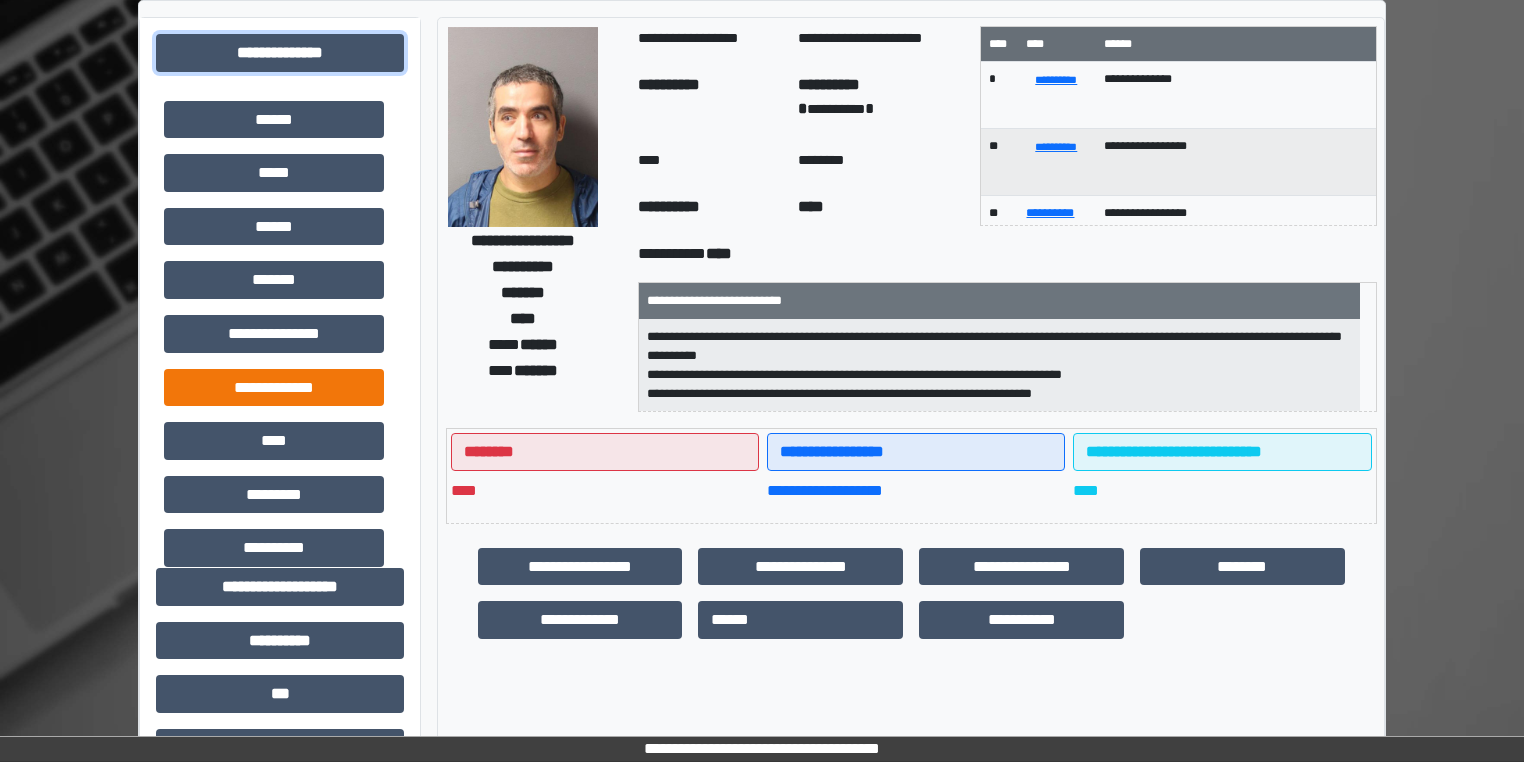 scroll, scrollTop: 340, scrollLeft: 0, axis: vertical 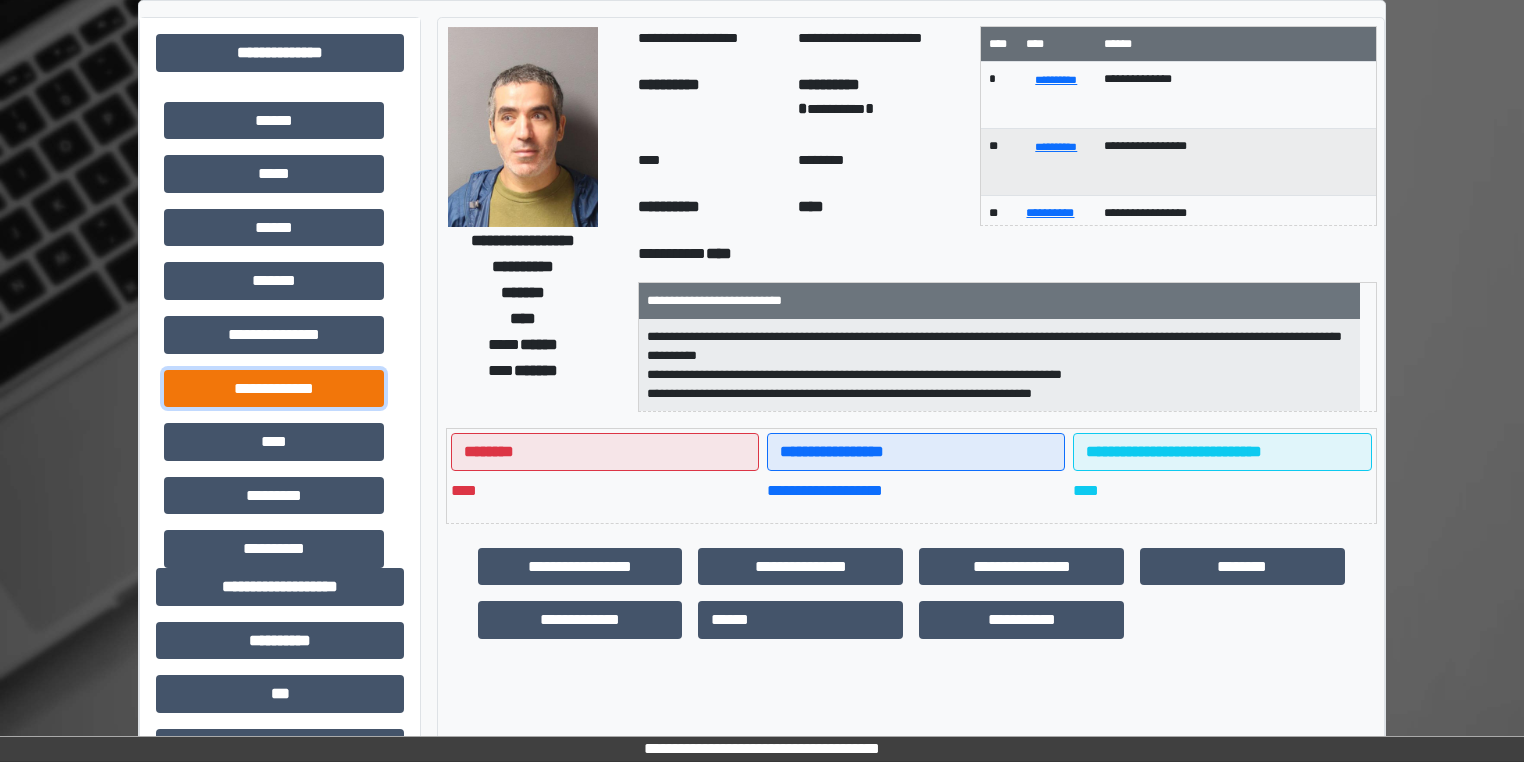 click on "**********" at bounding box center [274, 389] 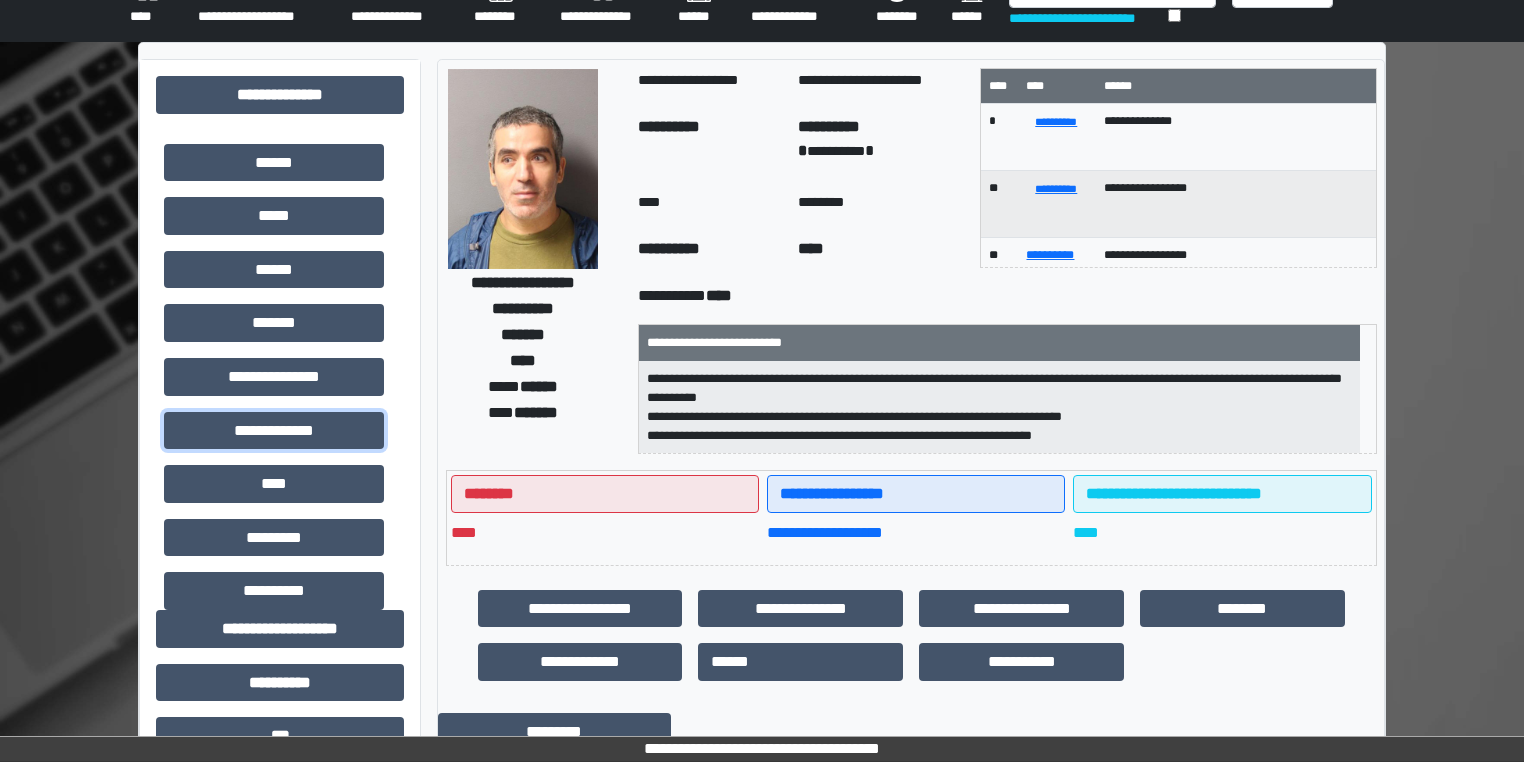 scroll, scrollTop: 0, scrollLeft: 0, axis: both 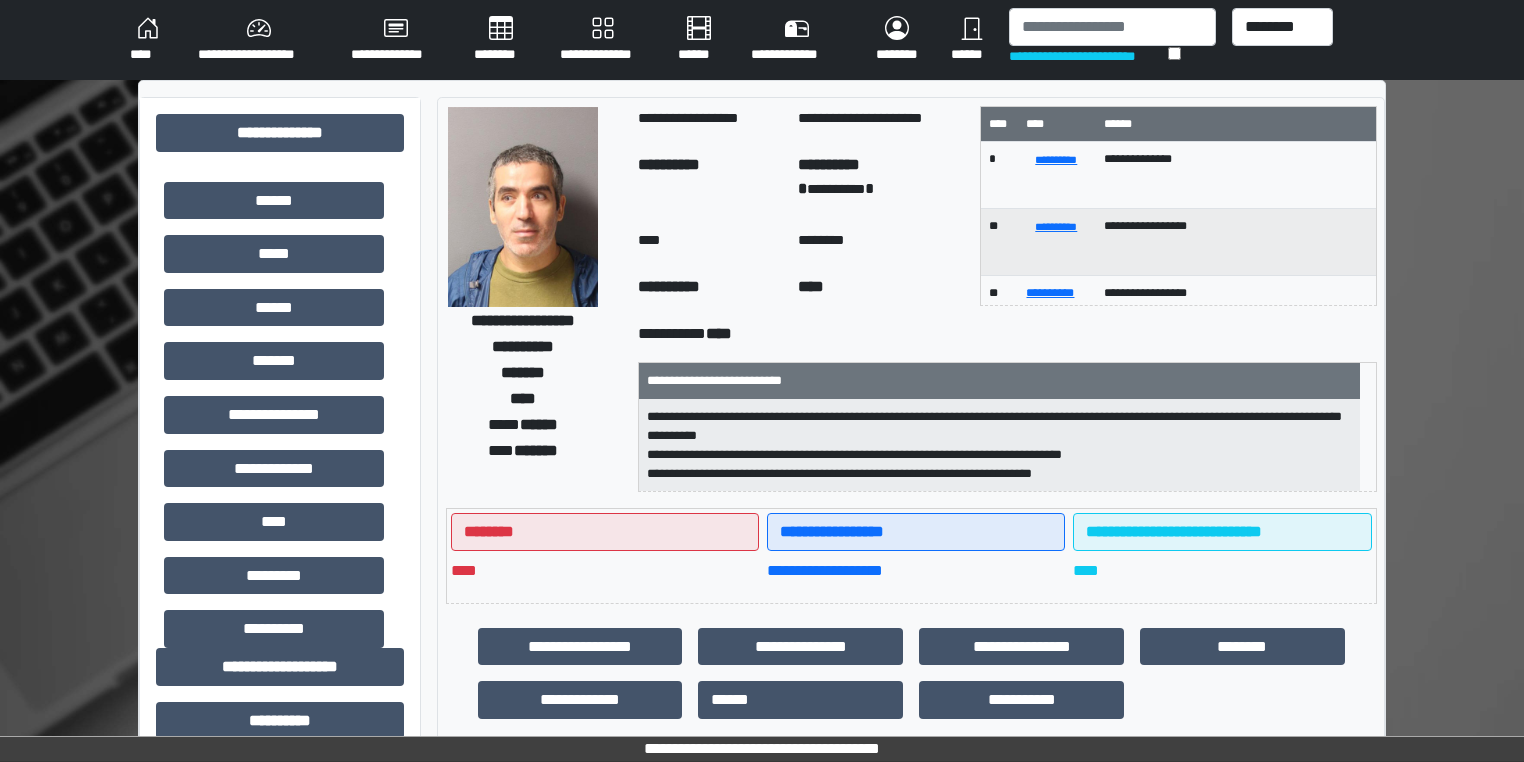 click on "****" at bounding box center (148, 40) 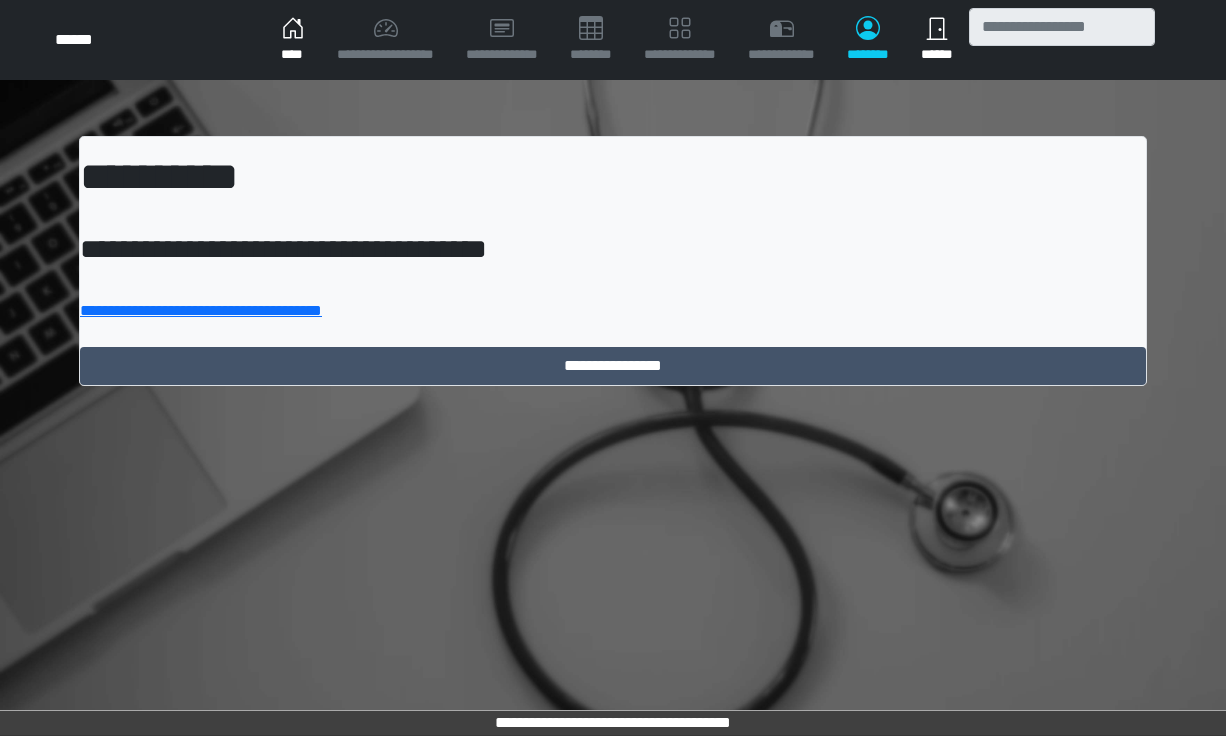 scroll, scrollTop: 0, scrollLeft: 0, axis: both 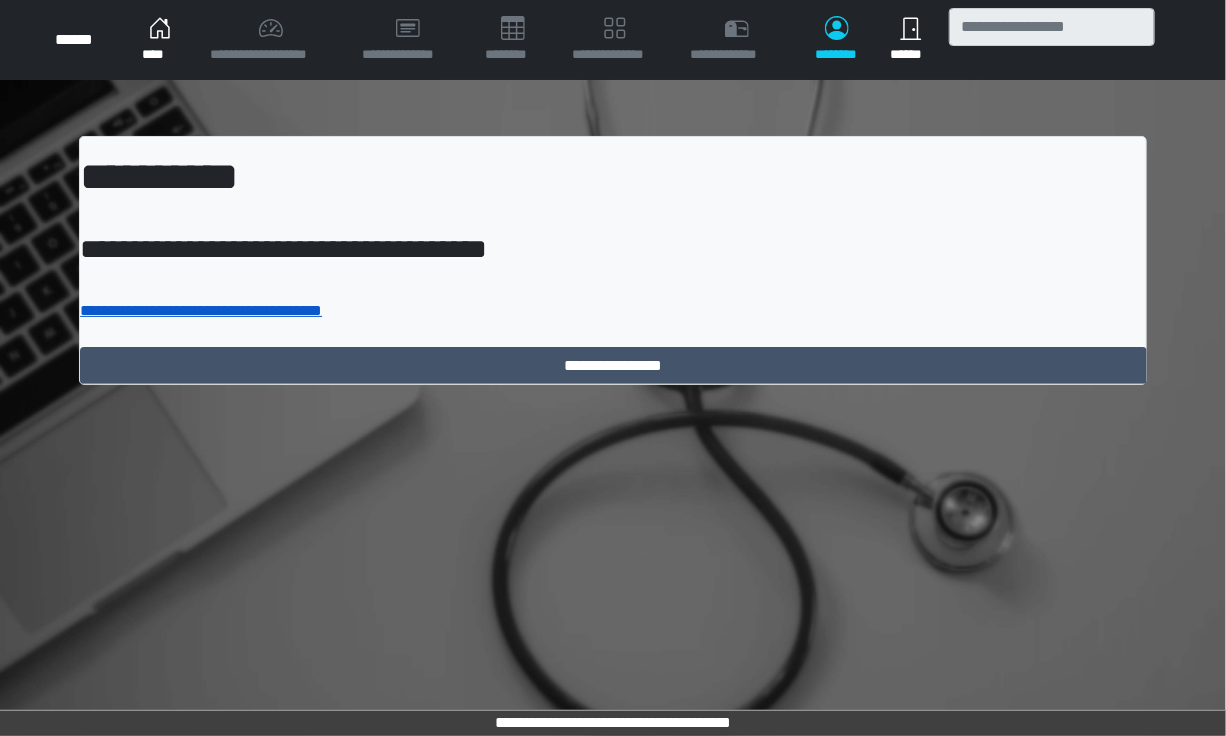 click on "**********" at bounding box center (201, 310) 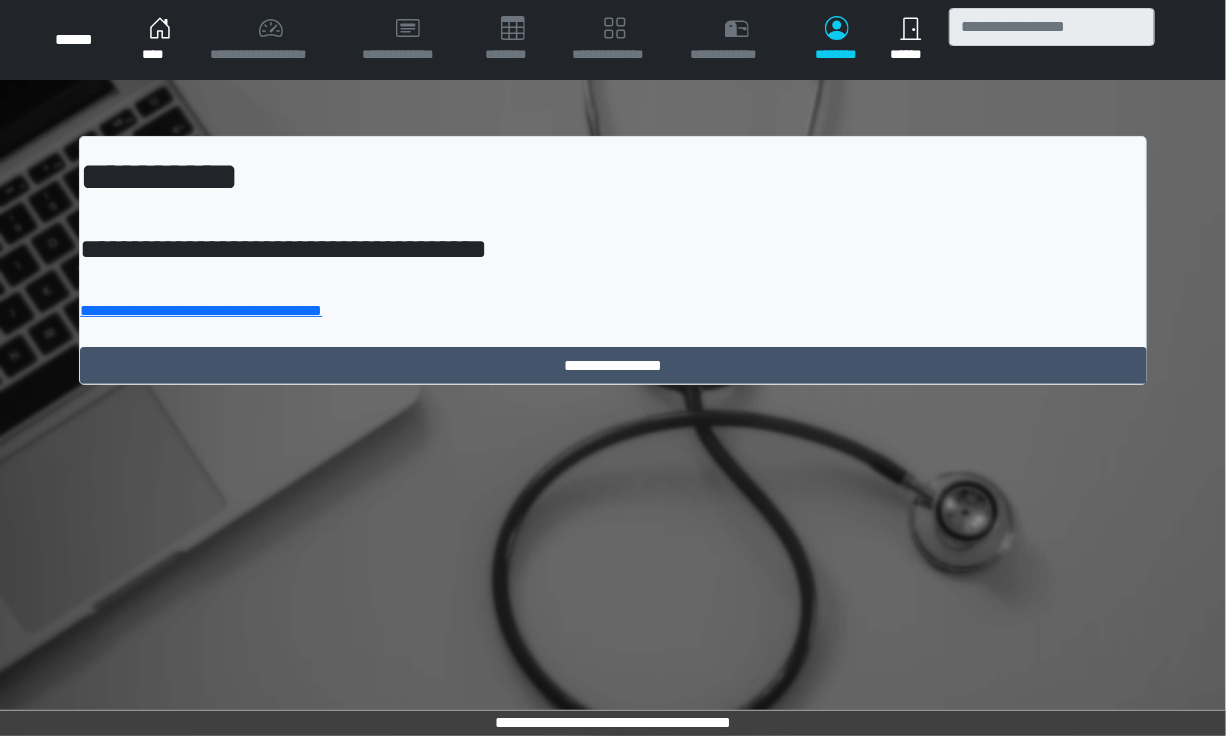 click on "**********" at bounding box center [613, 40] 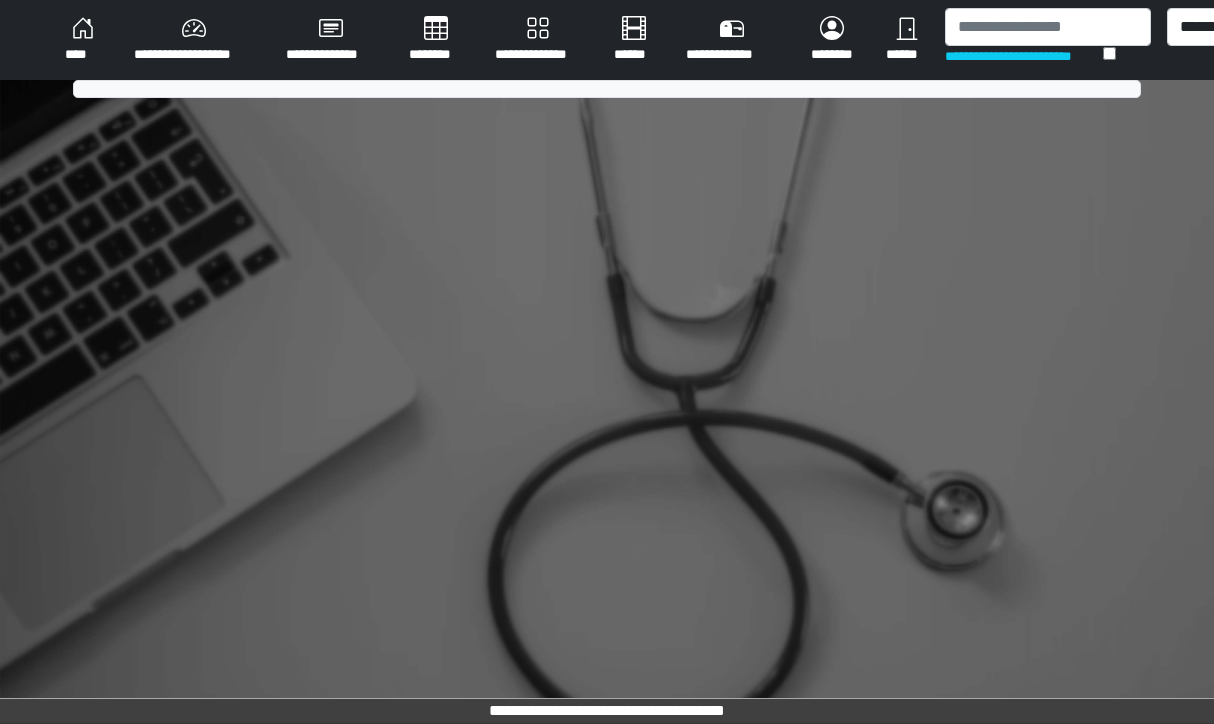 scroll, scrollTop: 0, scrollLeft: 0, axis: both 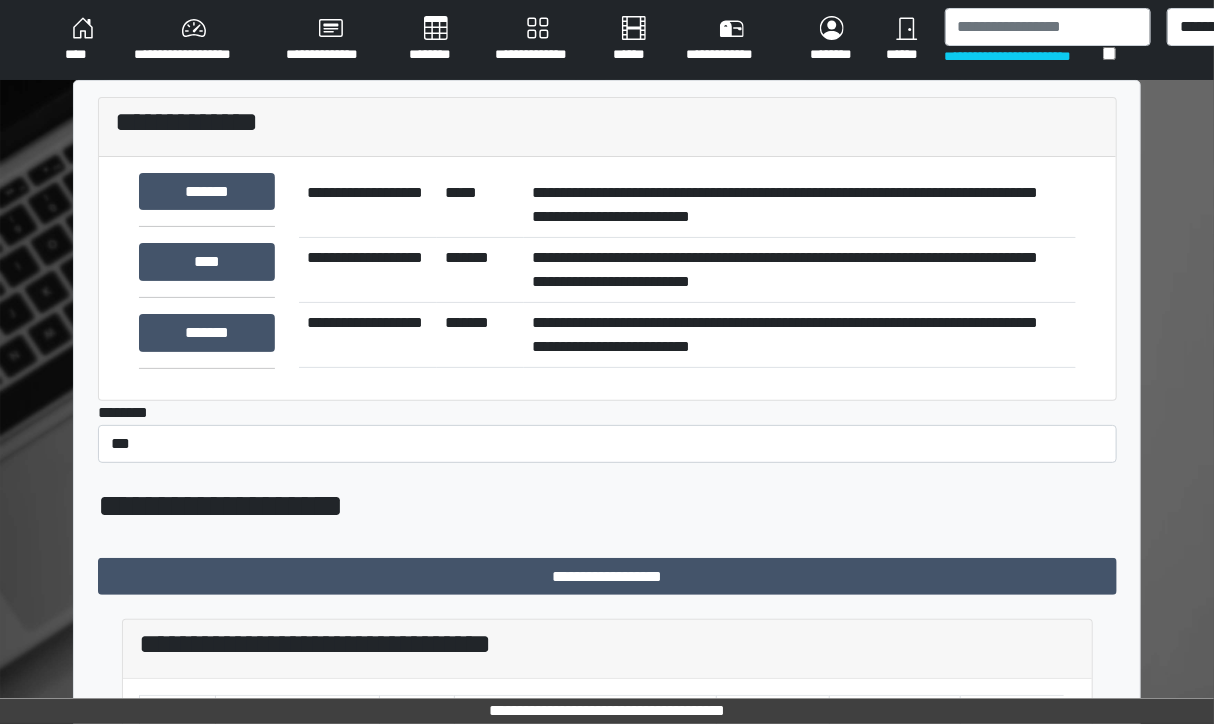 click on "********" at bounding box center [436, 40] 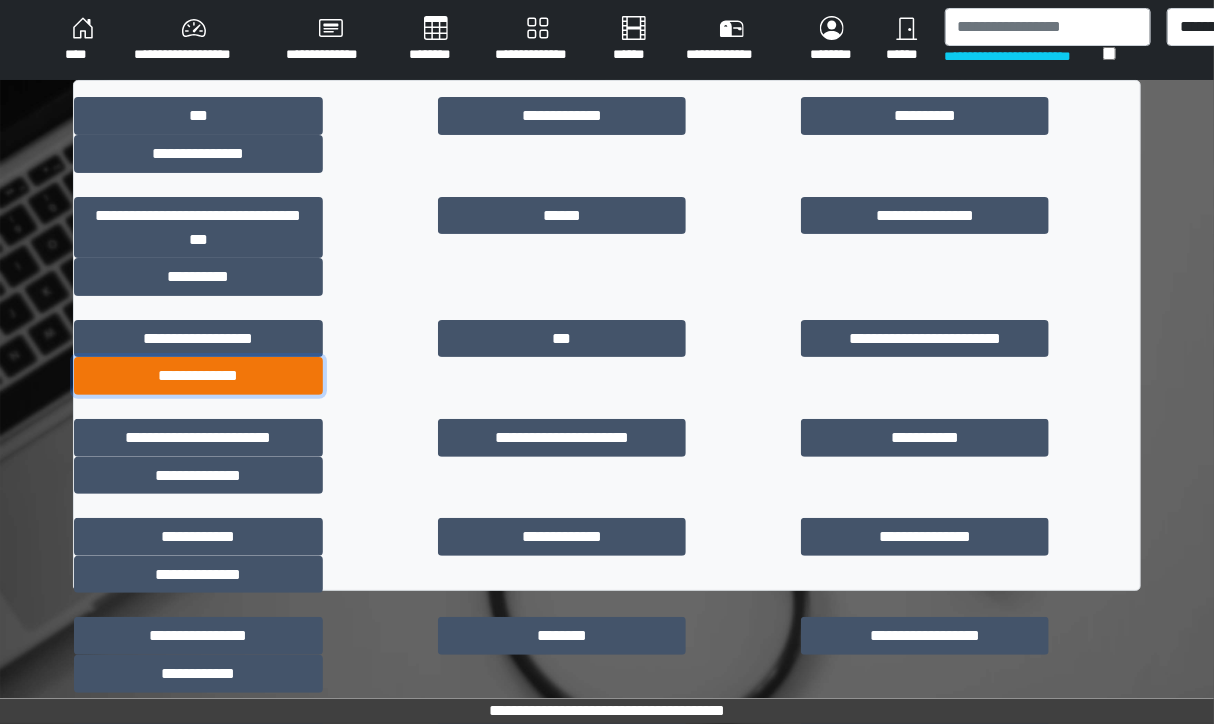 click on "**********" at bounding box center (198, 376) 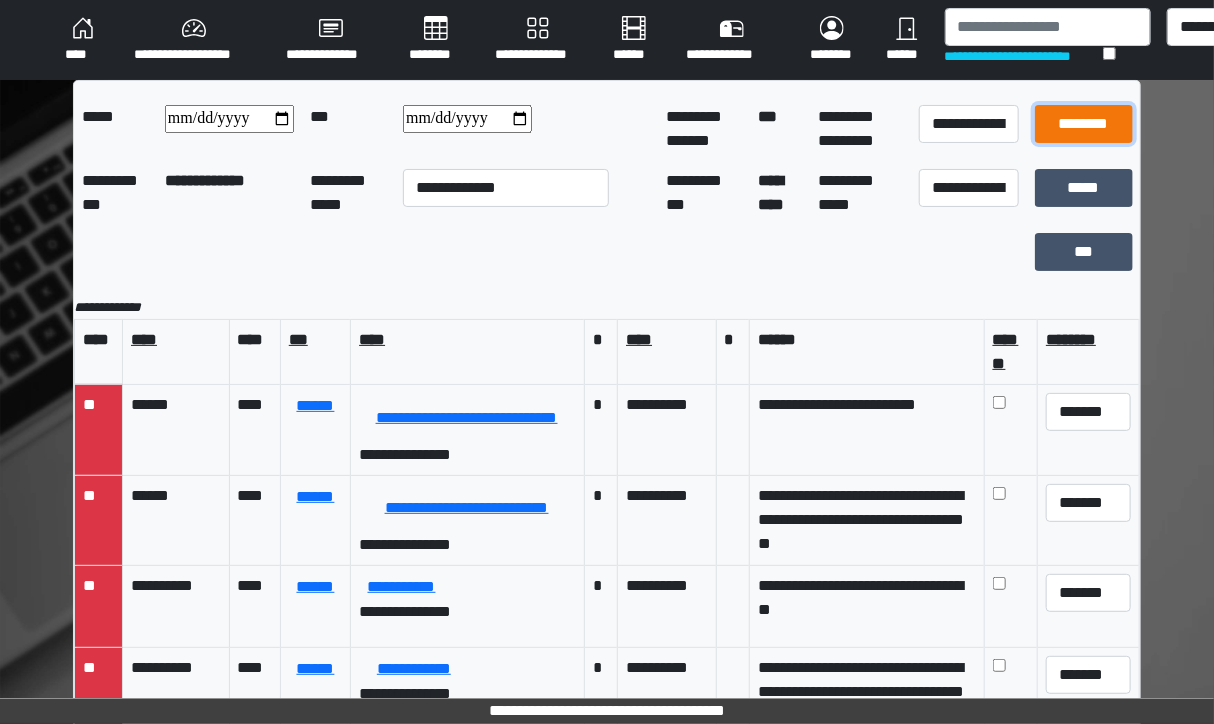 click on "********" at bounding box center (1084, 124) 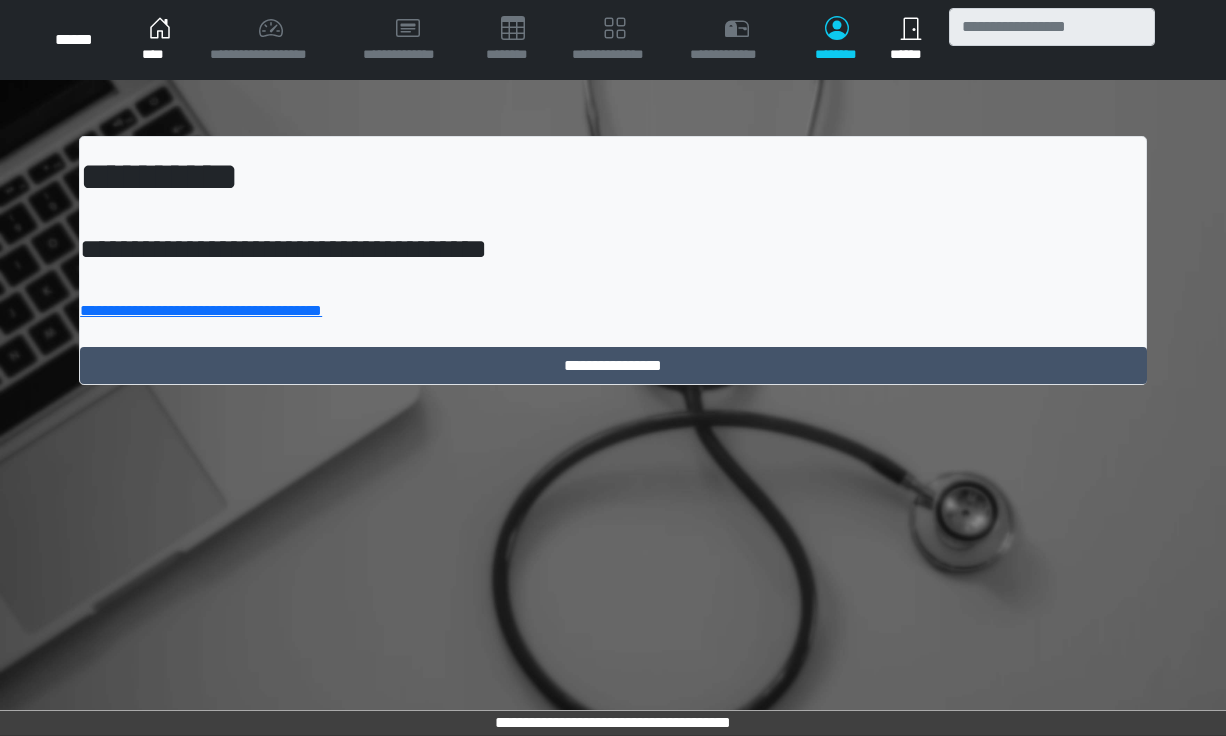 scroll, scrollTop: 0, scrollLeft: 0, axis: both 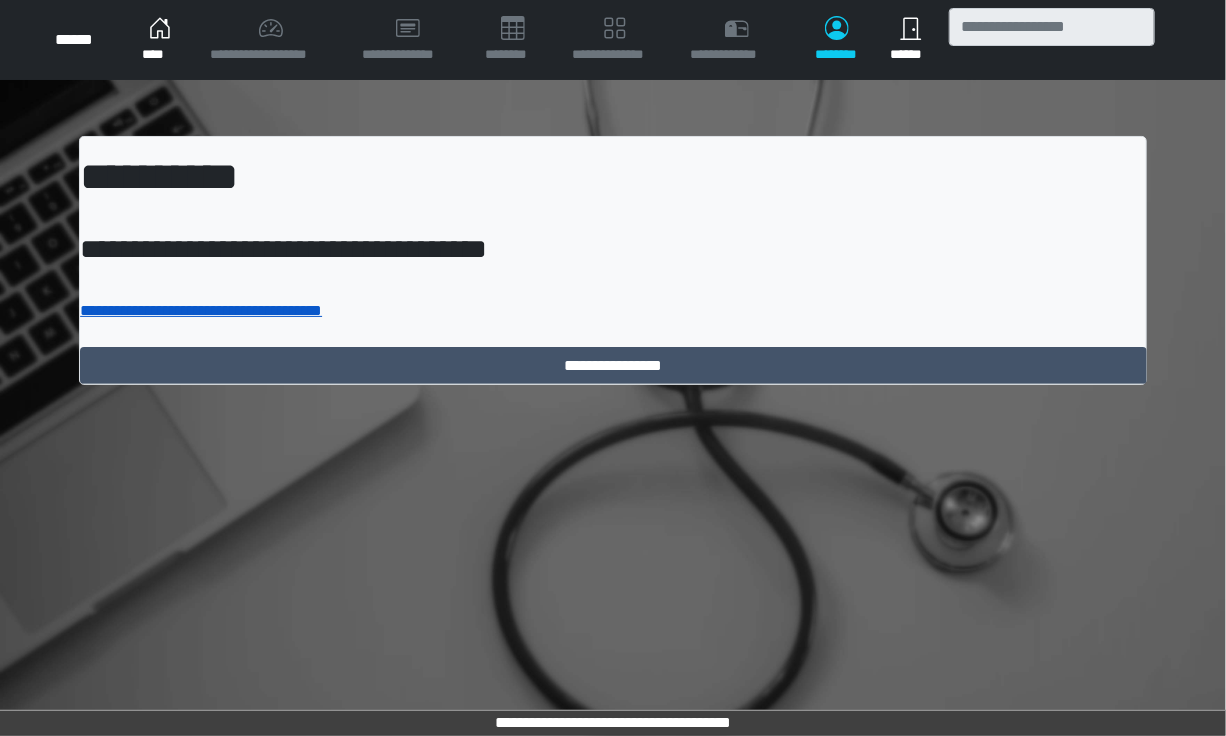 click on "**********" at bounding box center [201, 310] 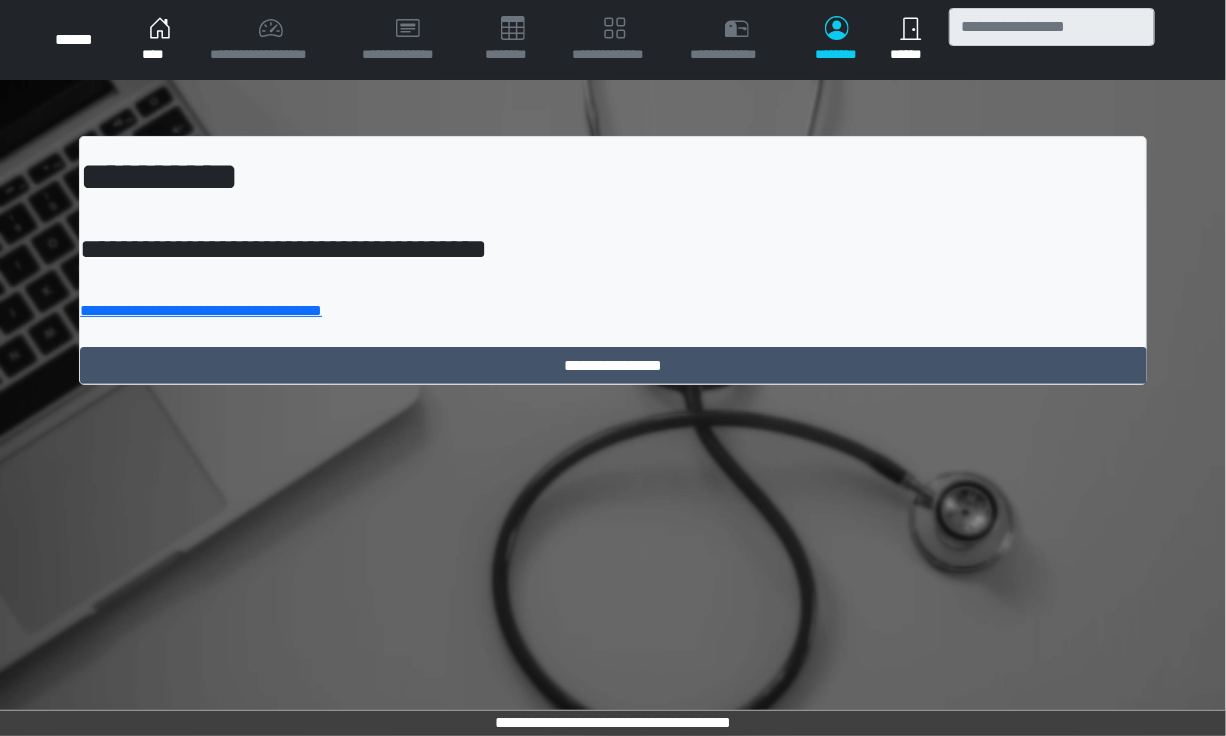 click on "****" at bounding box center (160, 40) 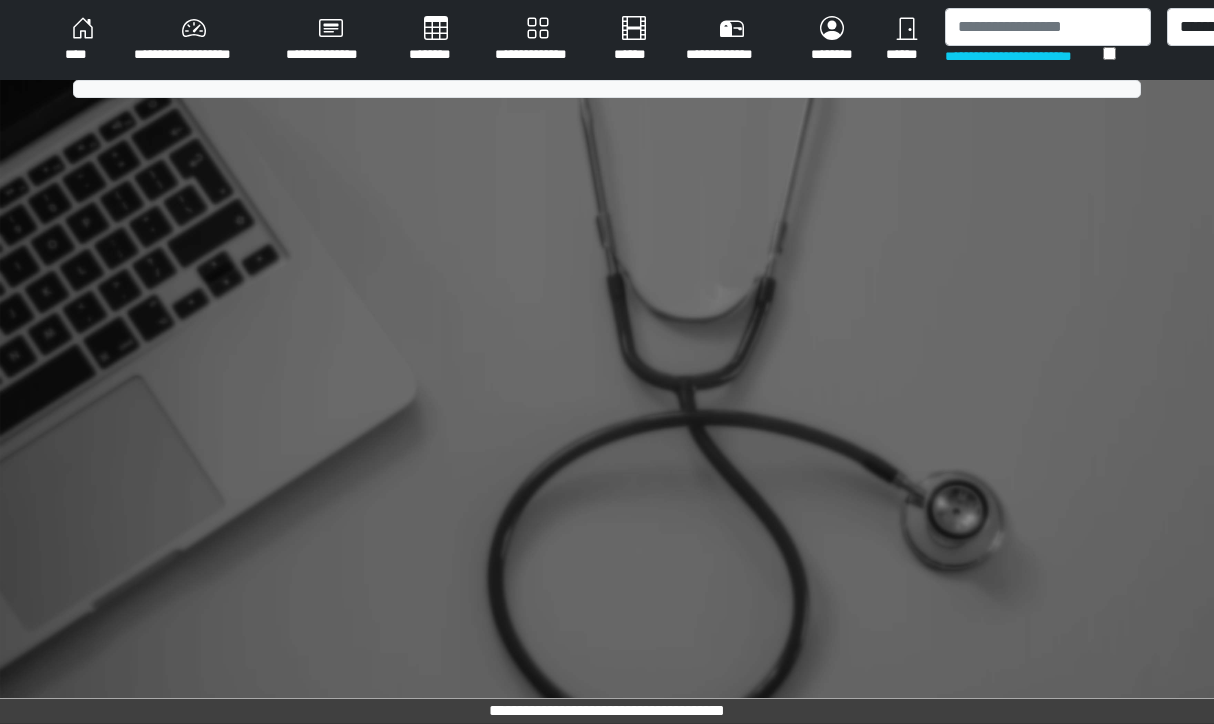 scroll, scrollTop: 0, scrollLeft: 0, axis: both 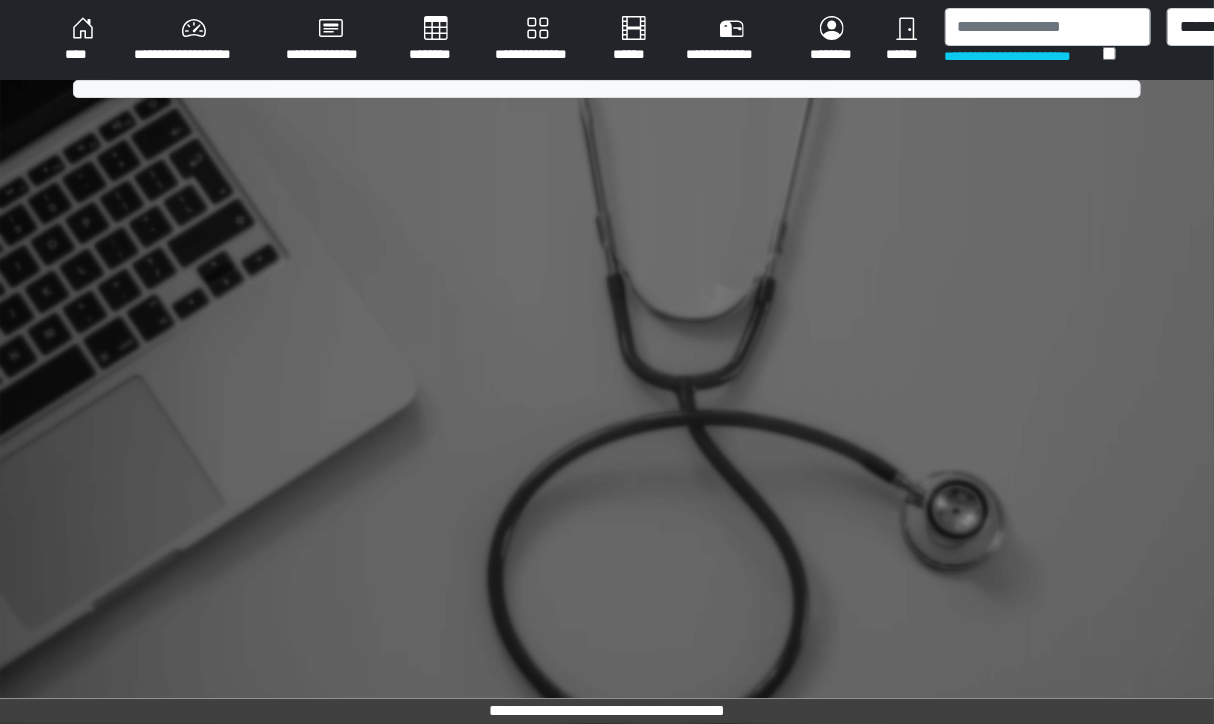 click on "********" at bounding box center [436, 40] 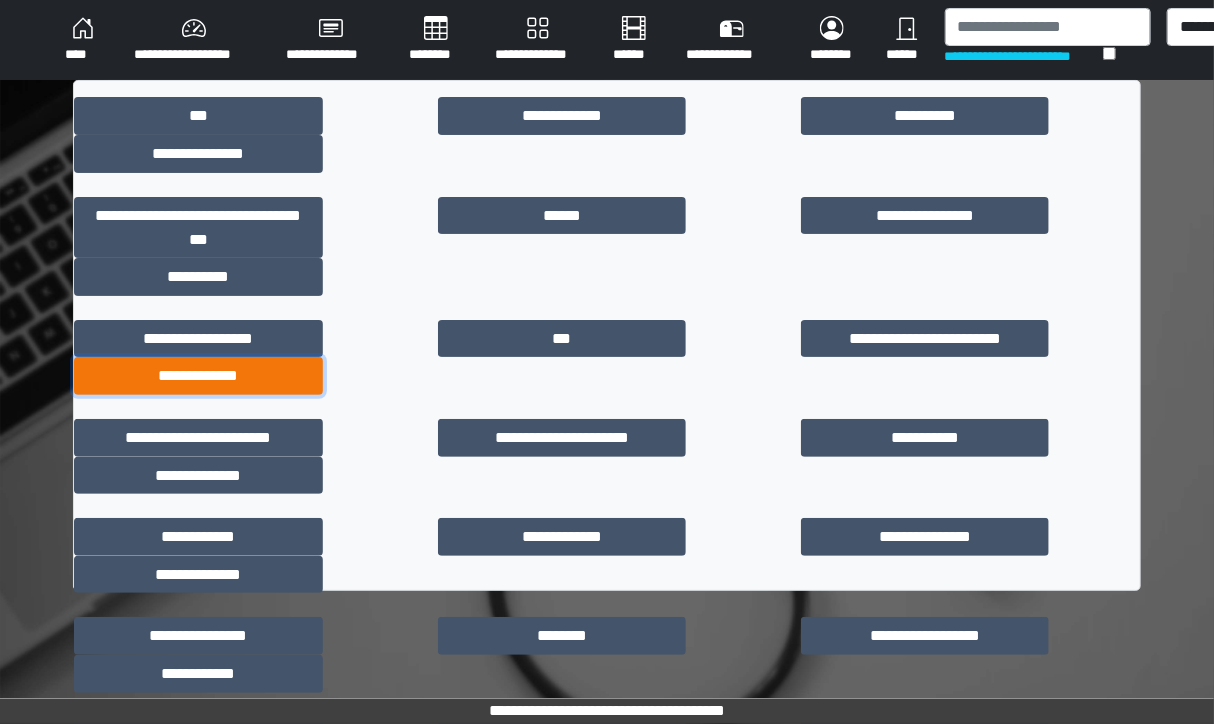 click on "**********" at bounding box center (198, 376) 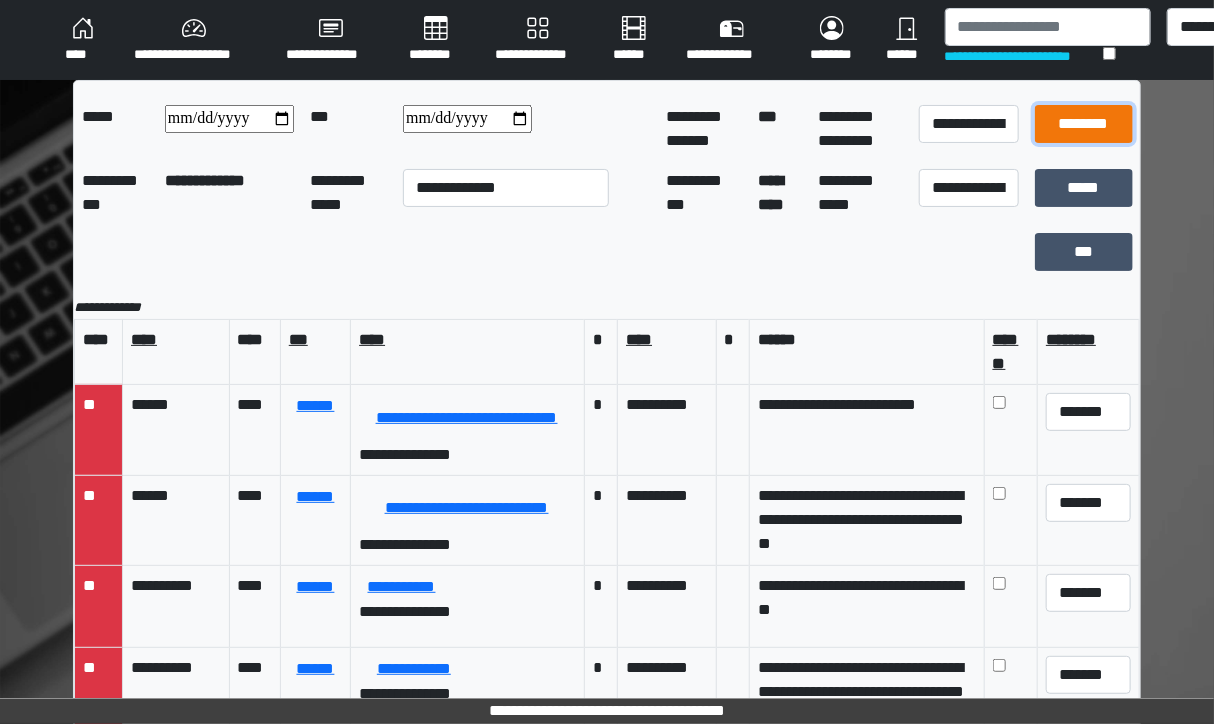 click on "********" at bounding box center [1084, 124] 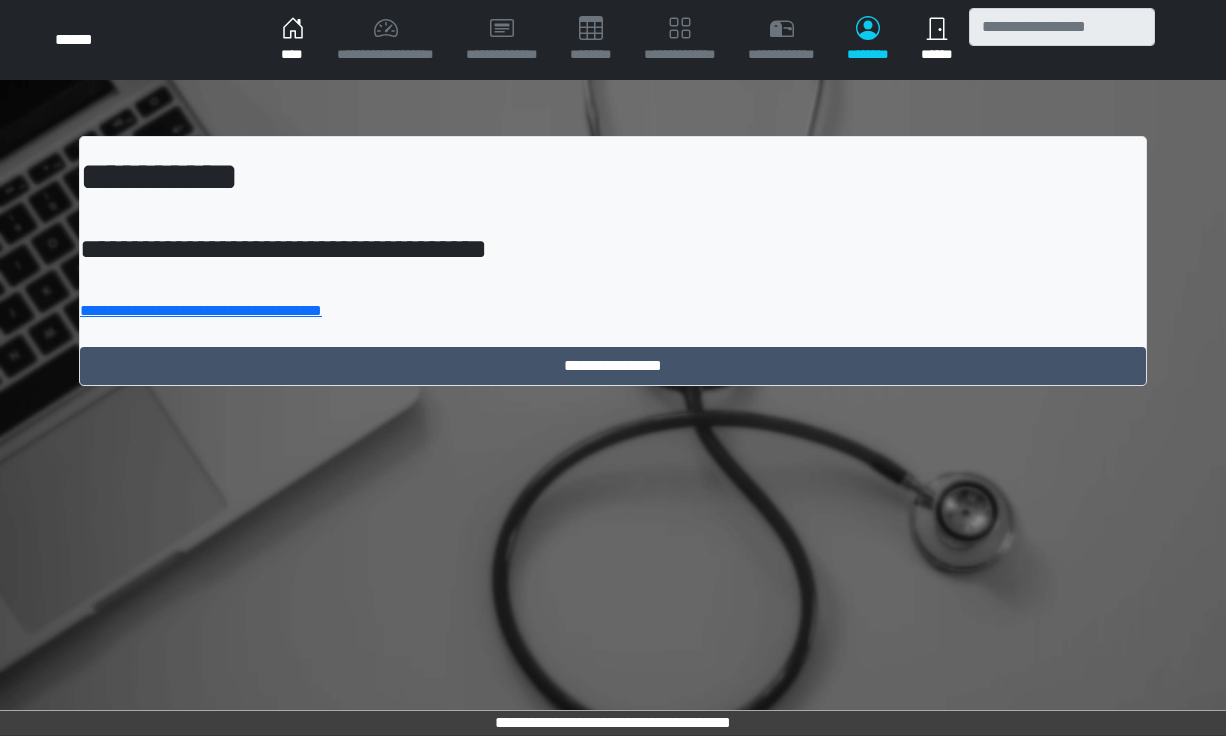 scroll, scrollTop: 0, scrollLeft: 0, axis: both 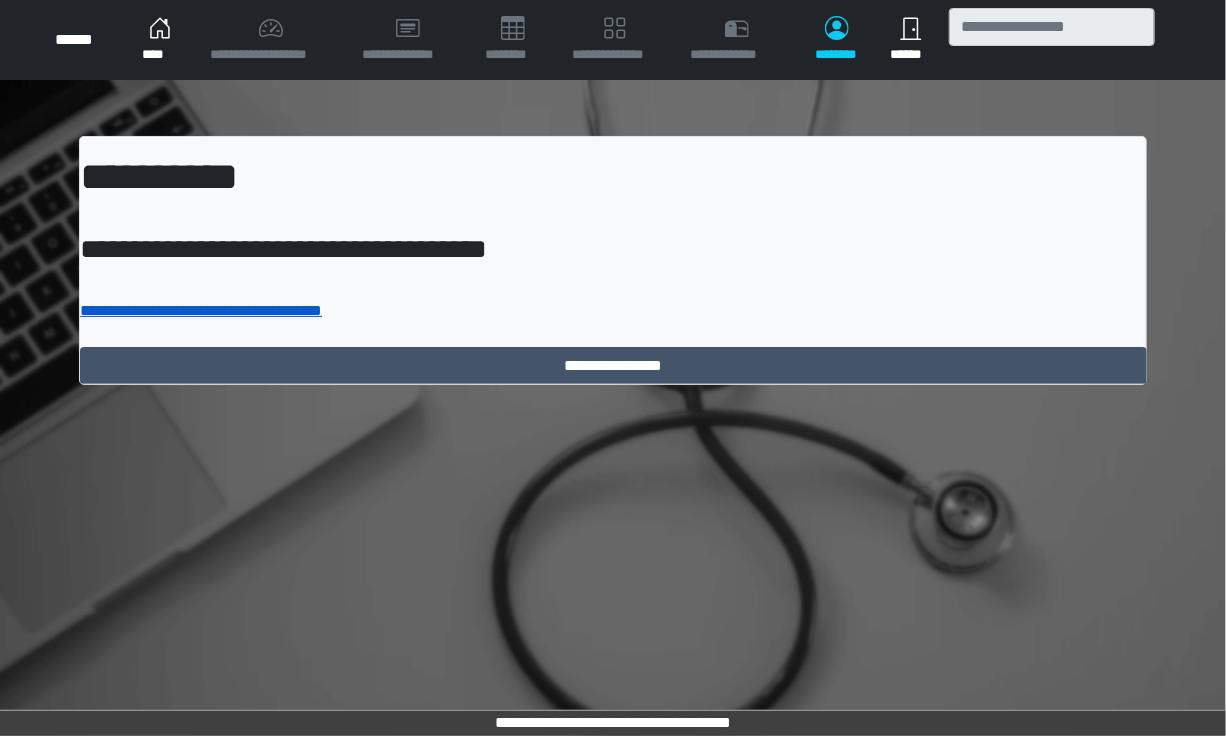 click on "**********" at bounding box center (201, 310) 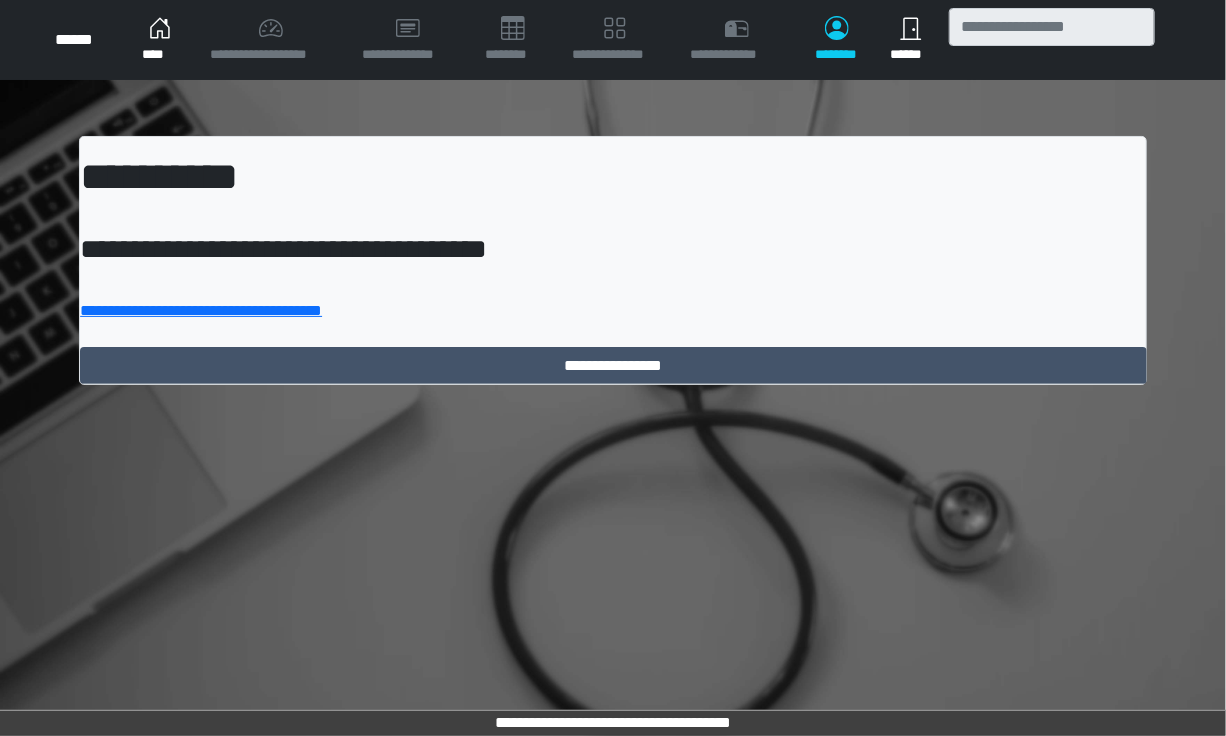 click on "****" at bounding box center [160, 40] 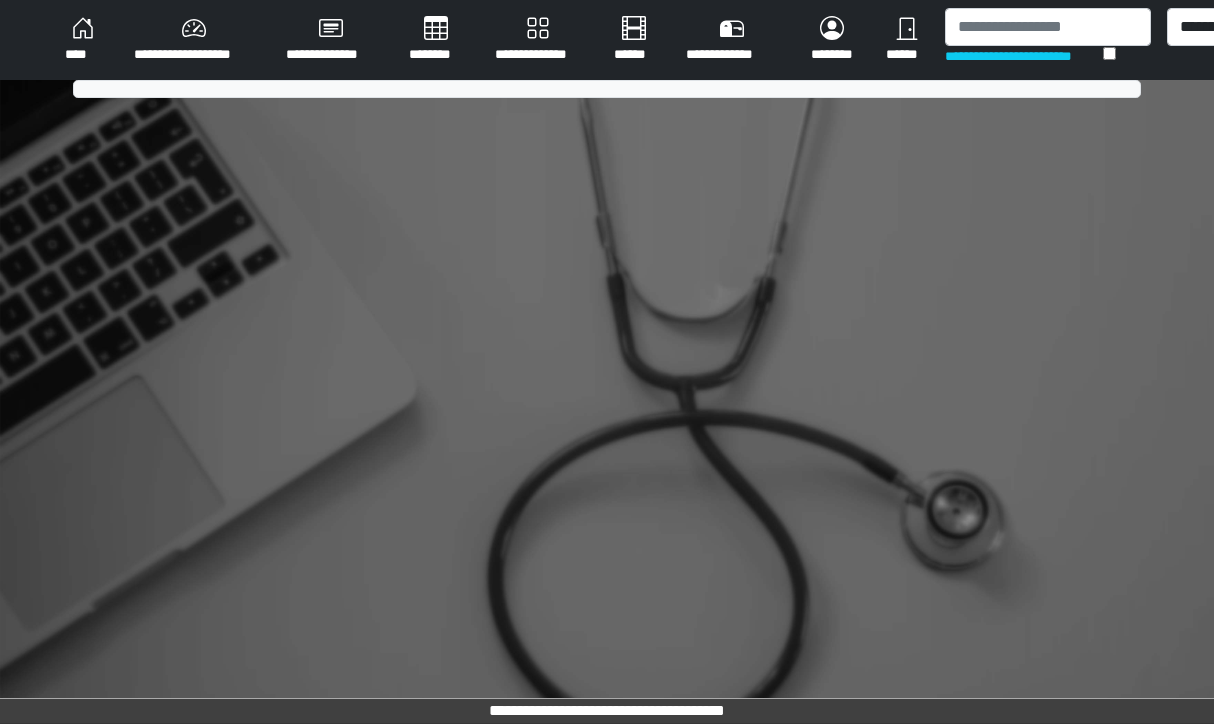 scroll, scrollTop: 0, scrollLeft: 0, axis: both 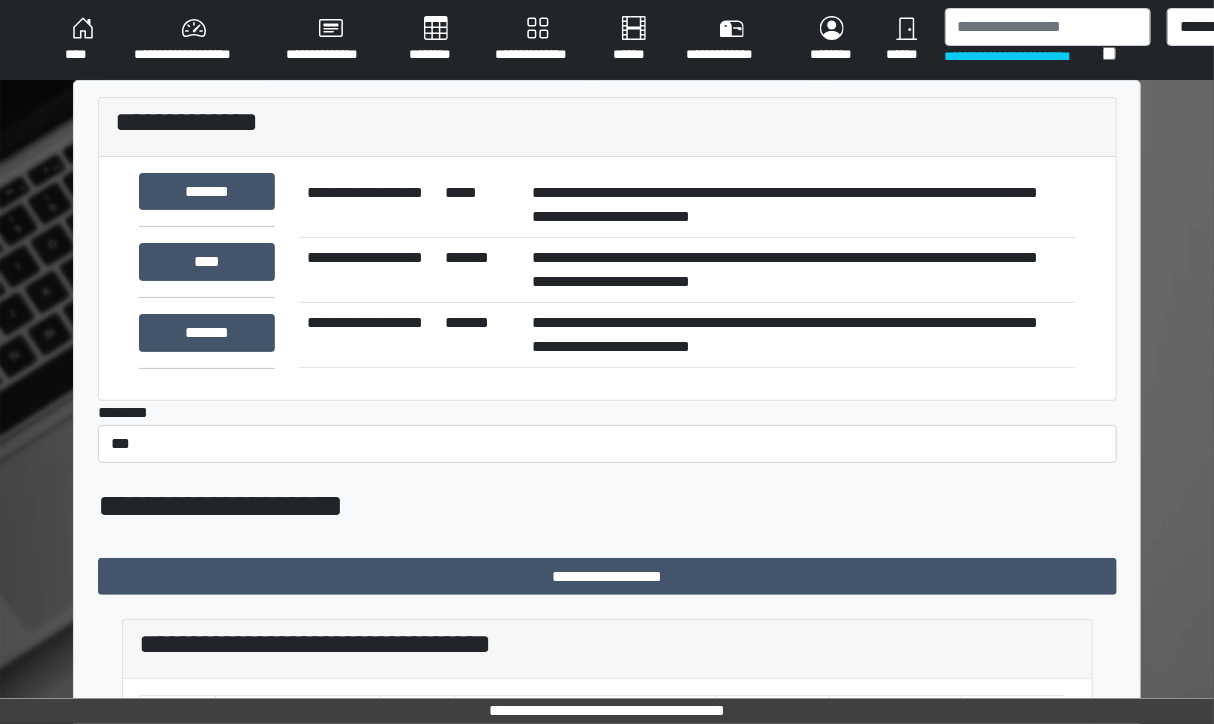 click on "********" at bounding box center [436, 40] 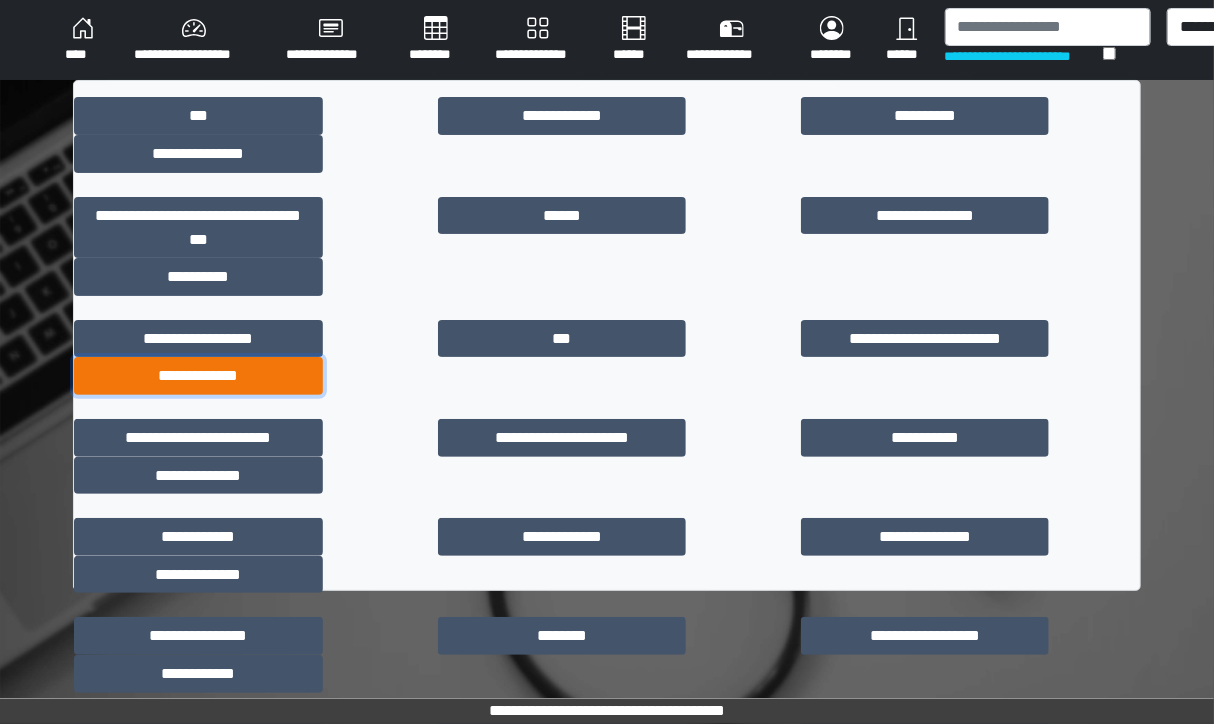 click on "**********" at bounding box center [198, 376] 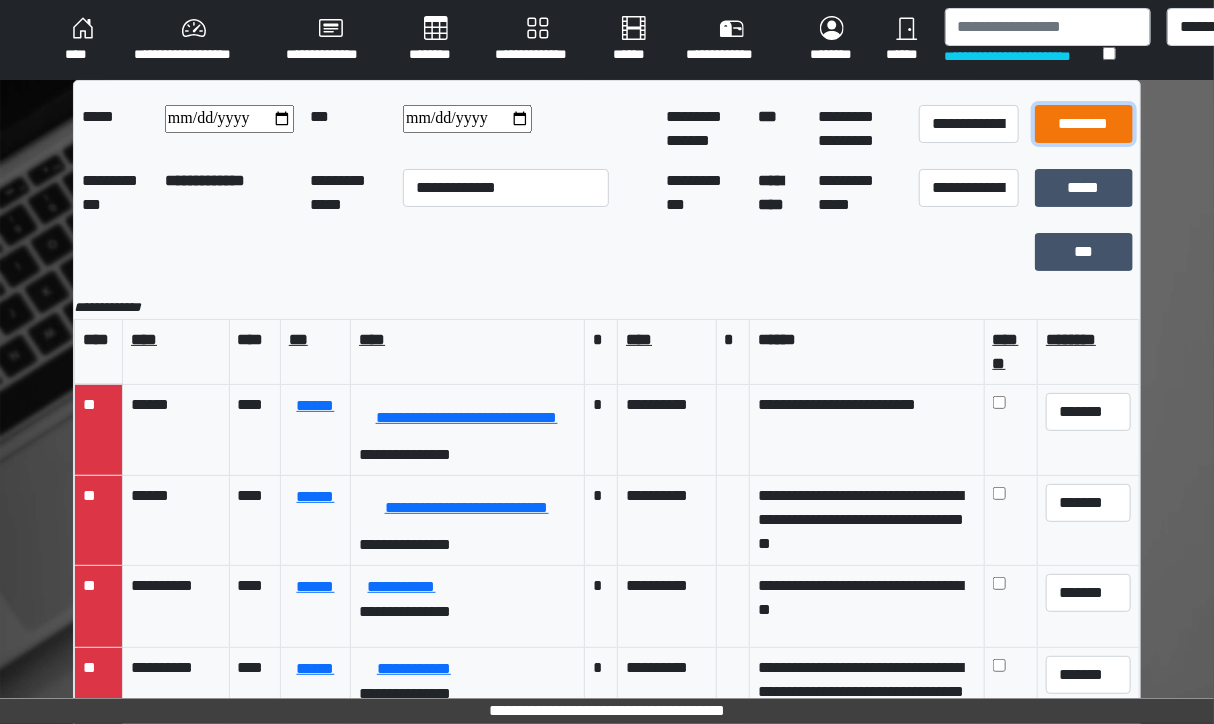 click on "********" at bounding box center (1084, 124) 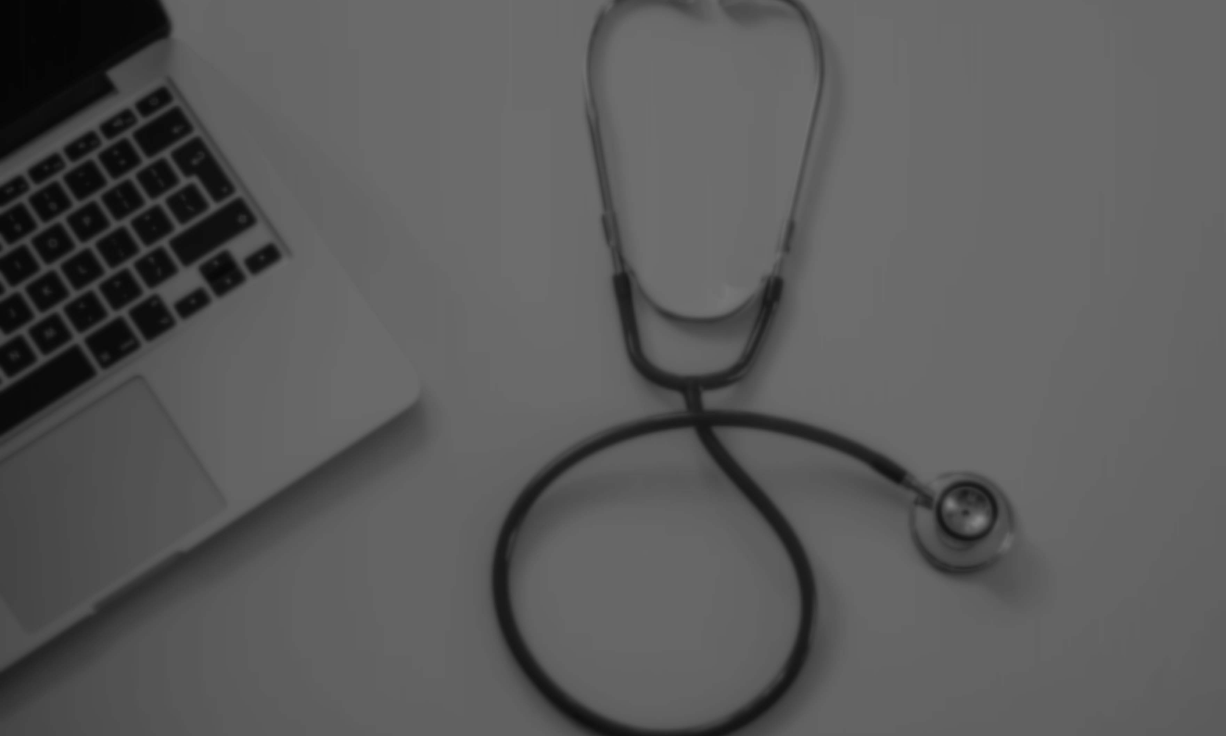 scroll, scrollTop: 0, scrollLeft: 0, axis: both 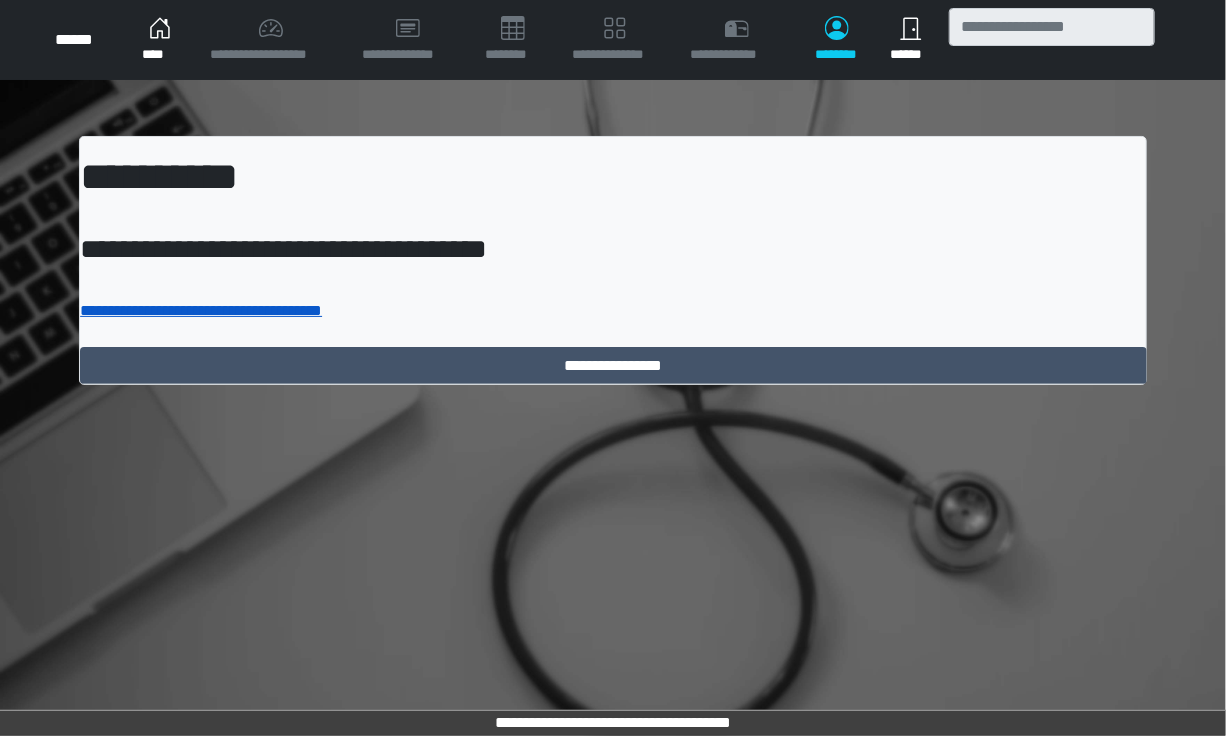 click on "**********" at bounding box center (201, 310) 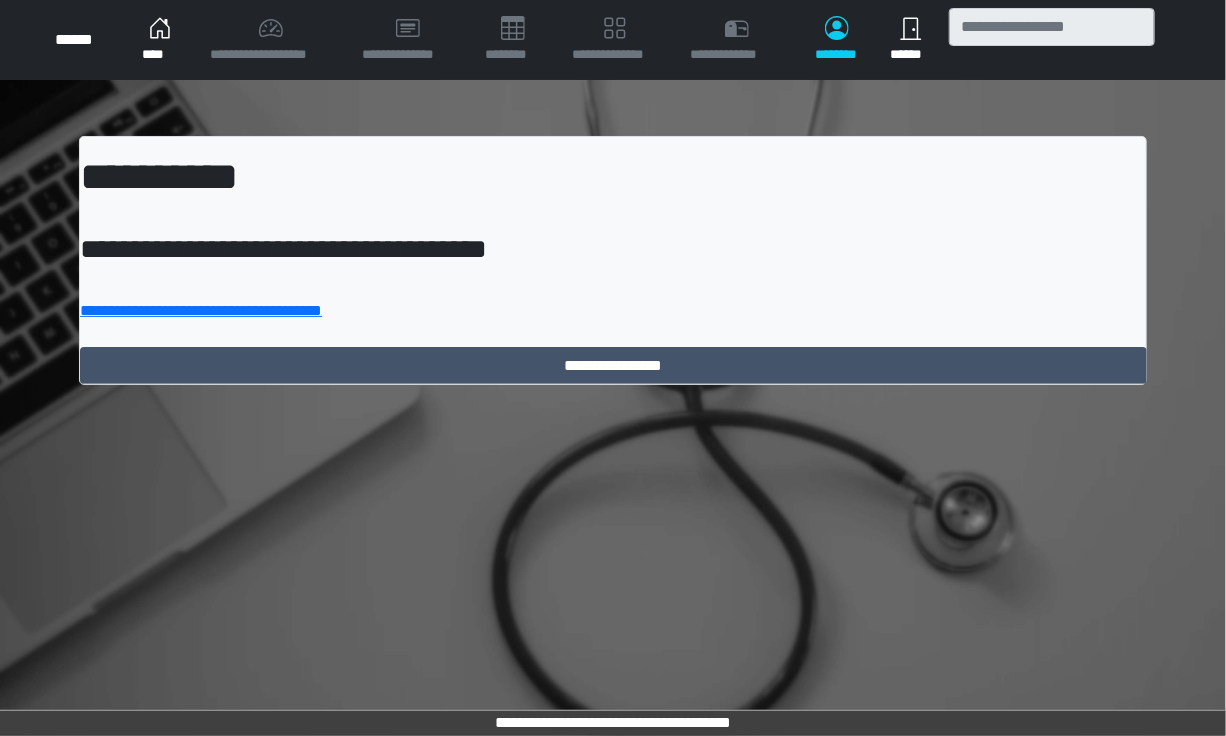click on "****" at bounding box center (160, 40) 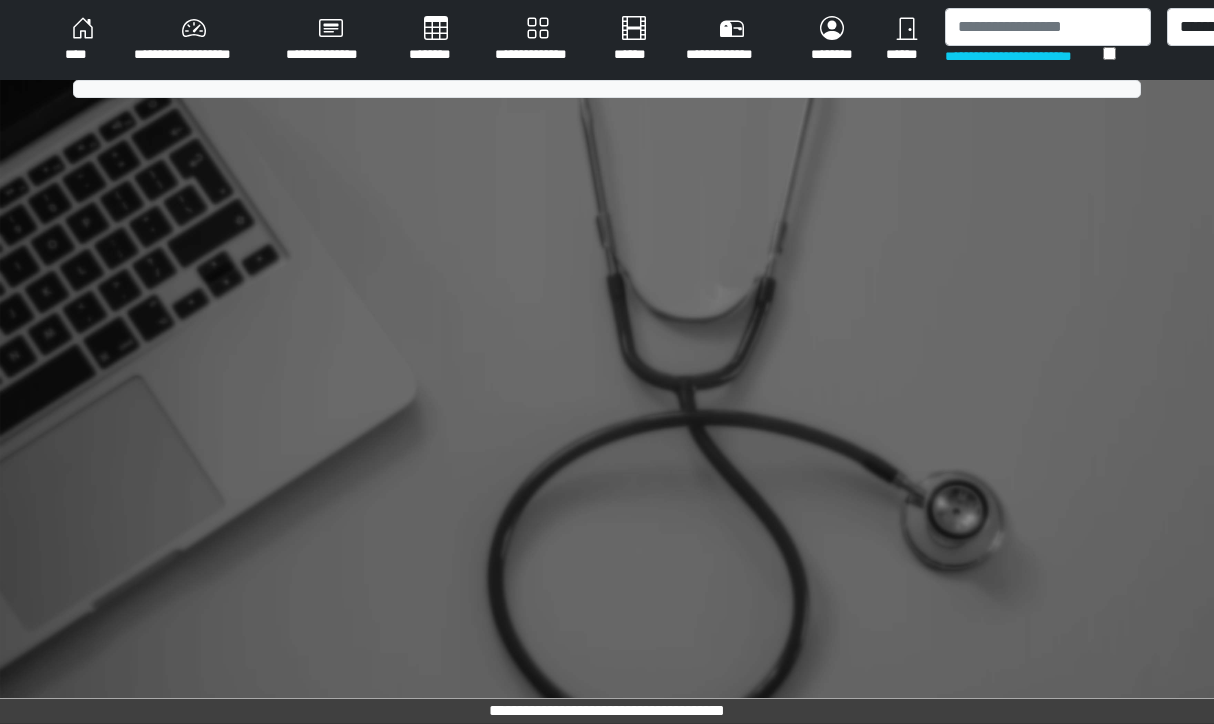 scroll, scrollTop: 0, scrollLeft: 0, axis: both 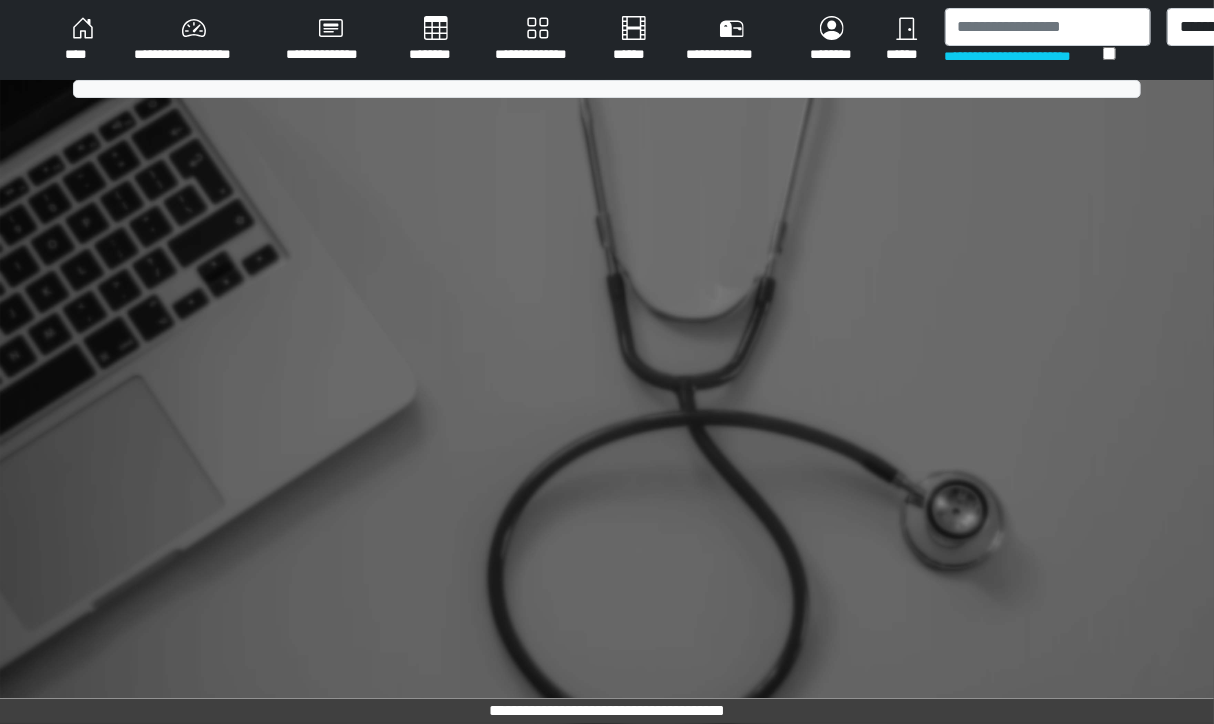 click on "********" at bounding box center [436, 40] 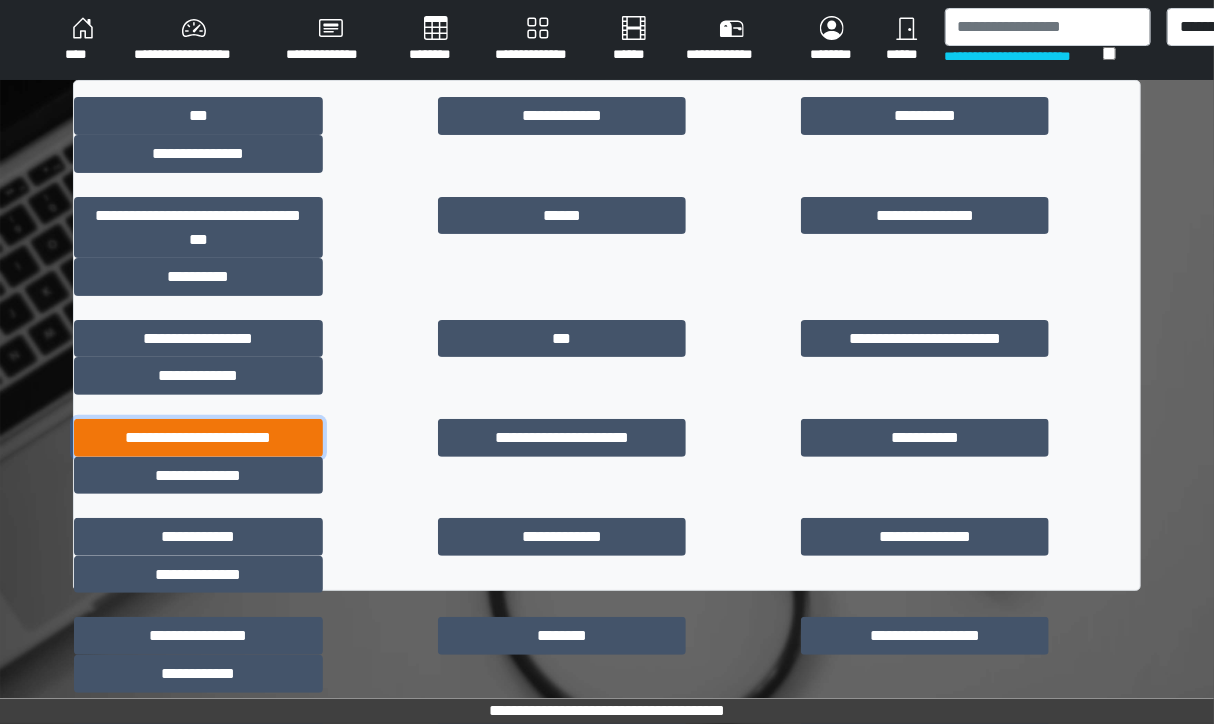 click on "**********" at bounding box center [198, 438] 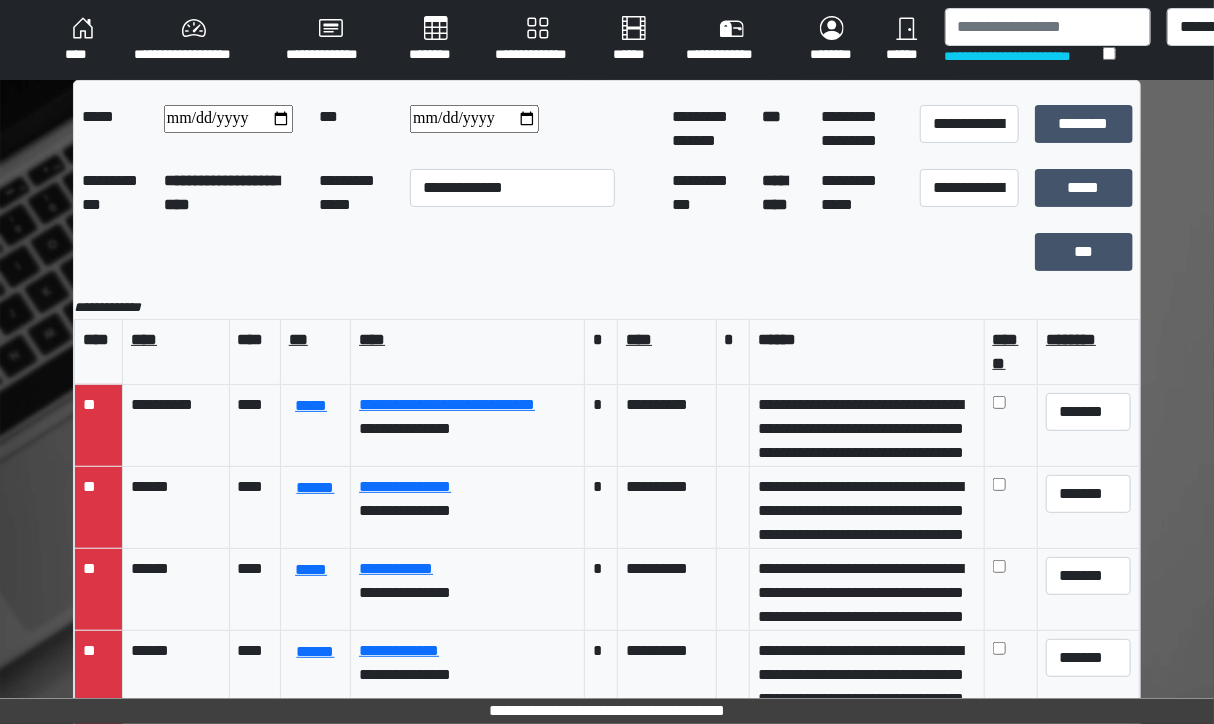 click on "**********" at bounding box center [474, 119] 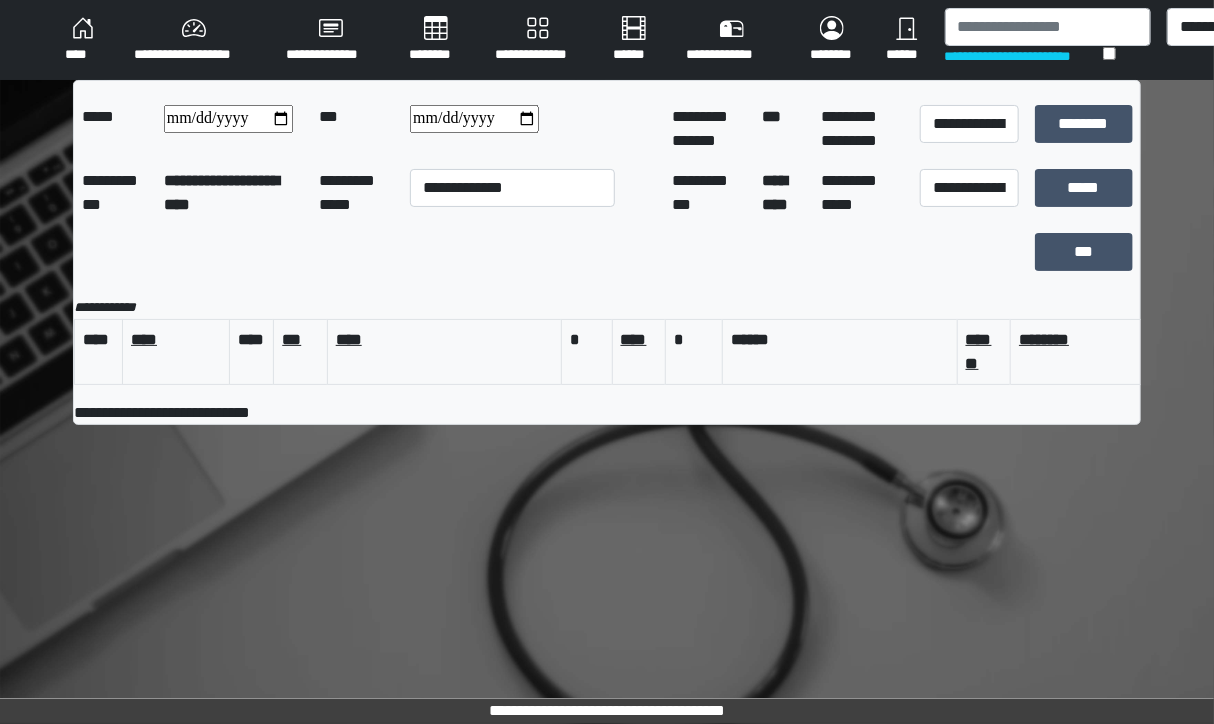 click on "****" at bounding box center (83, 40) 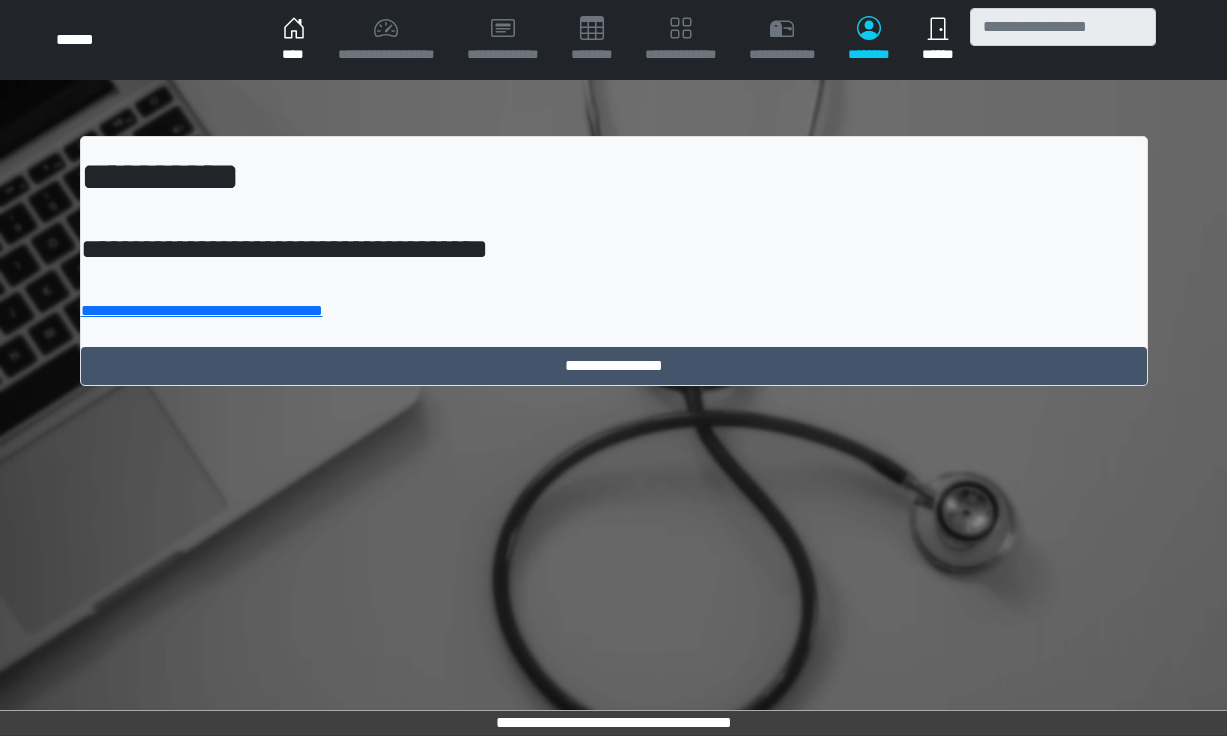 scroll, scrollTop: 0, scrollLeft: 0, axis: both 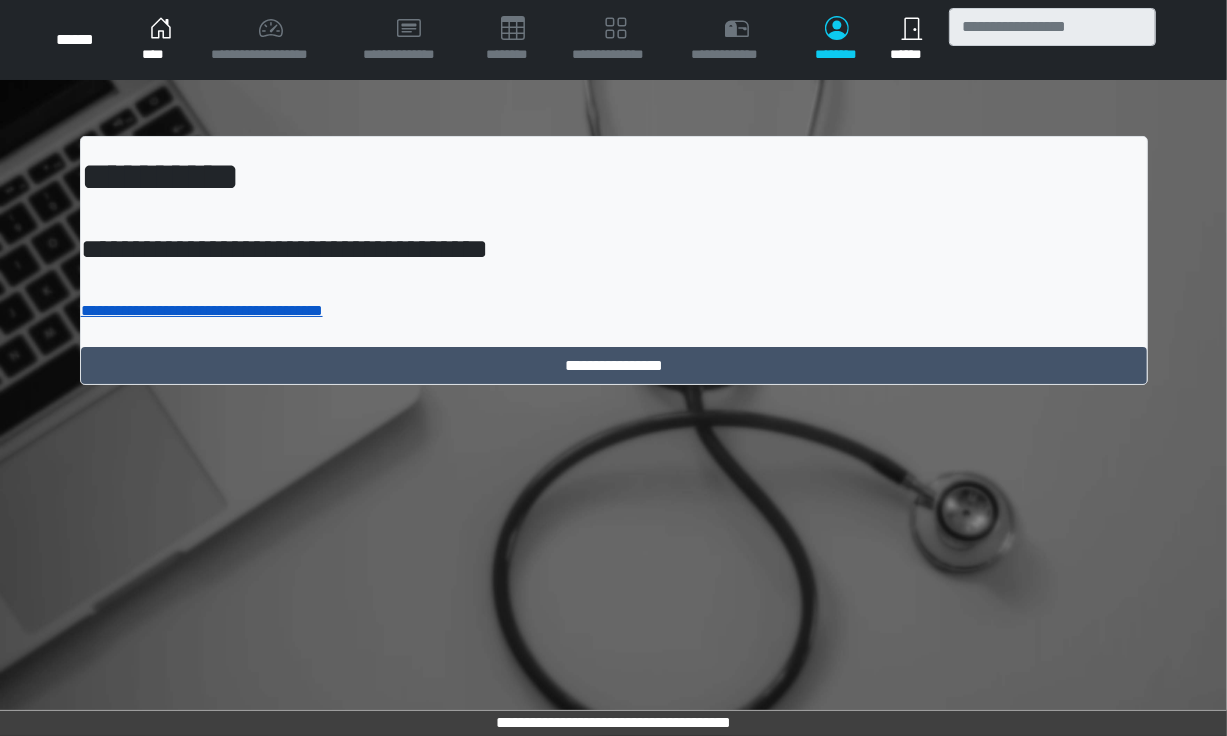 click on "**********" at bounding box center (202, 310) 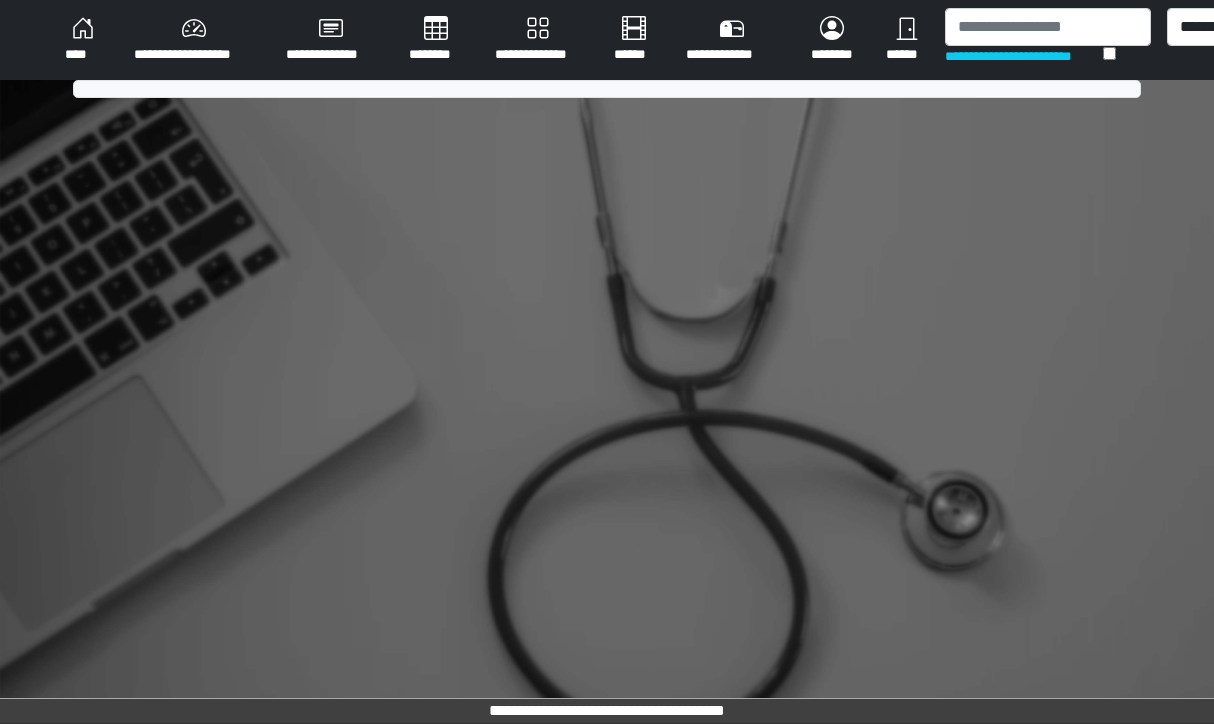 scroll, scrollTop: 0, scrollLeft: 0, axis: both 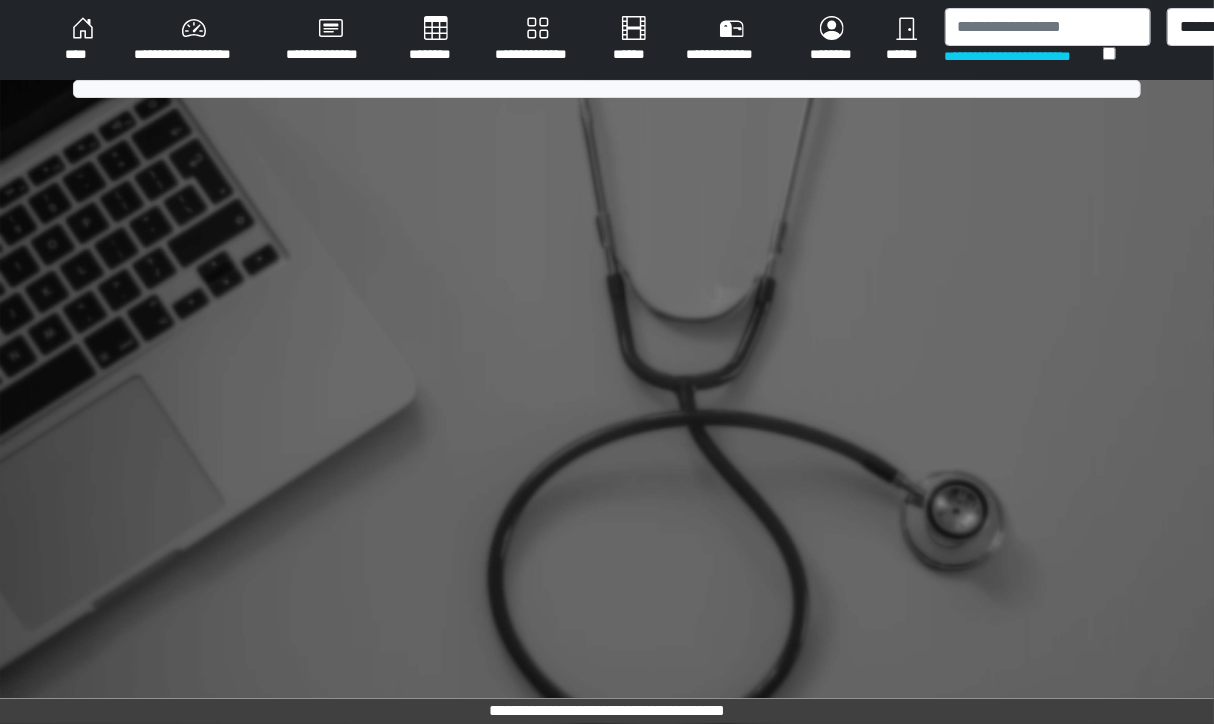 click on "****" at bounding box center [83, 40] 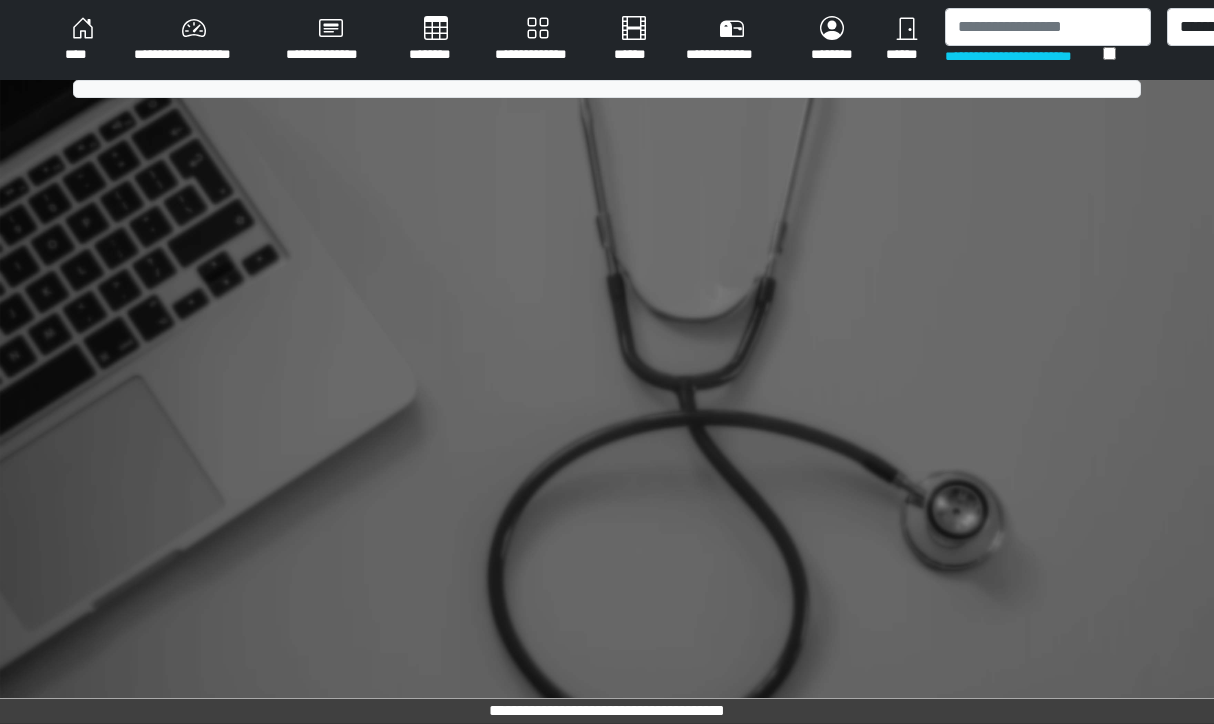 scroll, scrollTop: 0, scrollLeft: 0, axis: both 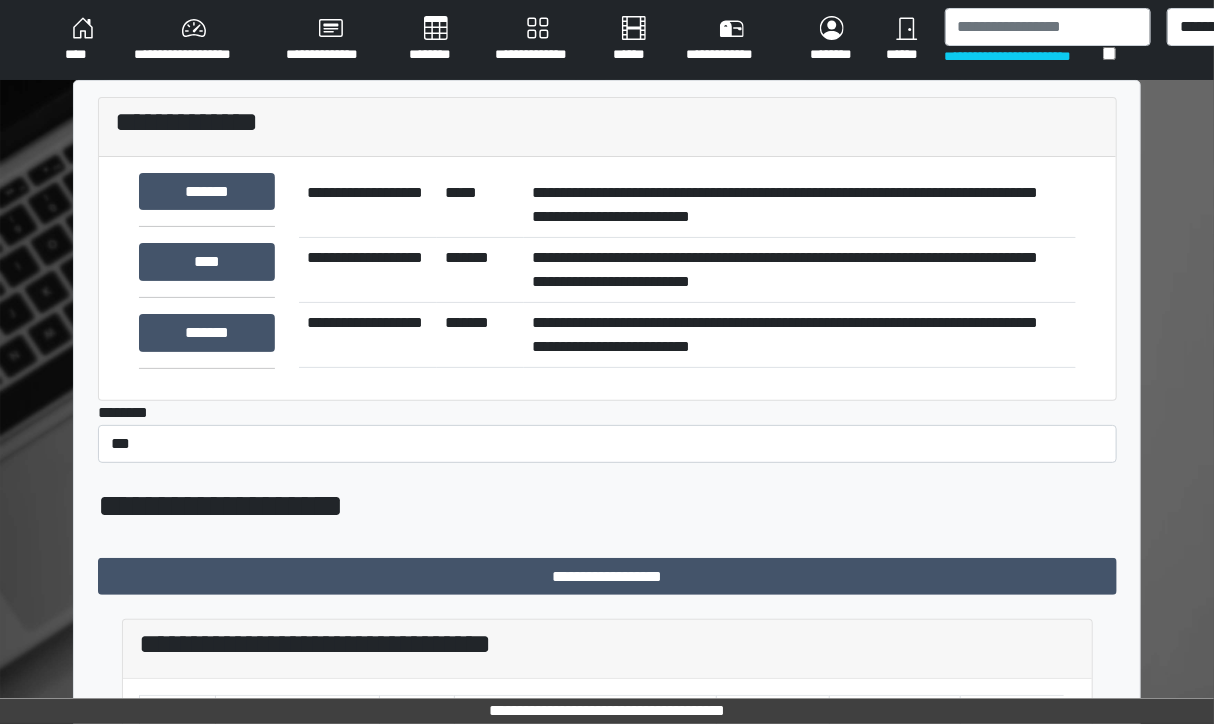 click on "********" at bounding box center (436, 40) 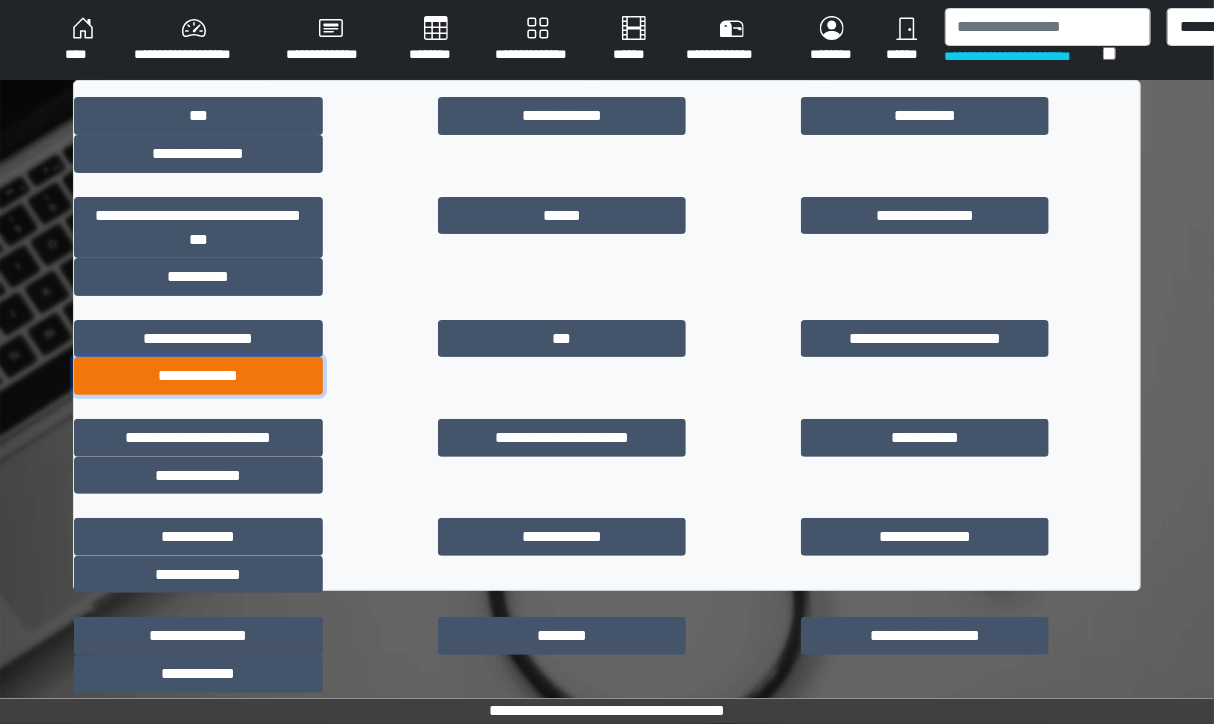 click on "**********" at bounding box center (198, 376) 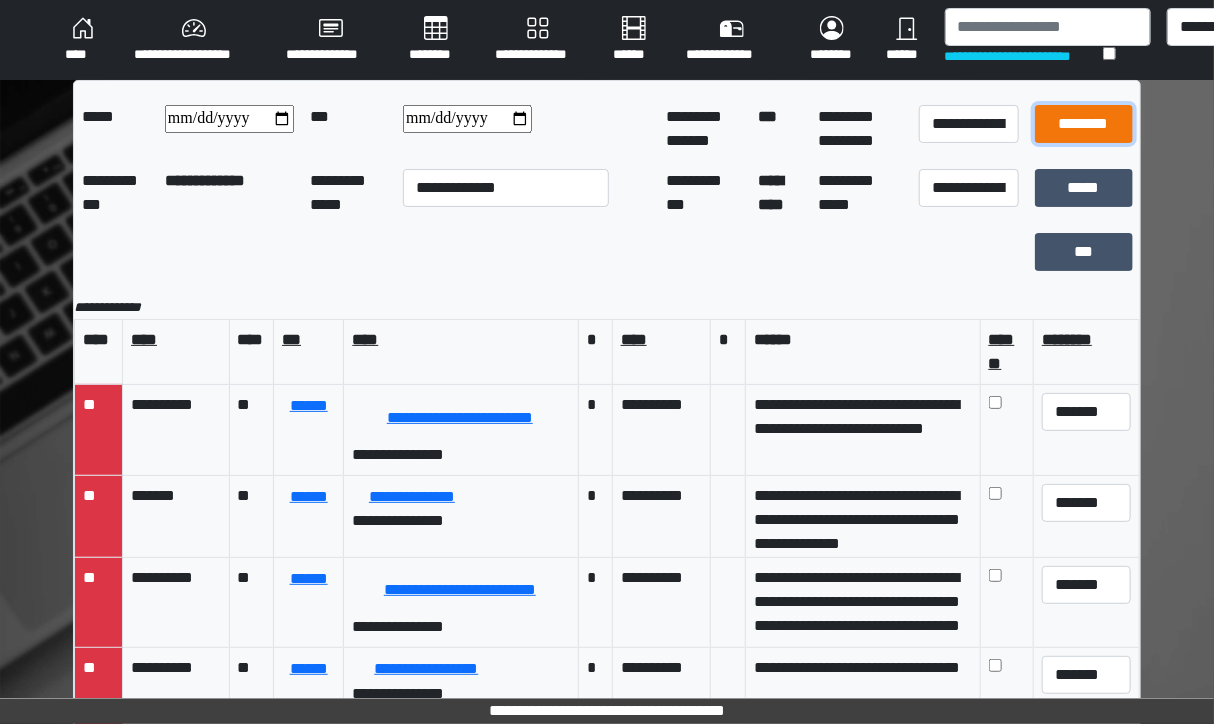 click on "********" at bounding box center (1084, 124) 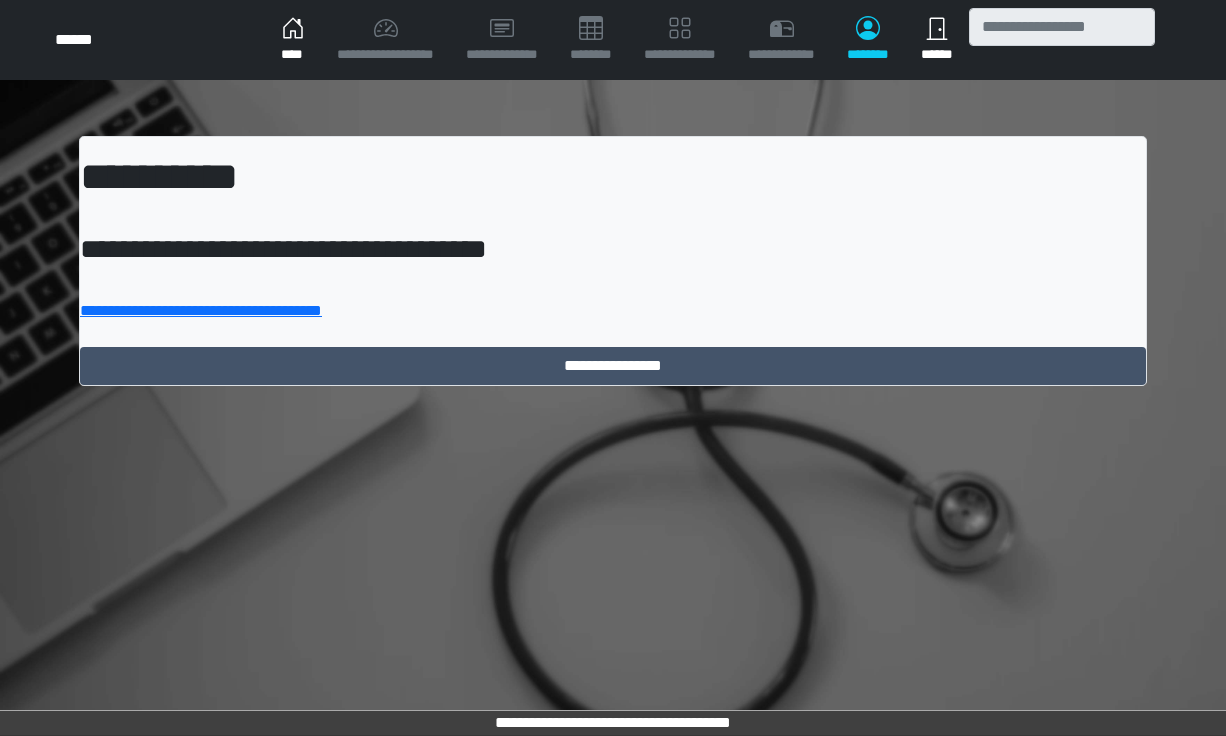 scroll, scrollTop: 0, scrollLeft: 0, axis: both 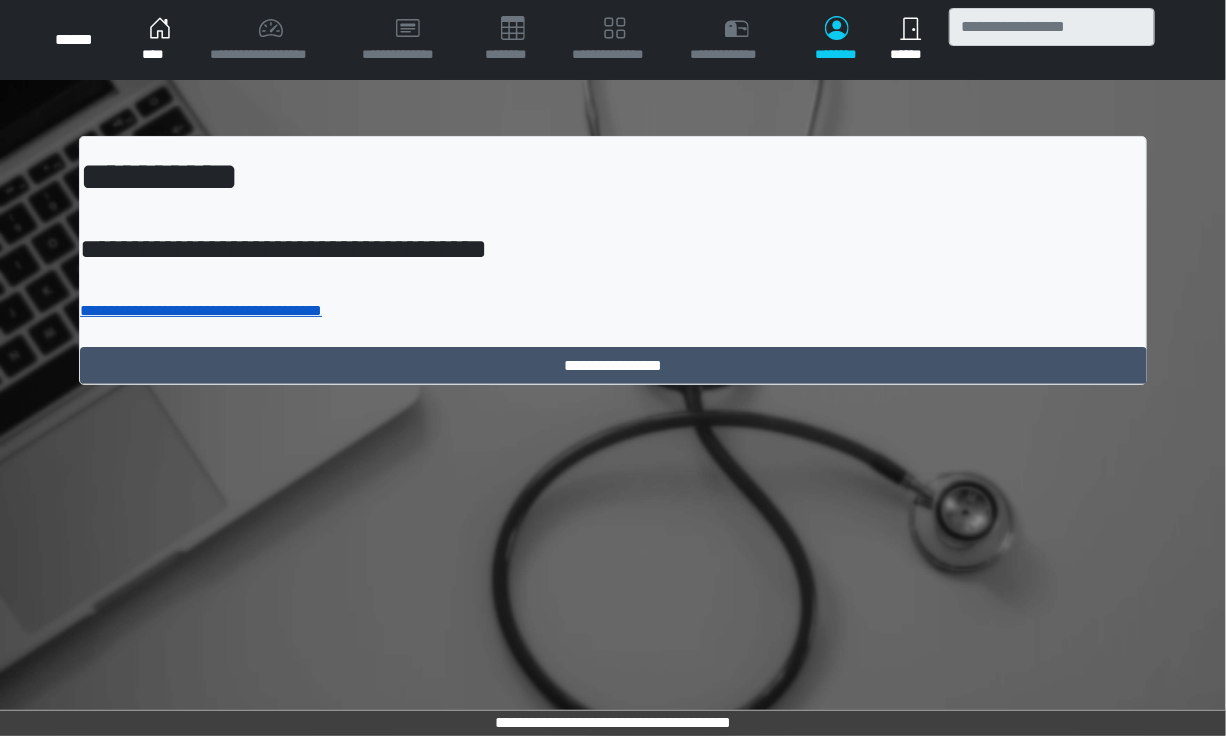click on "**********" at bounding box center [201, 310] 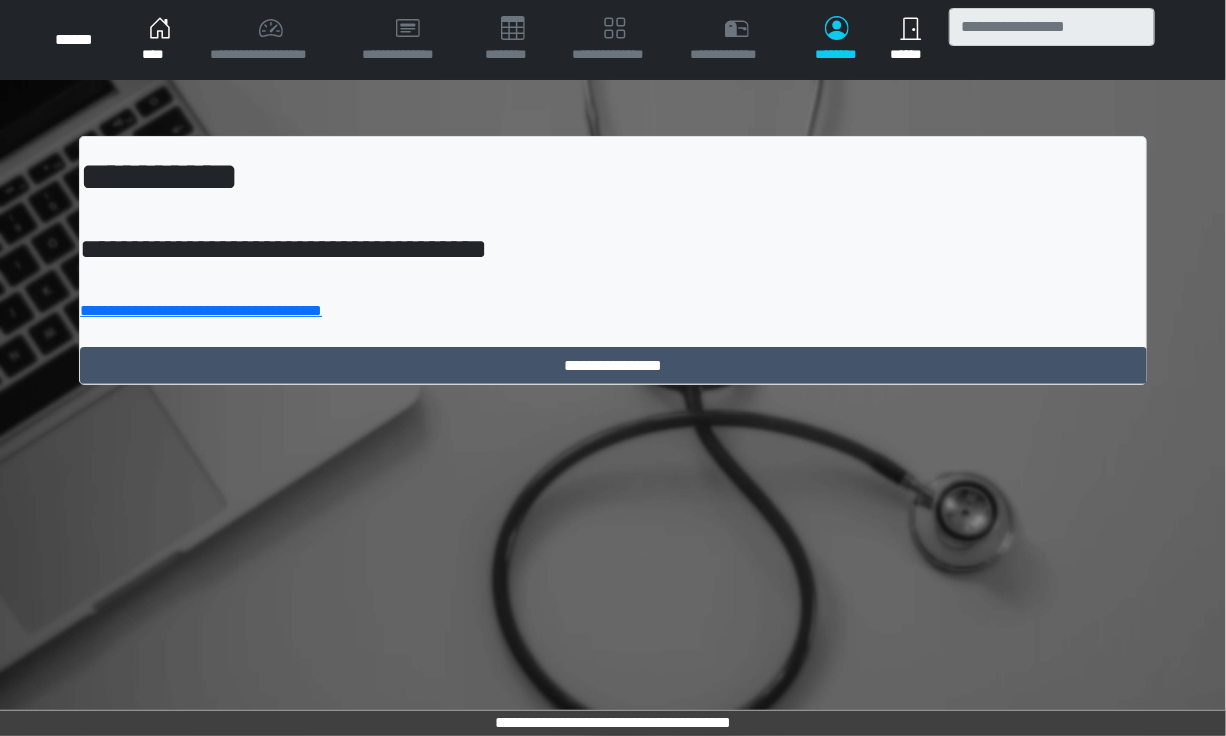 click on "****" at bounding box center (160, 40) 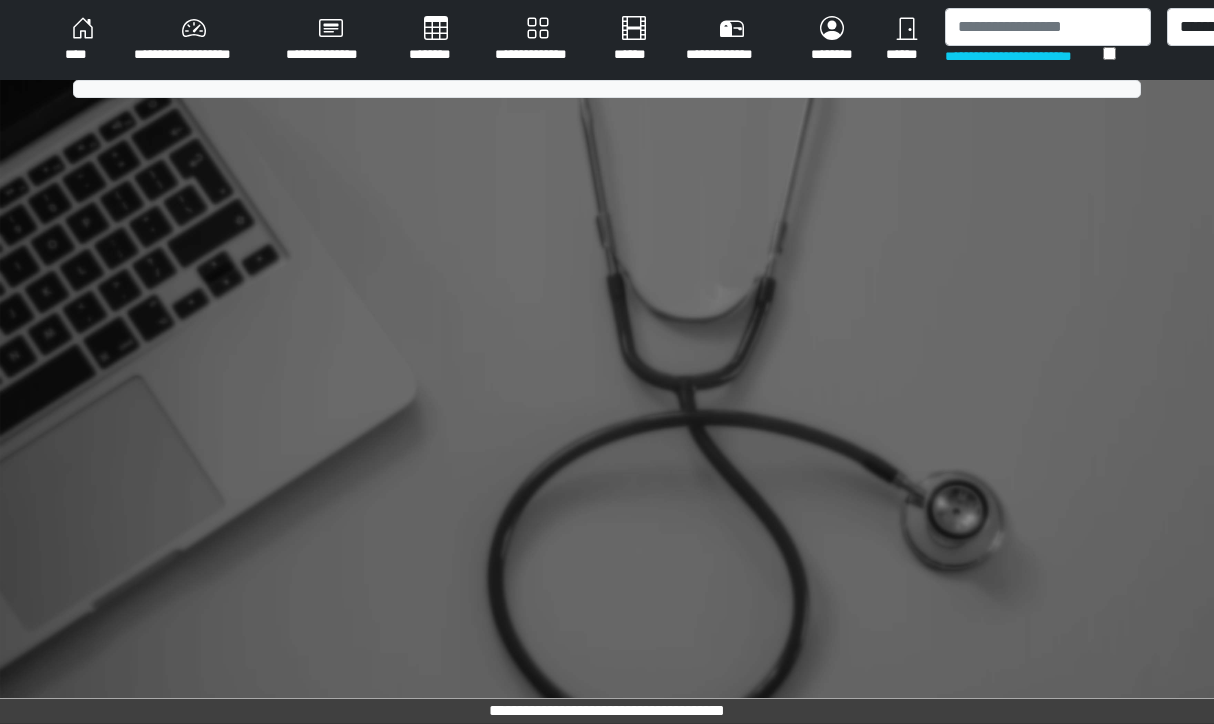 scroll, scrollTop: 0, scrollLeft: 0, axis: both 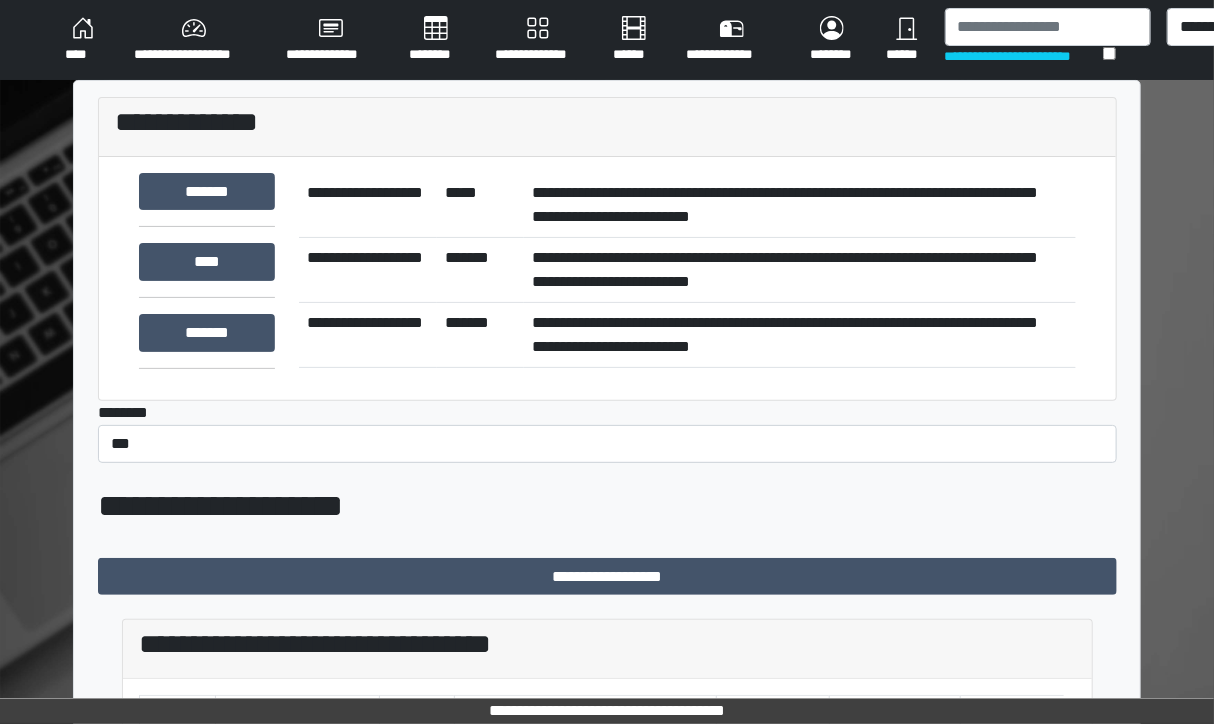 click on "********" at bounding box center (436, 40) 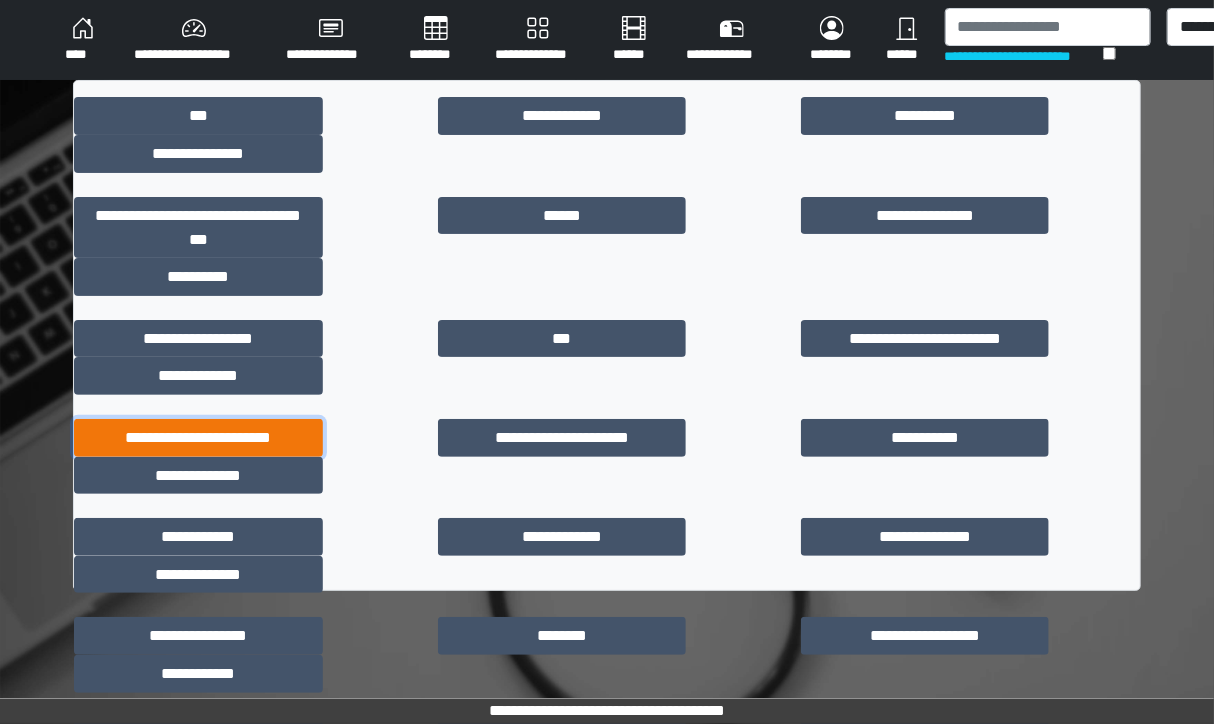 click on "**********" at bounding box center (198, 438) 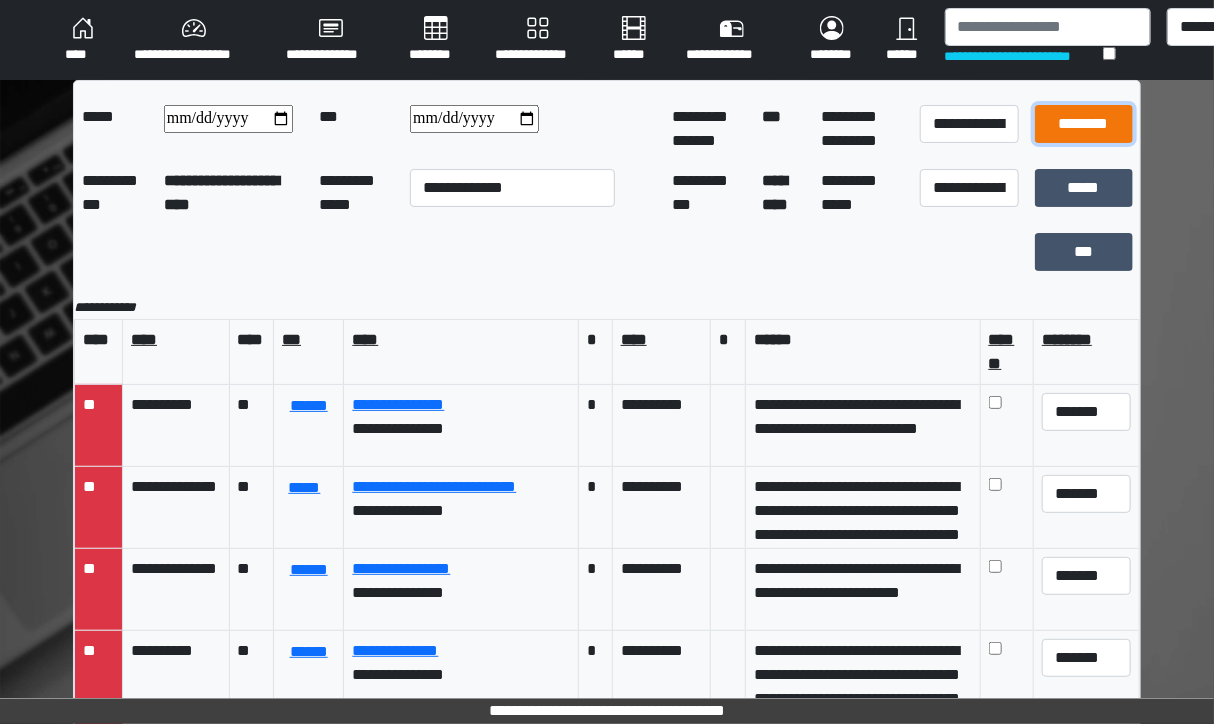 click on "********" at bounding box center (1084, 124) 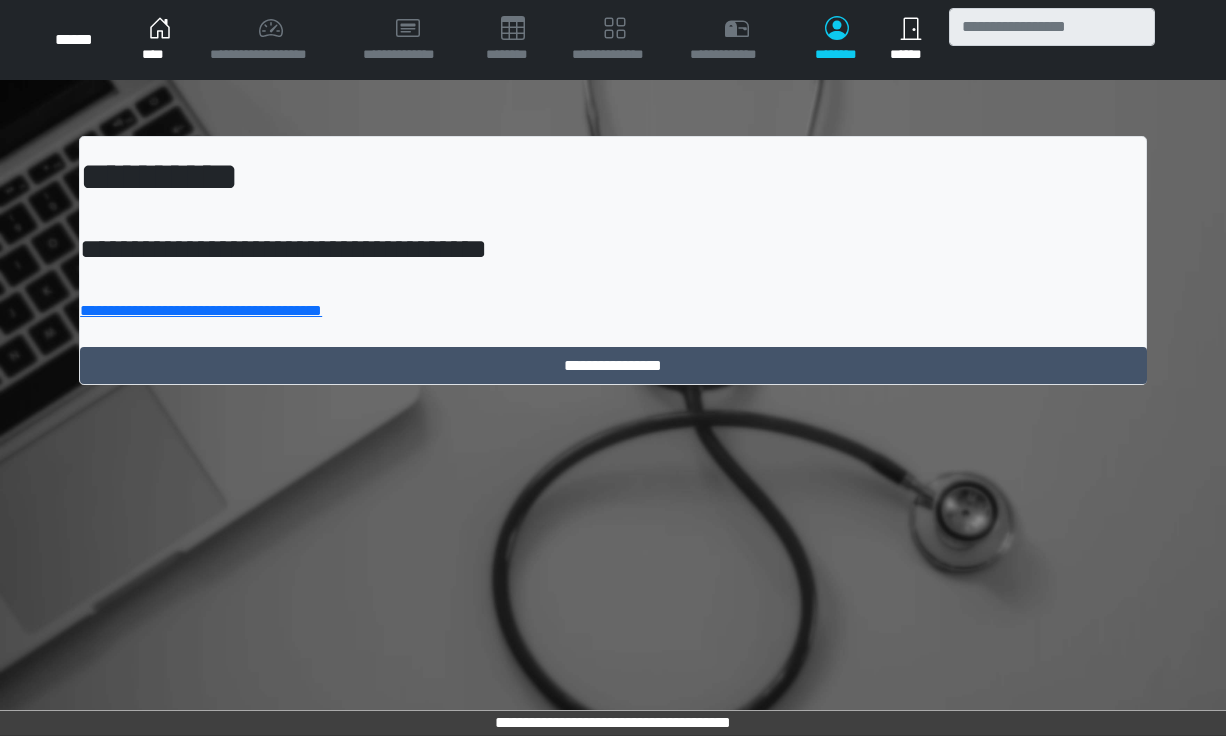 scroll, scrollTop: 0, scrollLeft: 0, axis: both 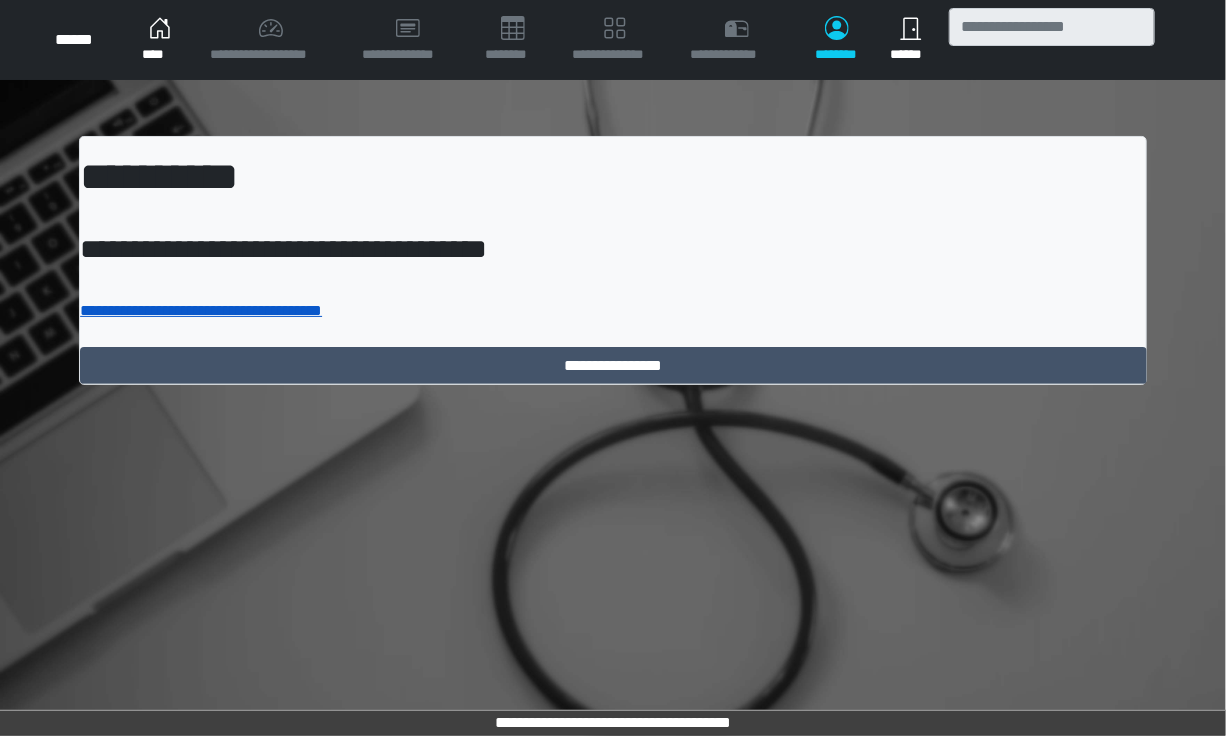 click on "**********" at bounding box center (201, 310) 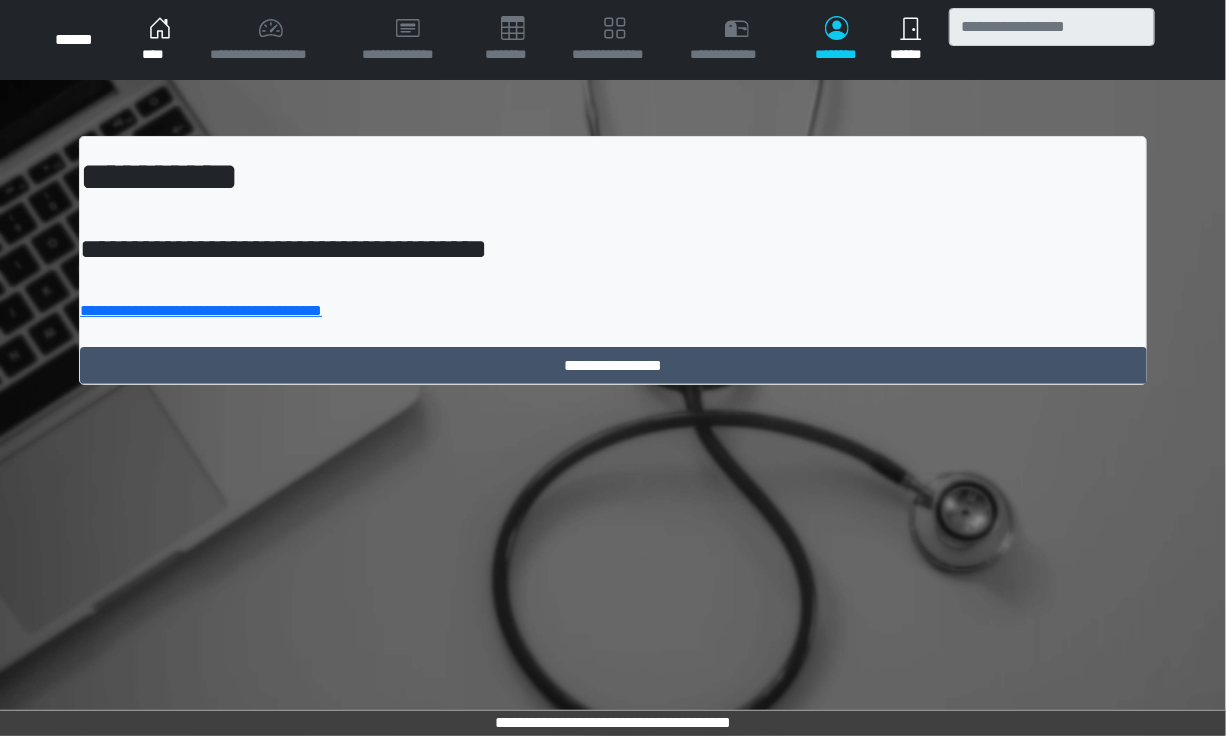 click on "****" at bounding box center (160, 40) 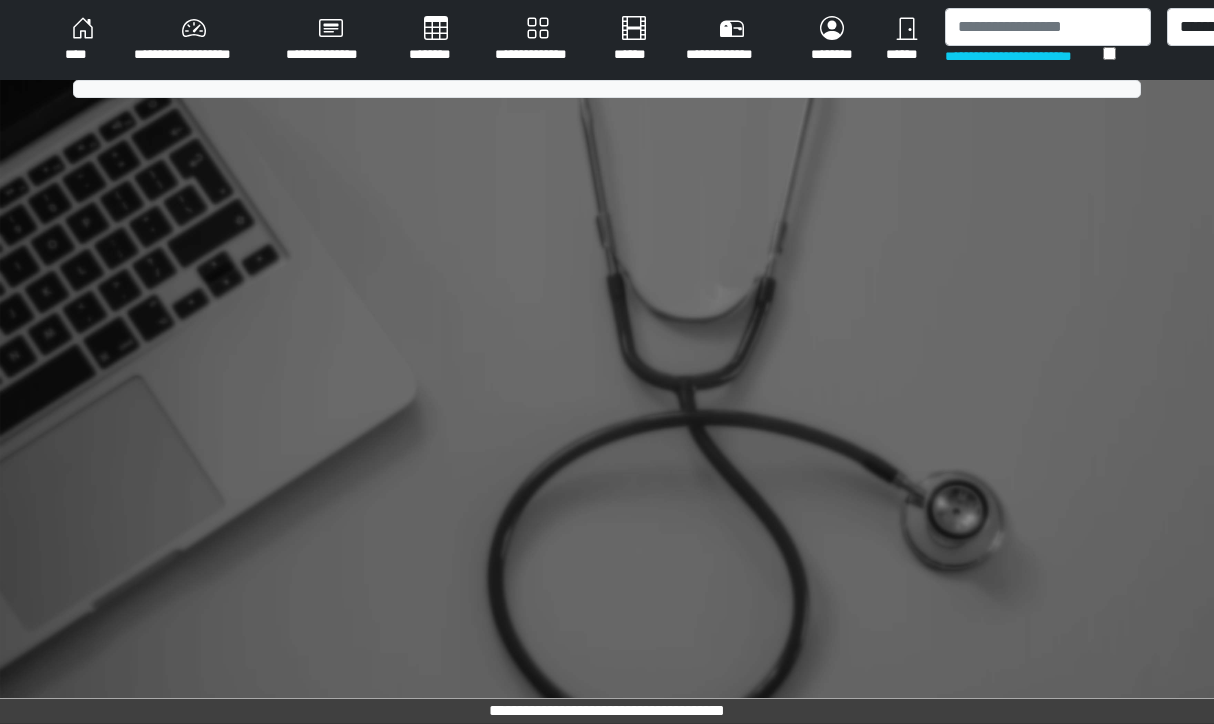 scroll, scrollTop: 0, scrollLeft: 0, axis: both 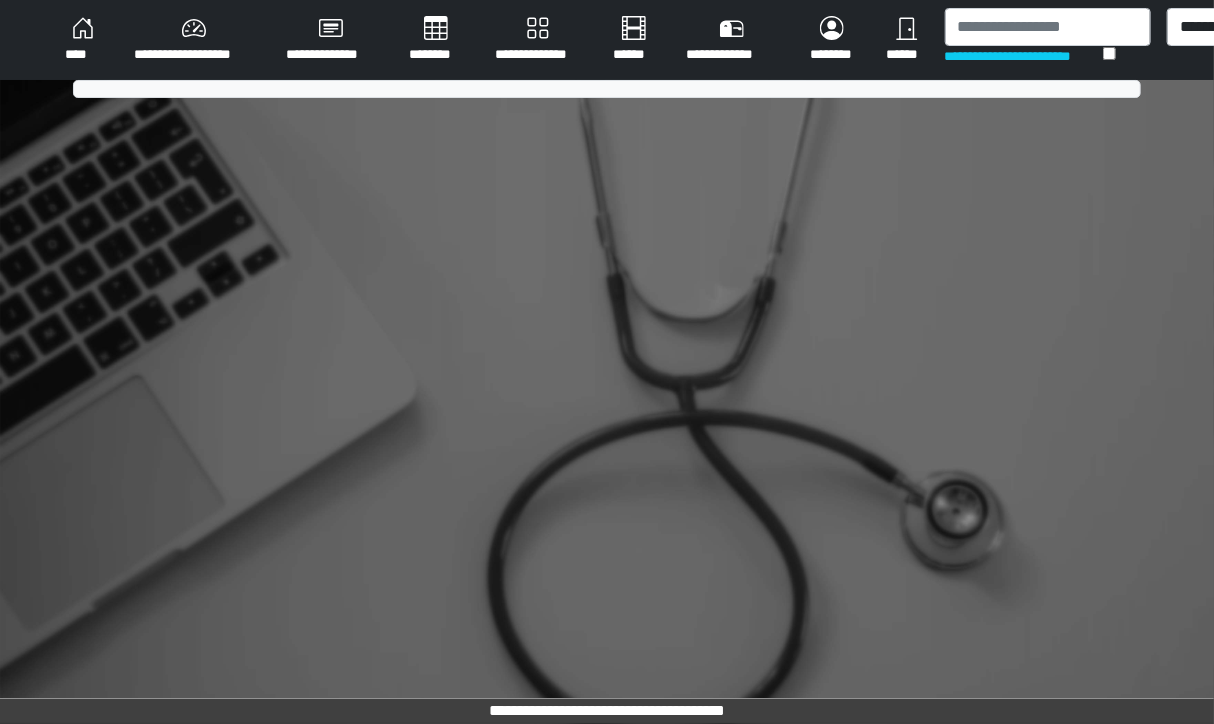 click on "********" at bounding box center (436, 40) 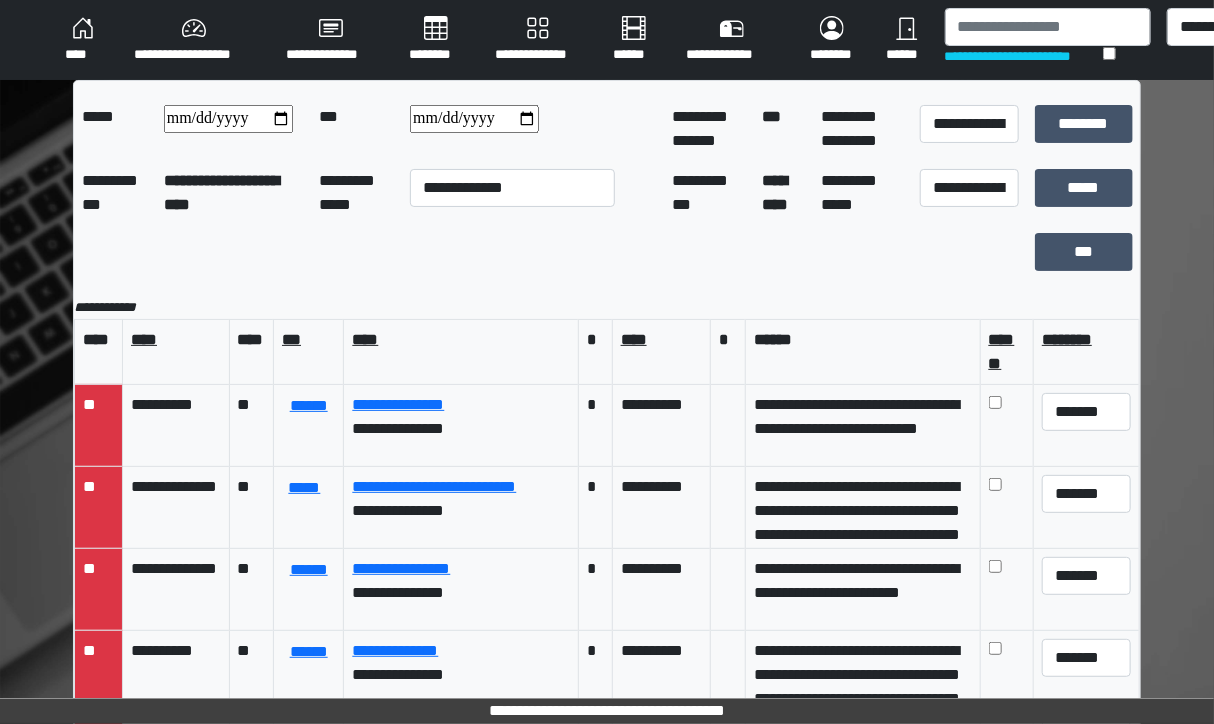 click on "**********" at bounding box center [474, 119] 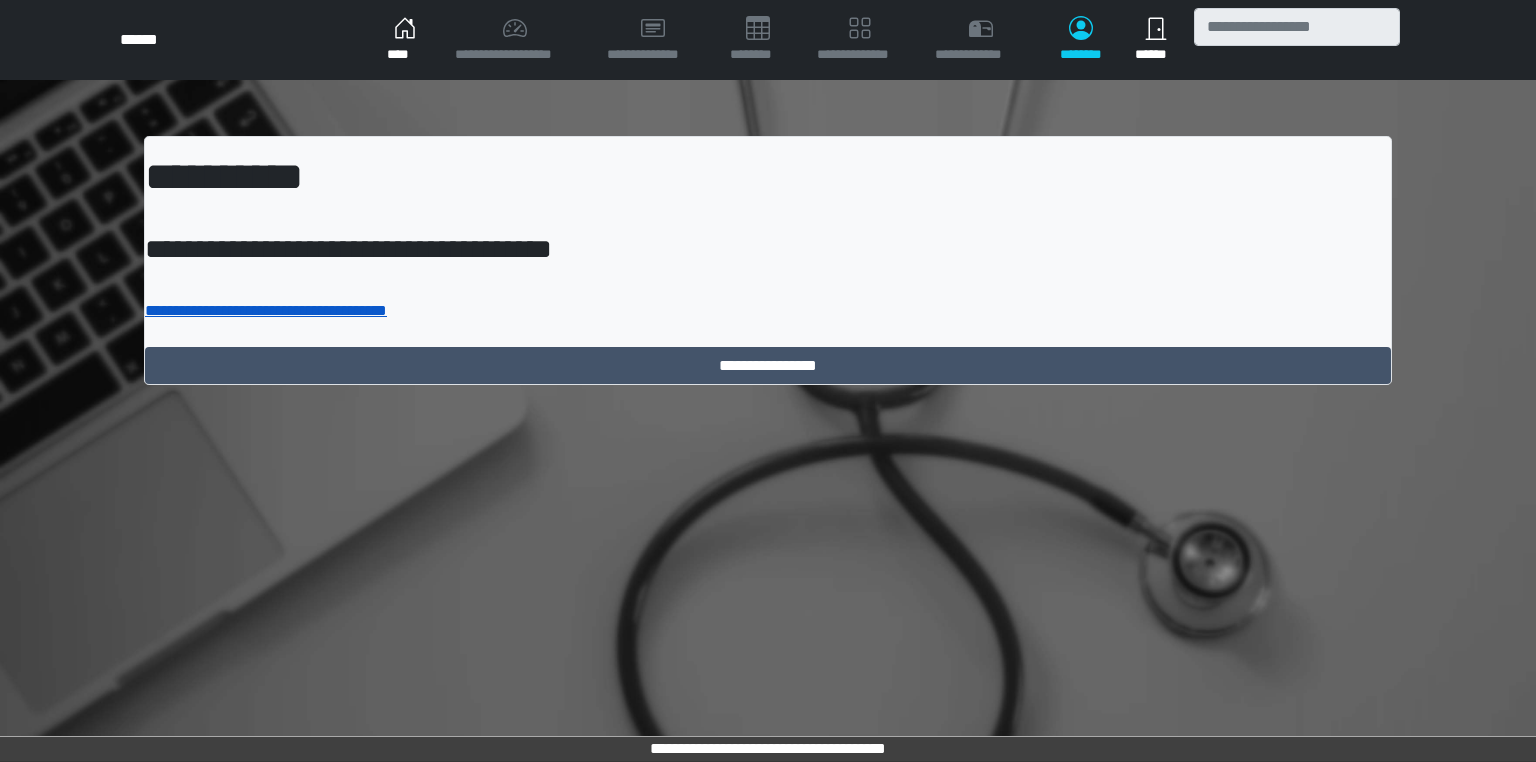 click on "**********" at bounding box center [266, 310] 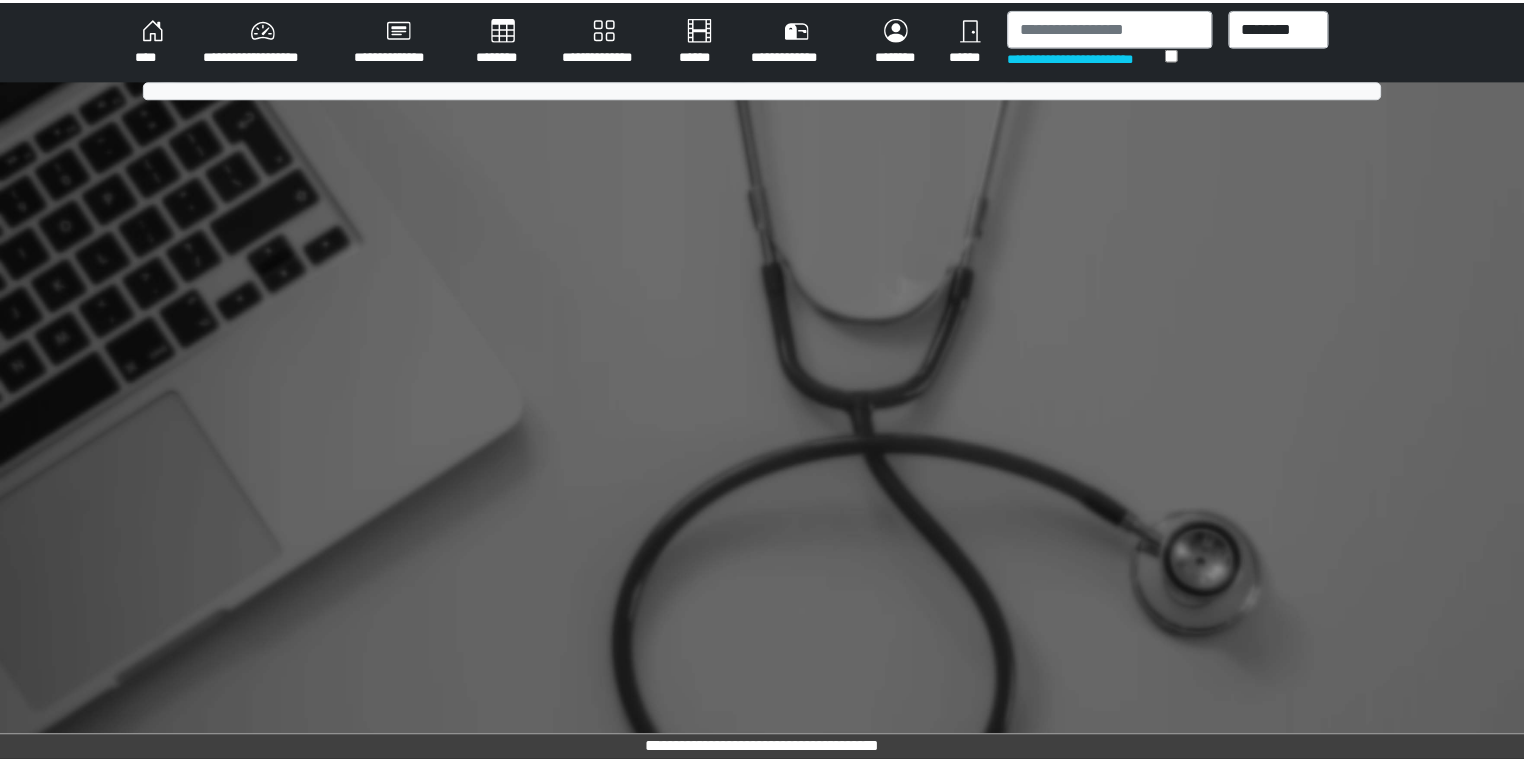 scroll, scrollTop: 0, scrollLeft: 0, axis: both 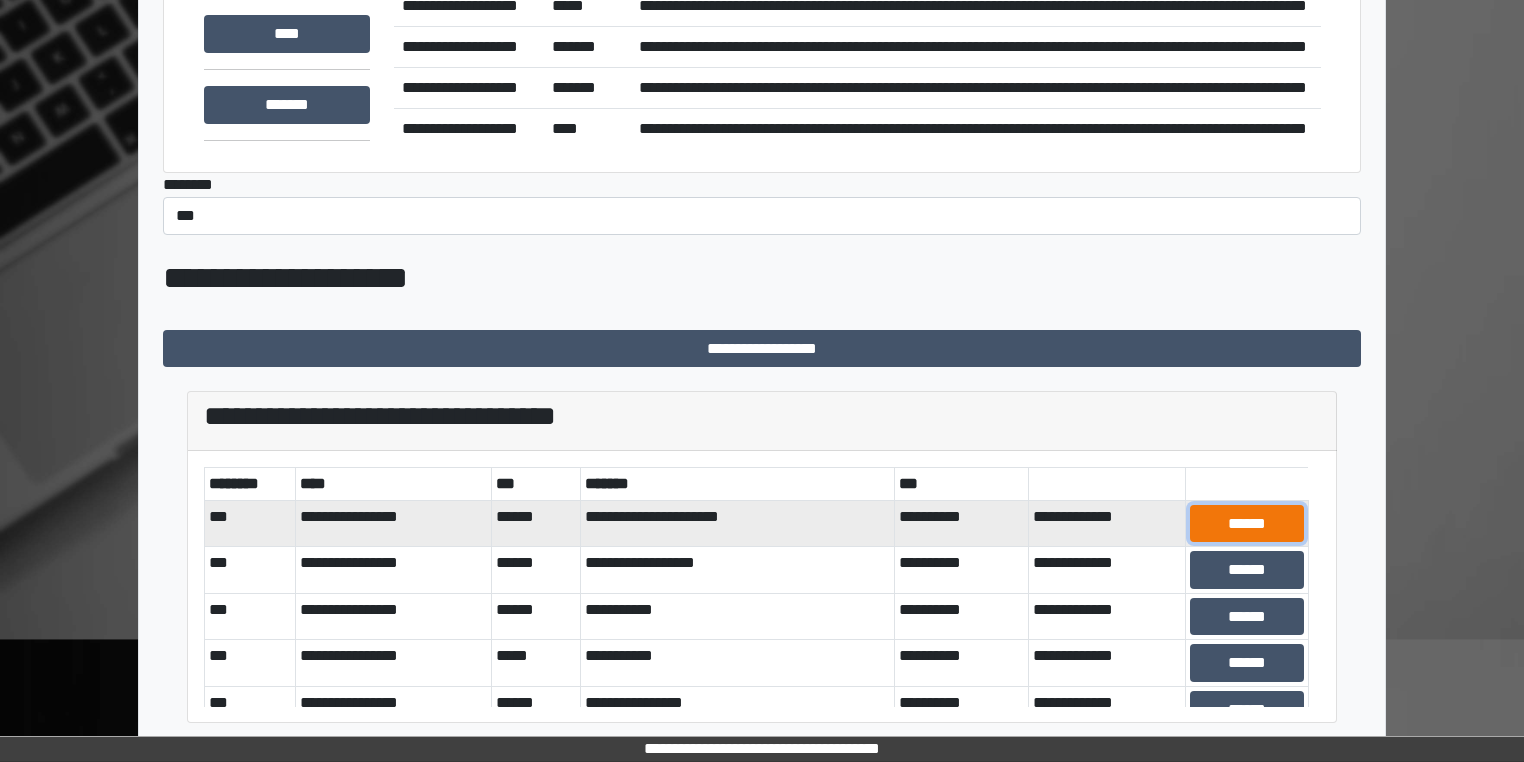 click on "******" at bounding box center (1247, 524) 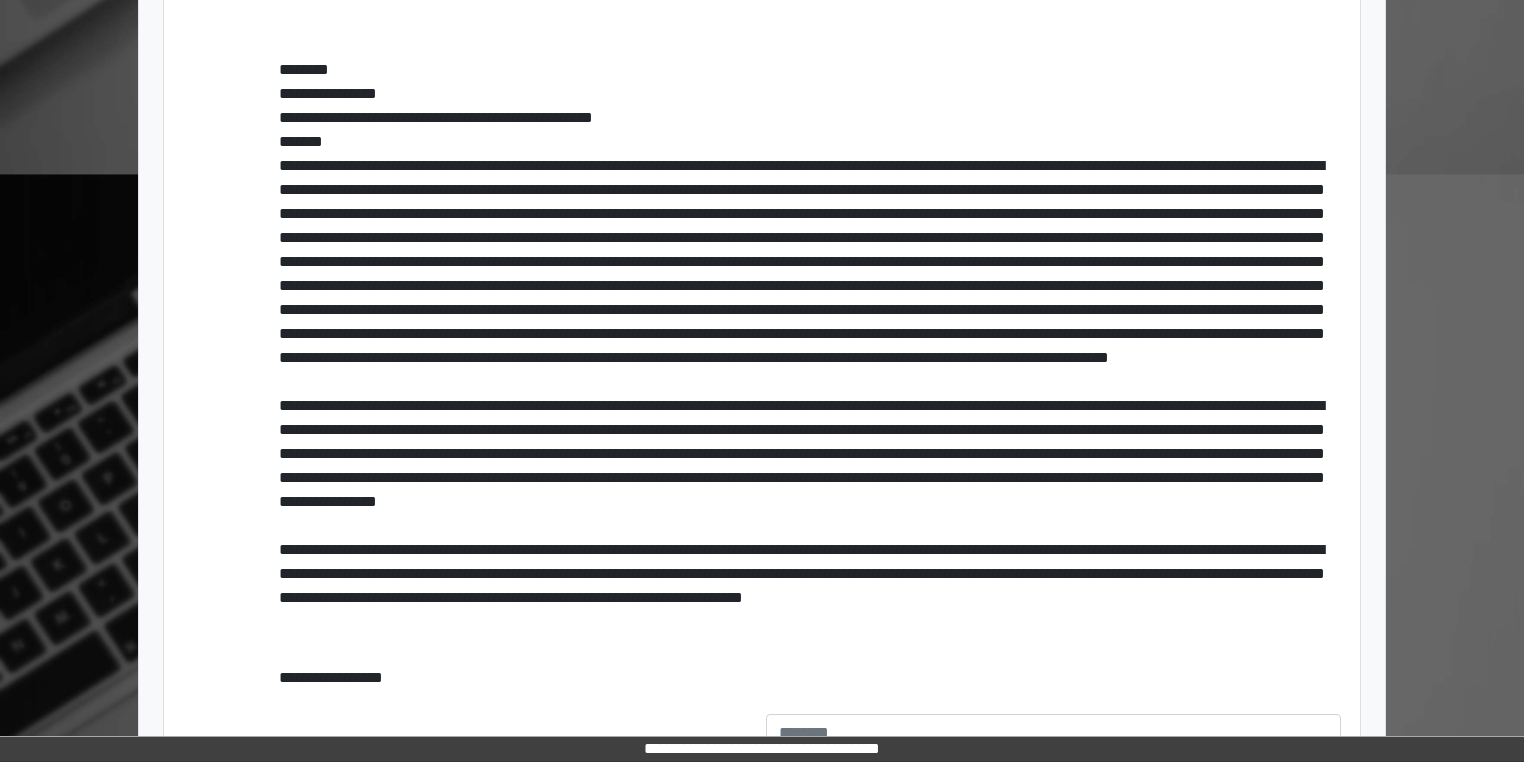 scroll, scrollTop: 692, scrollLeft: 0, axis: vertical 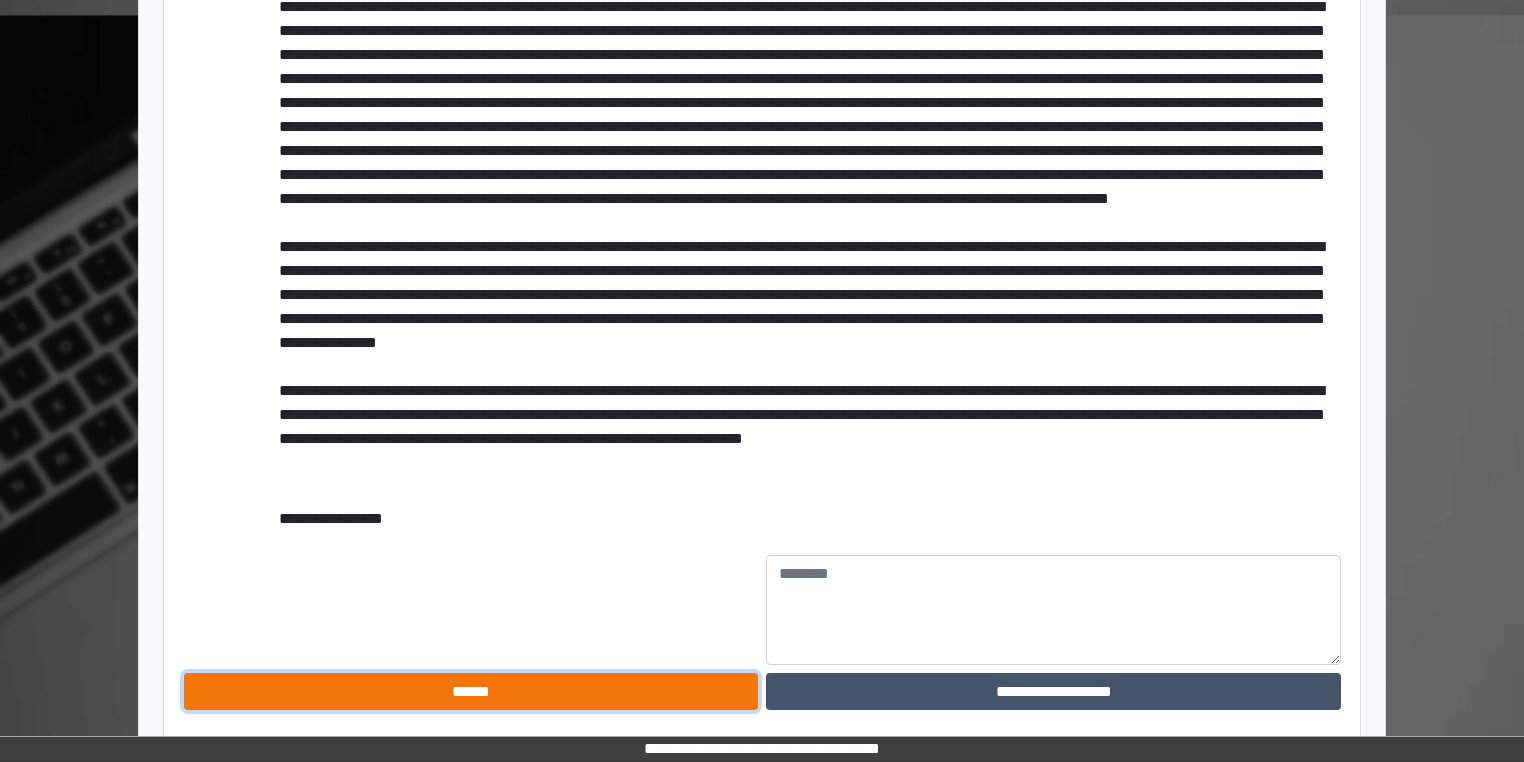 click on "******" at bounding box center [471, 692] 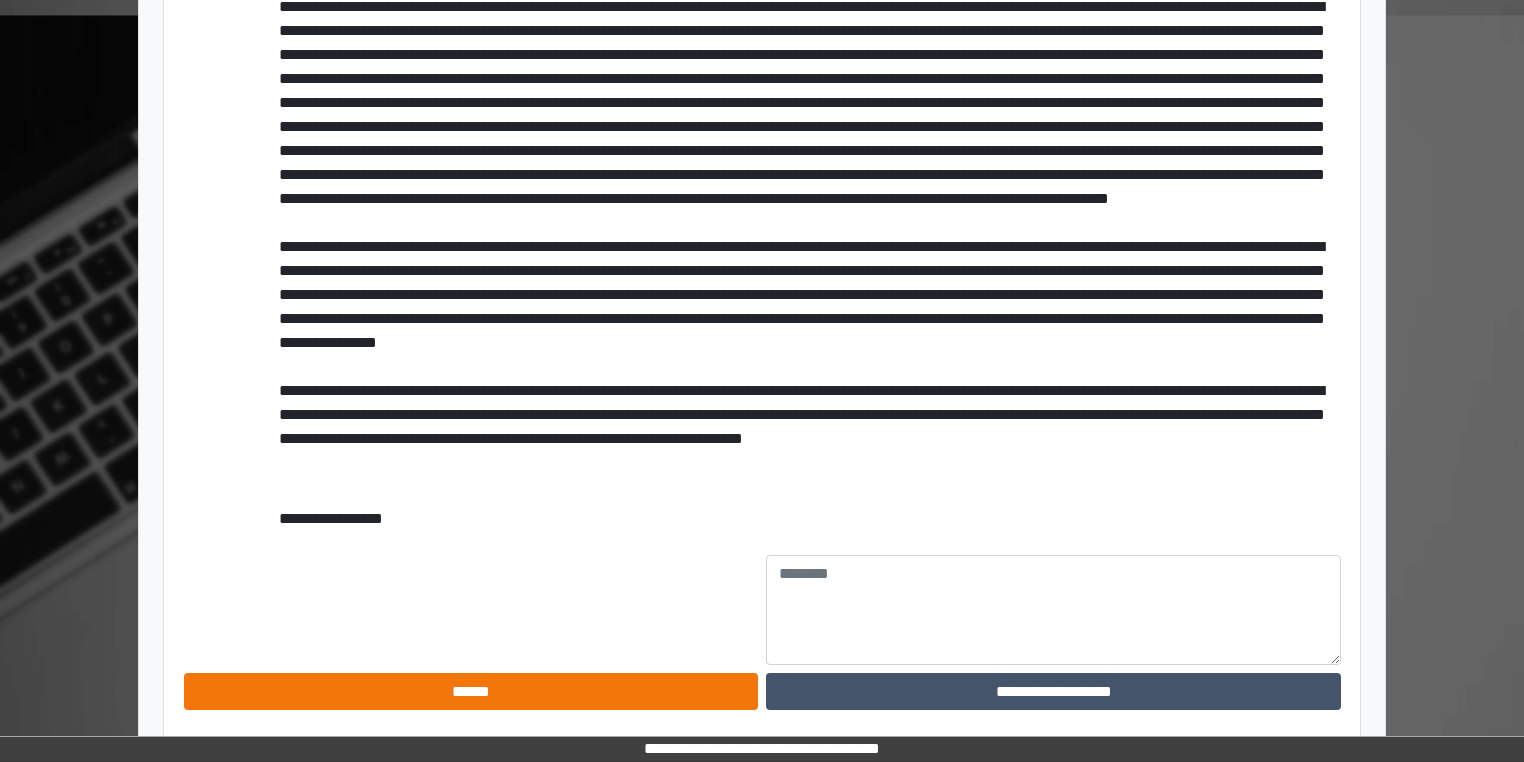 scroll, scrollTop: 720, scrollLeft: 0, axis: vertical 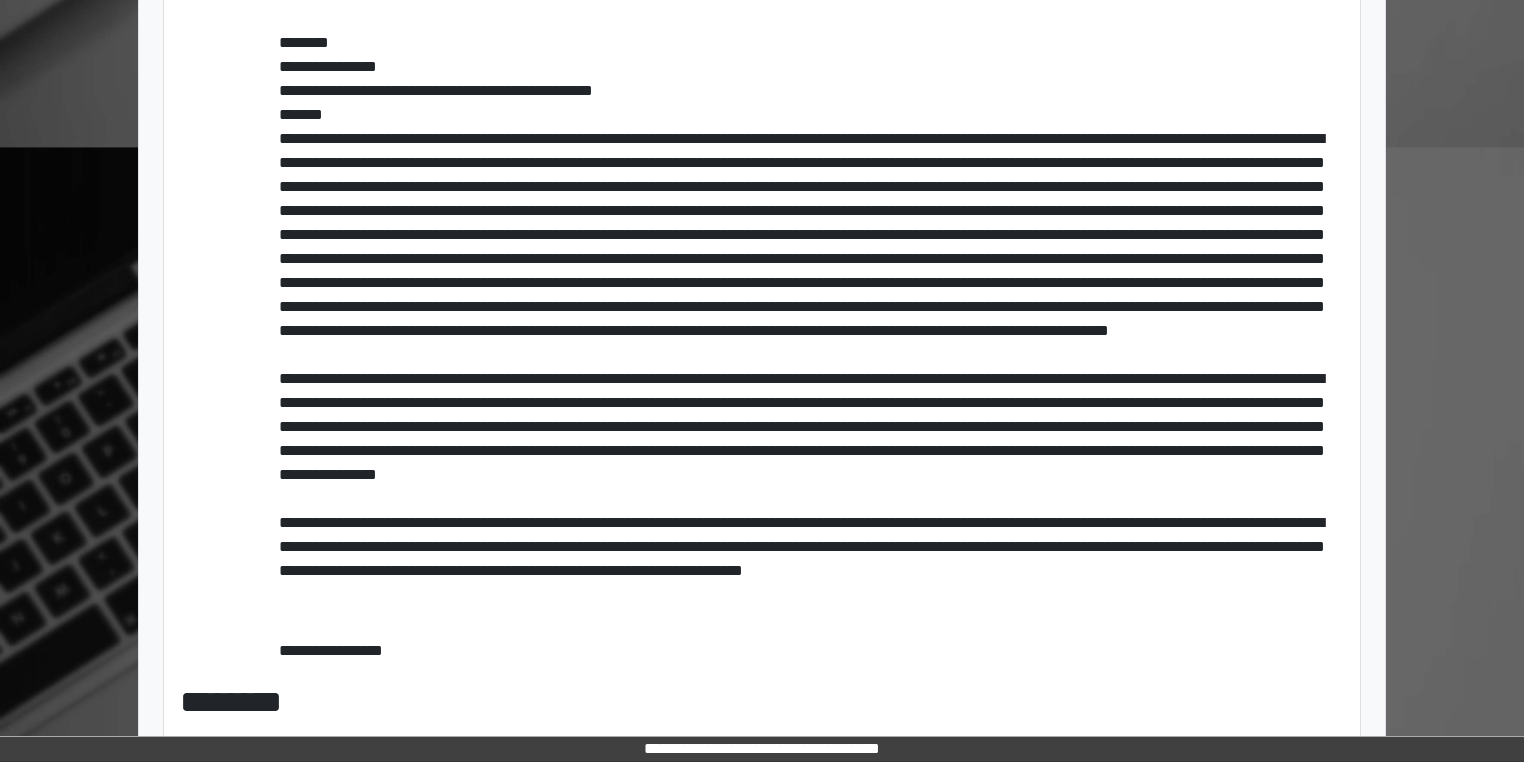 click on "********" at bounding box center [762, 702] 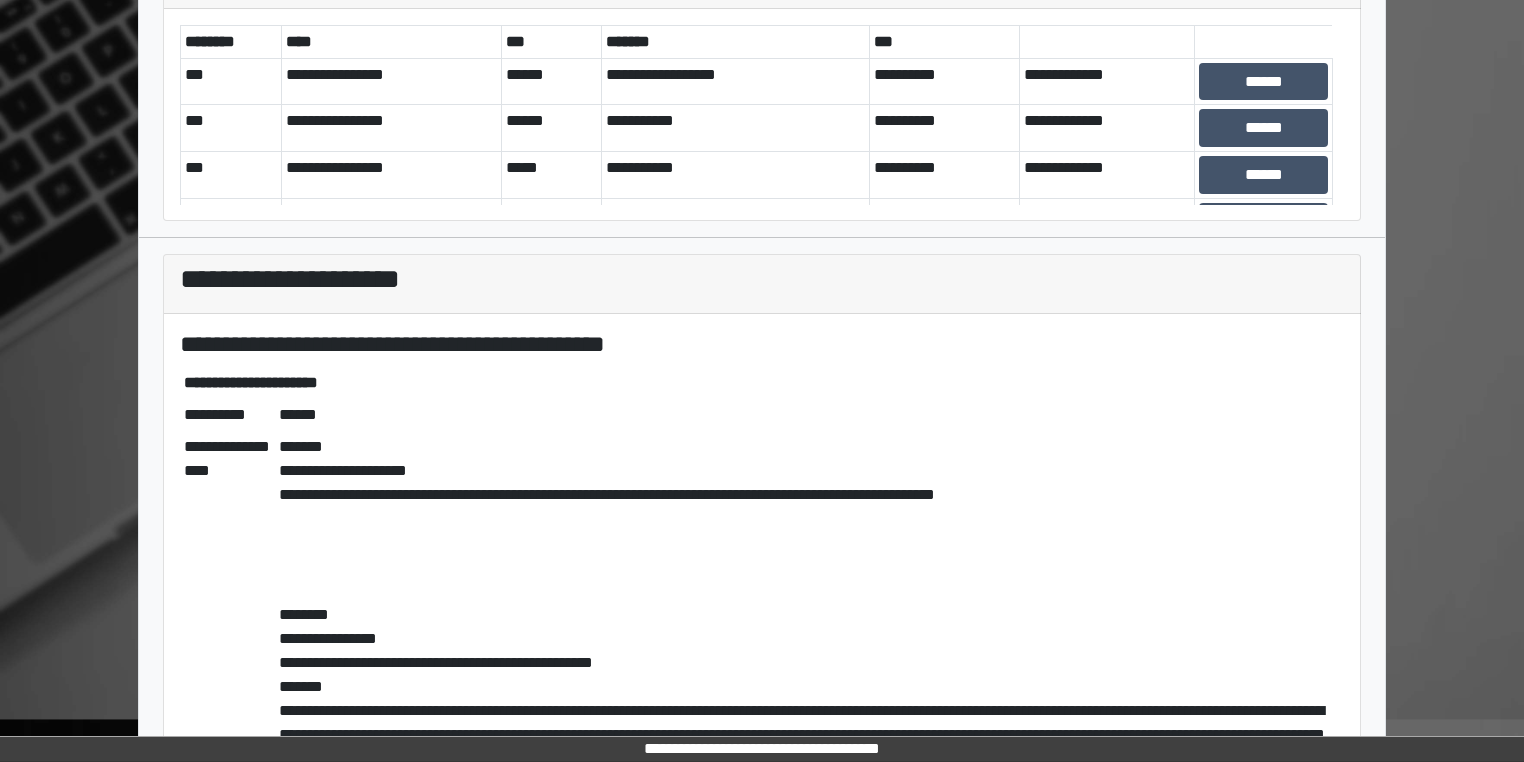 scroll, scrollTop: 140, scrollLeft: 0, axis: vertical 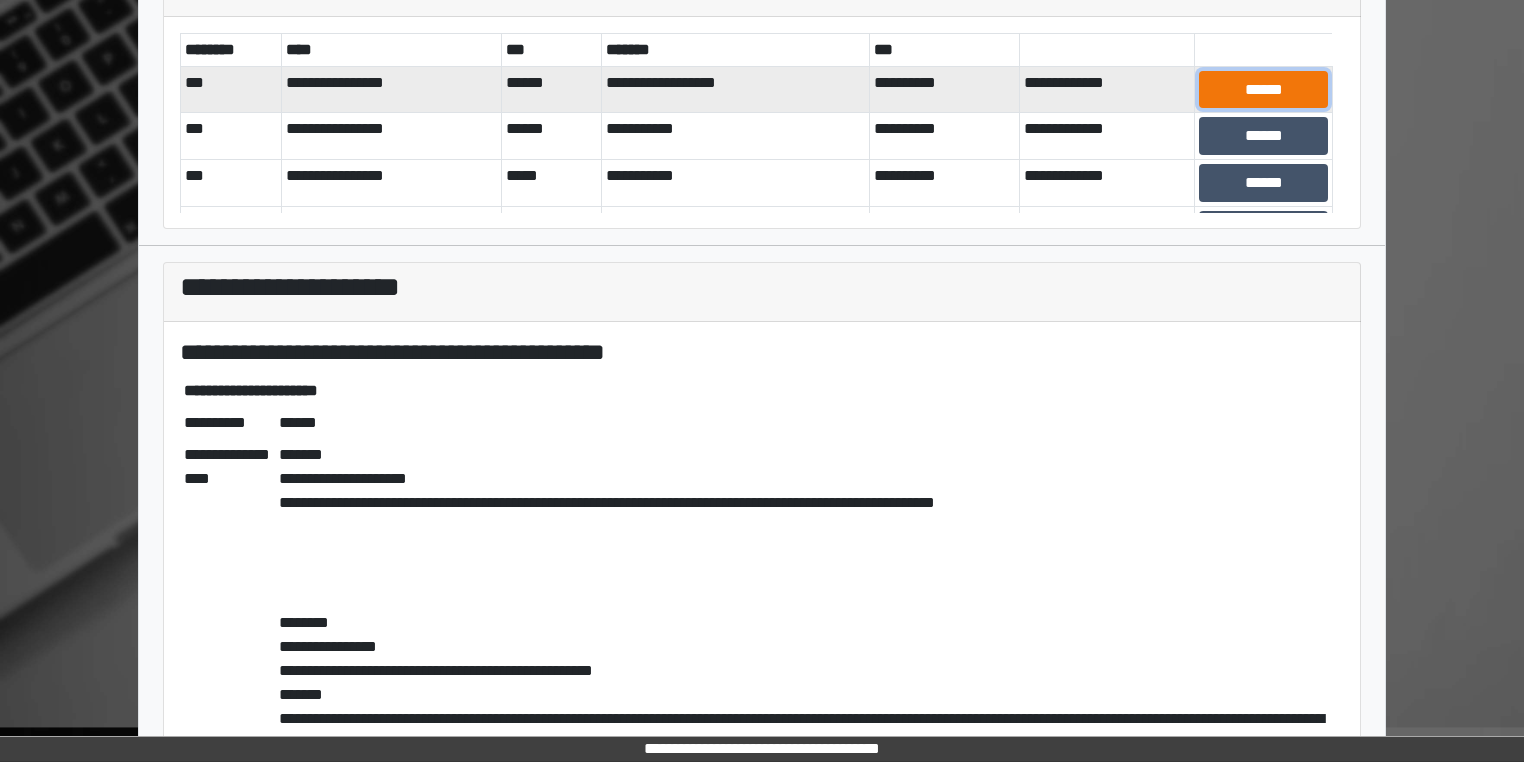 click on "******" at bounding box center (1263, 90) 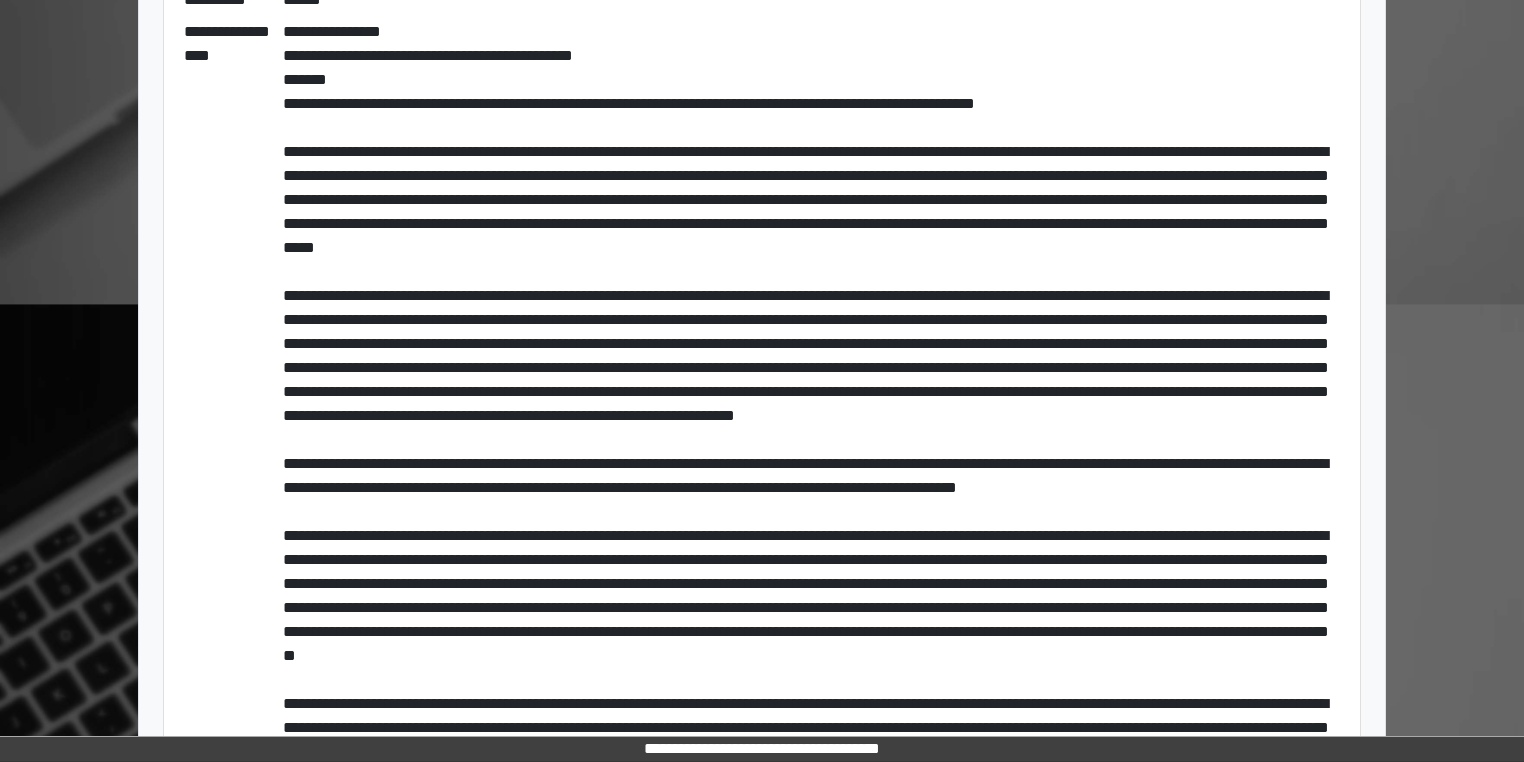 scroll, scrollTop: 552, scrollLeft: 0, axis: vertical 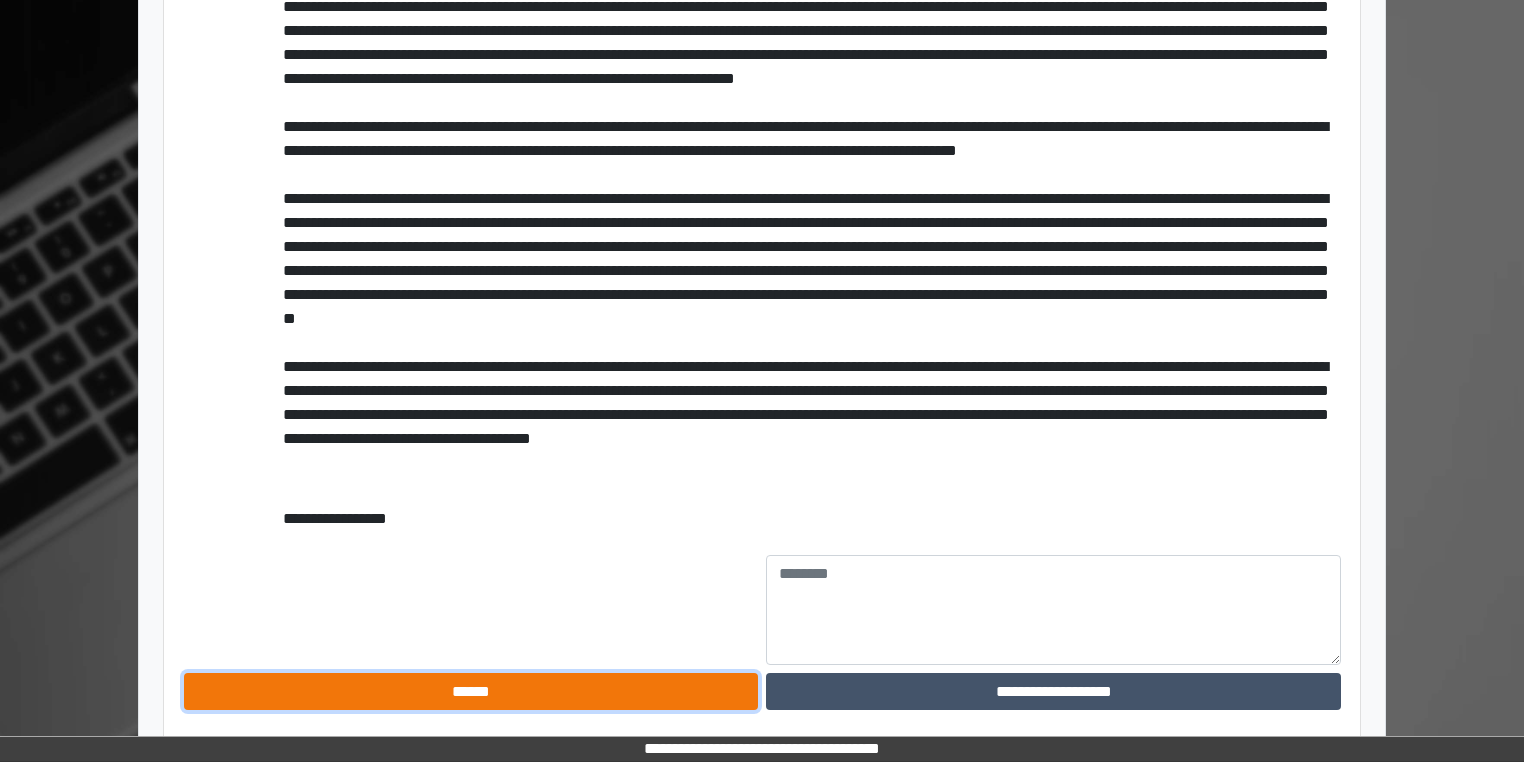 click on "******" at bounding box center (471, 692) 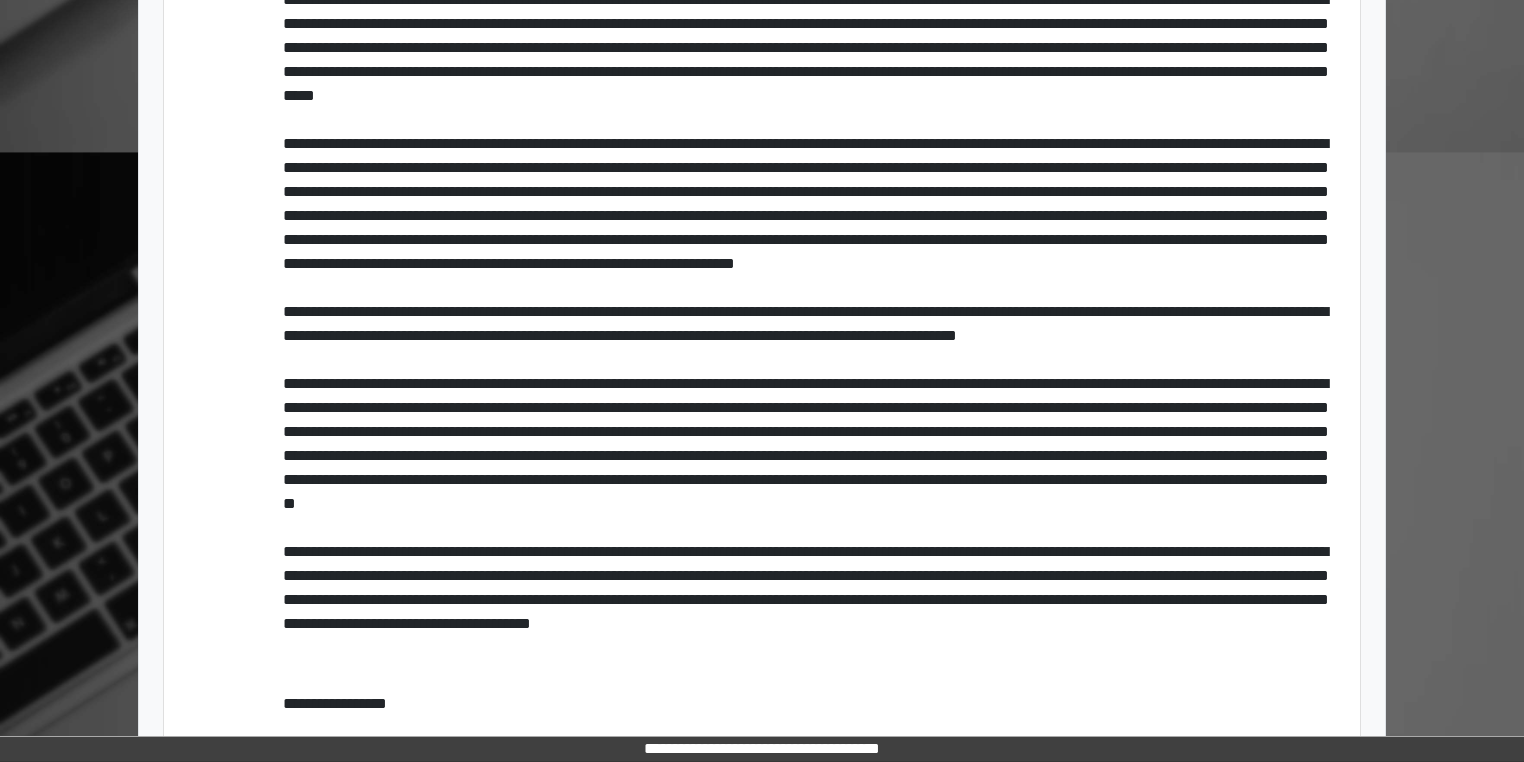 scroll, scrollTop: 688, scrollLeft: 0, axis: vertical 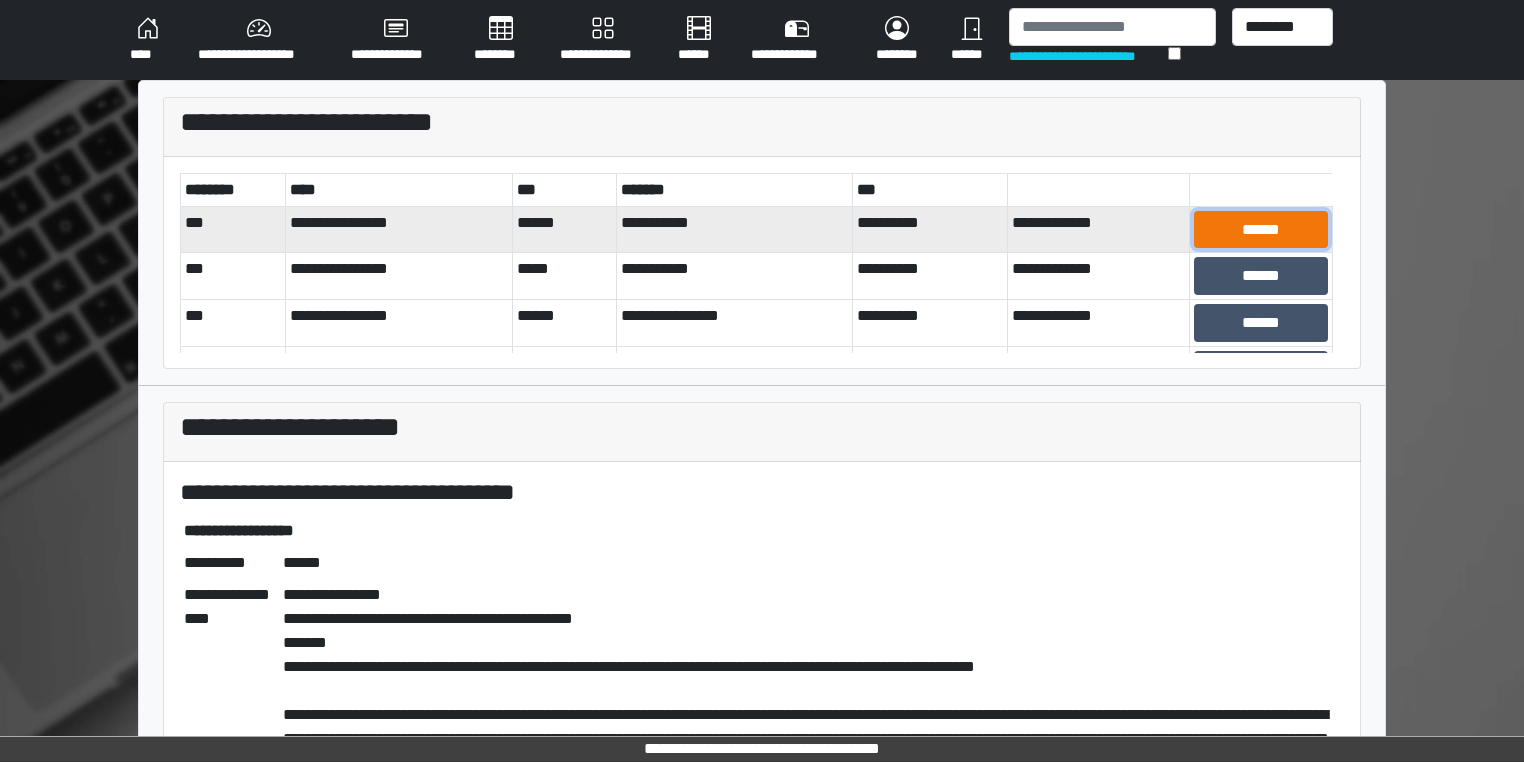 click on "******" at bounding box center [1261, 230] 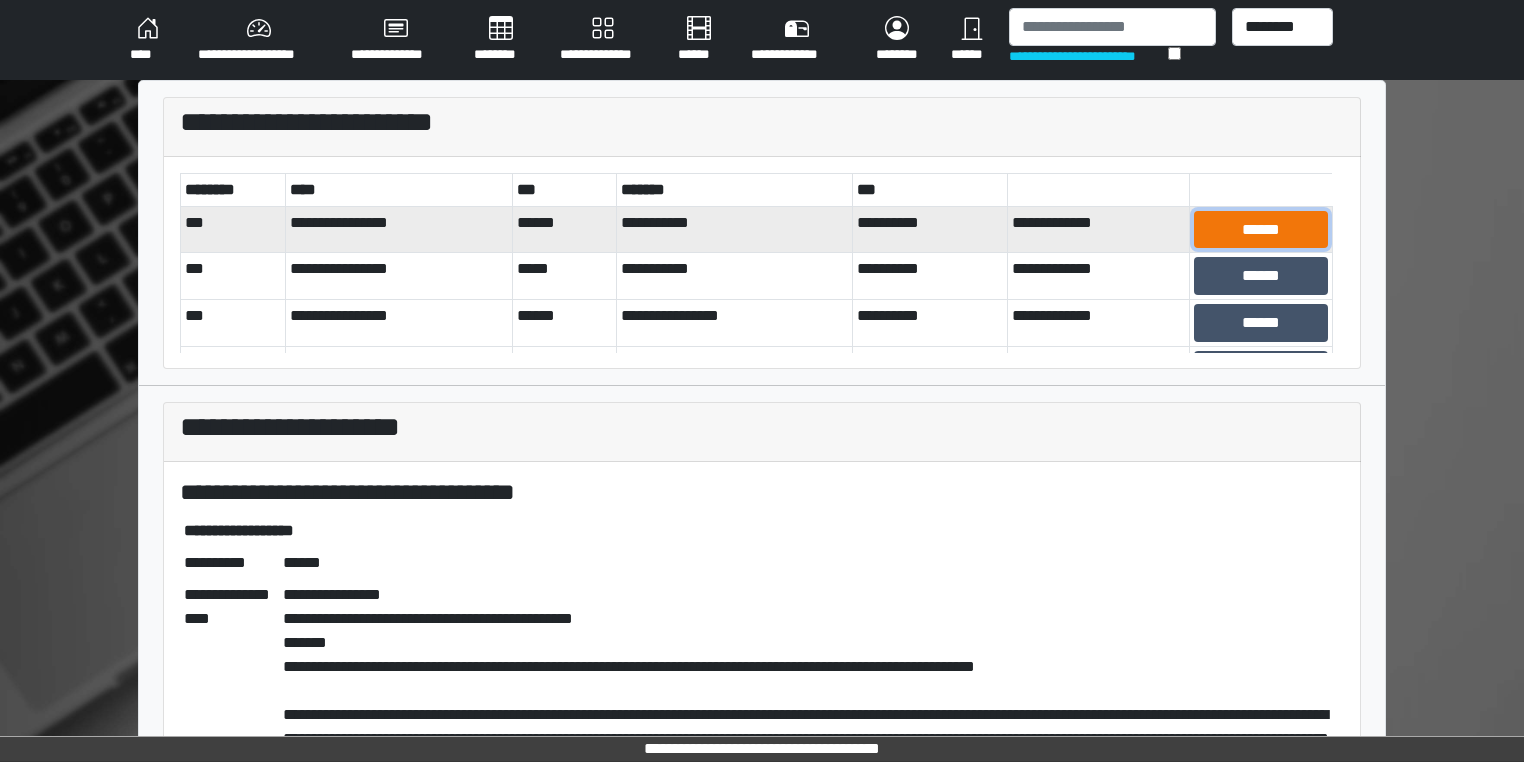 click on "******" at bounding box center (1261, 230) 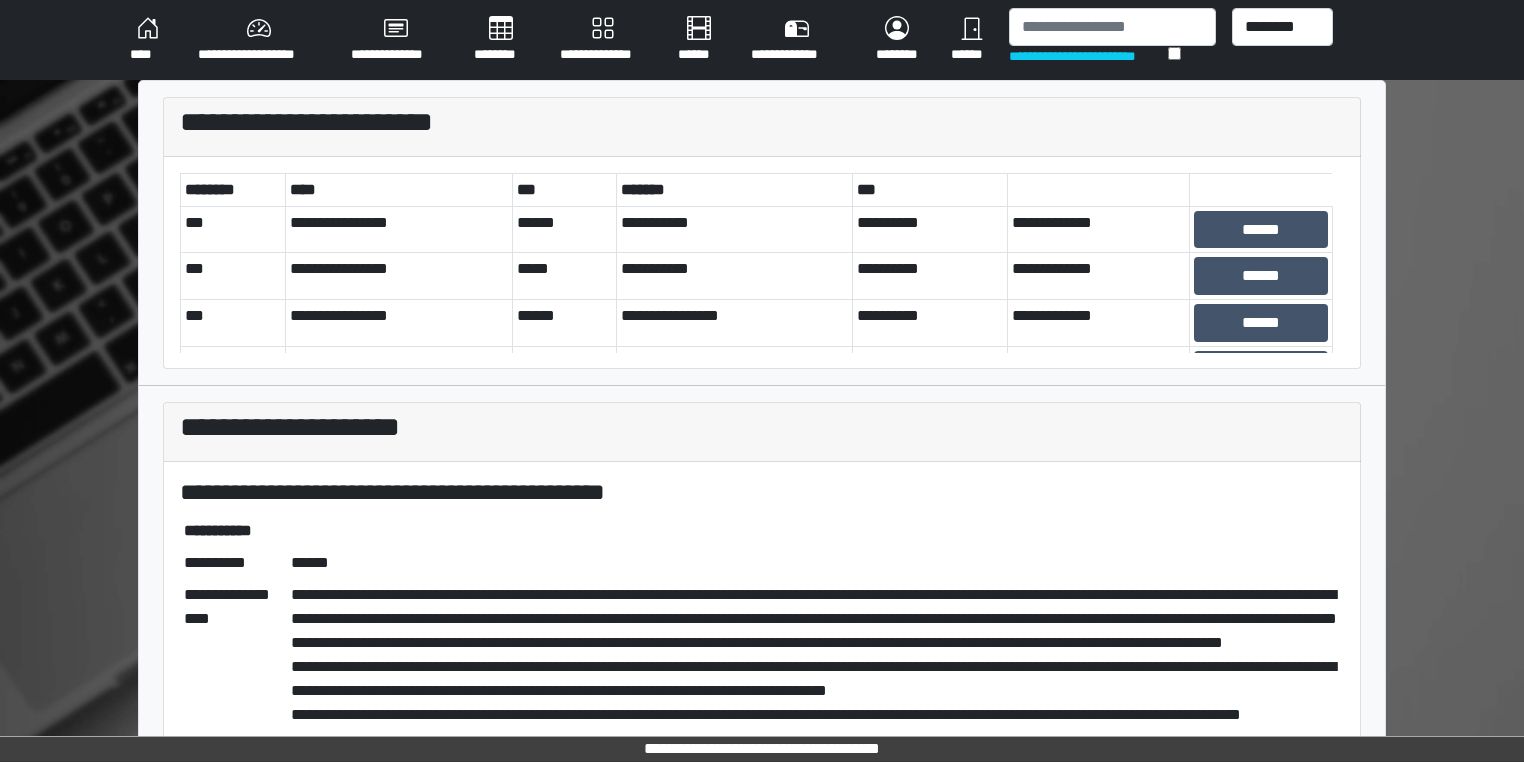 scroll, scrollTop: 300, scrollLeft: 0, axis: vertical 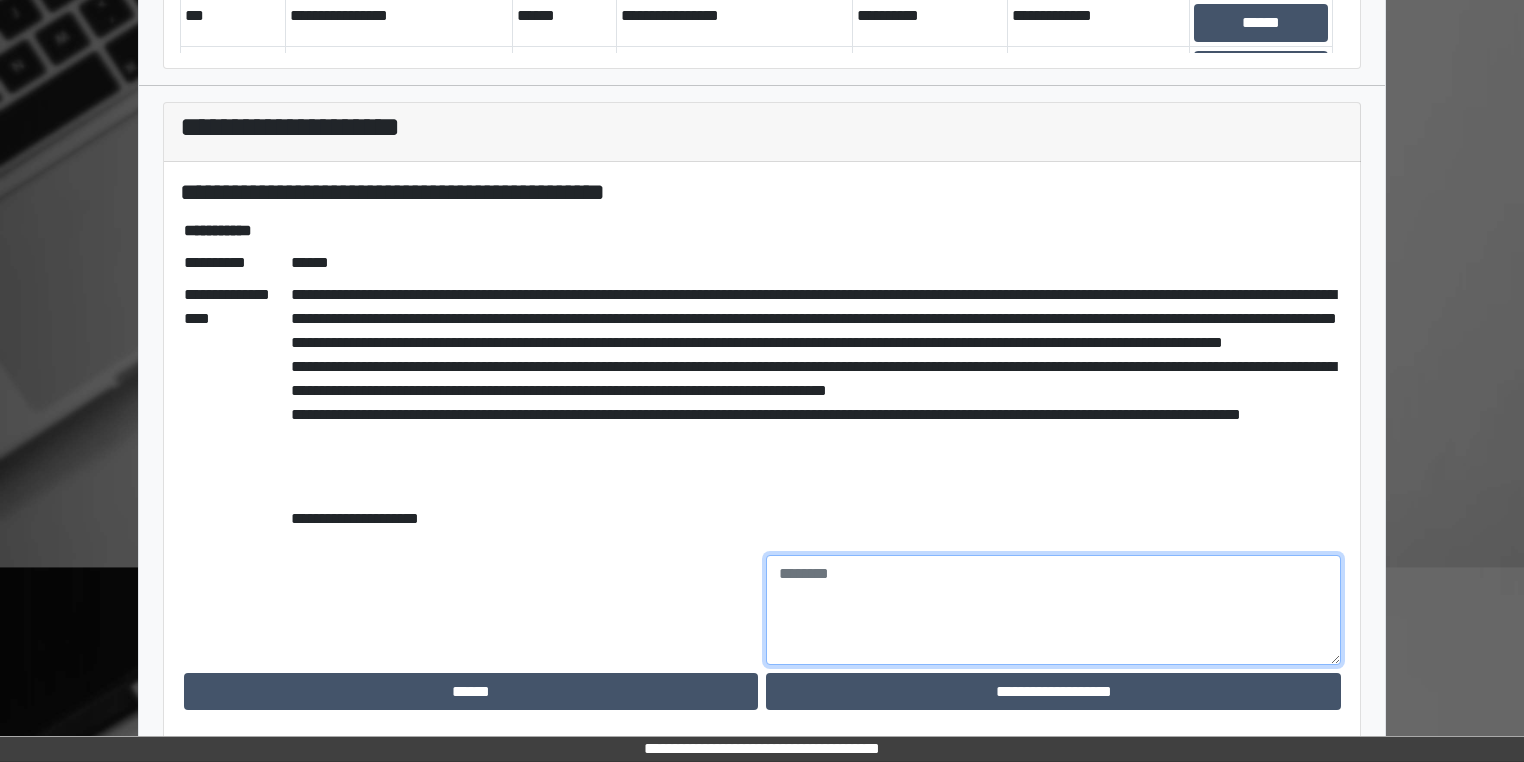 click at bounding box center (1053, 610) 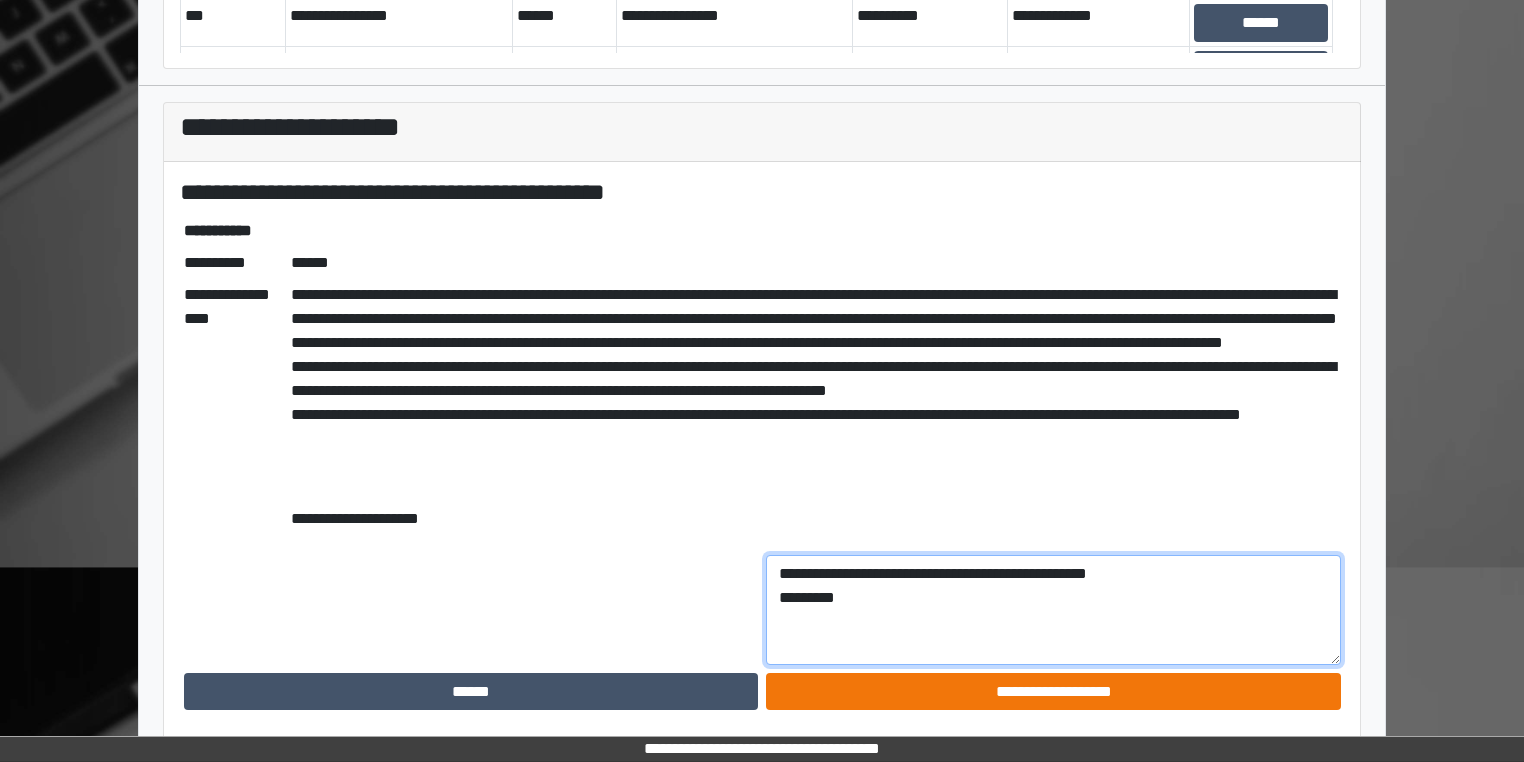 type on "**********" 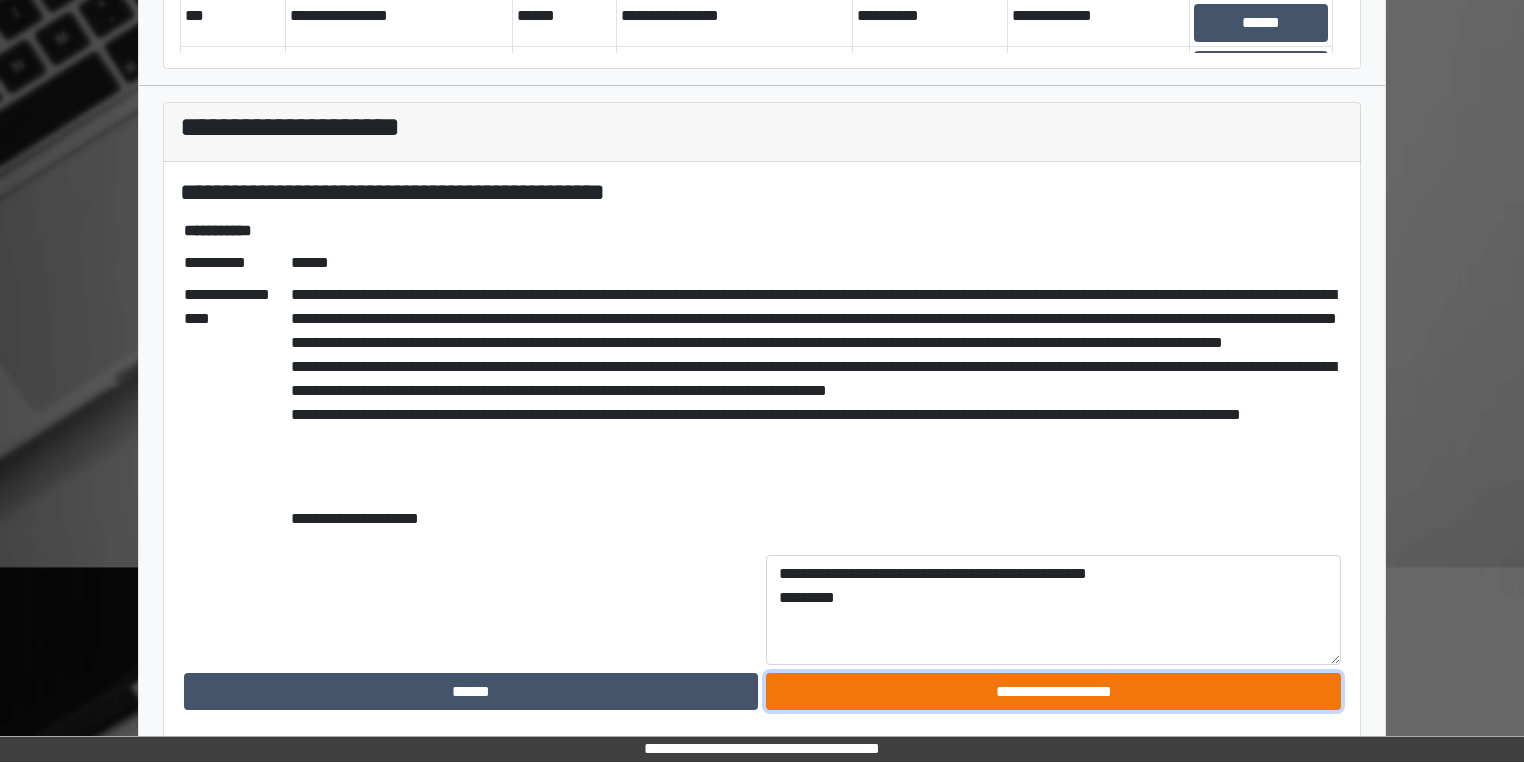 click on "**********" at bounding box center (1053, 692) 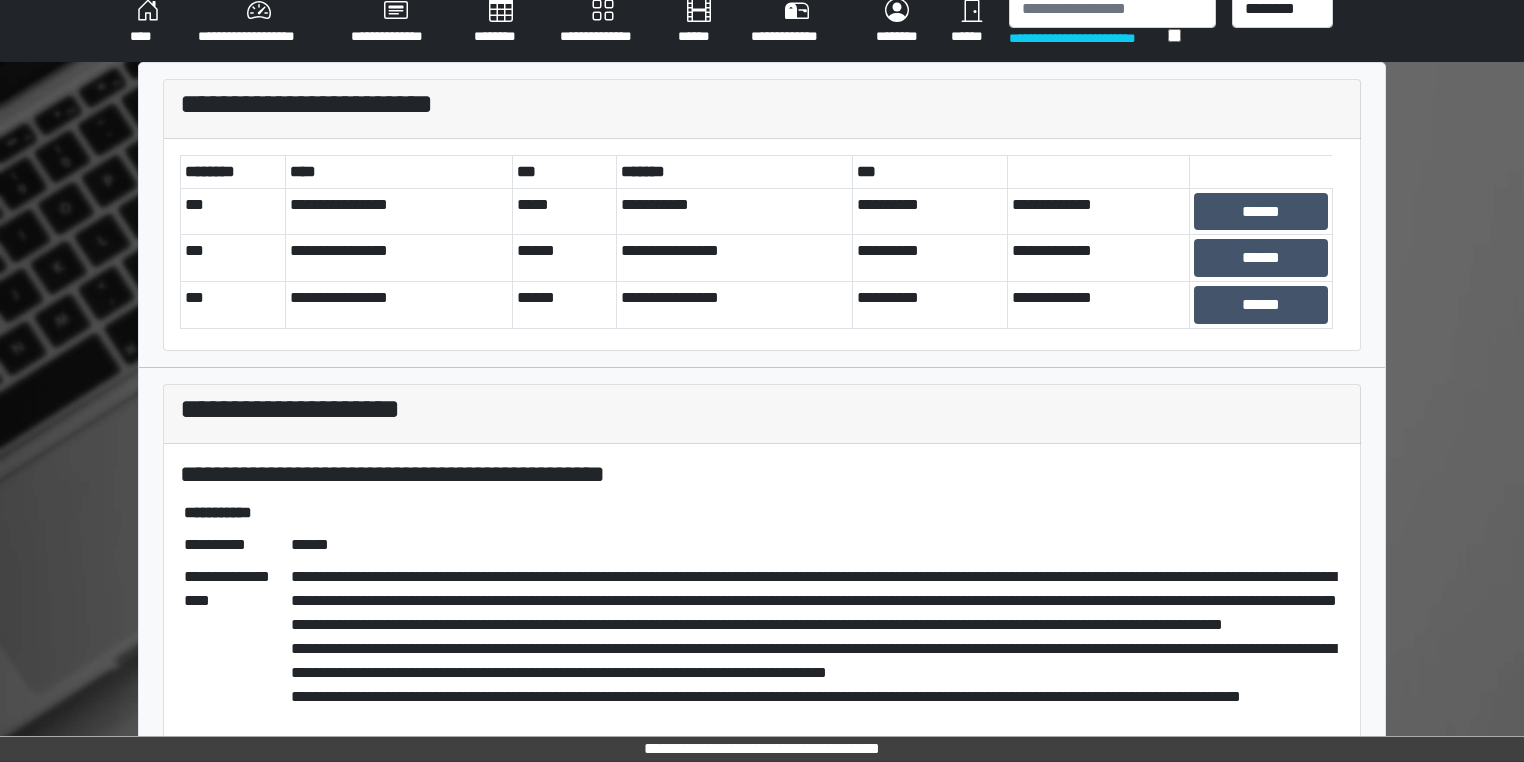 scroll, scrollTop: 0, scrollLeft: 0, axis: both 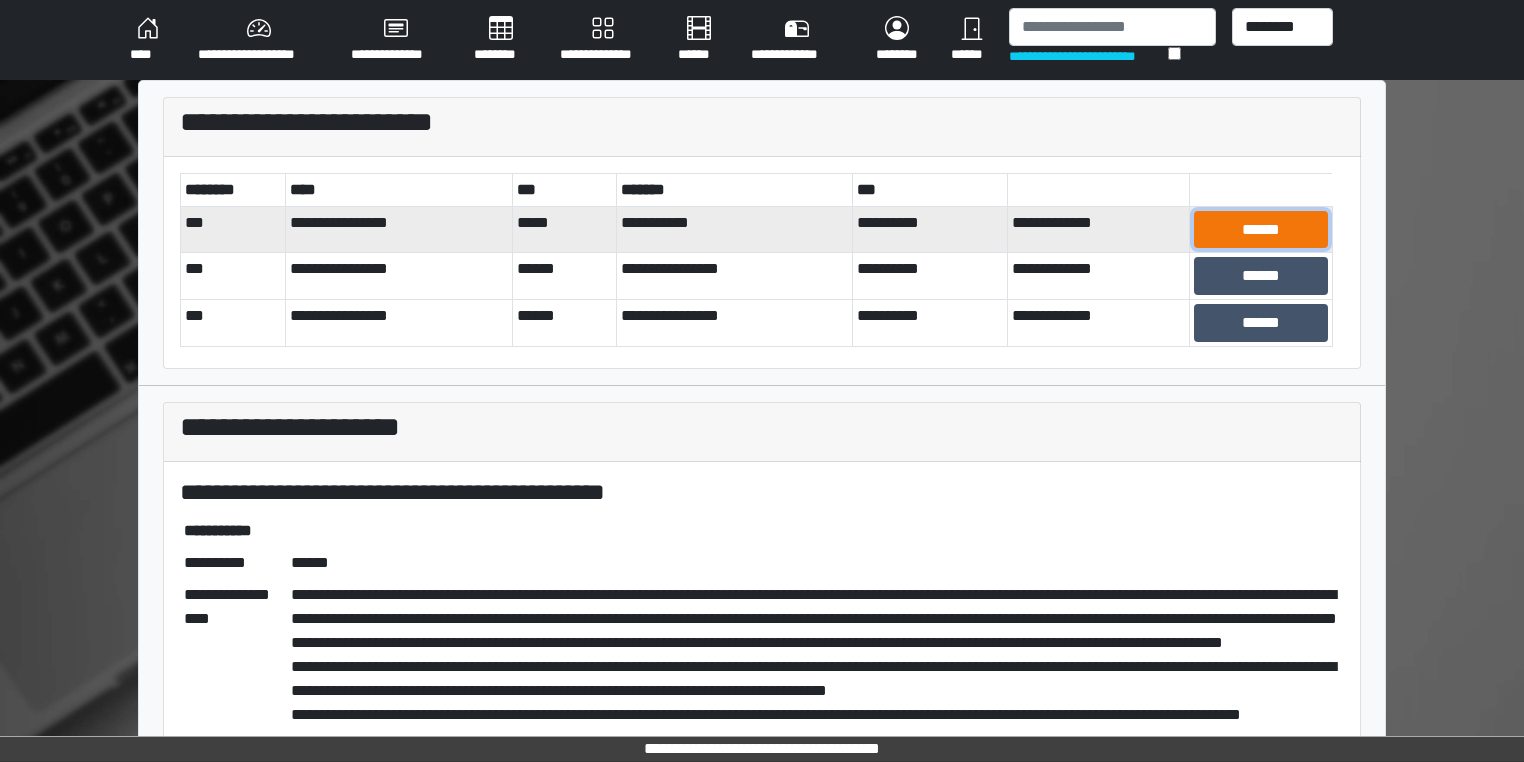 click on "******" at bounding box center [1261, 230] 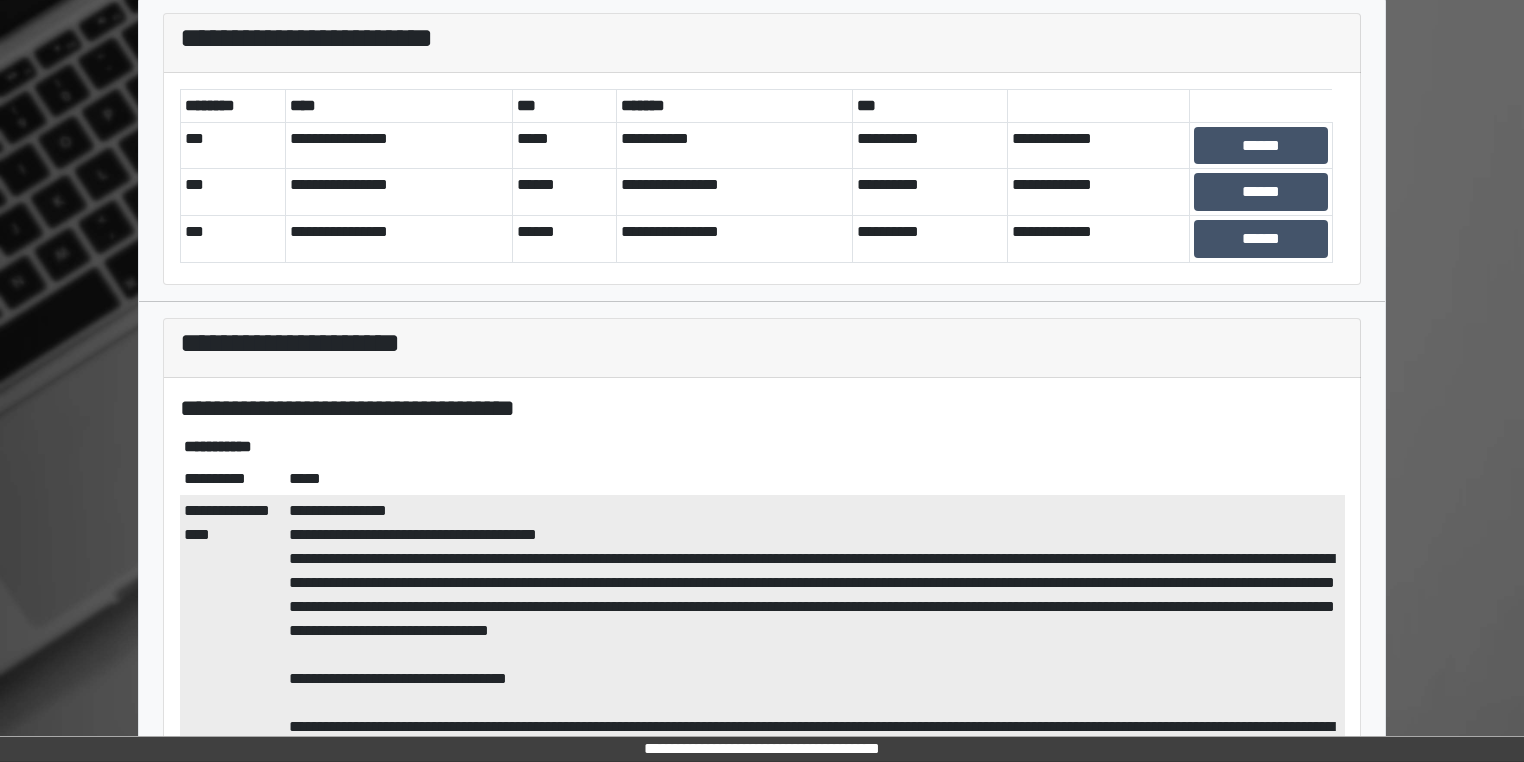 scroll, scrollTop: 160, scrollLeft: 0, axis: vertical 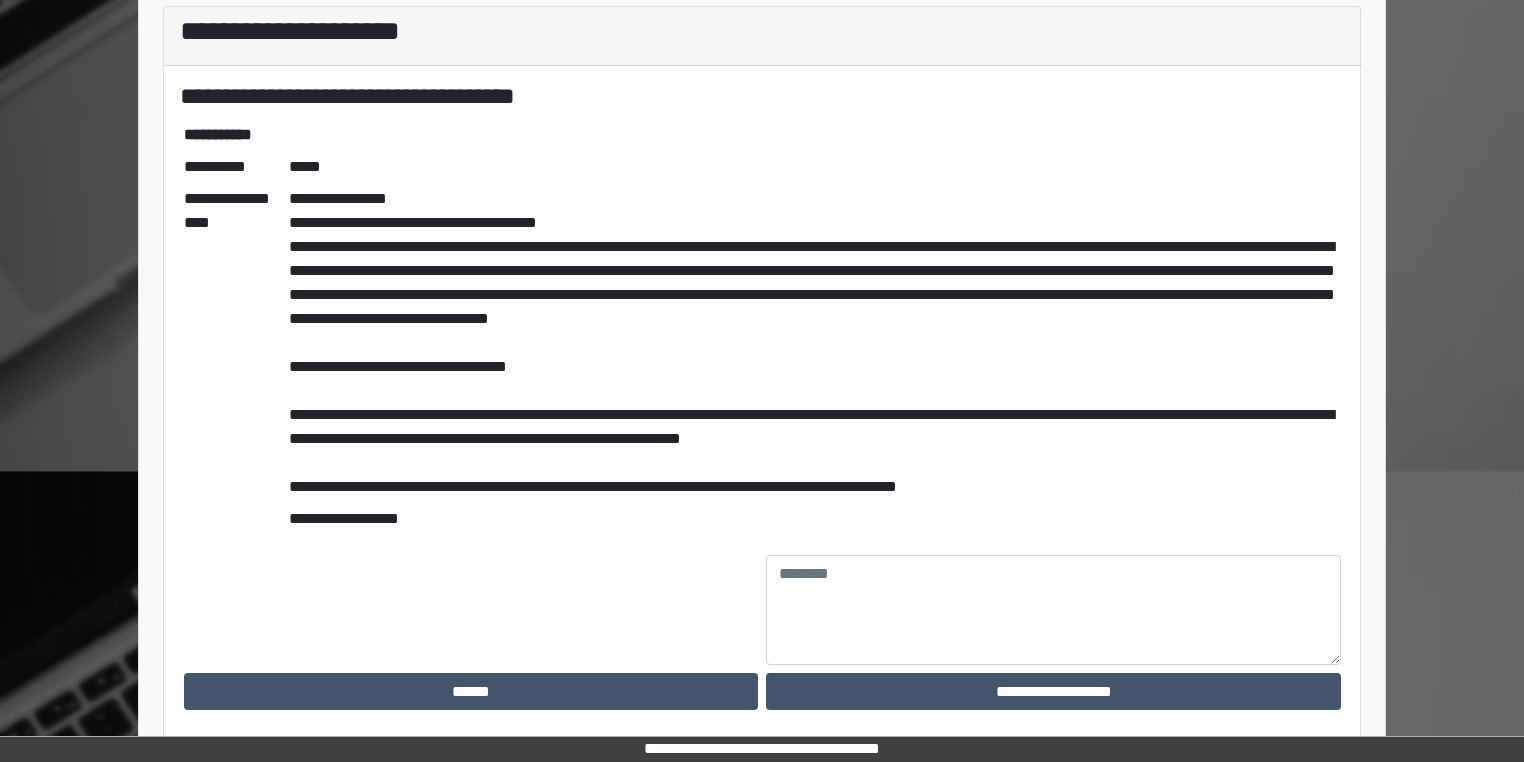 click on "**********" at bounding box center (762, 406) 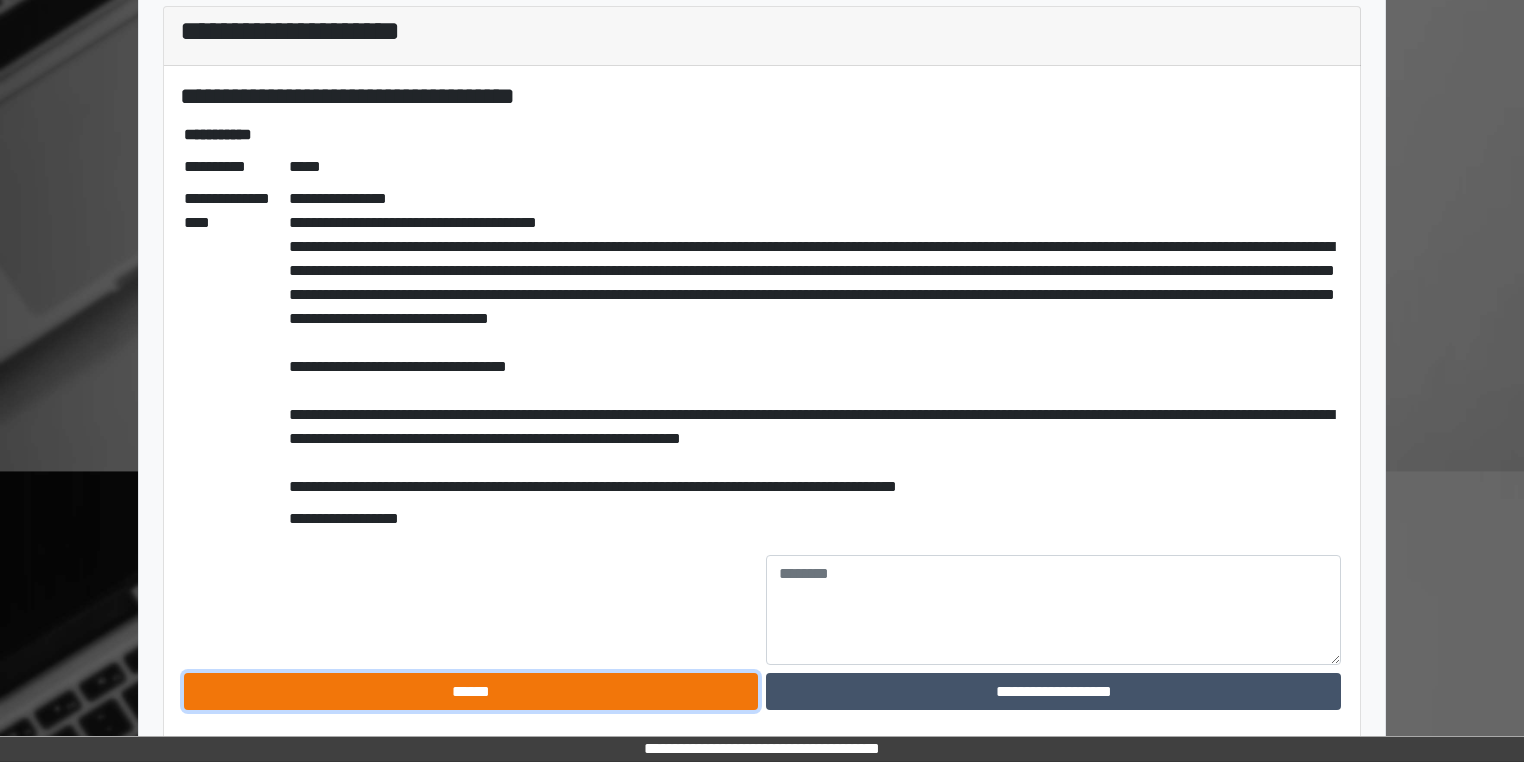 click on "******" at bounding box center [471, 692] 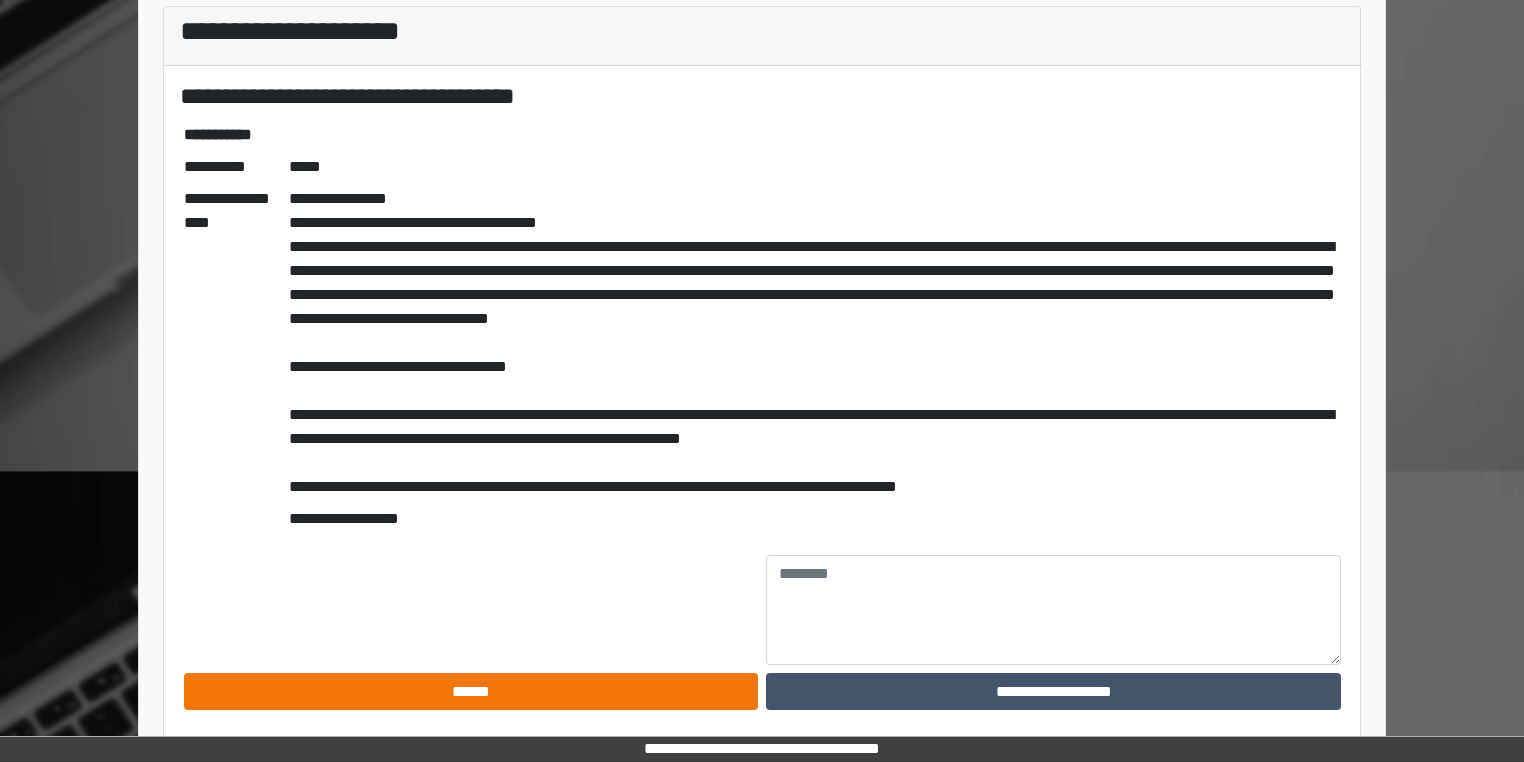 scroll, scrollTop: 264, scrollLeft: 0, axis: vertical 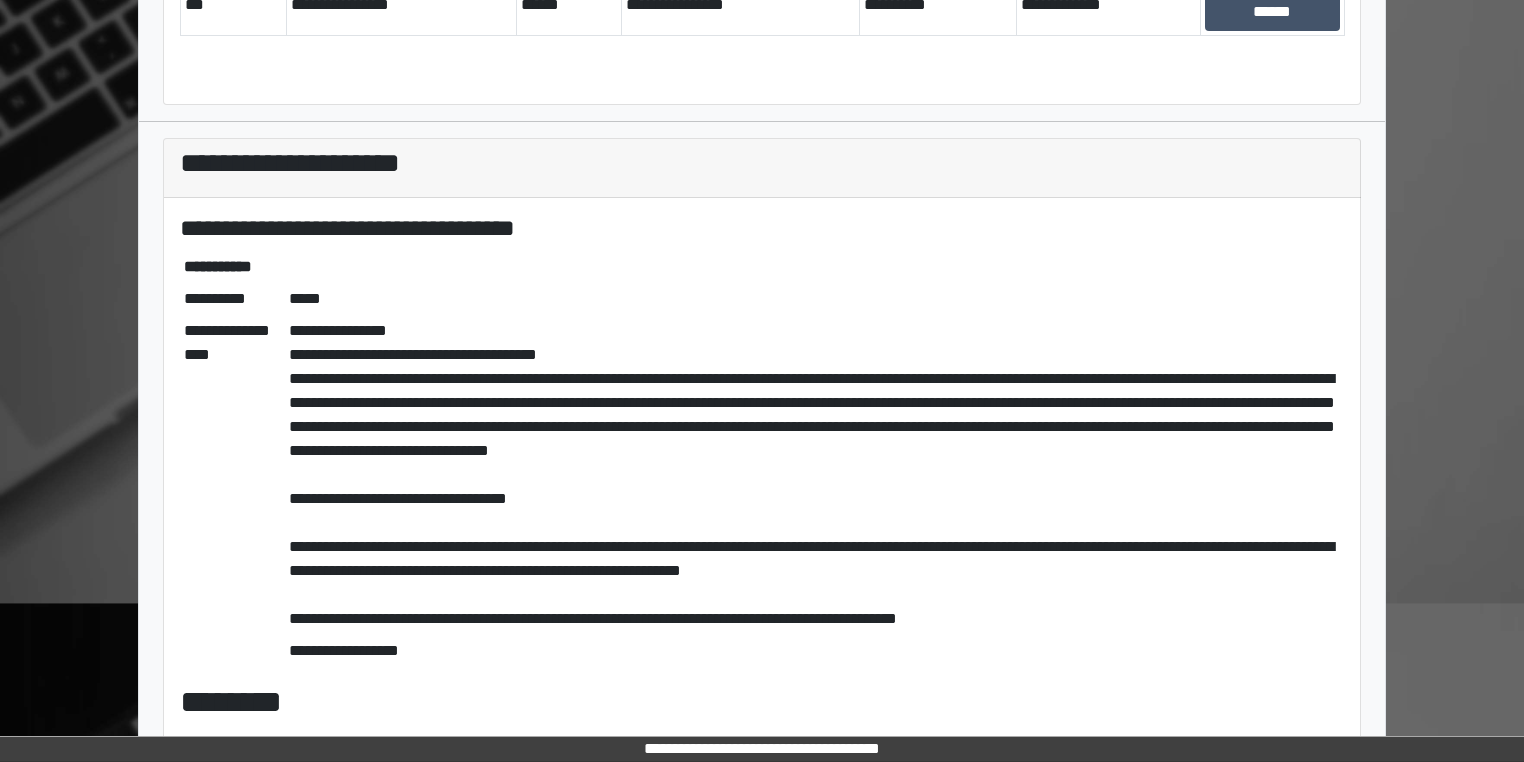 drag, startPoint x: 1522, startPoint y: 395, endPoint x: 1528, endPoint y: 372, distance: 23.769728 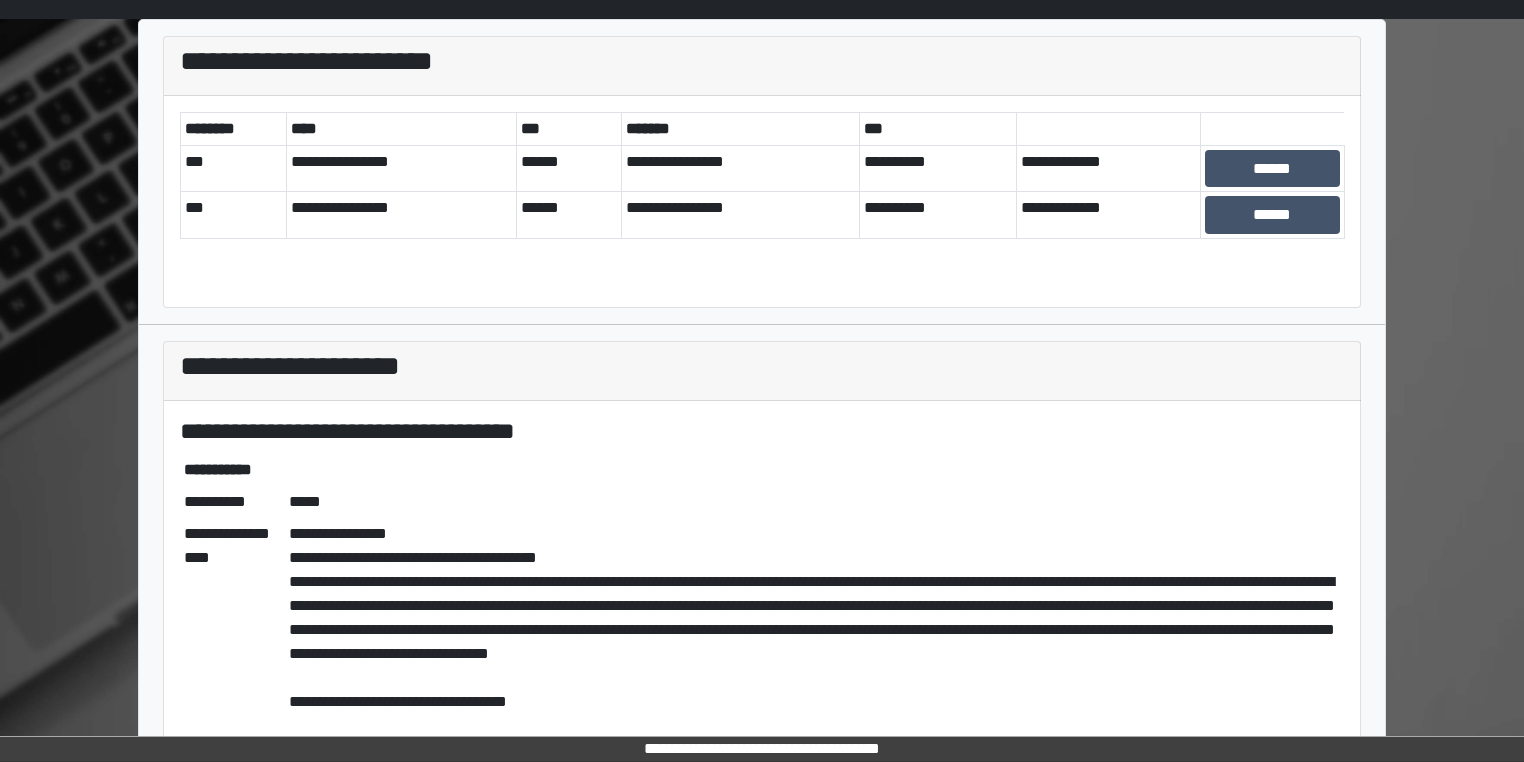 scroll, scrollTop: 34, scrollLeft: 0, axis: vertical 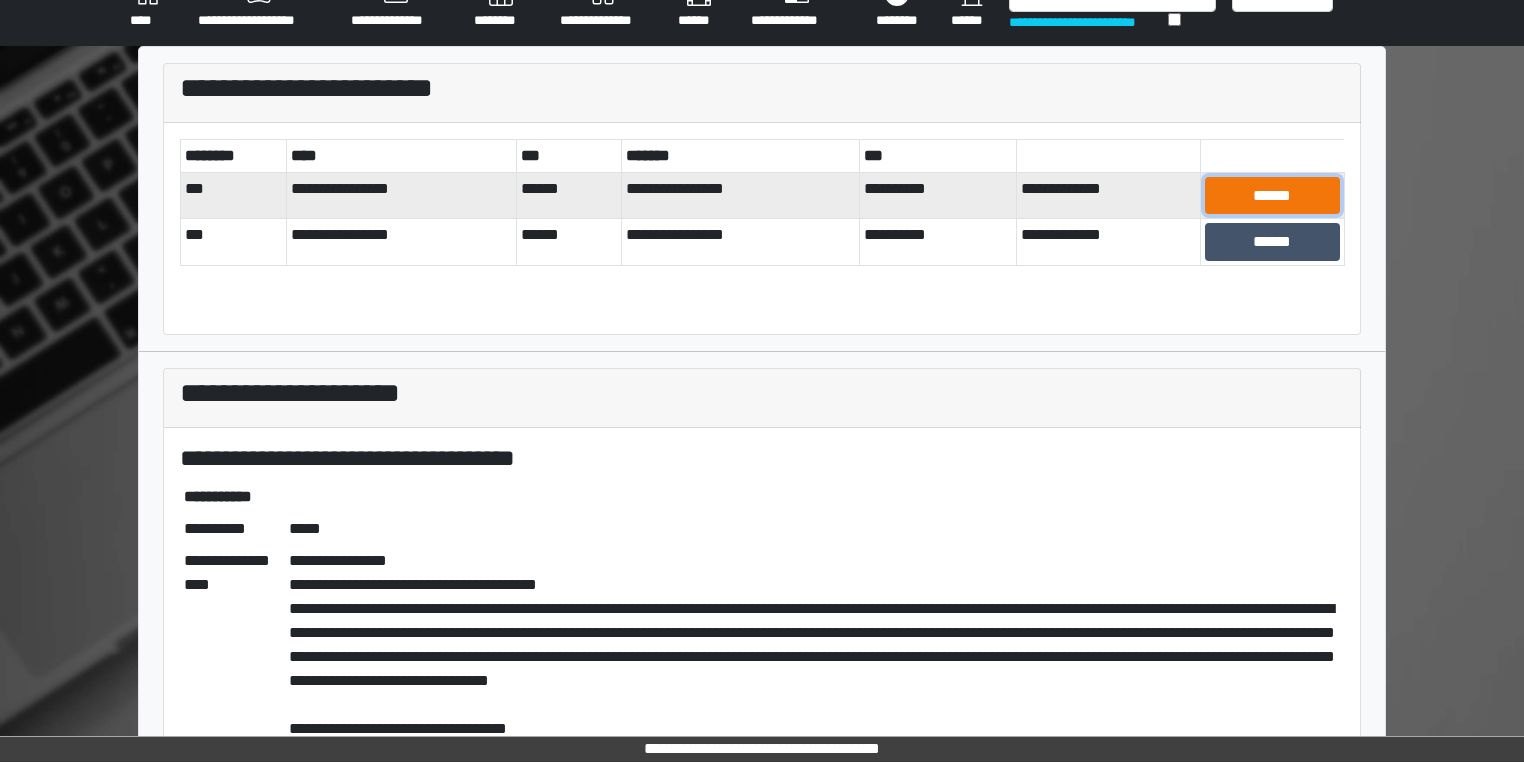 click on "******" at bounding box center (1273, 196) 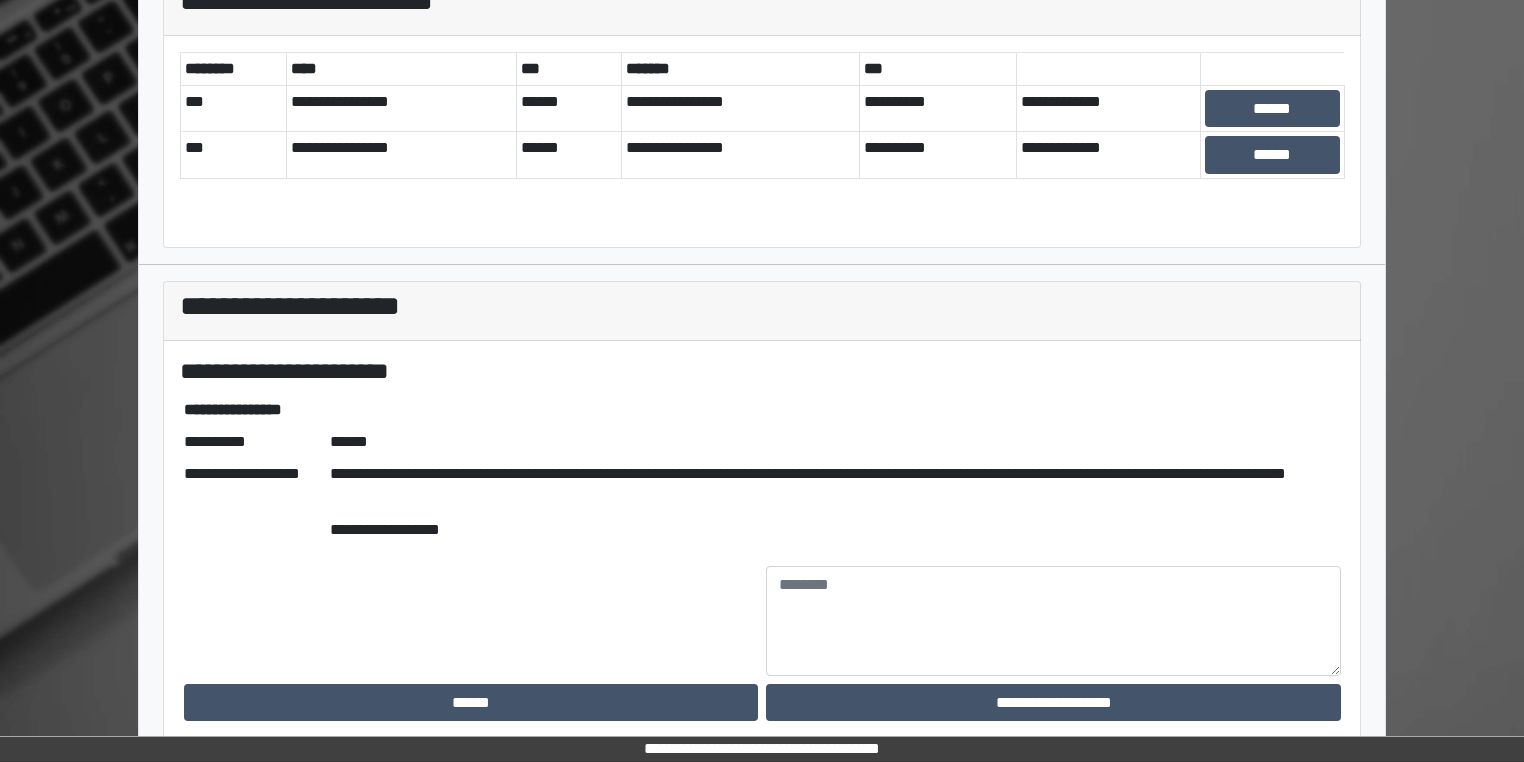 scroll, scrollTop: 132, scrollLeft: 0, axis: vertical 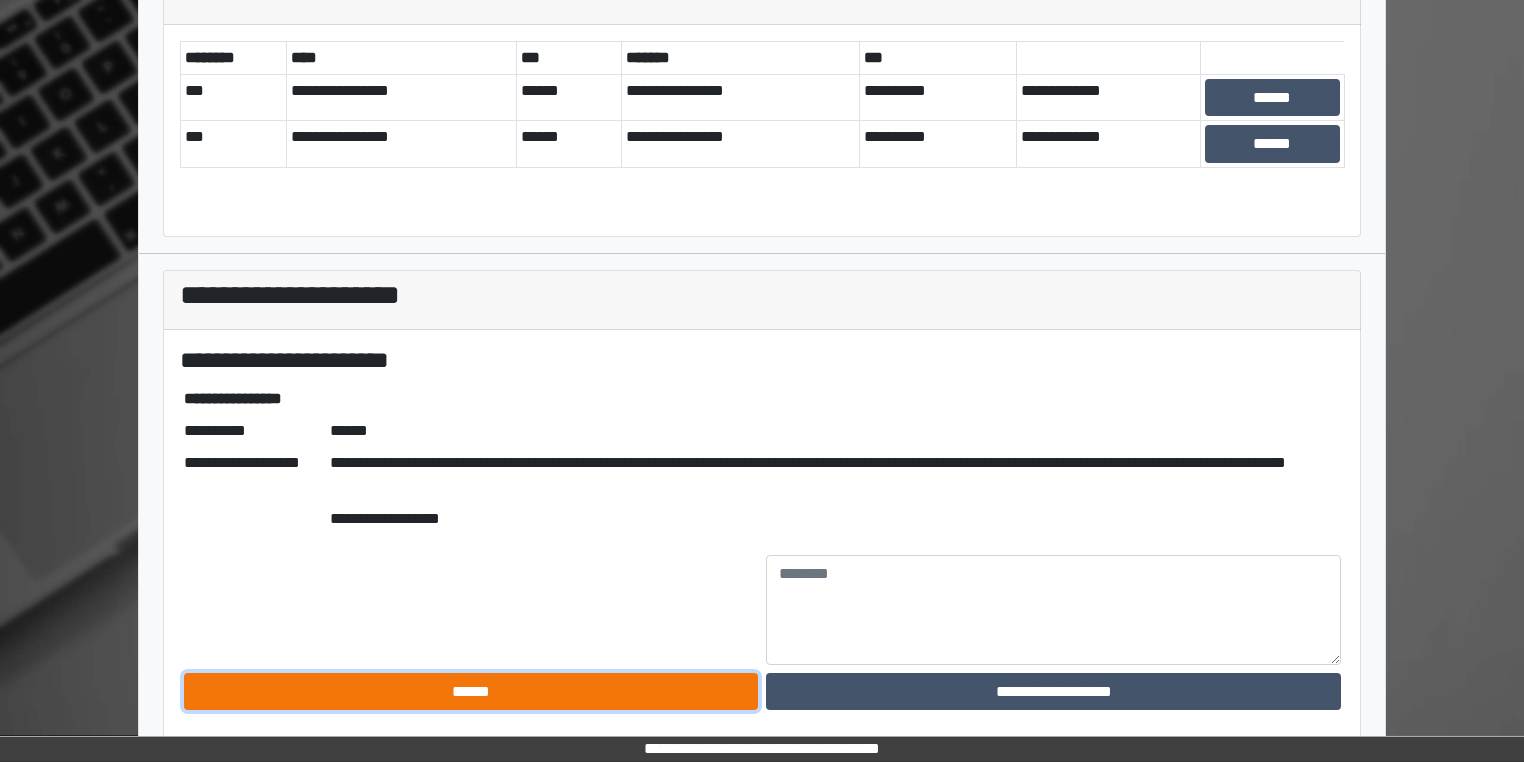 click on "******" at bounding box center [471, 692] 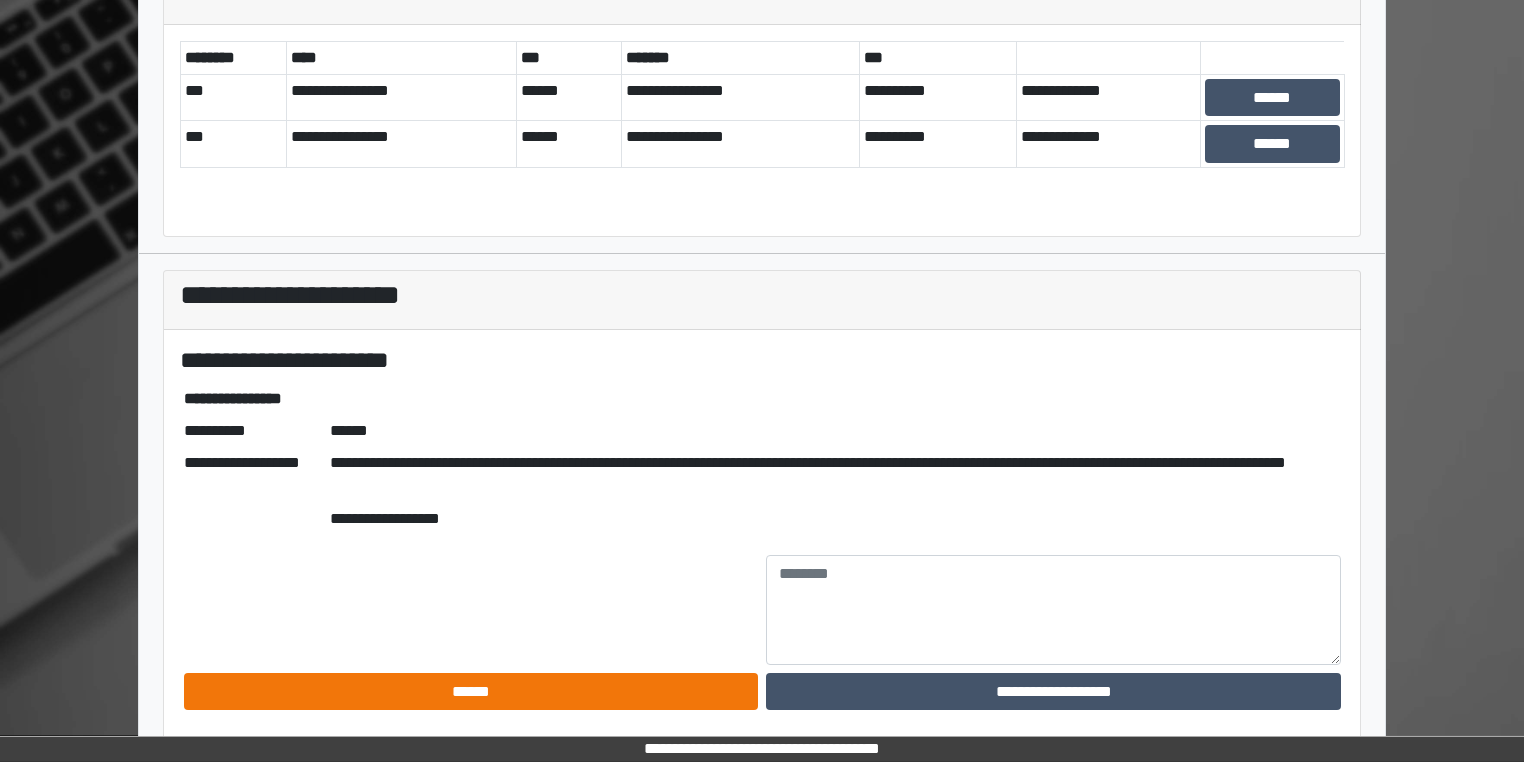 scroll, scrollTop: 0, scrollLeft: 0, axis: both 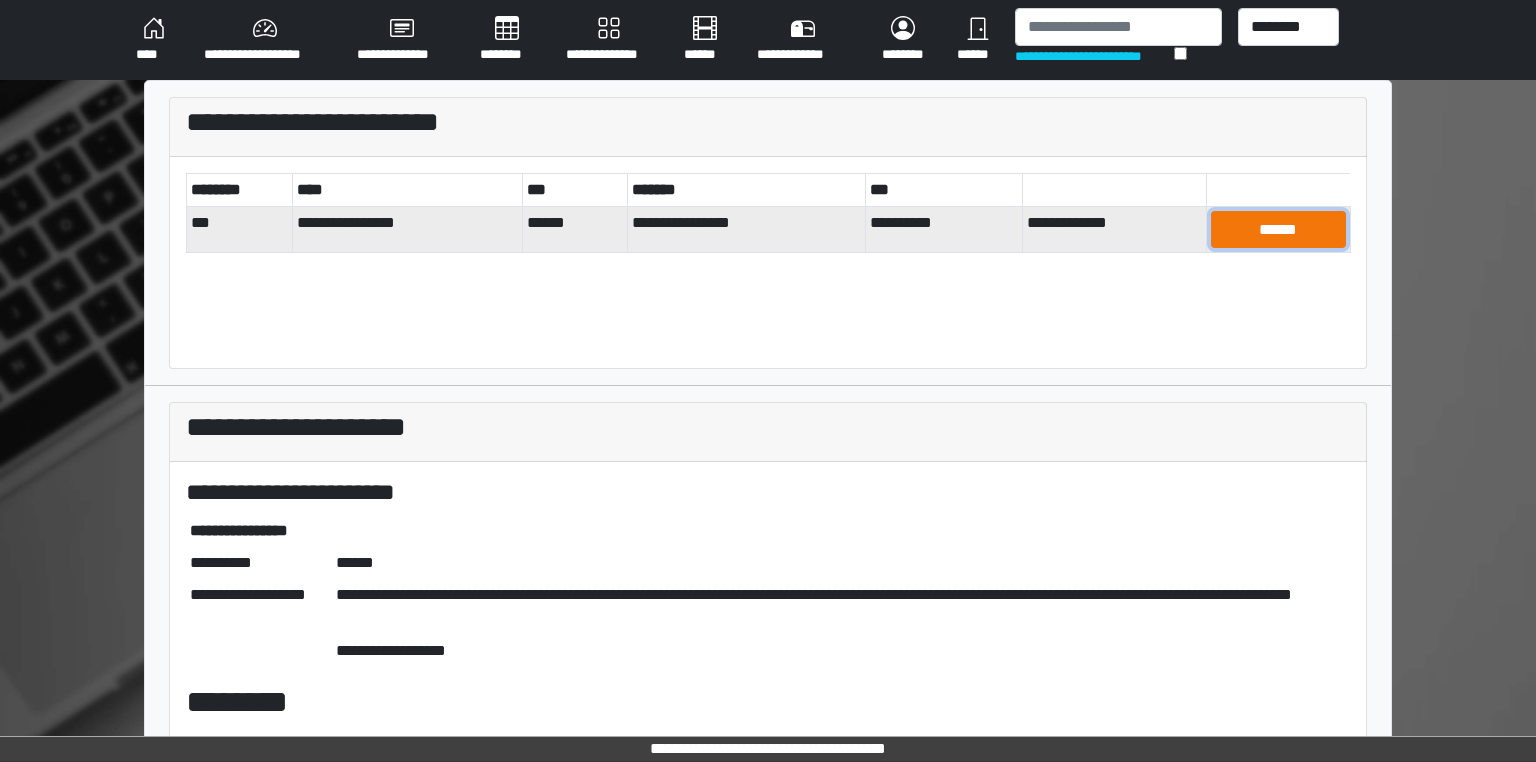 click on "******" at bounding box center (1279, 230) 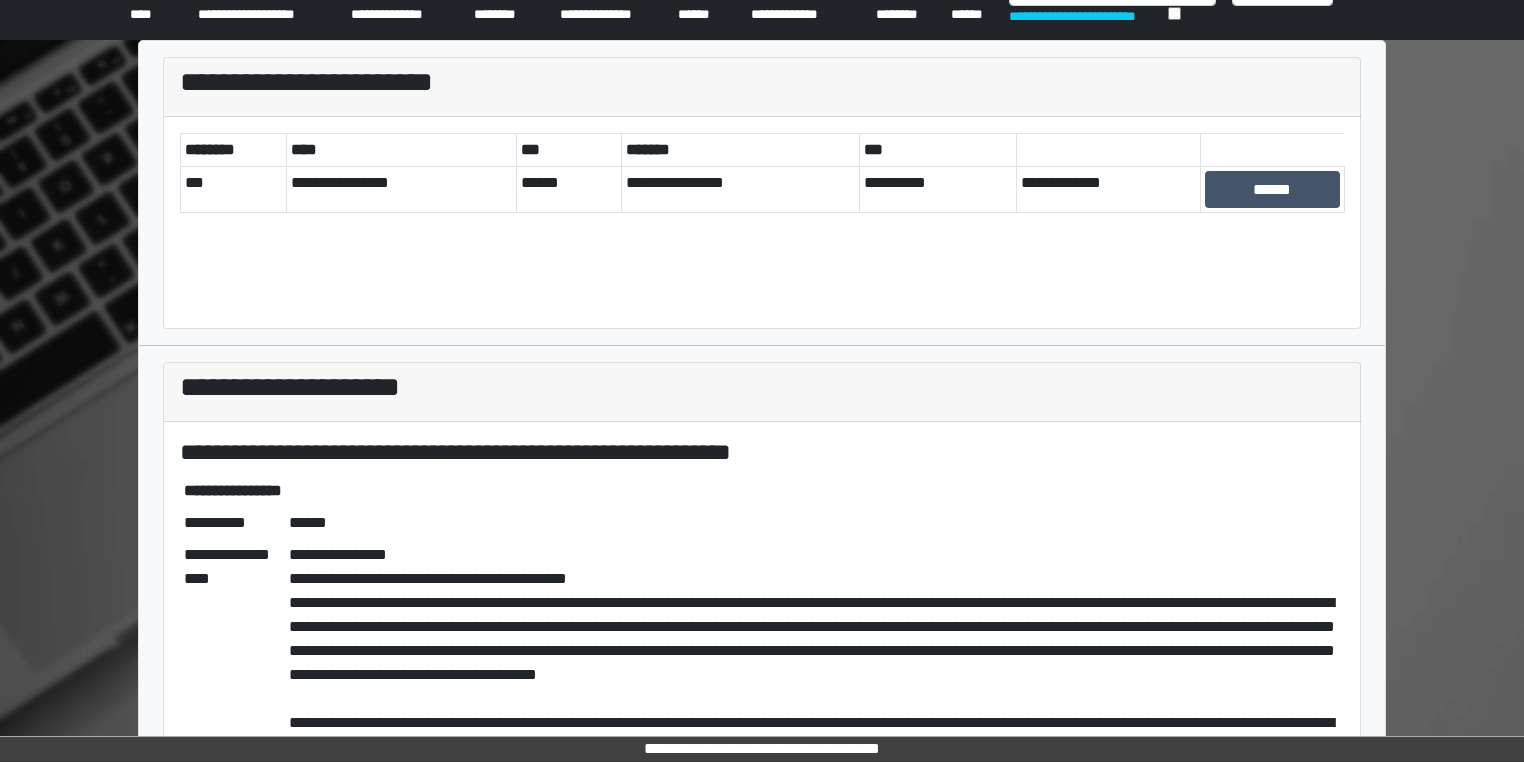 scroll, scrollTop: 80, scrollLeft: 0, axis: vertical 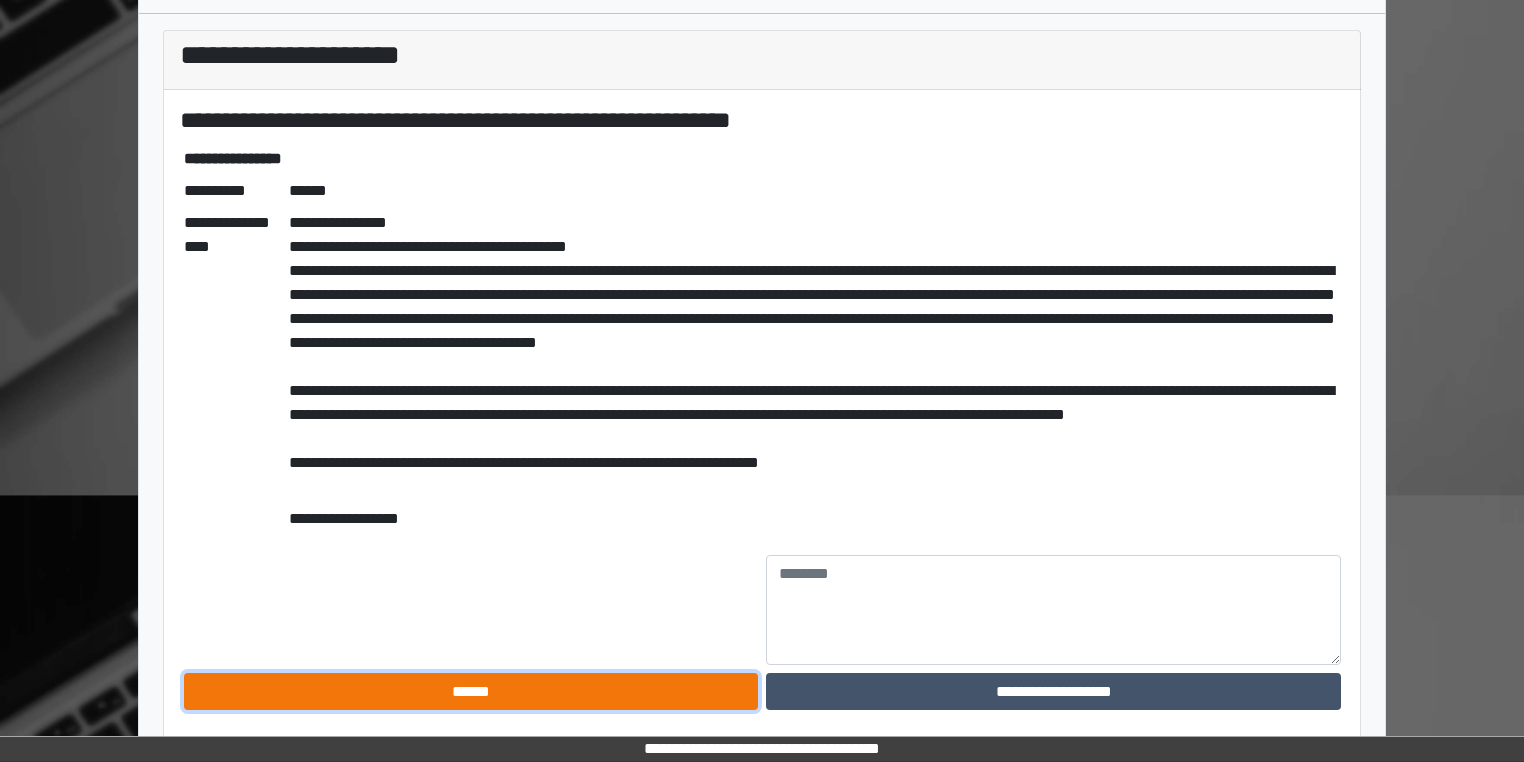 click on "******" at bounding box center (471, 692) 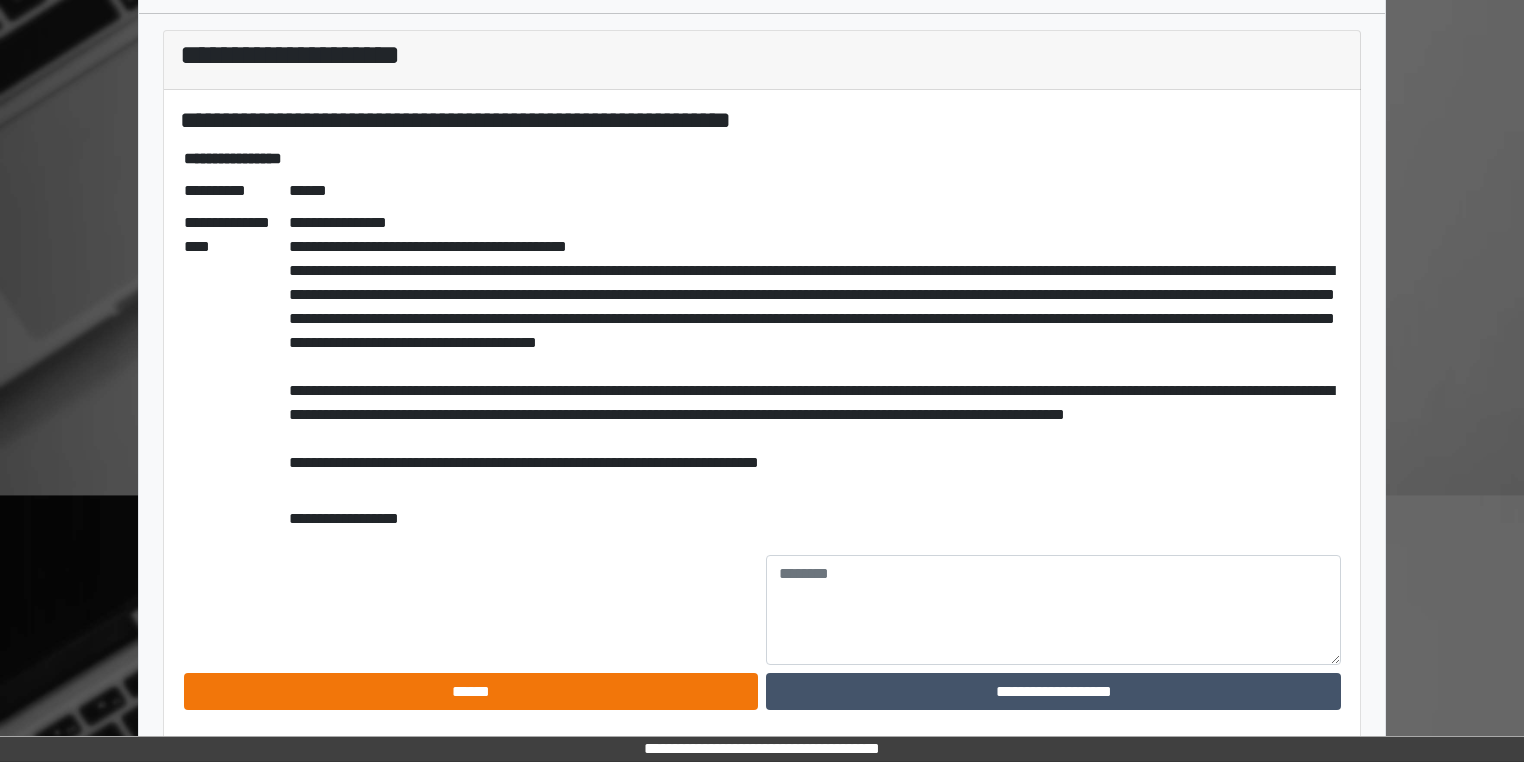 scroll, scrollTop: 60, scrollLeft: 0, axis: vertical 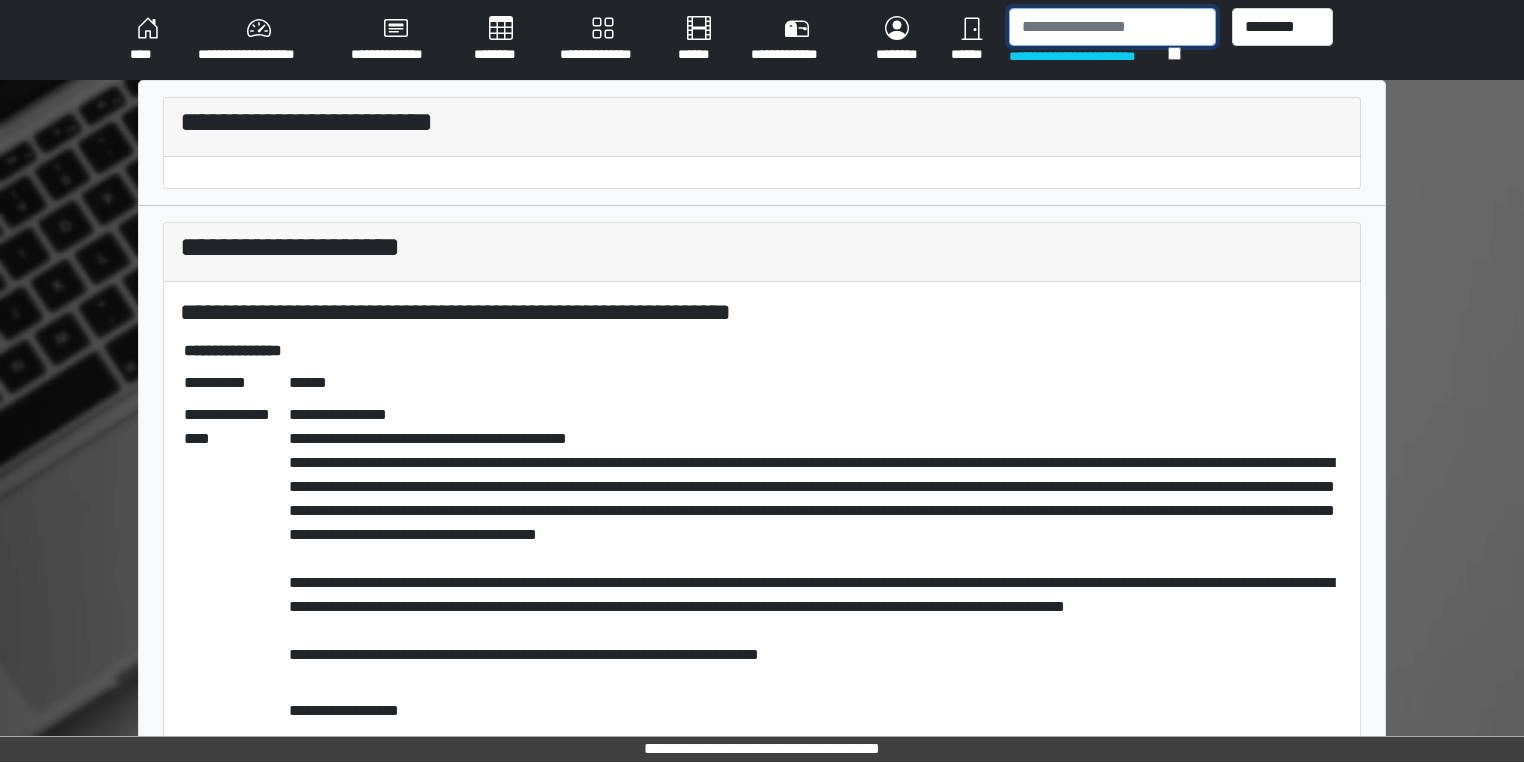 click at bounding box center (1112, 27) 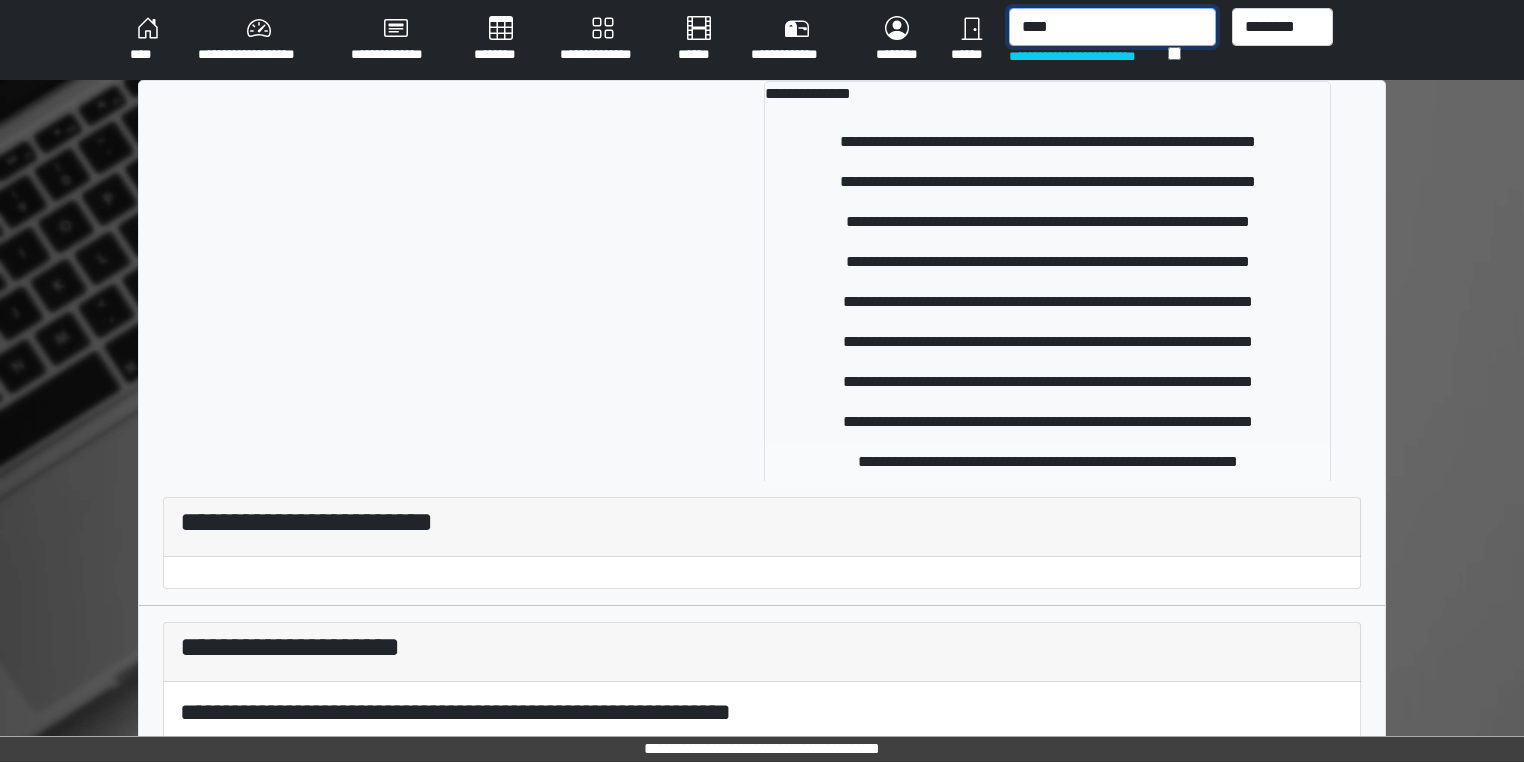 type on "****" 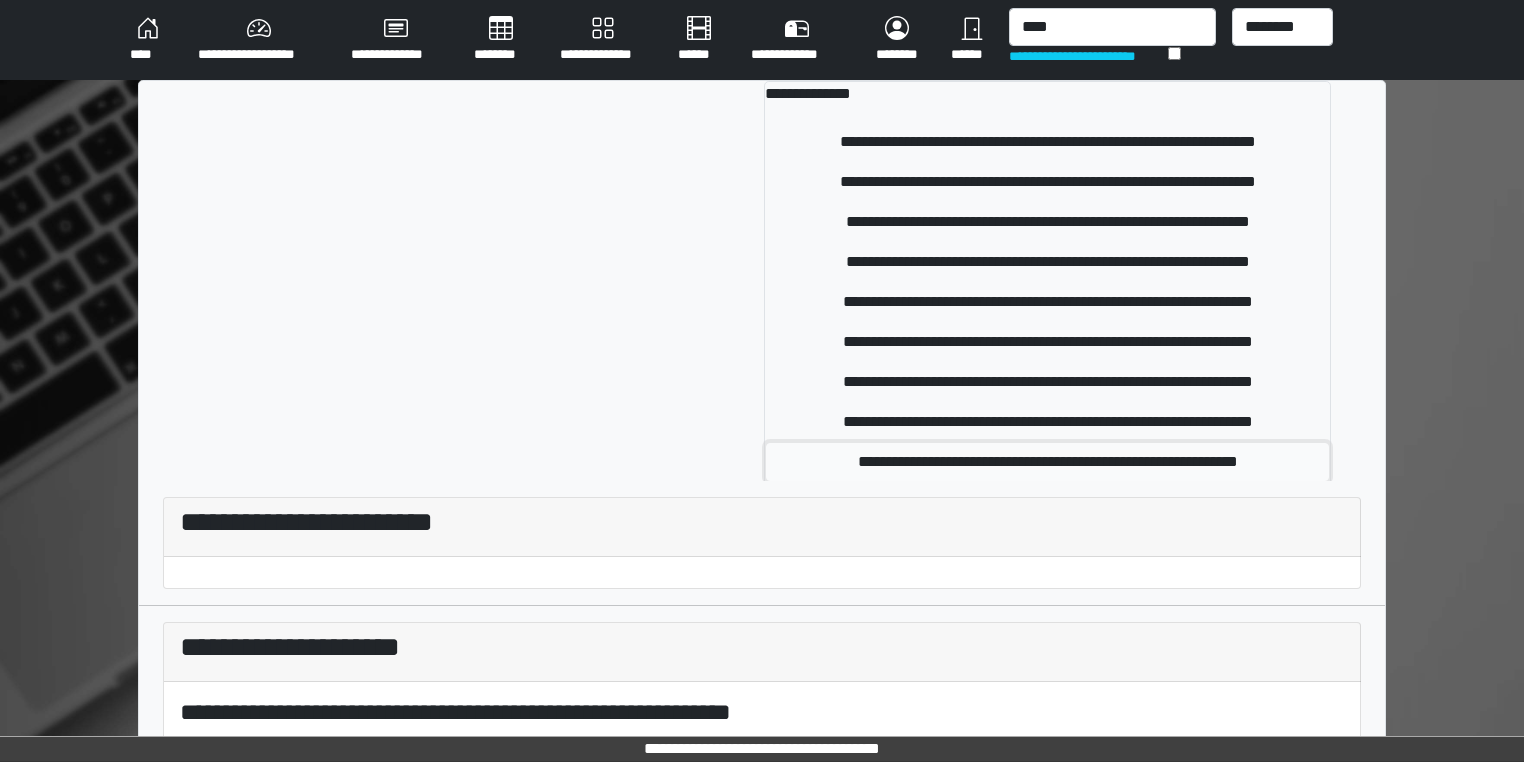 click on "**********" at bounding box center (1048, 462) 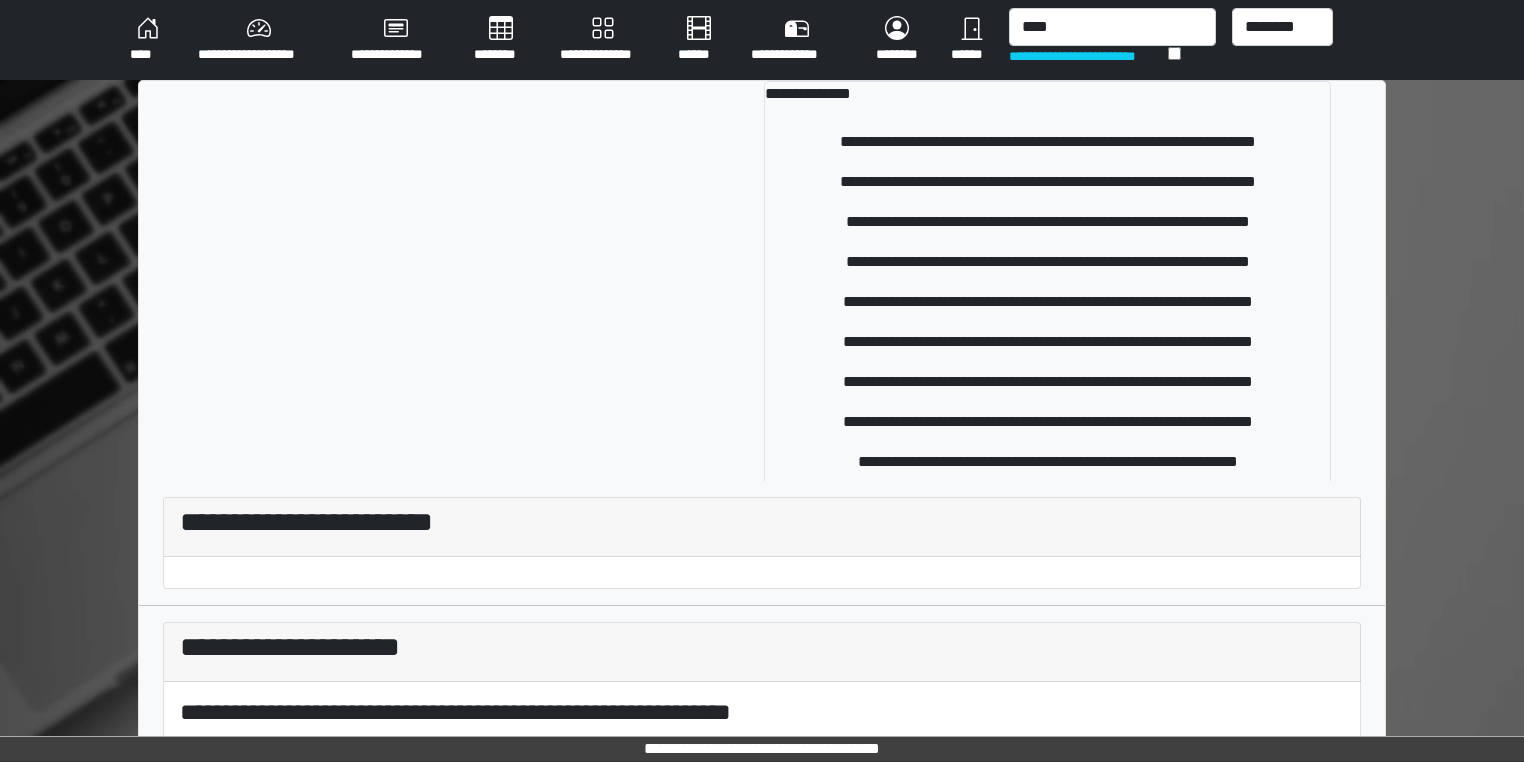 type 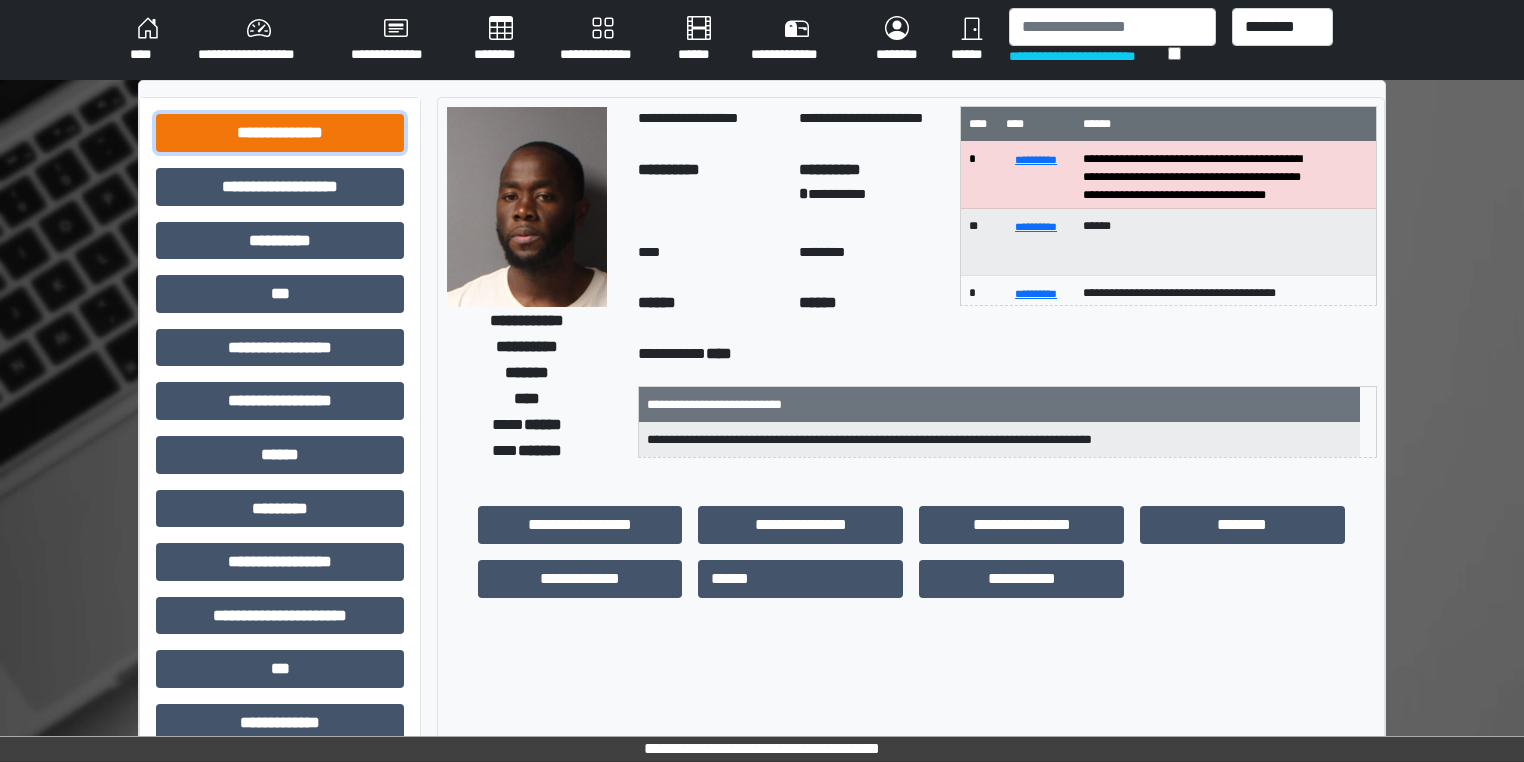 click on "**********" at bounding box center (280, 133) 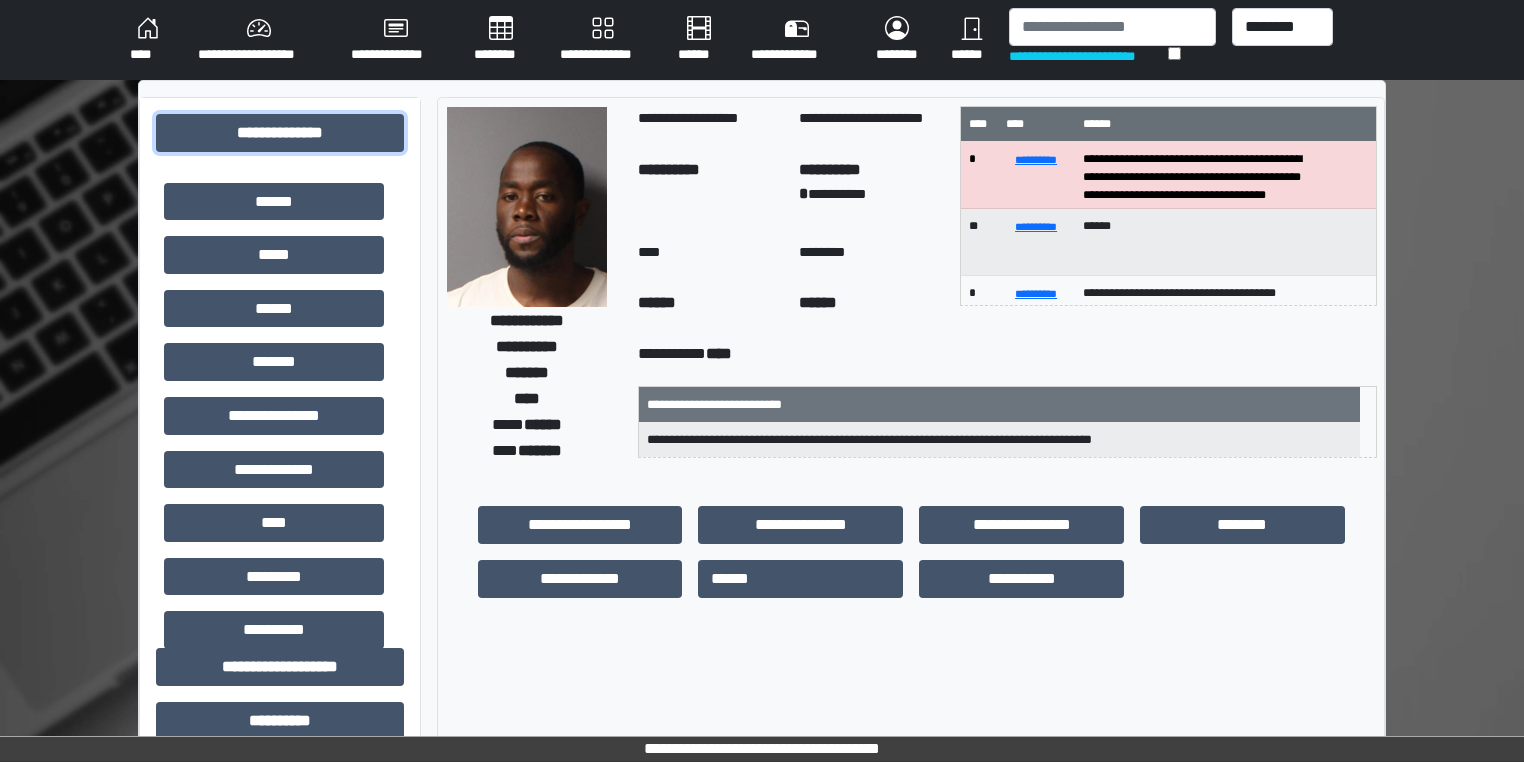scroll, scrollTop: 333, scrollLeft: 0, axis: vertical 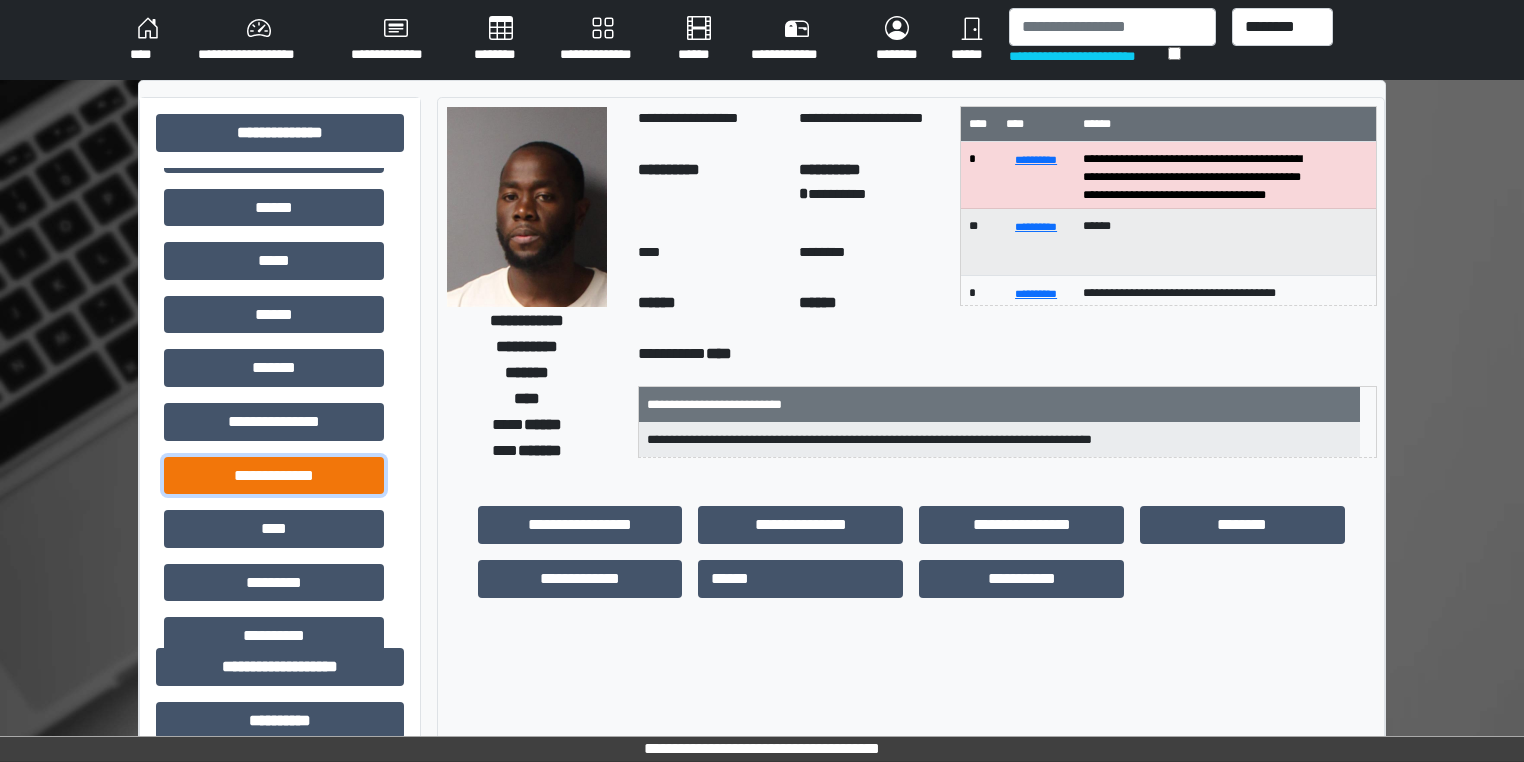 click on "**********" at bounding box center (274, 476) 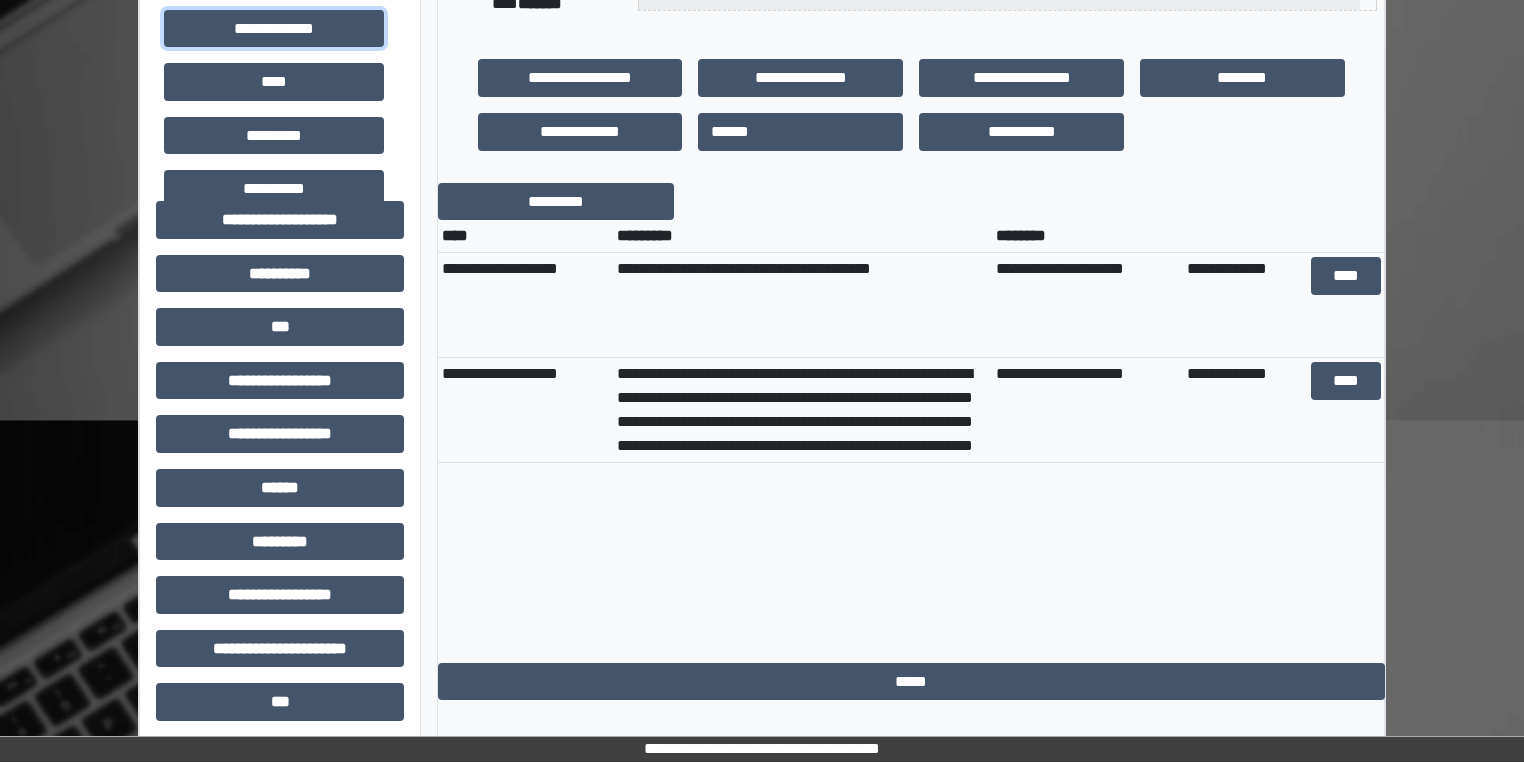 scroll, scrollTop: 445, scrollLeft: 0, axis: vertical 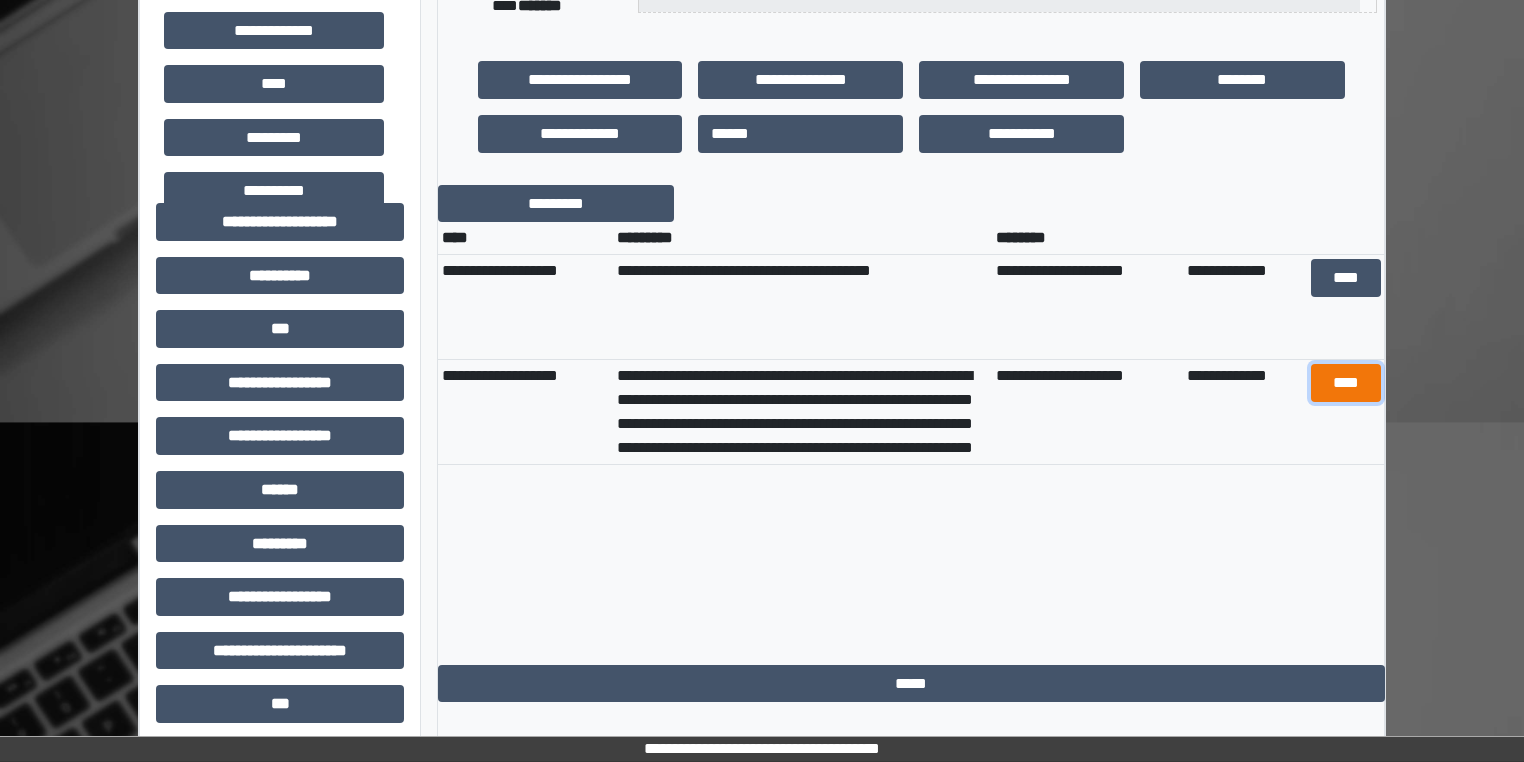 click on "****" at bounding box center (1345, 383) 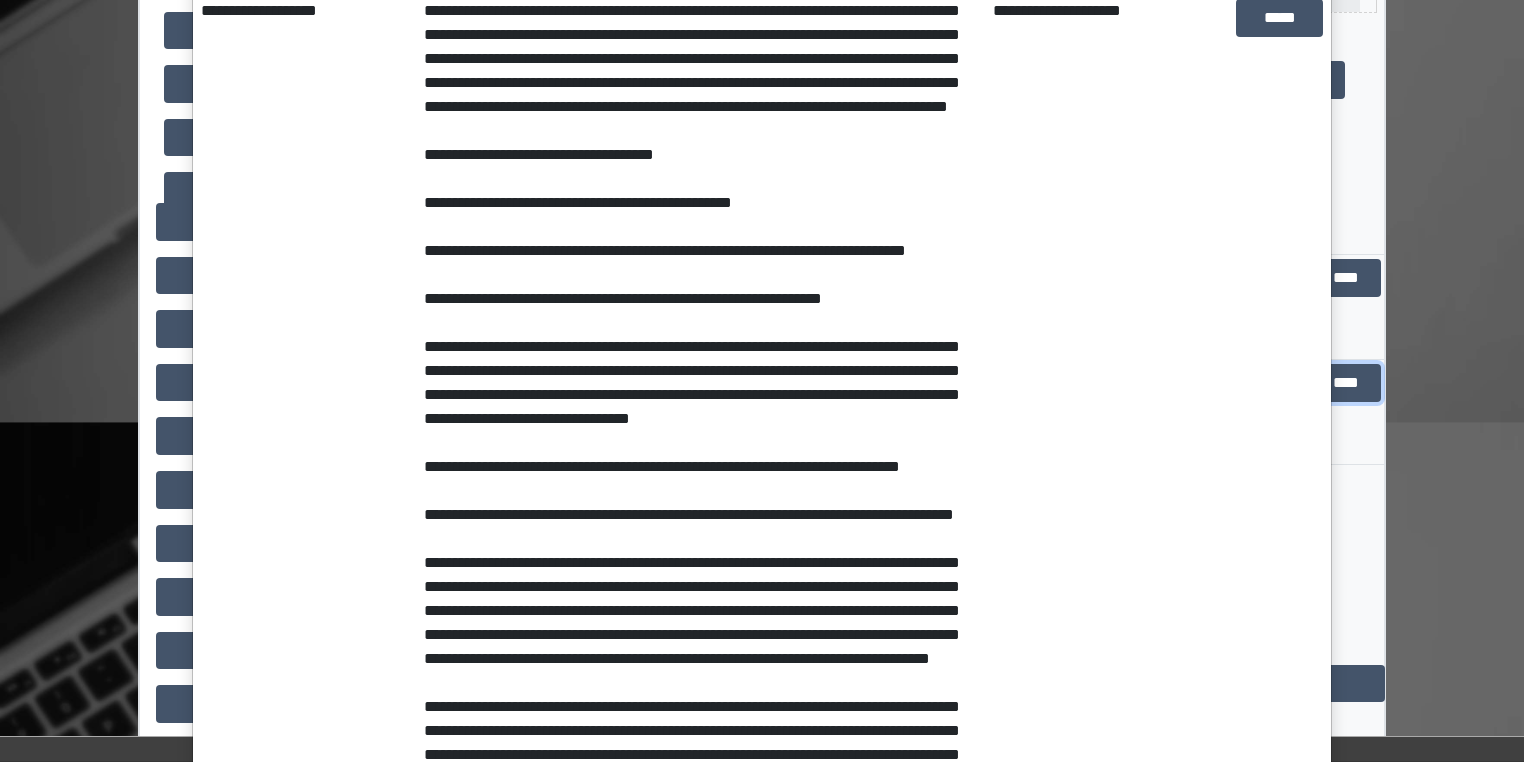 scroll, scrollTop: 372, scrollLeft: 0, axis: vertical 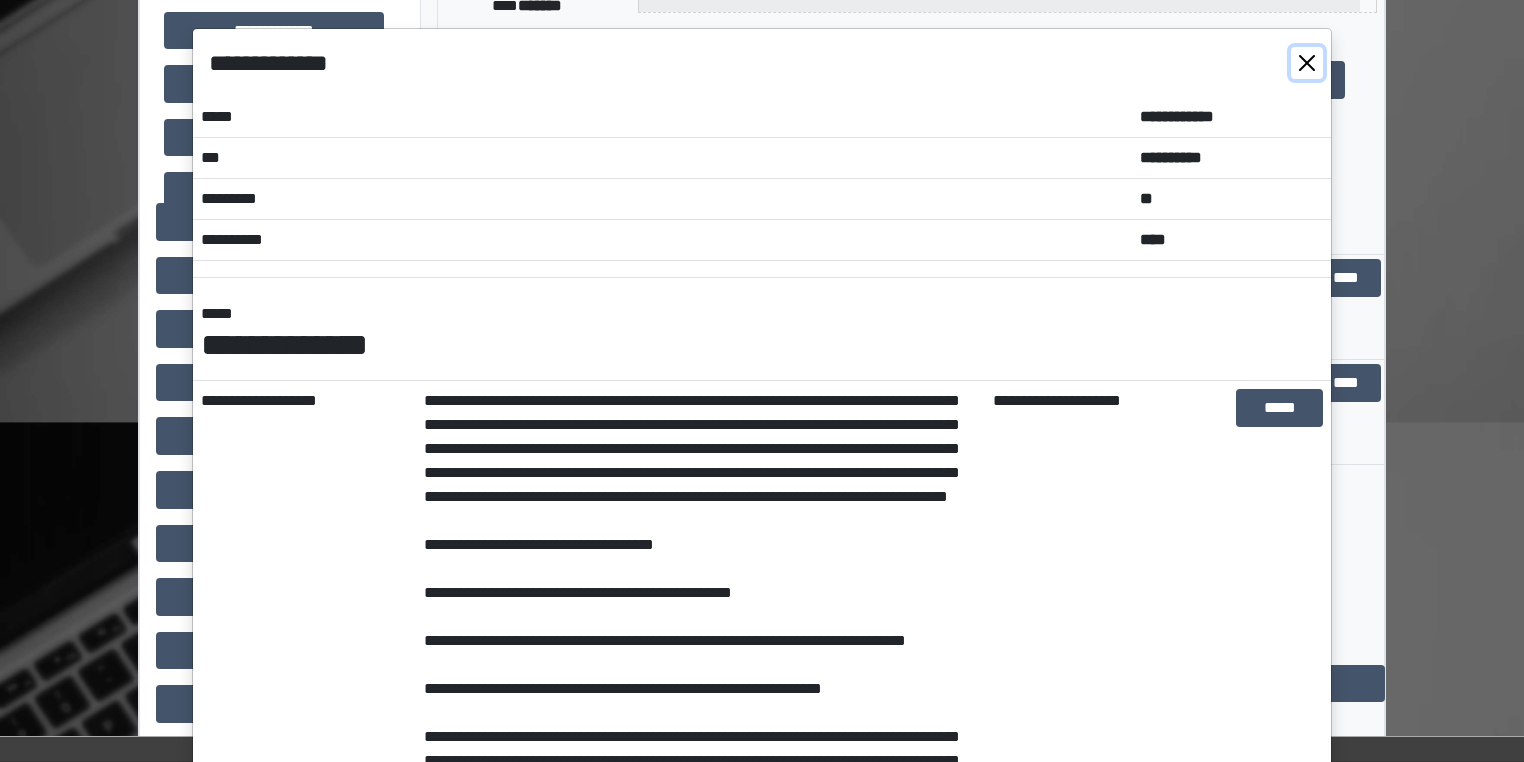 click at bounding box center [1307, 63] 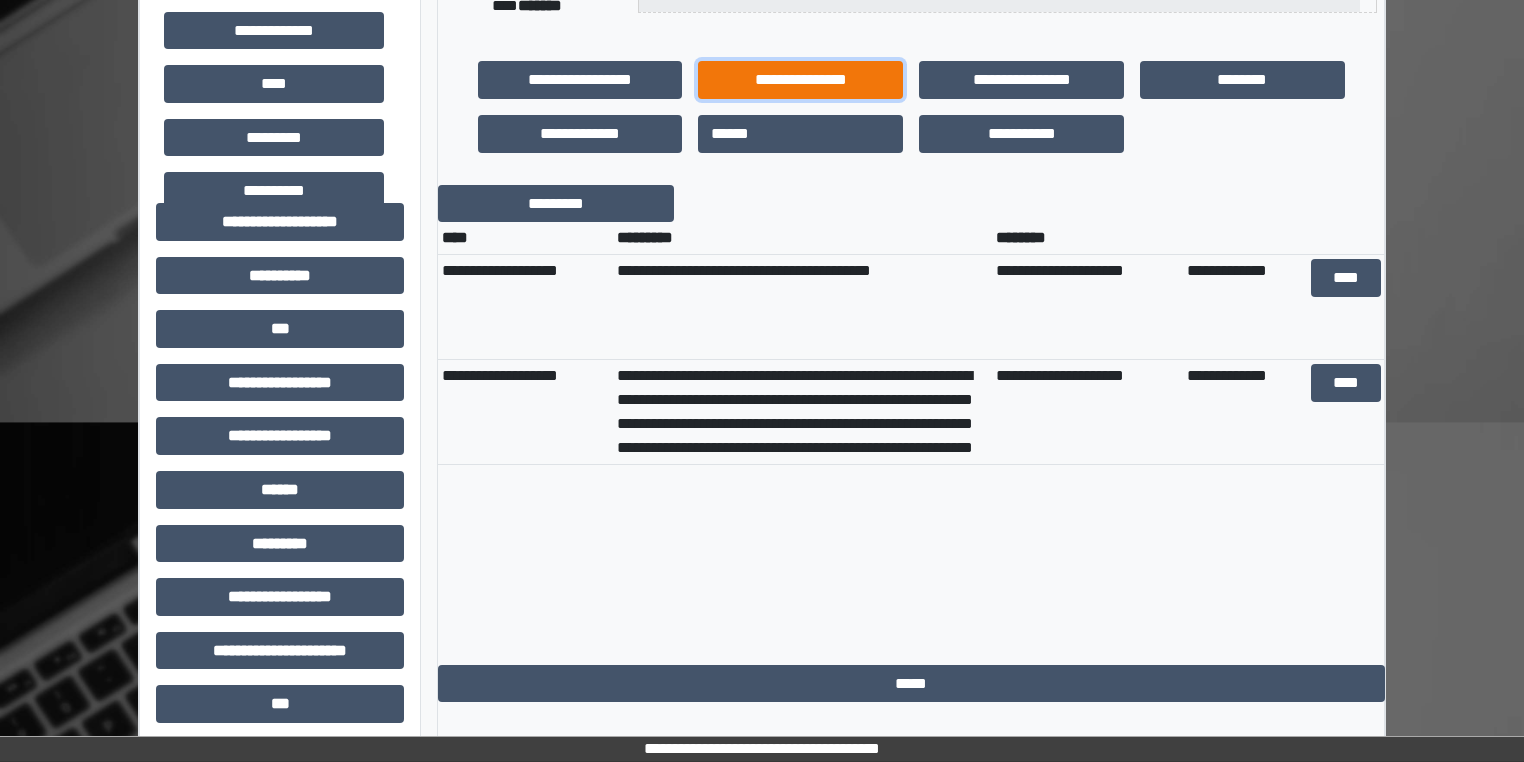click on "**********" at bounding box center (800, 80) 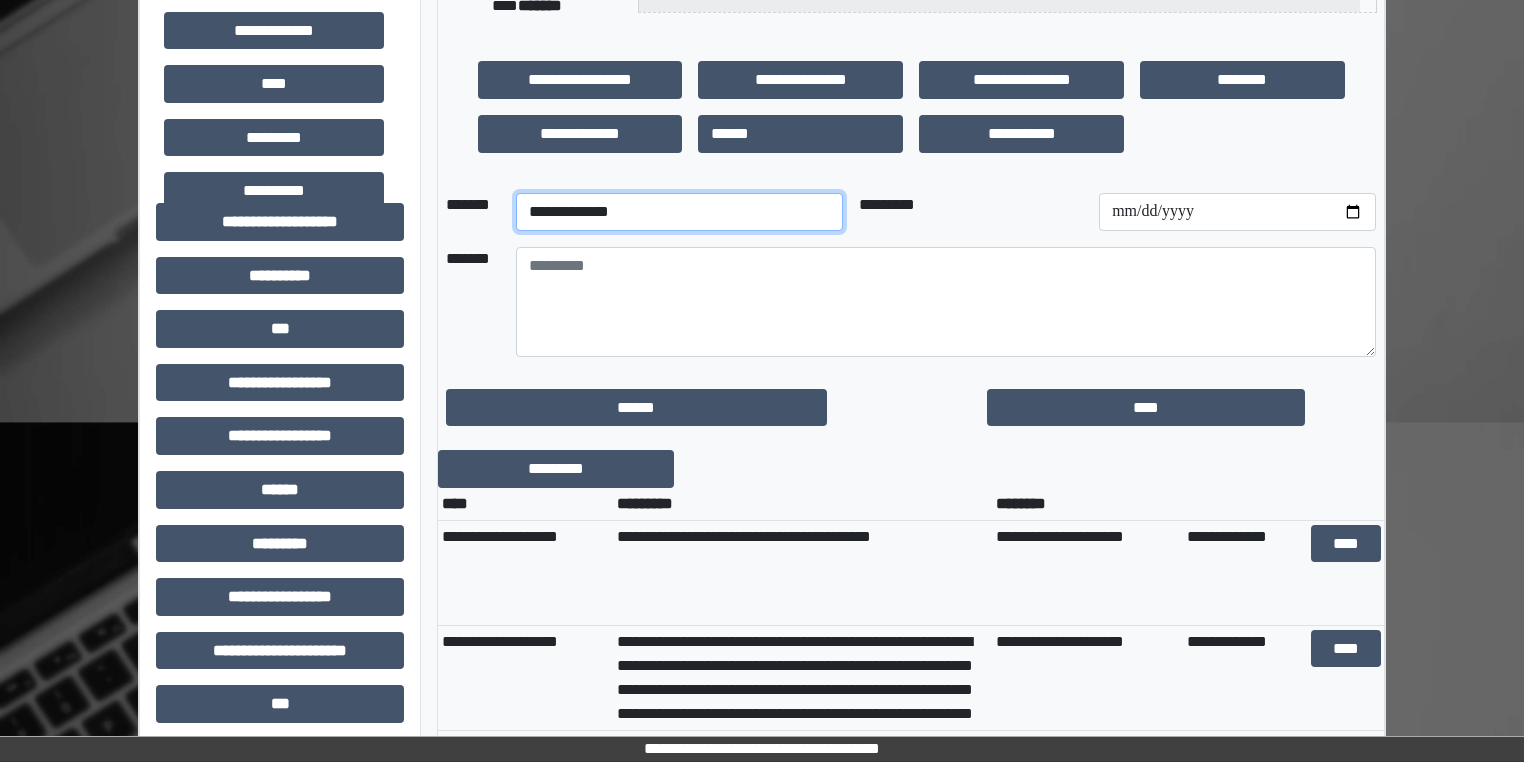 click on "**********" at bounding box center [679, 212] 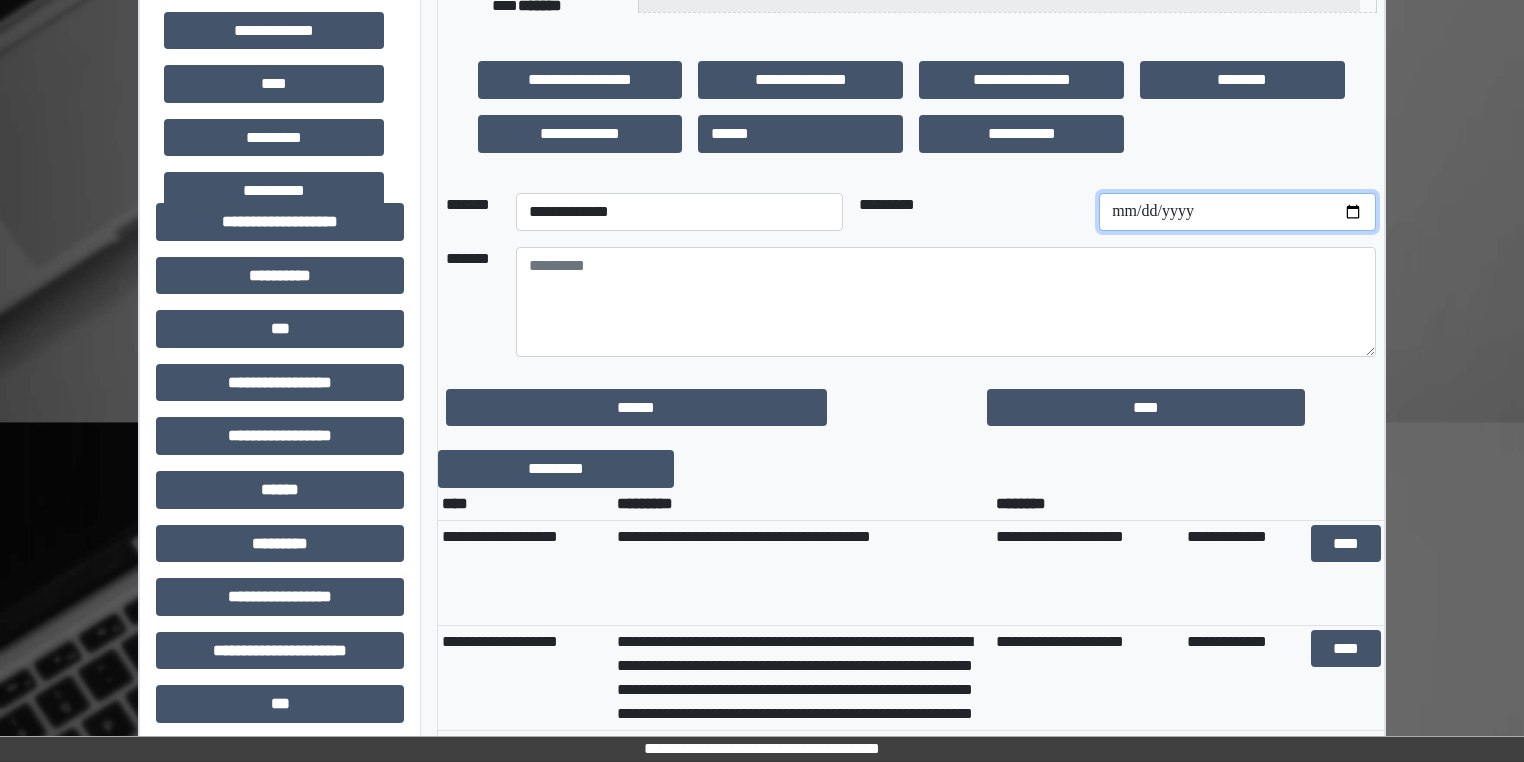 click at bounding box center (1237, 212) 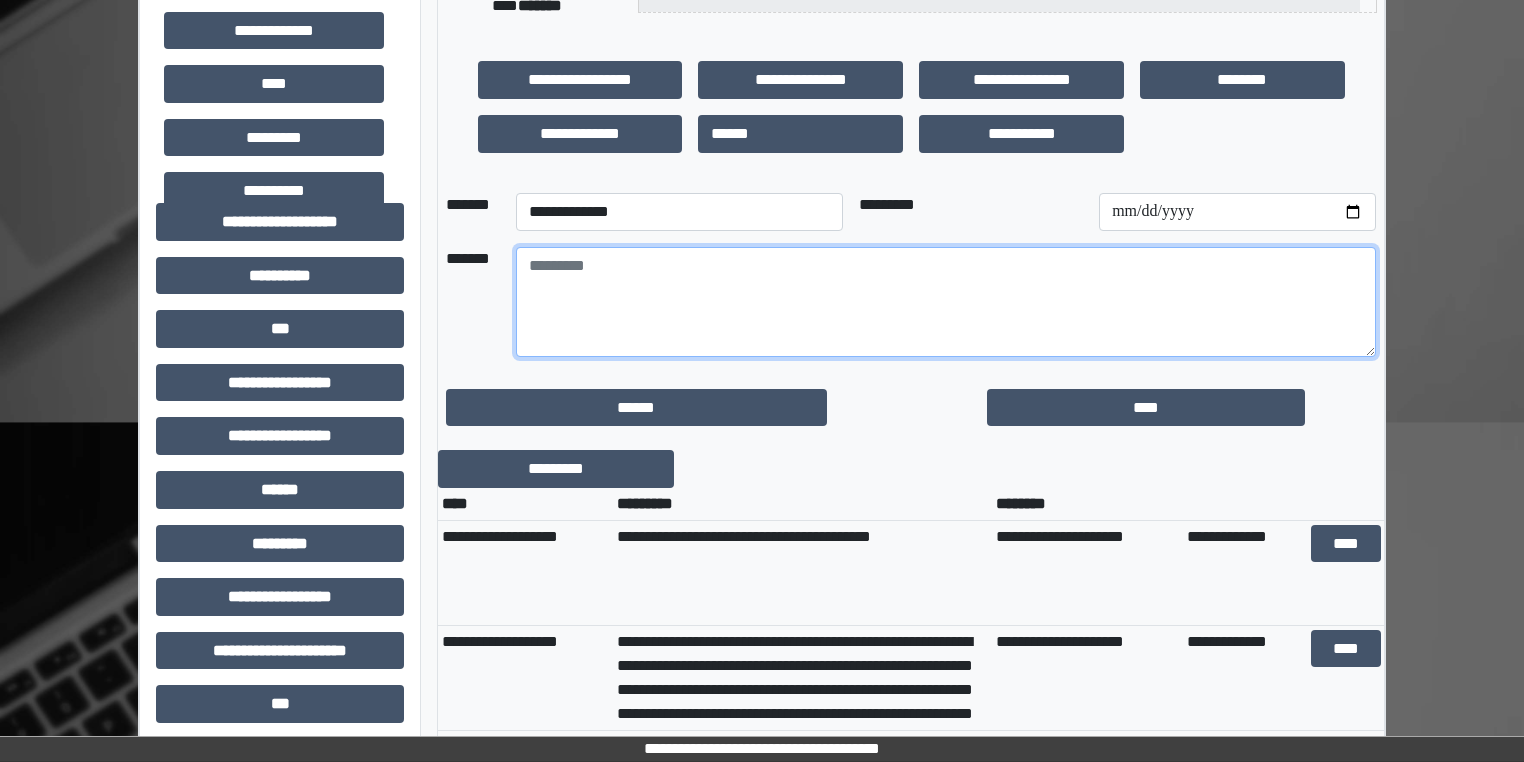 click at bounding box center (946, 302) 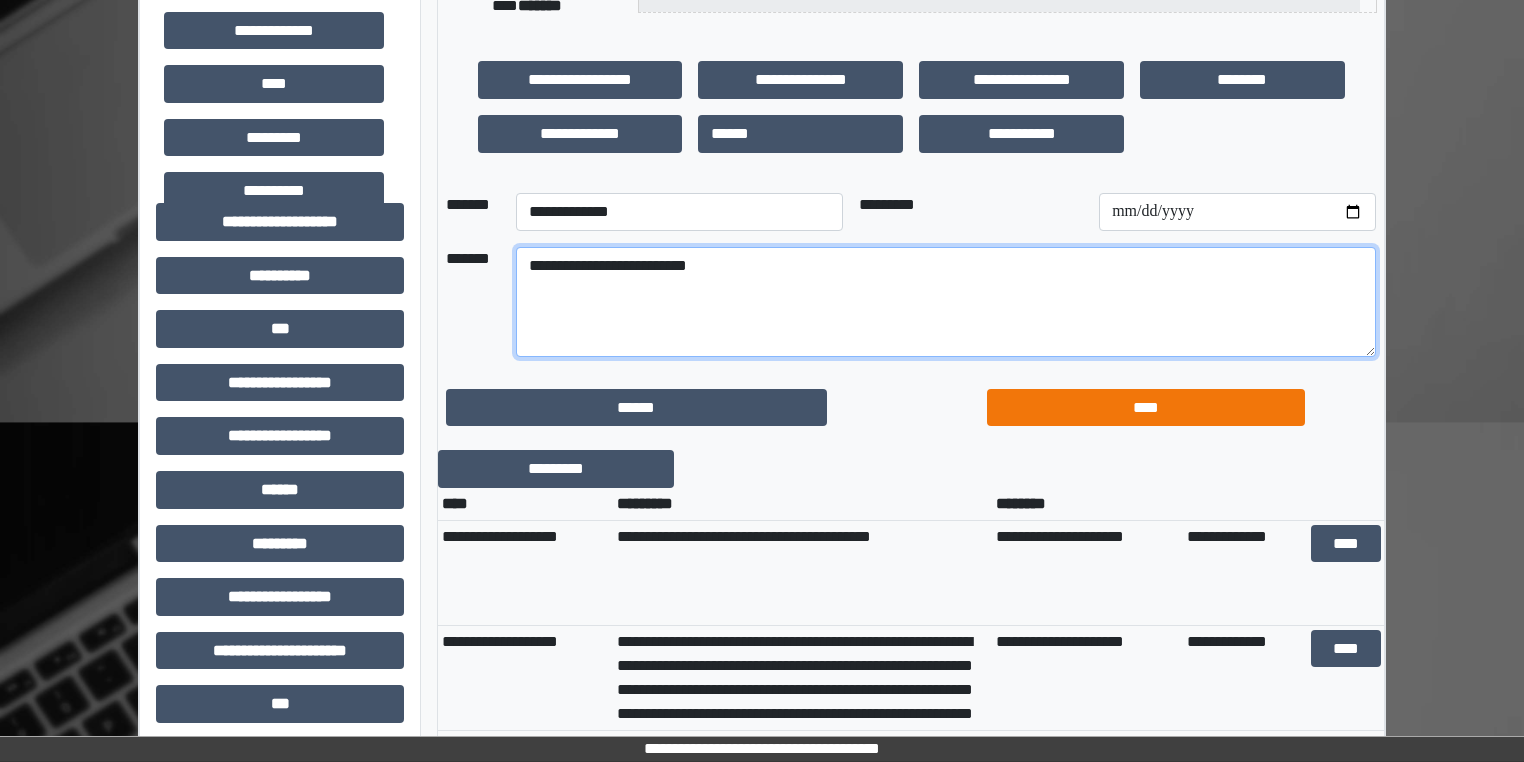 type on "**********" 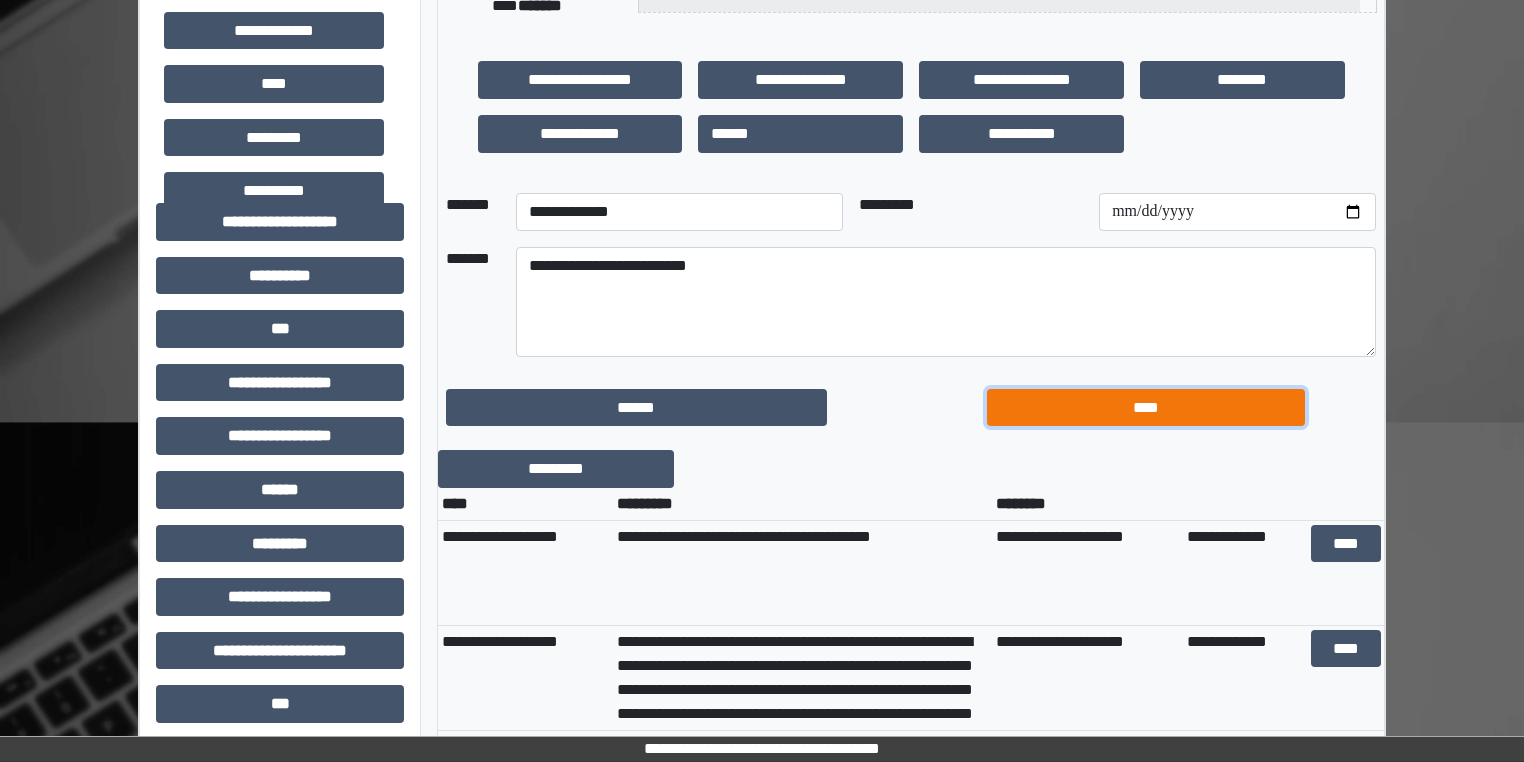 click on "****" at bounding box center [1146, 408] 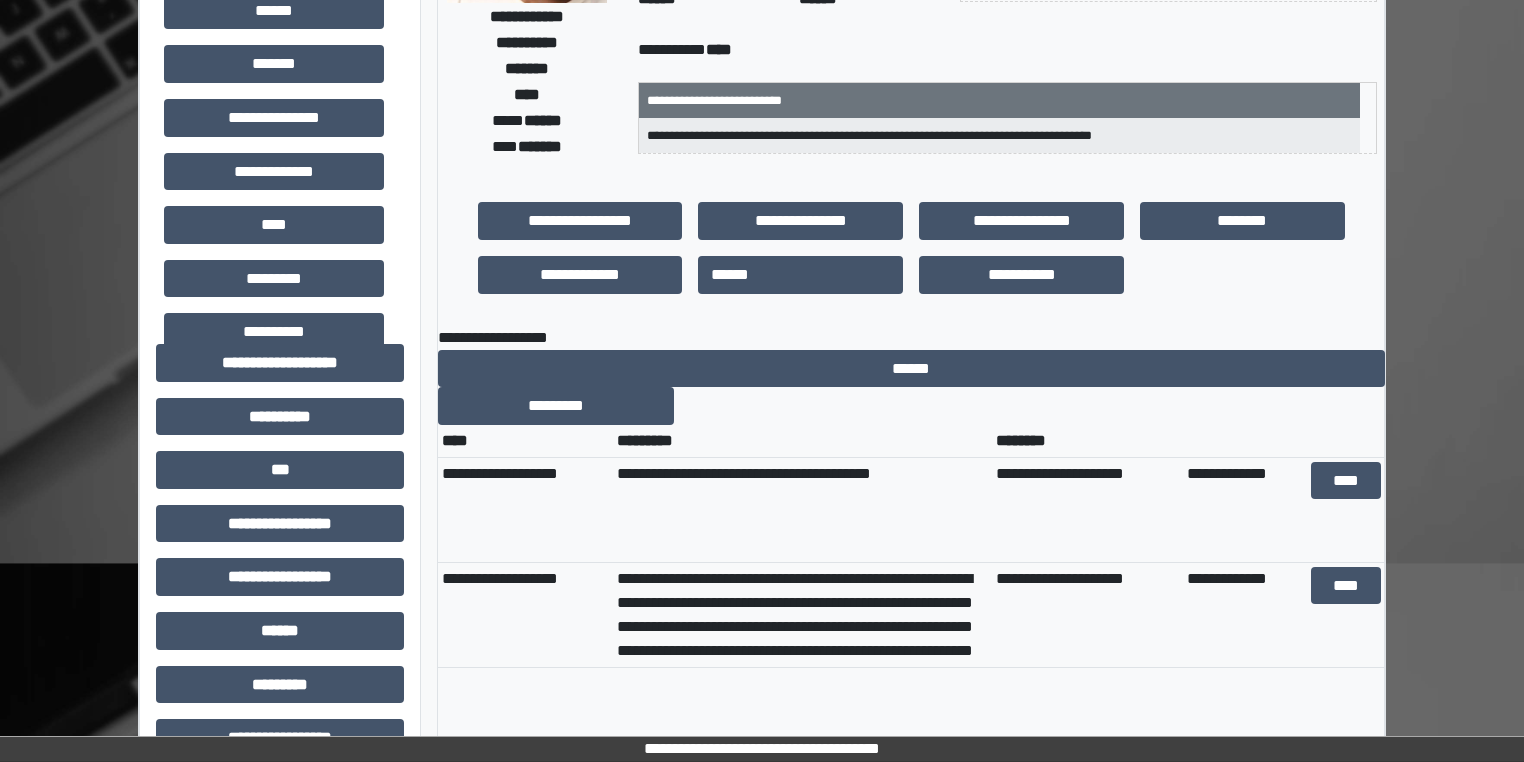 scroll, scrollTop: 0, scrollLeft: 0, axis: both 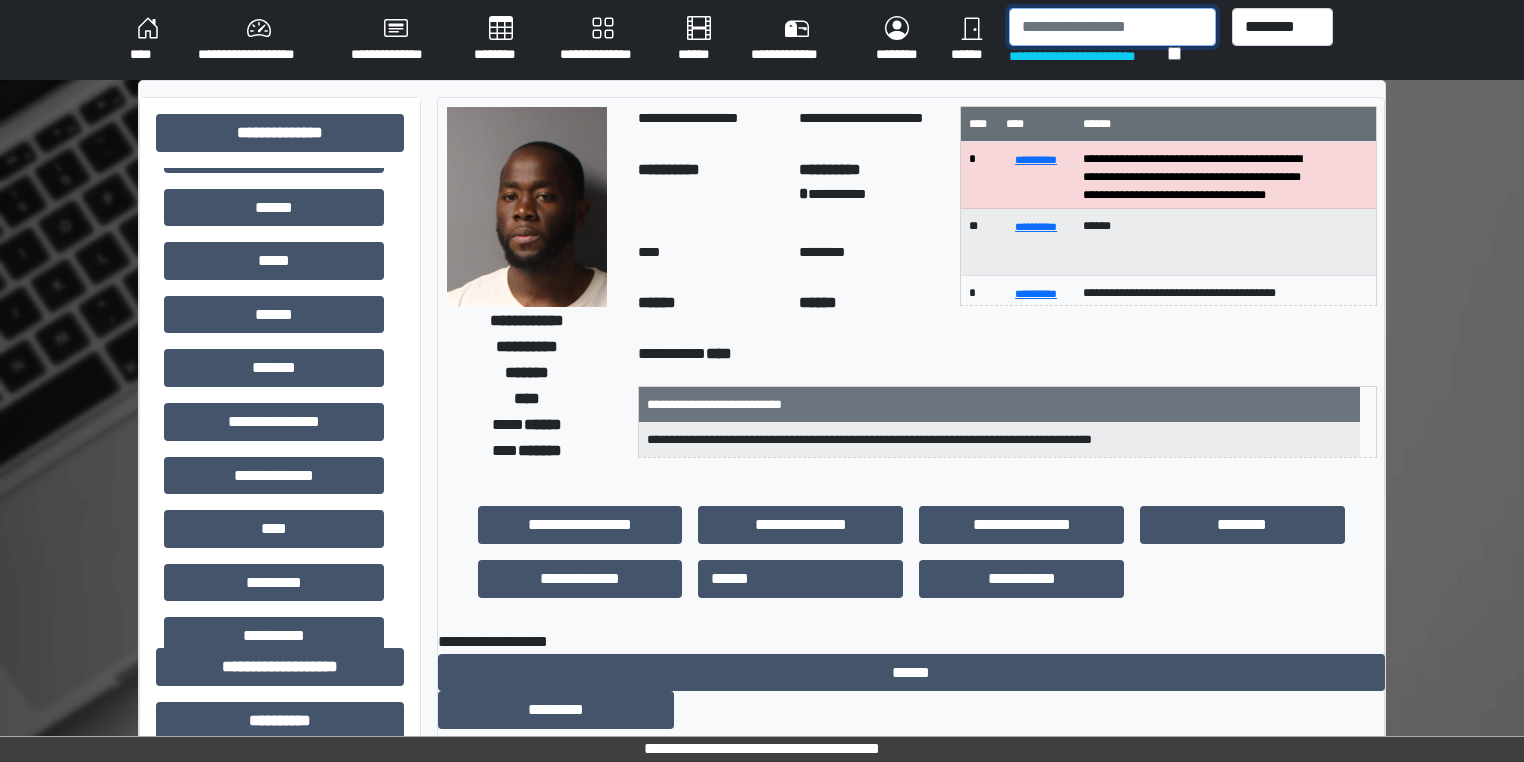 click at bounding box center [1112, 27] 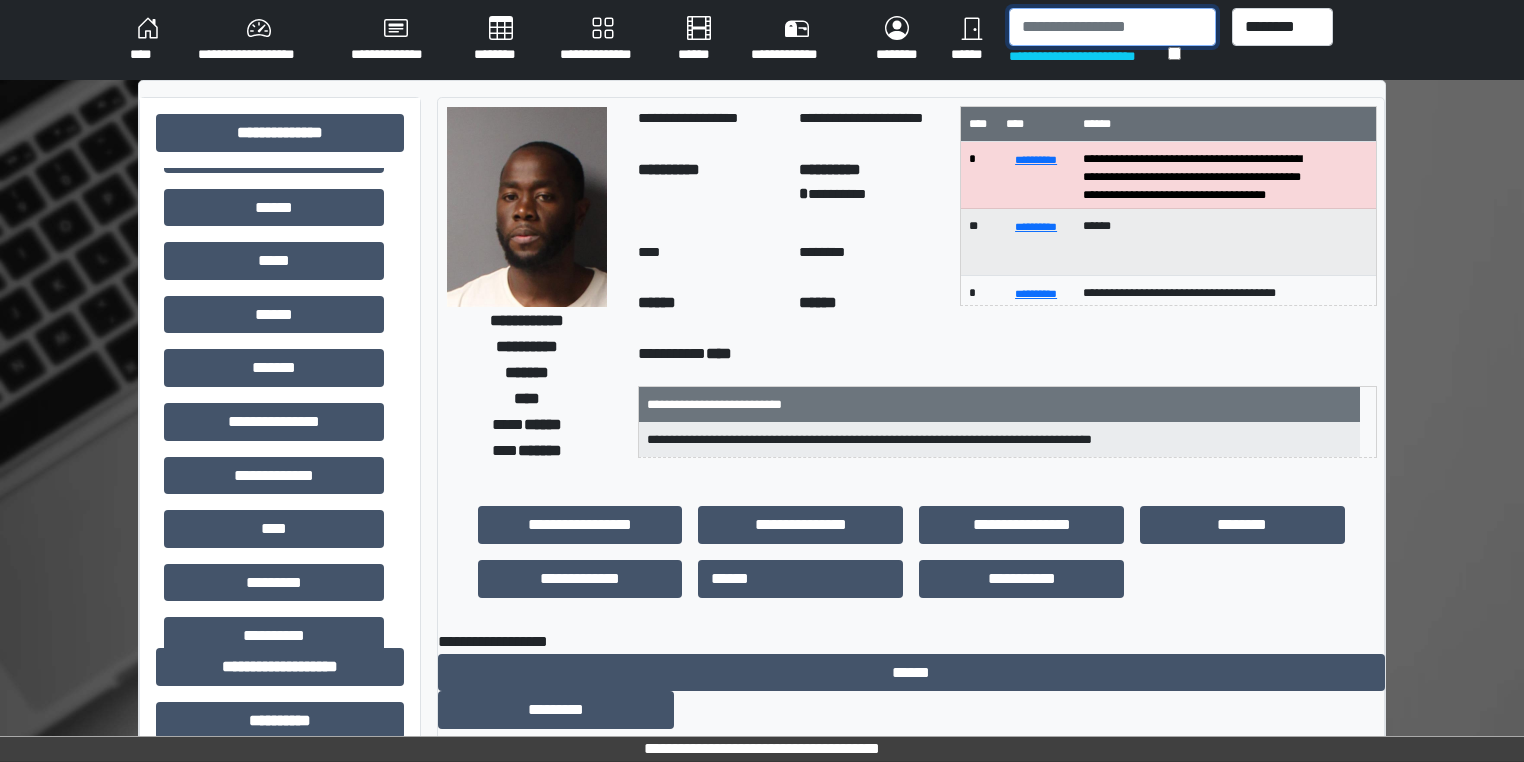 drag, startPoint x: 1166, startPoint y: 15, endPoint x: 1164, endPoint y: 3, distance: 12.165525 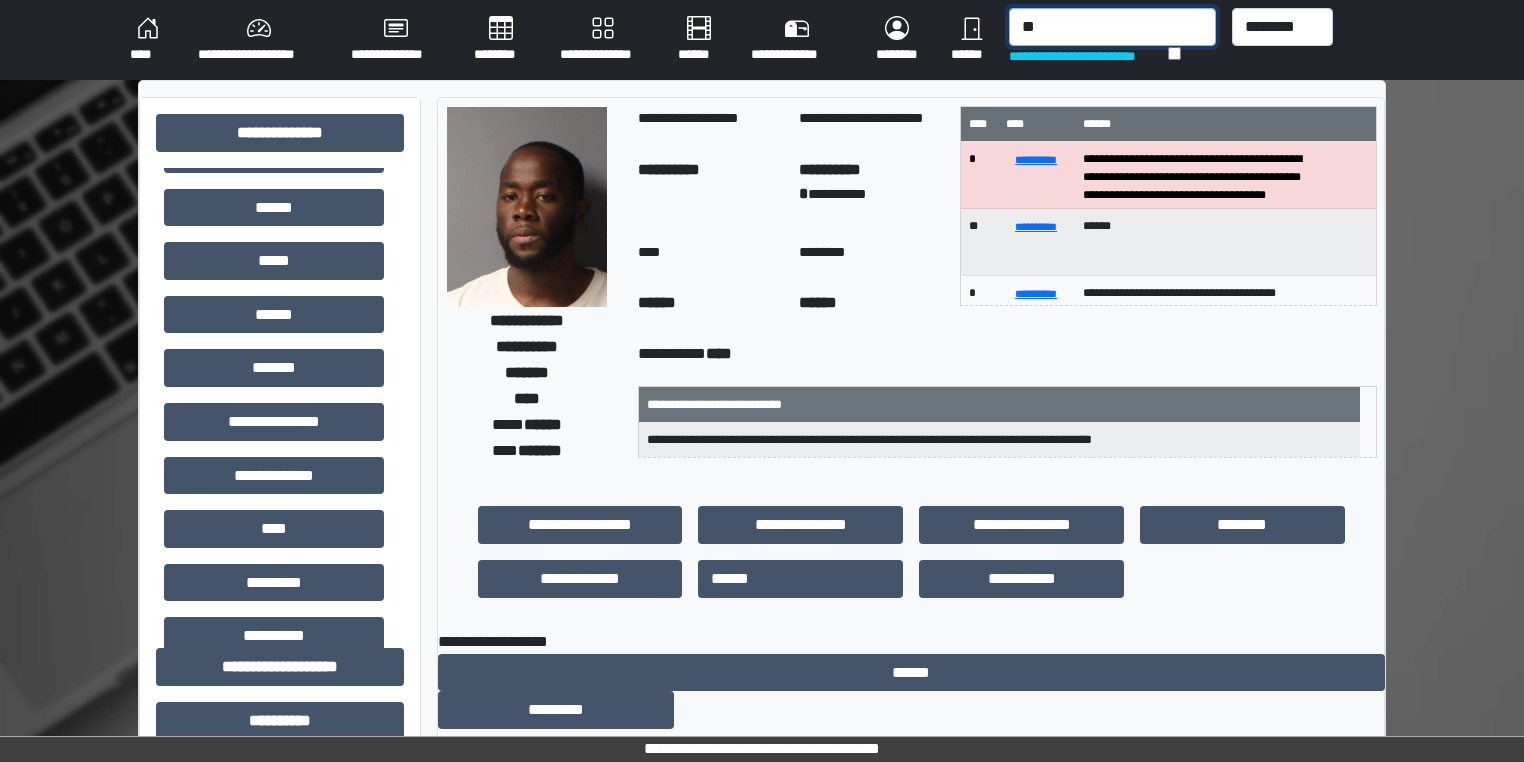 type on "*" 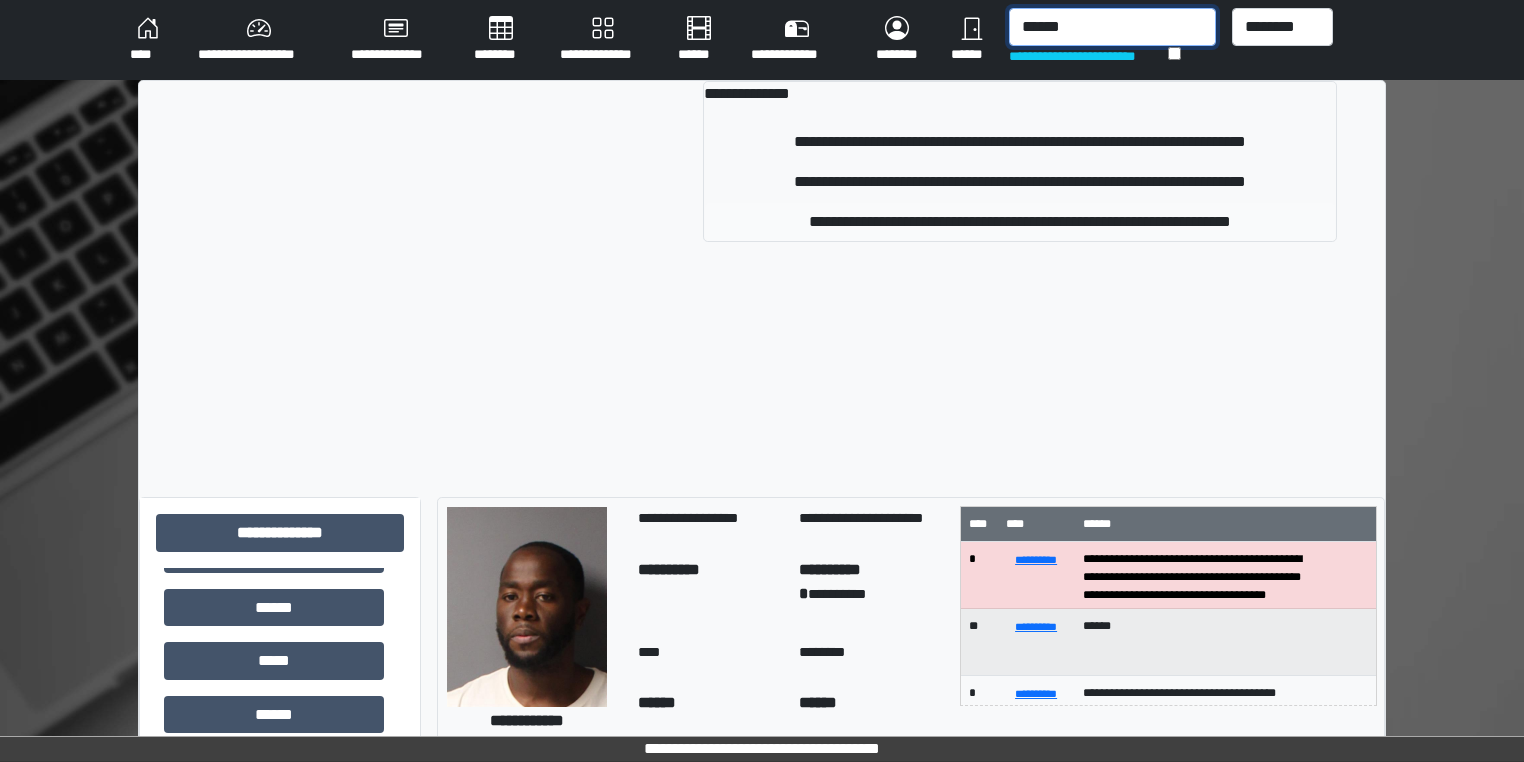 type on "******" 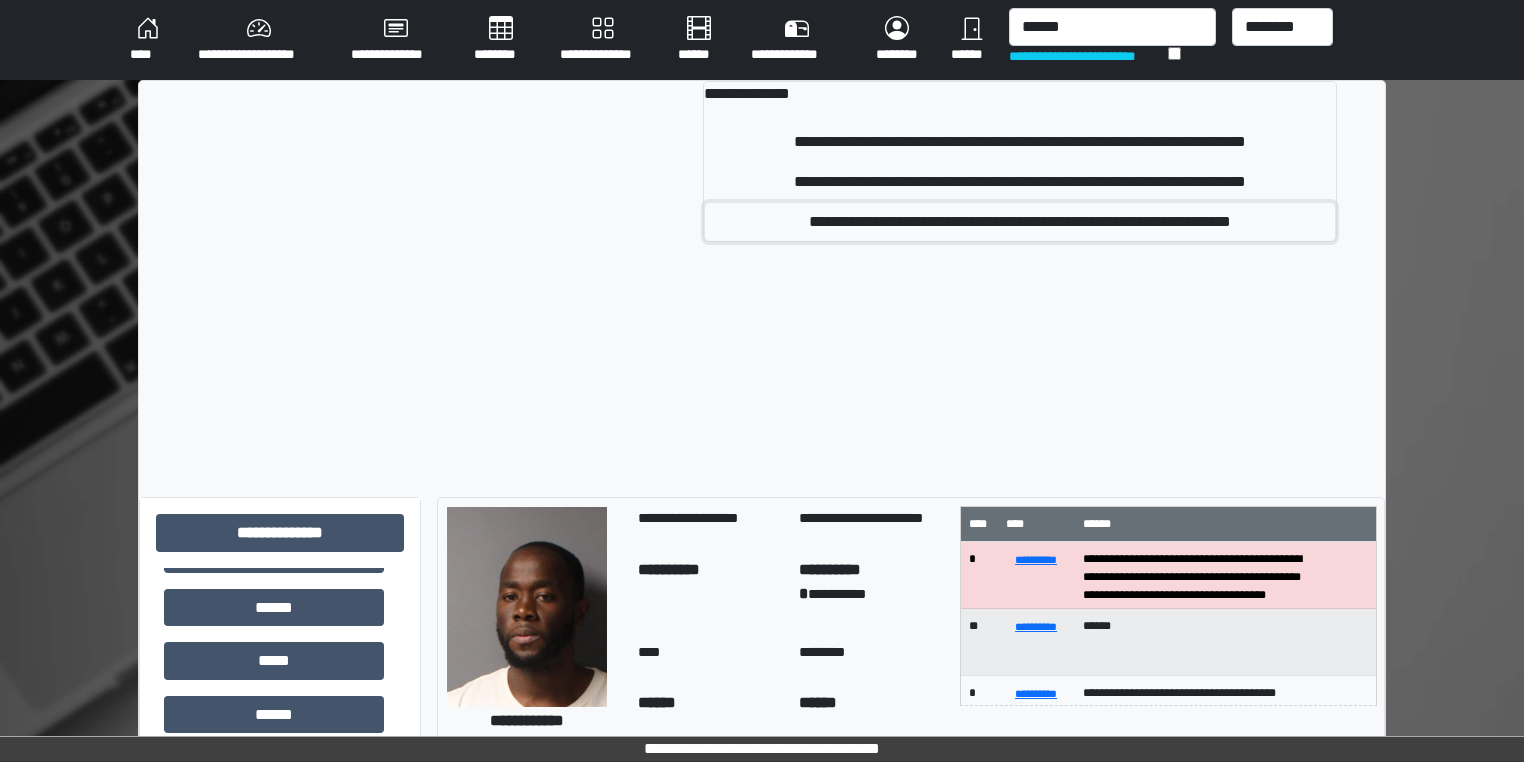 click on "**********" at bounding box center [1020, 222] 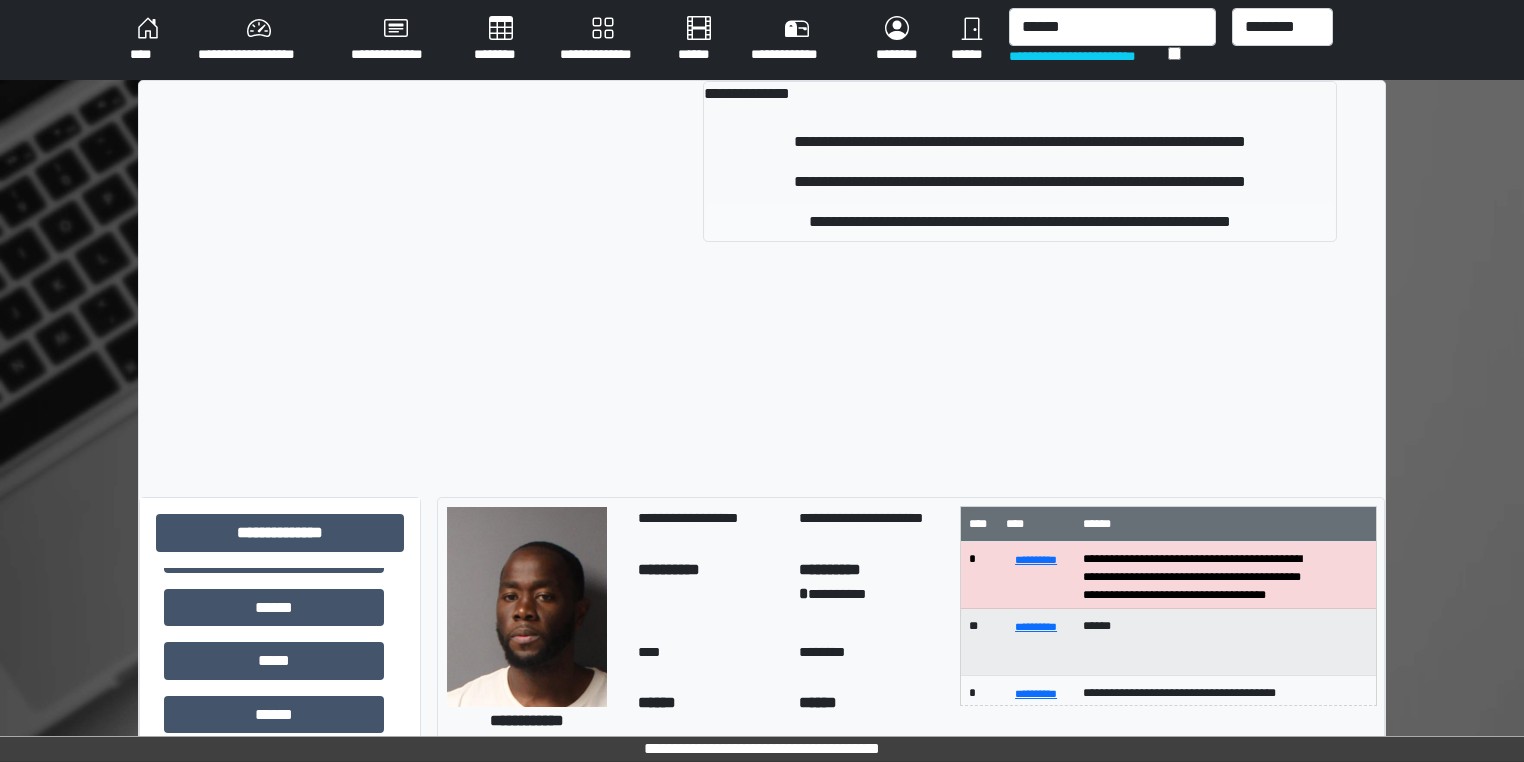 type 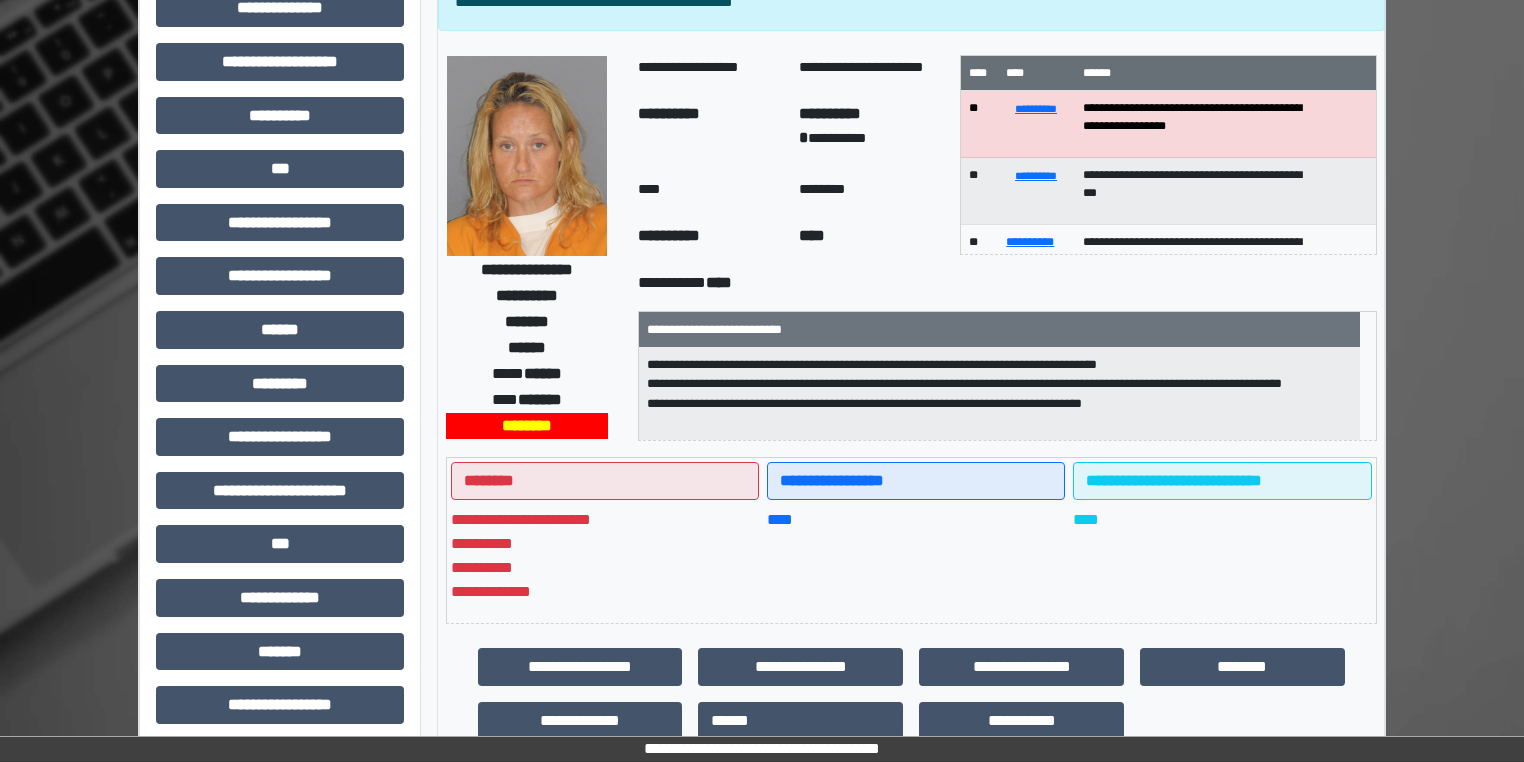 scroll, scrollTop: 160, scrollLeft: 0, axis: vertical 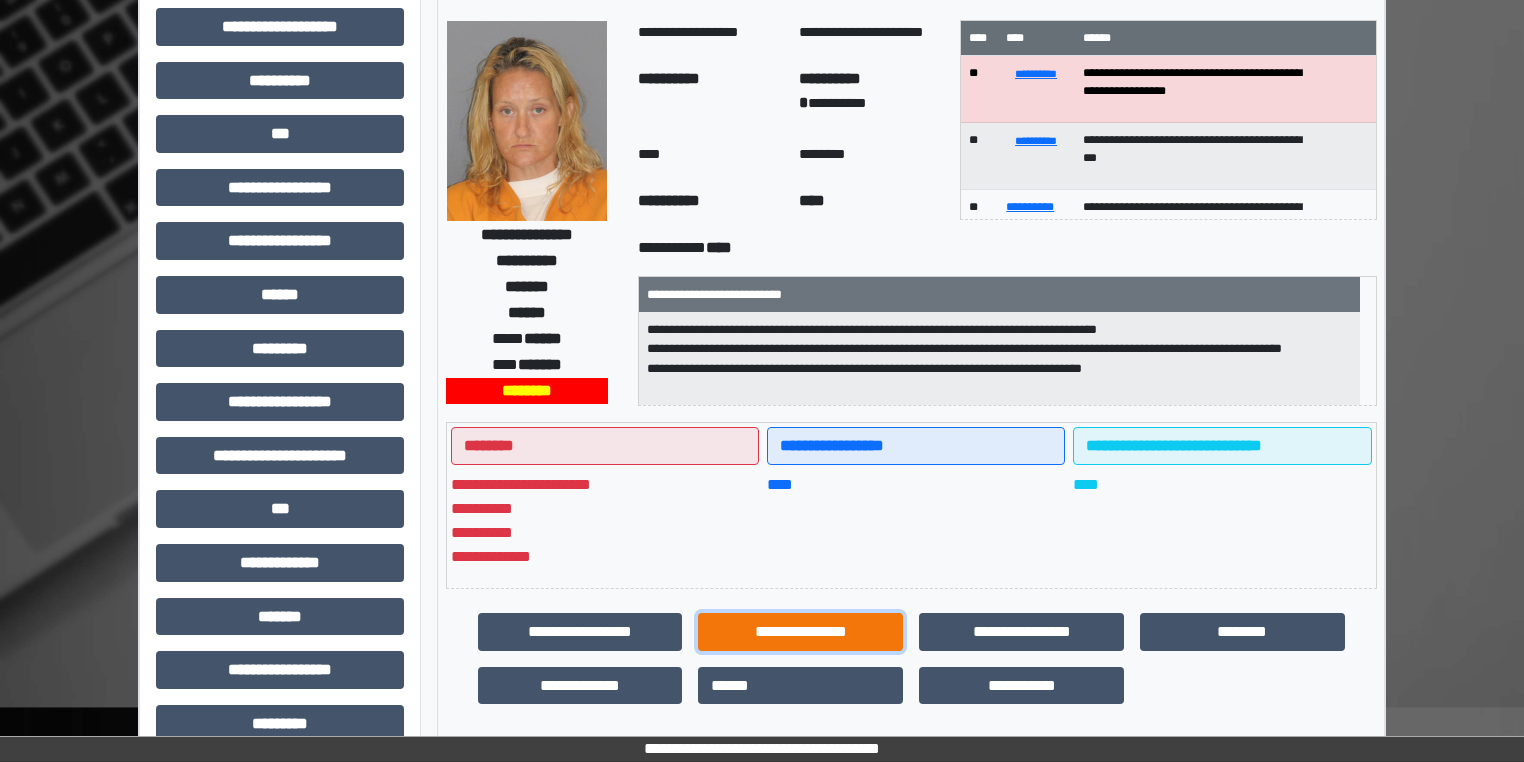 click on "**********" at bounding box center [800, 632] 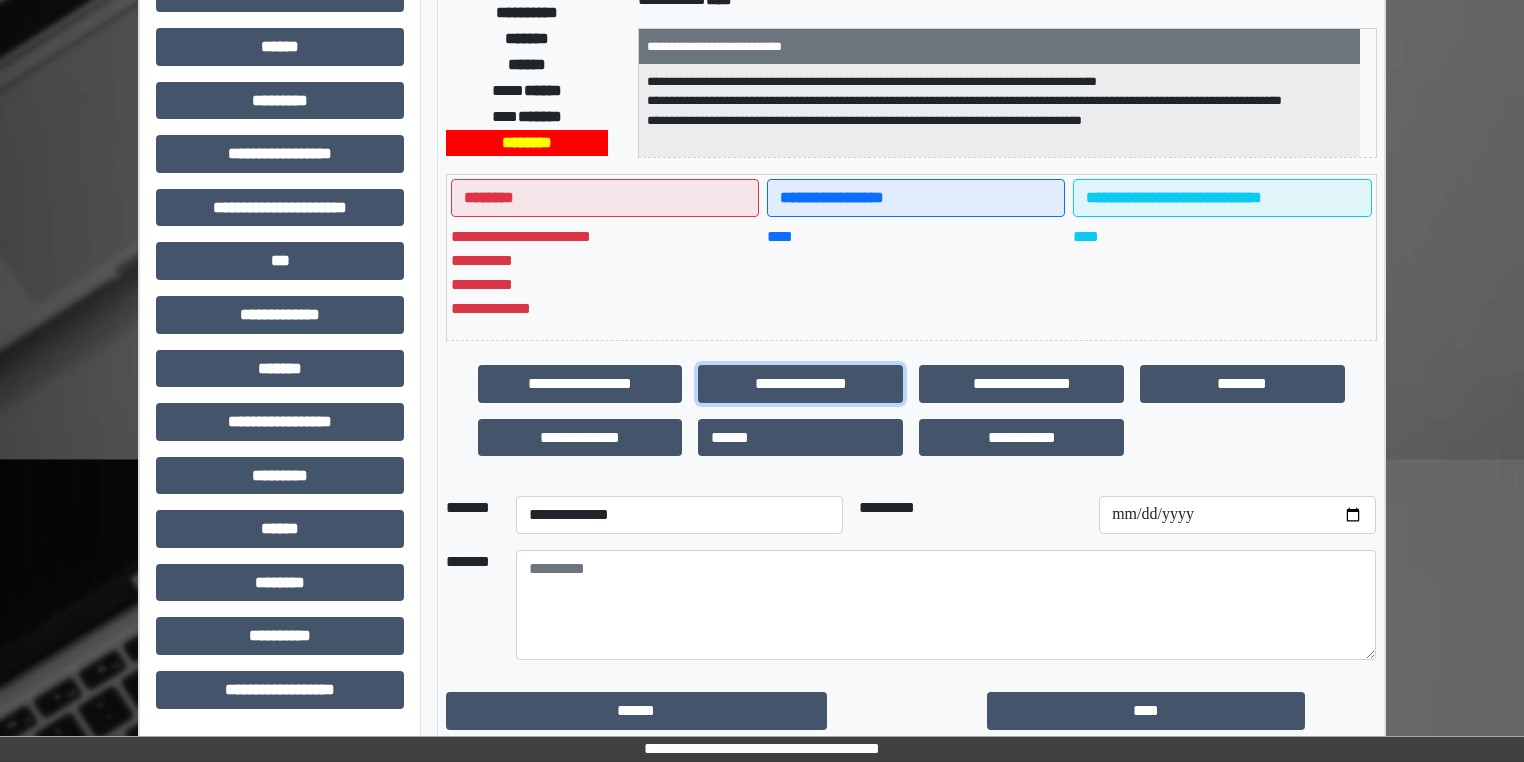 scroll, scrollTop: 416, scrollLeft: 0, axis: vertical 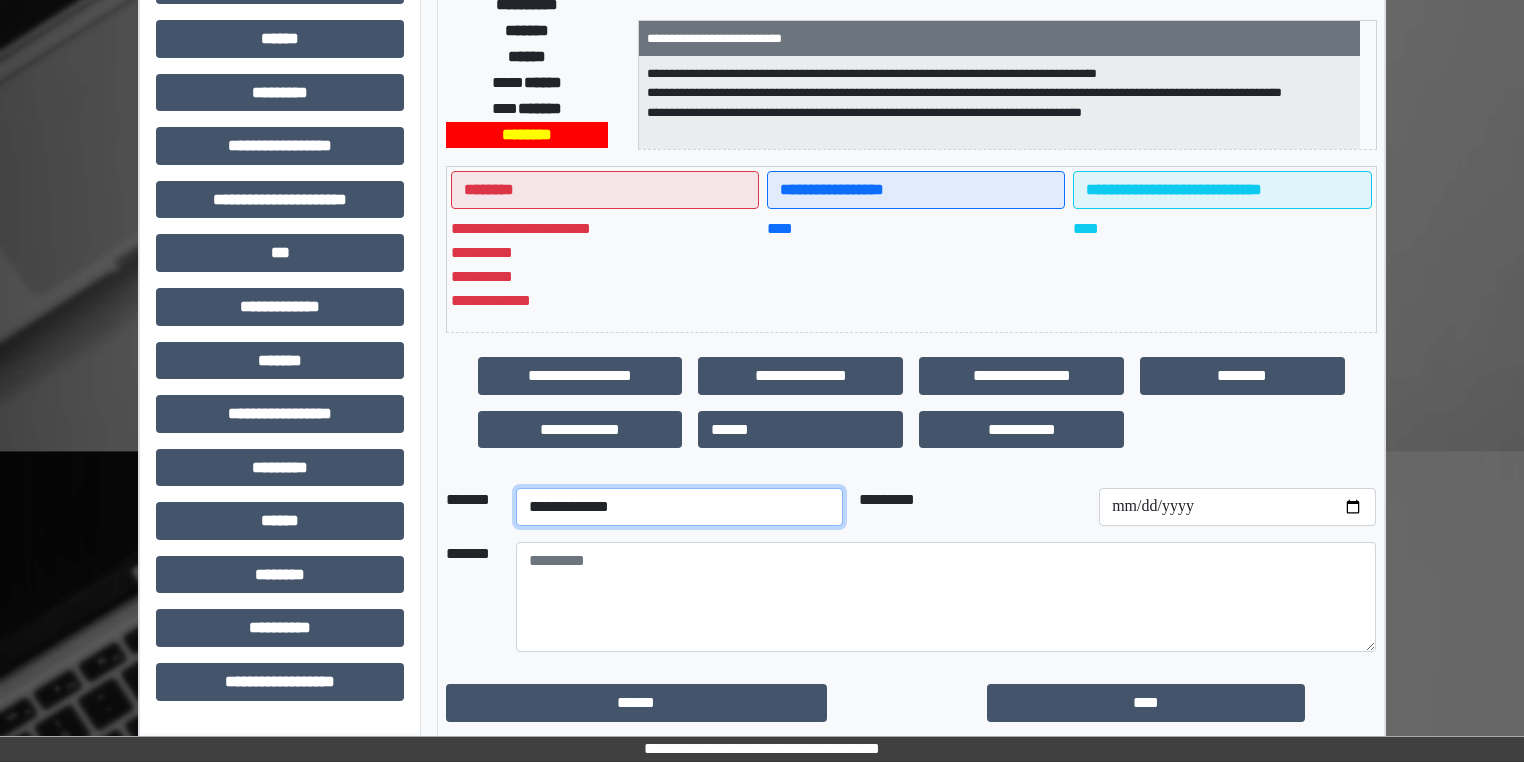 click on "**********" at bounding box center [679, 507] 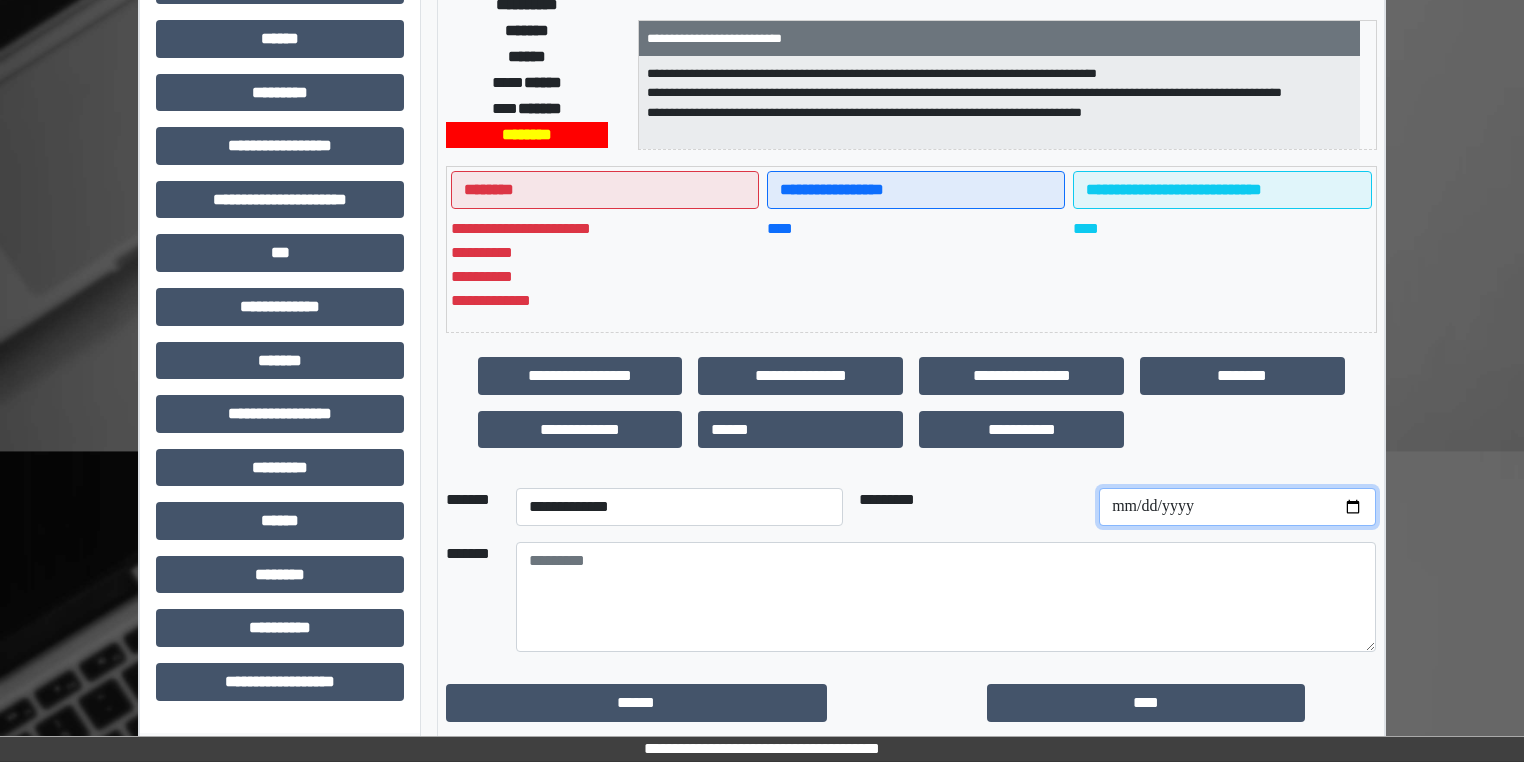 click at bounding box center (1237, 507) 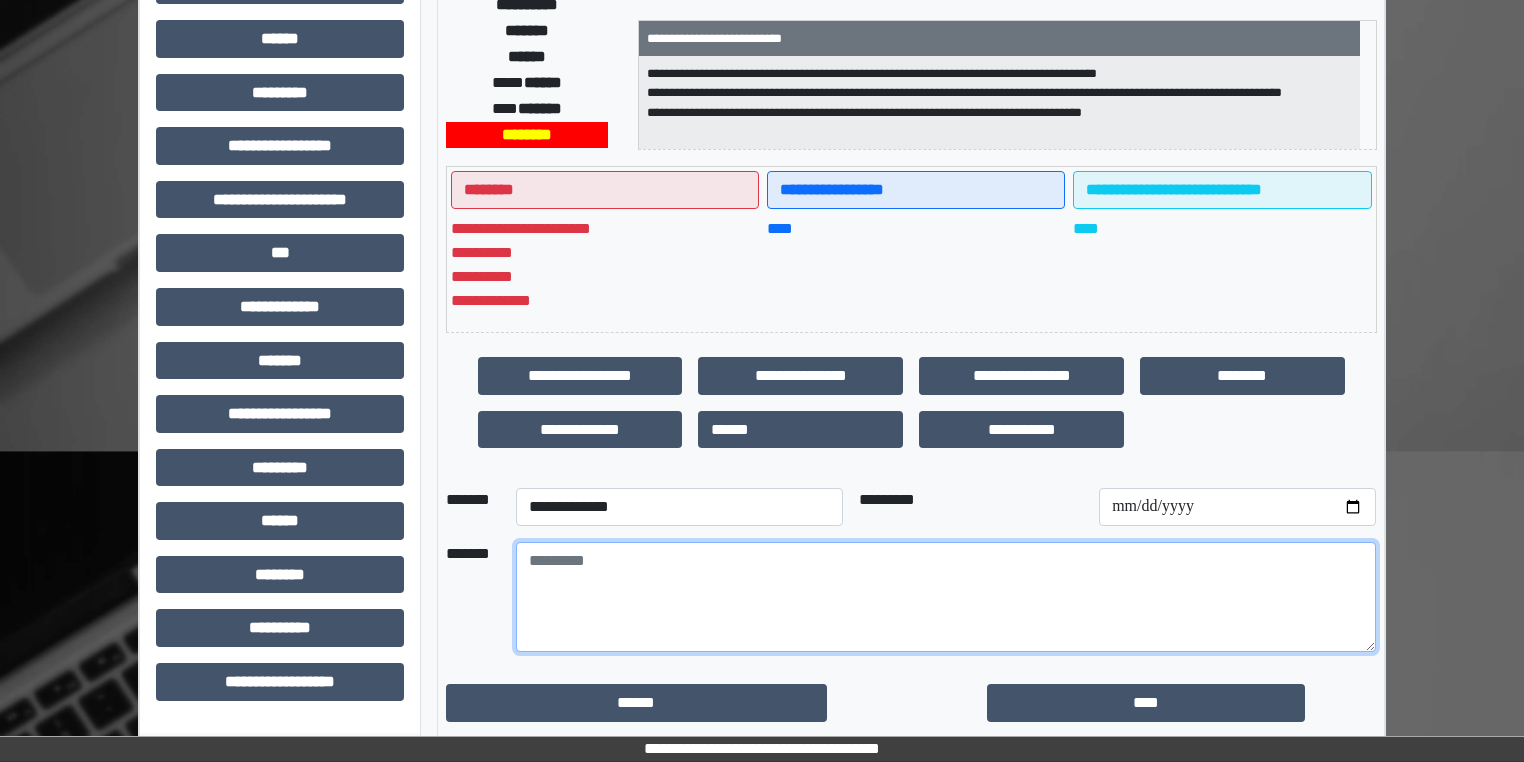 click at bounding box center [946, 597] 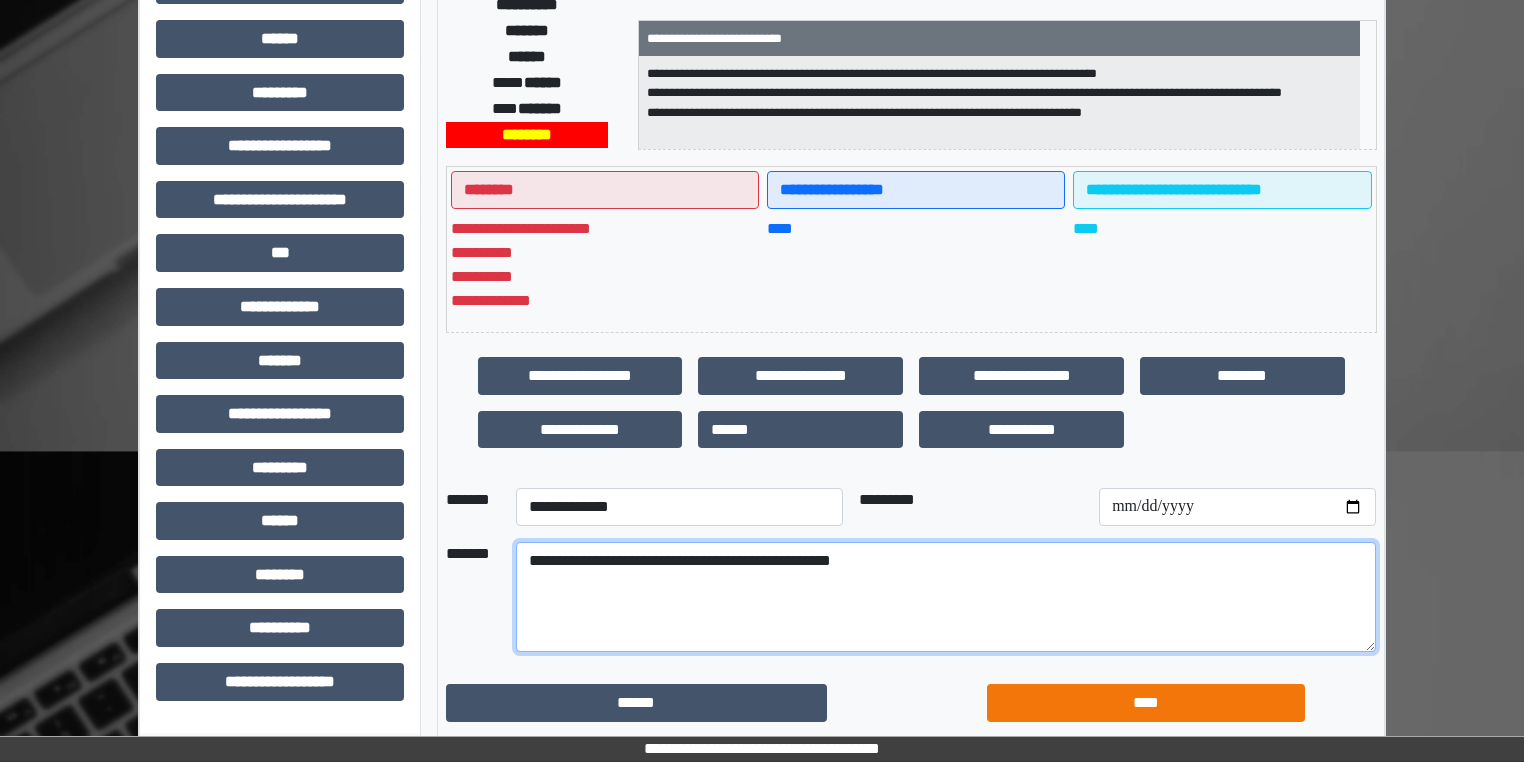 type on "**********" 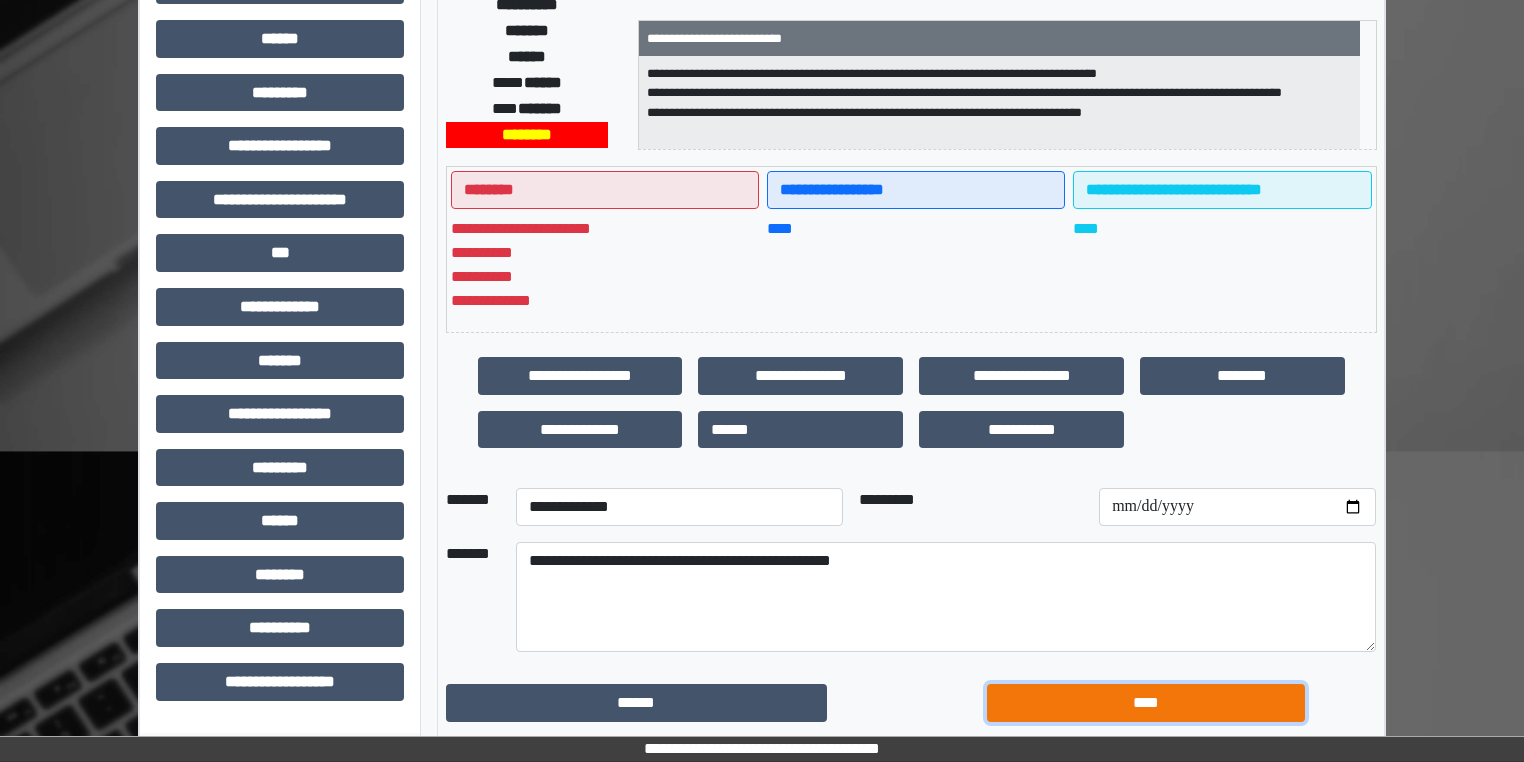 click on "****" at bounding box center [1146, 703] 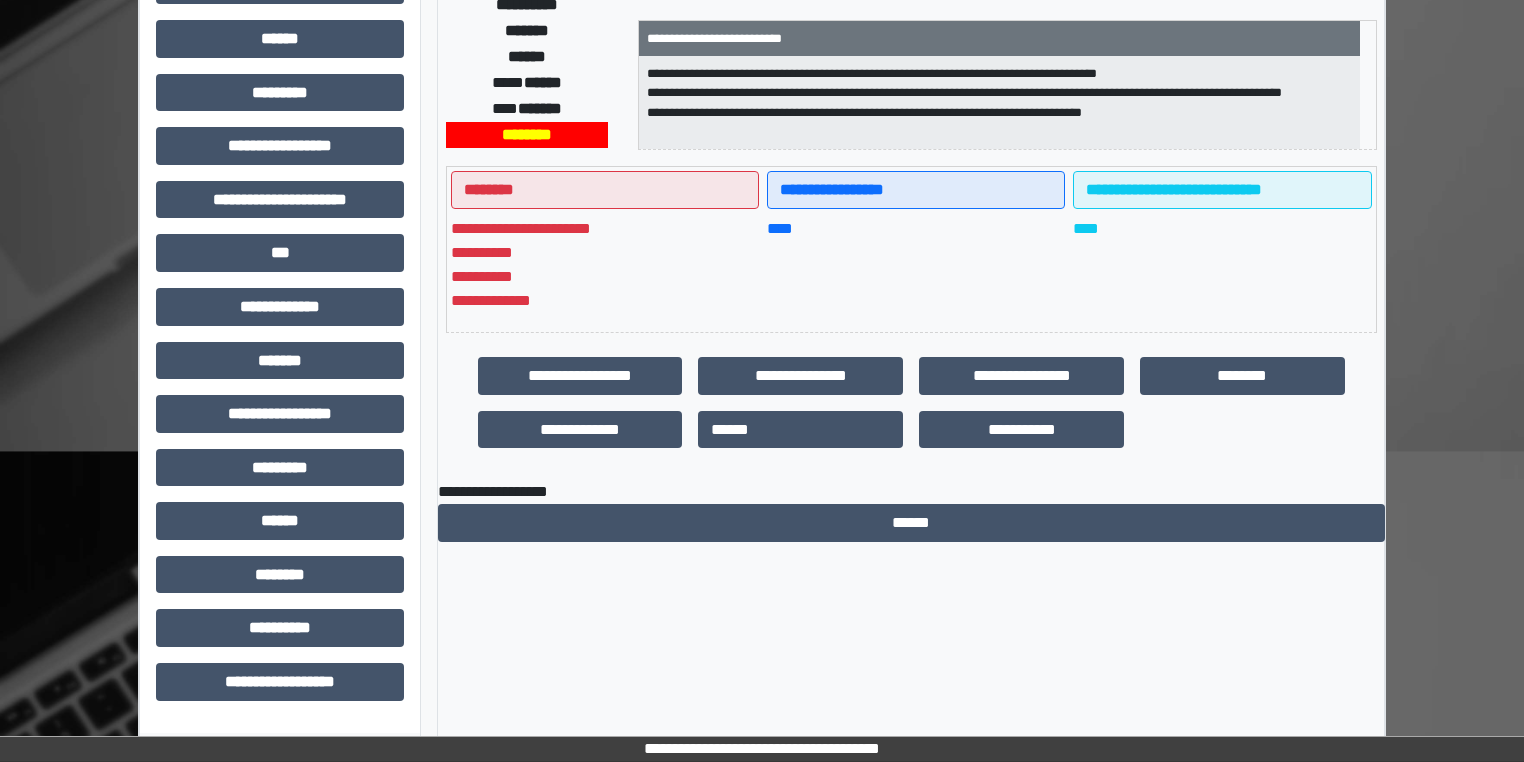 scroll, scrollTop: 404, scrollLeft: 0, axis: vertical 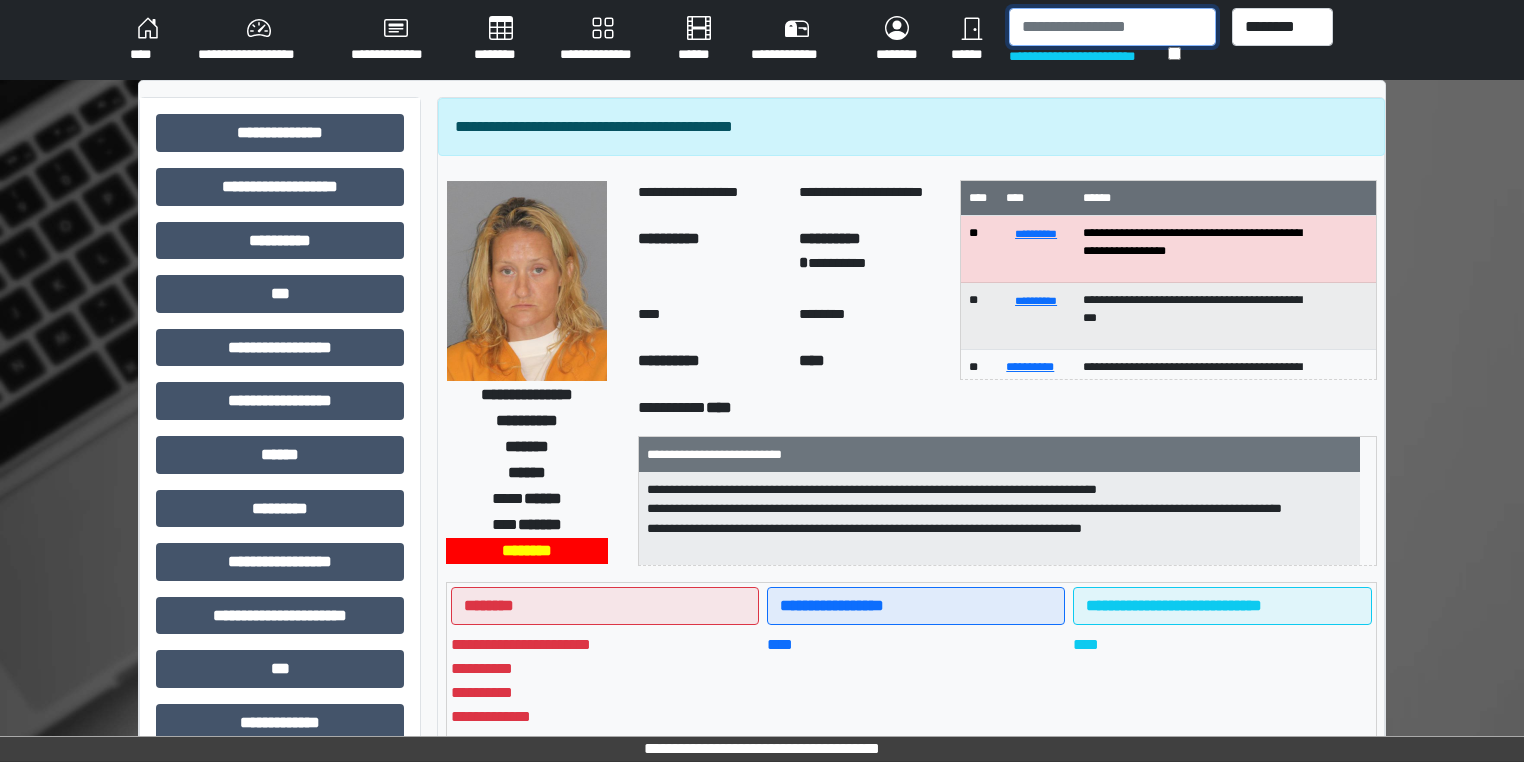 click at bounding box center [1112, 27] 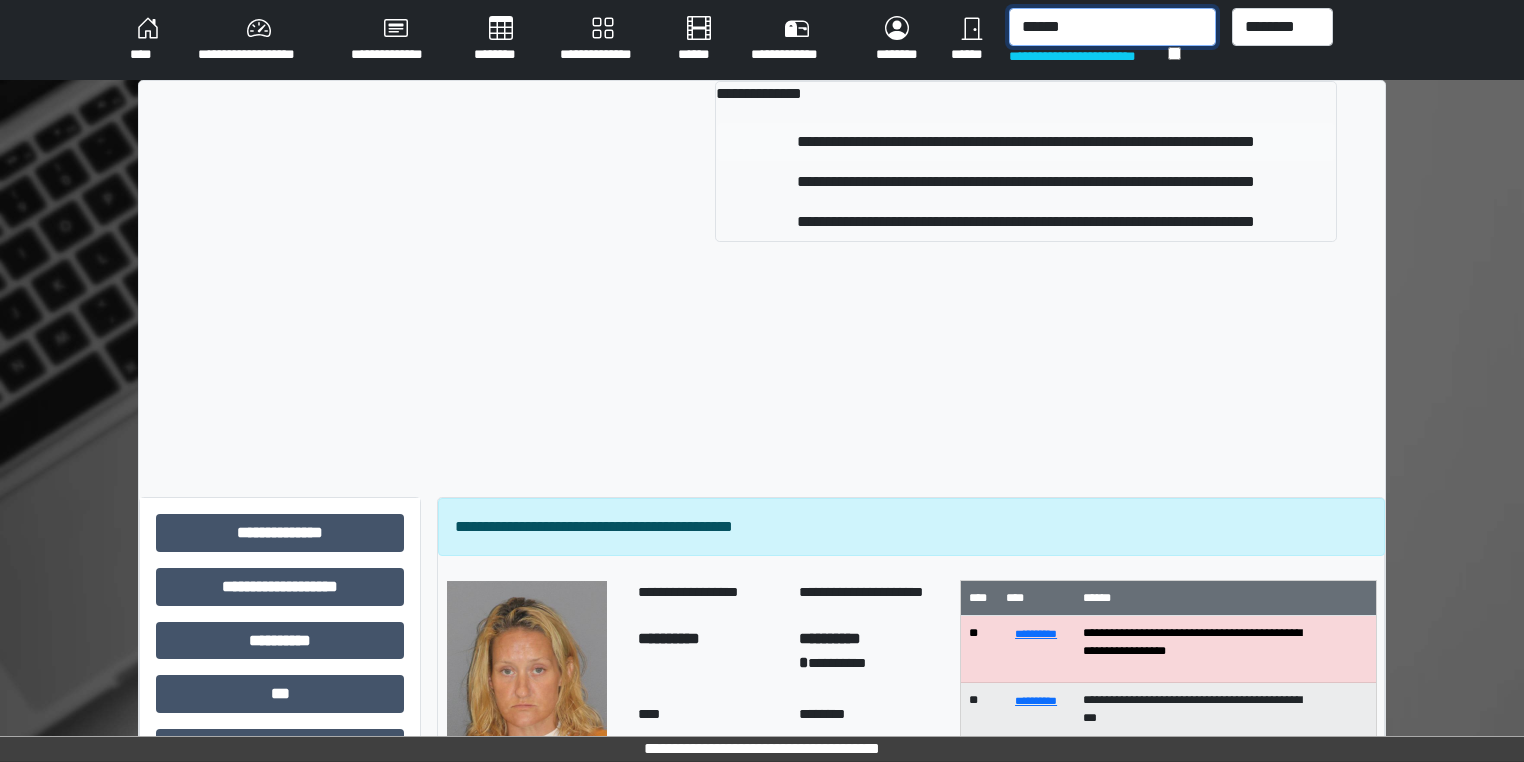type on "******" 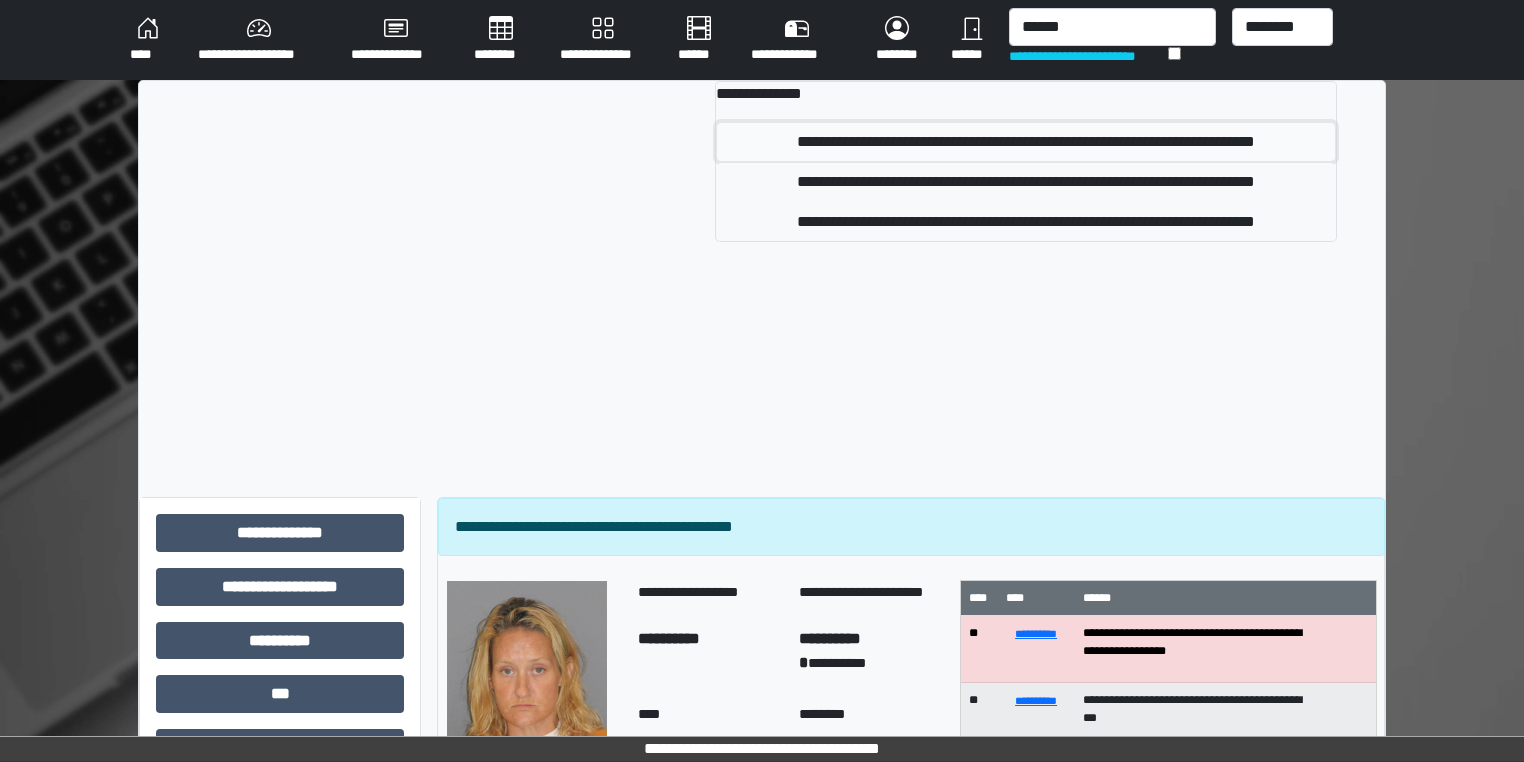 click on "**********" at bounding box center [1026, 142] 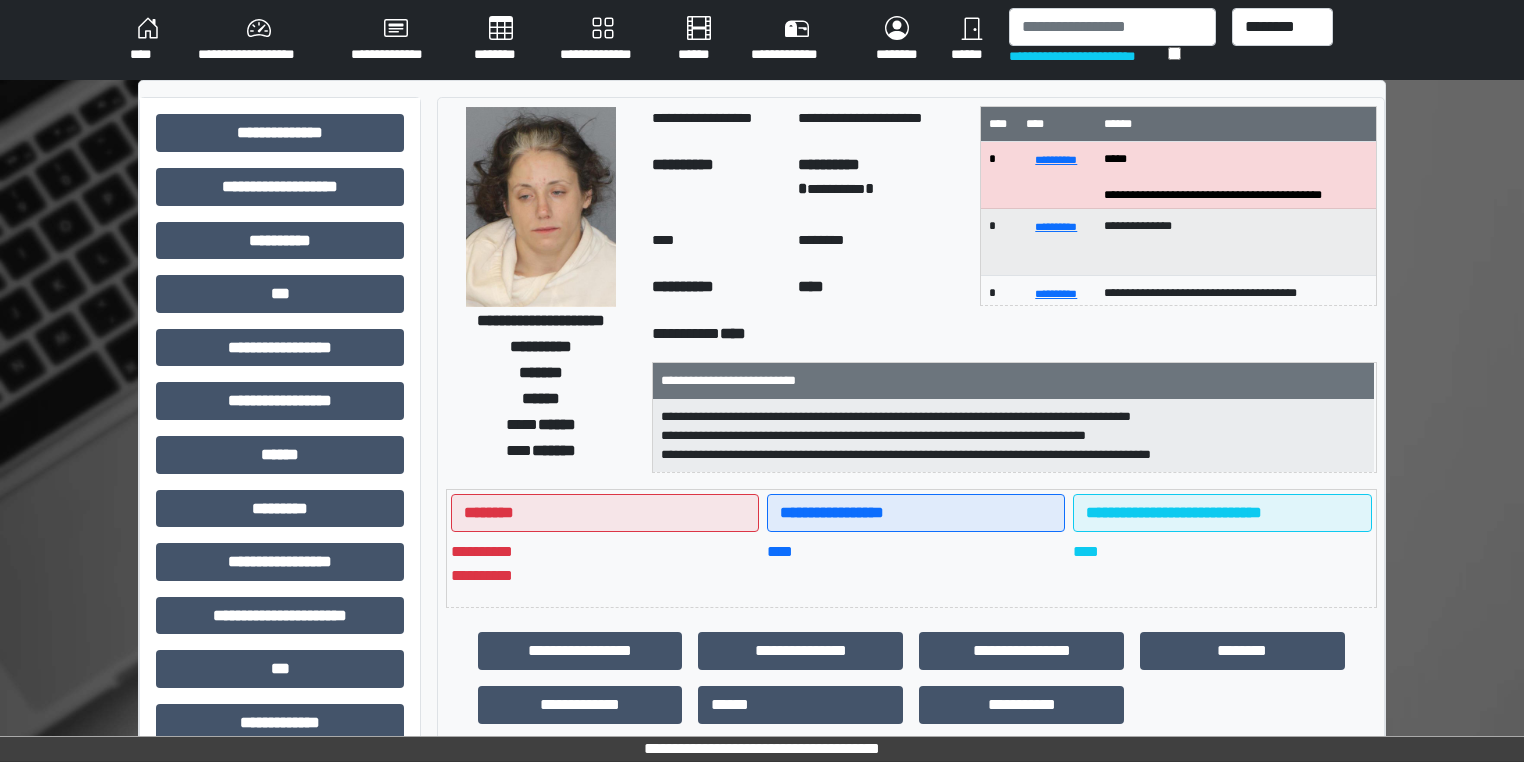 click on "**********" at bounding box center (727, 40) 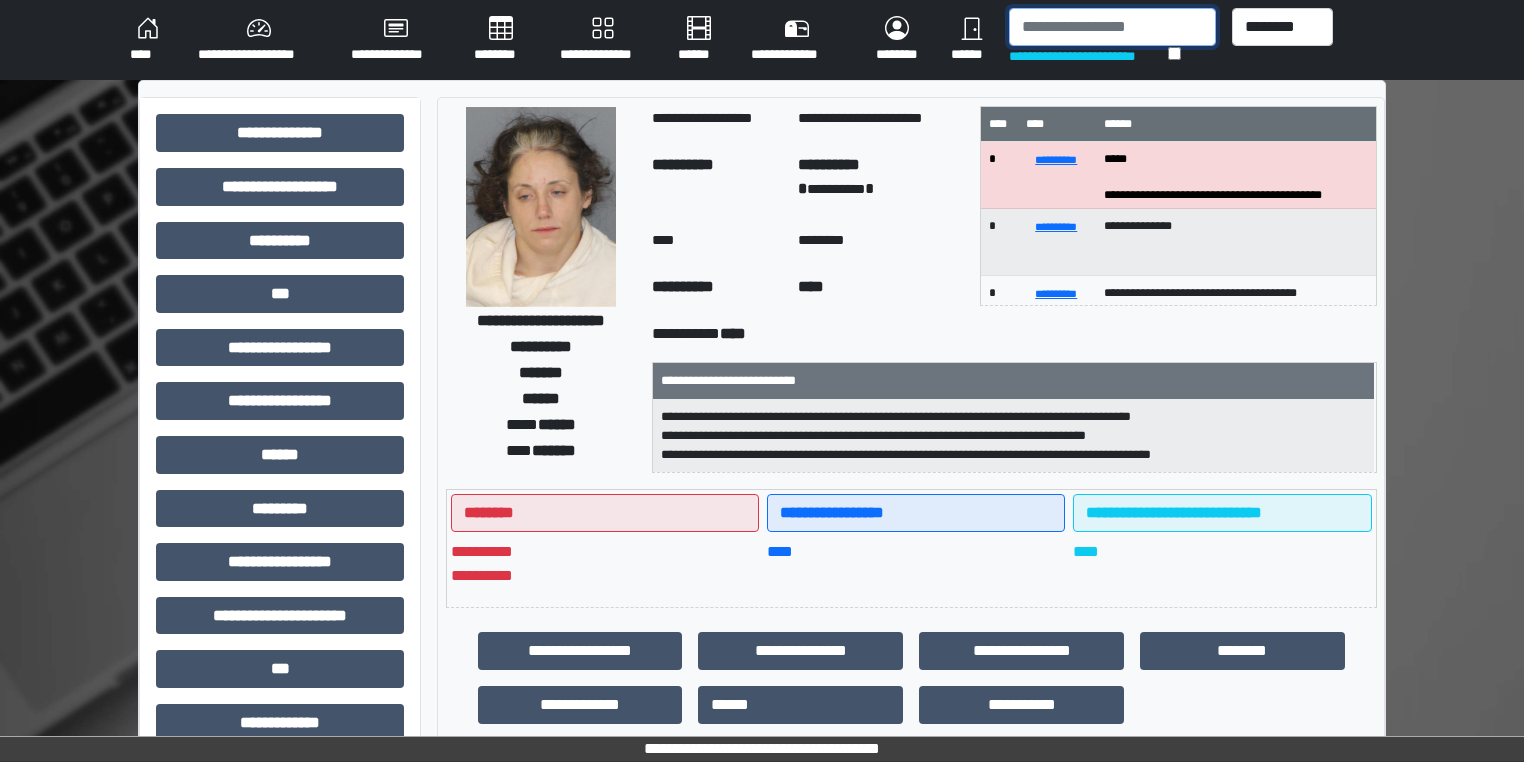 click at bounding box center [1112, 27] 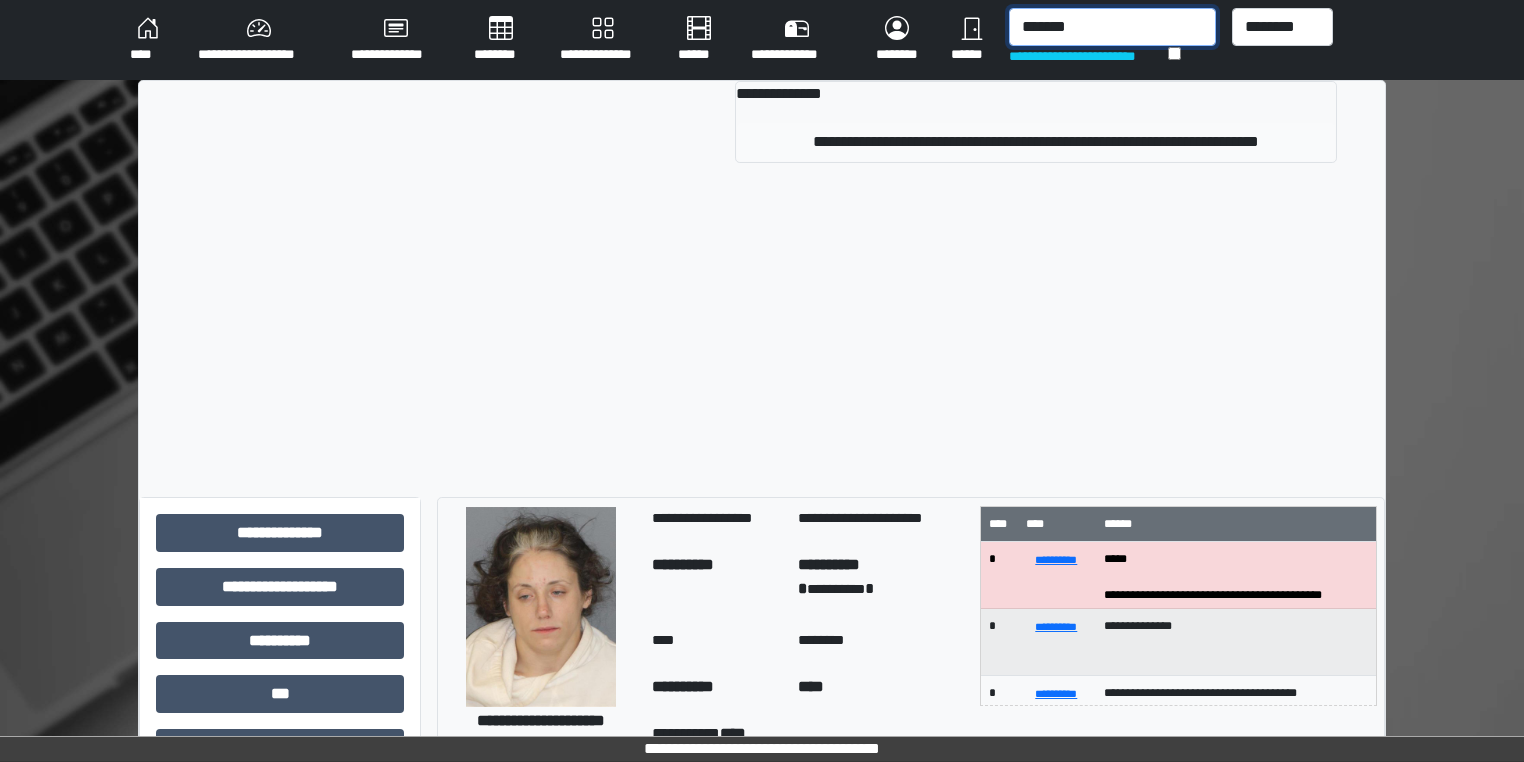 type on "*******" 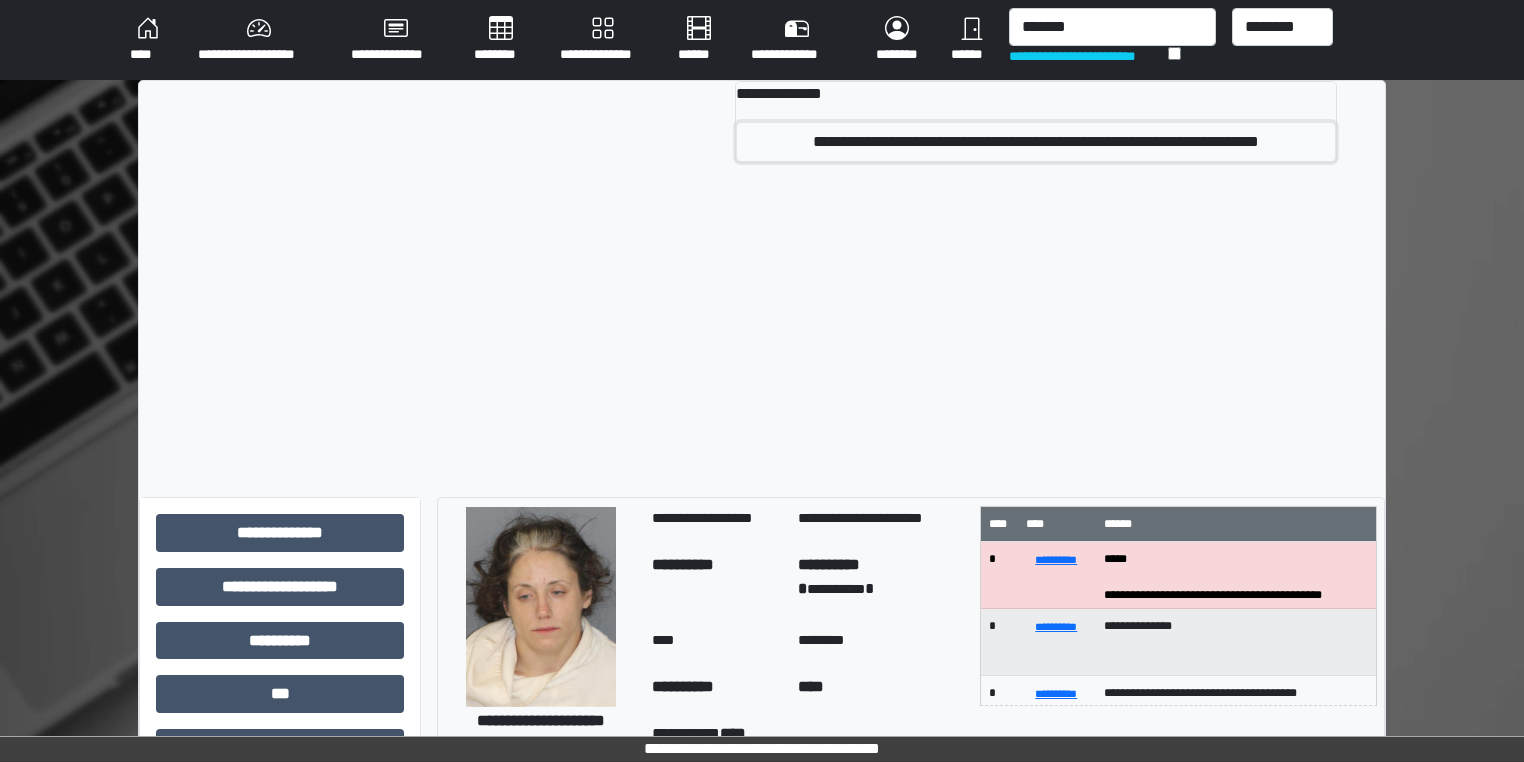 click on "**********" at bounding box center [1036, 142] 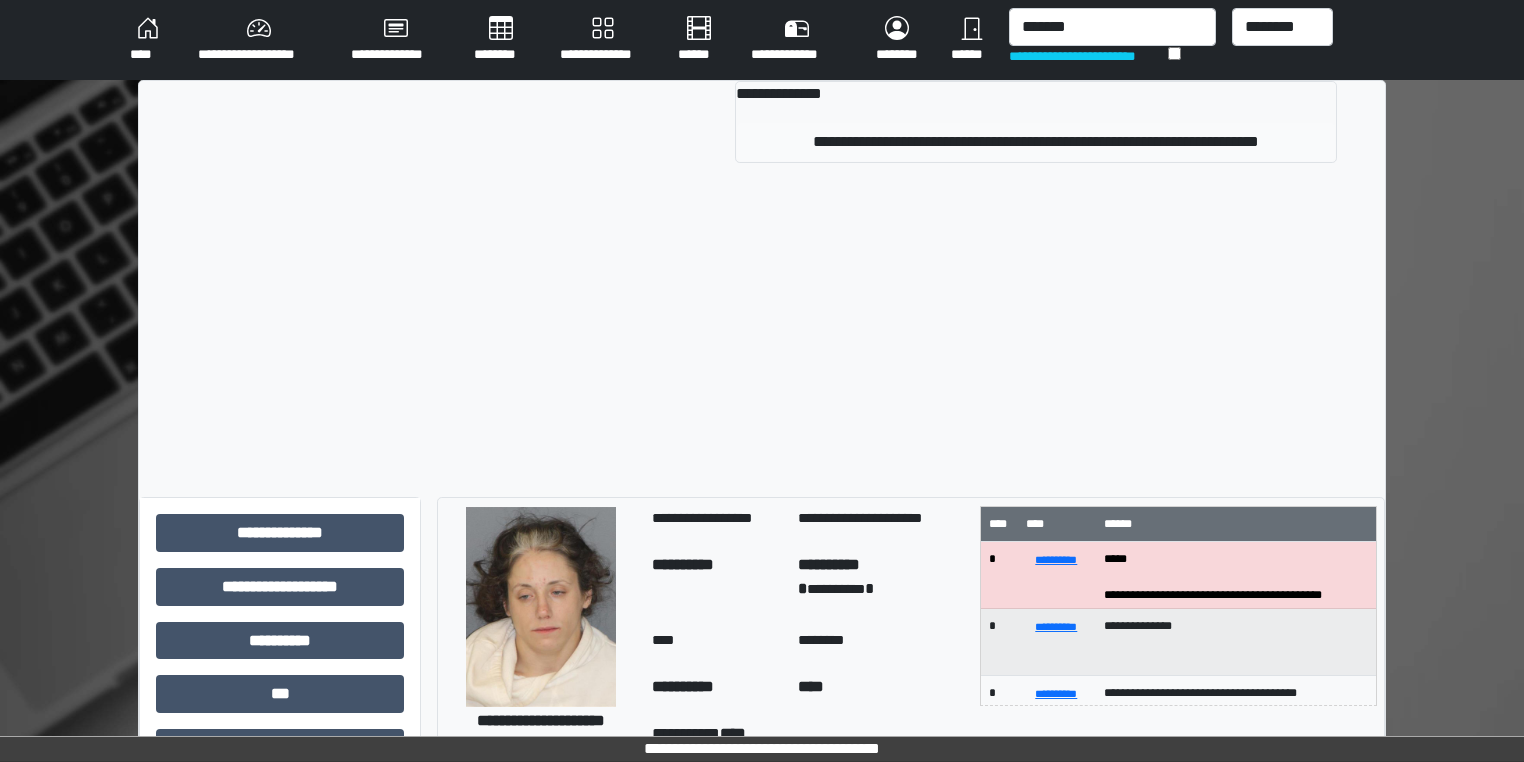 type 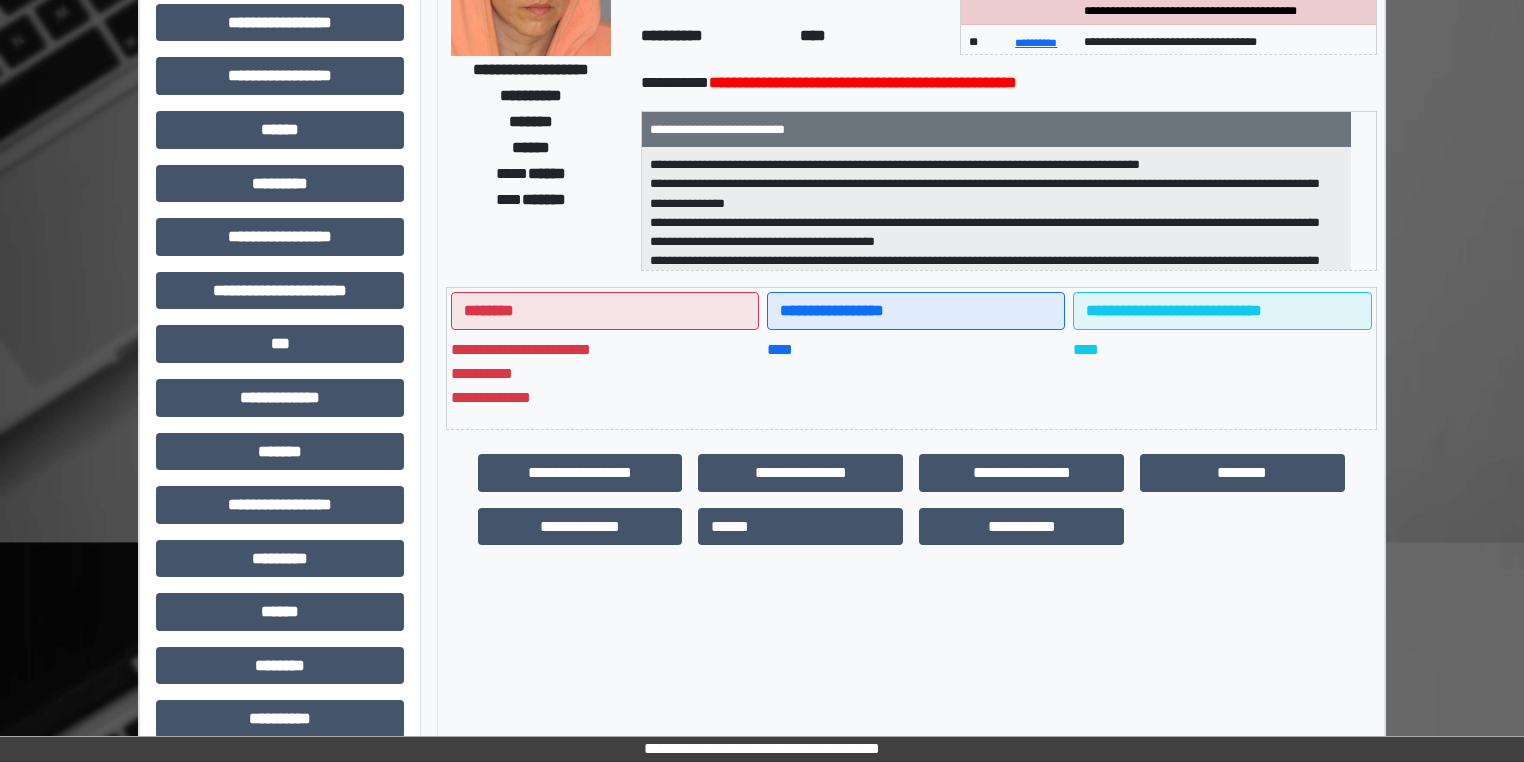 scroll, scrollTop: 404, scrollLeft: 0, axis: vertical 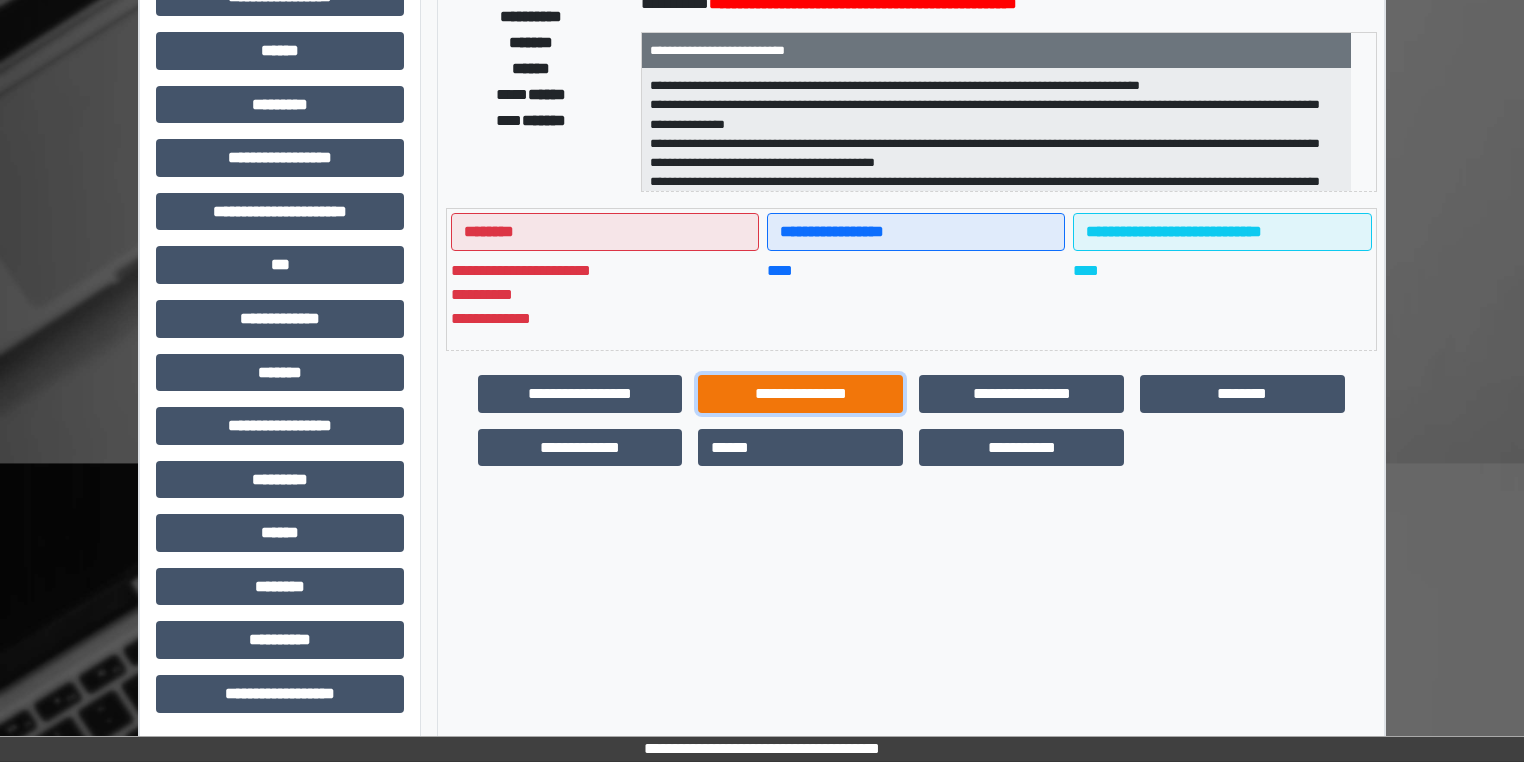 click on "**********" at bounding box center [800, 394] 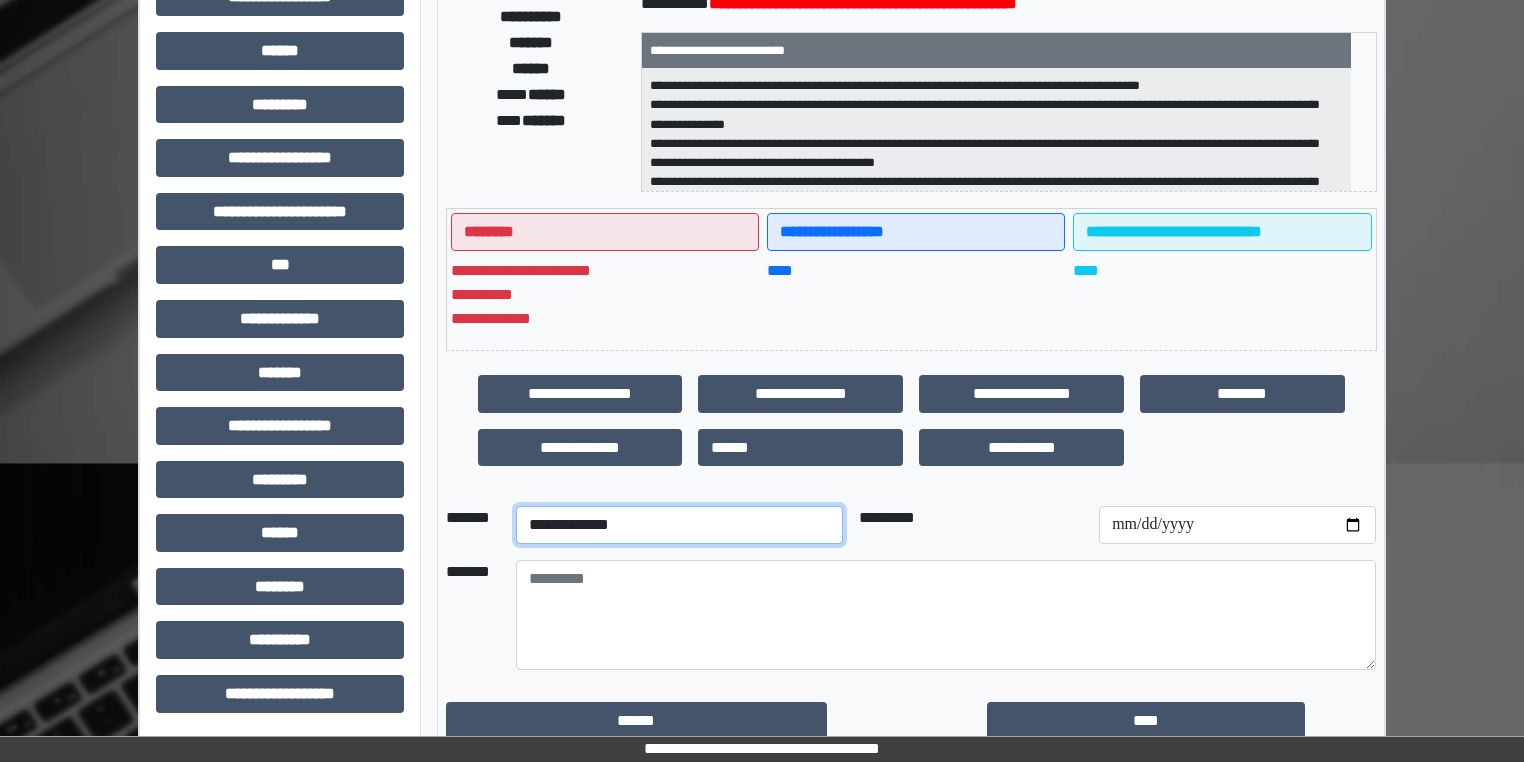 click on "**********" at bounding box center (679, 525) 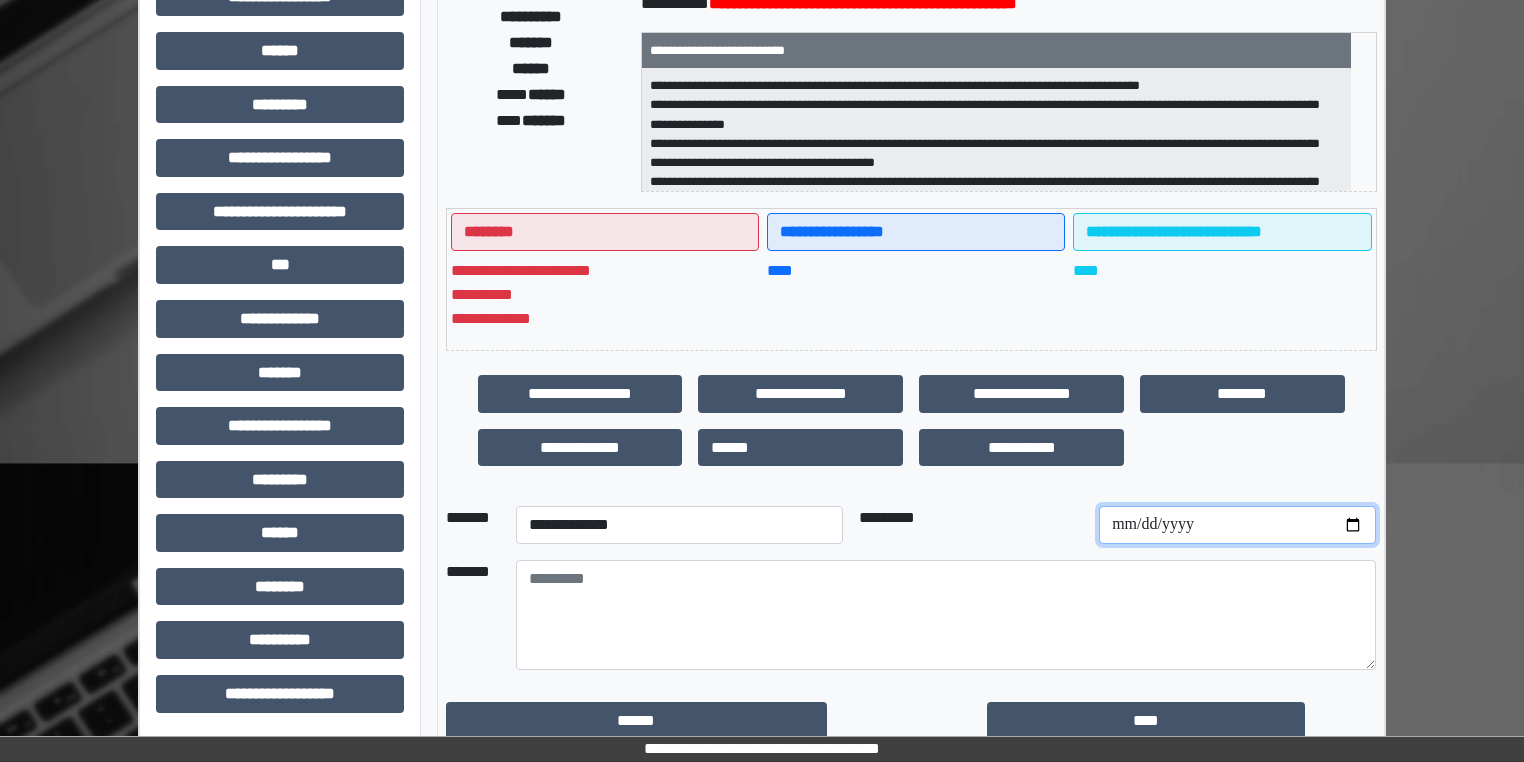 click at bounding box center [1237, 525] 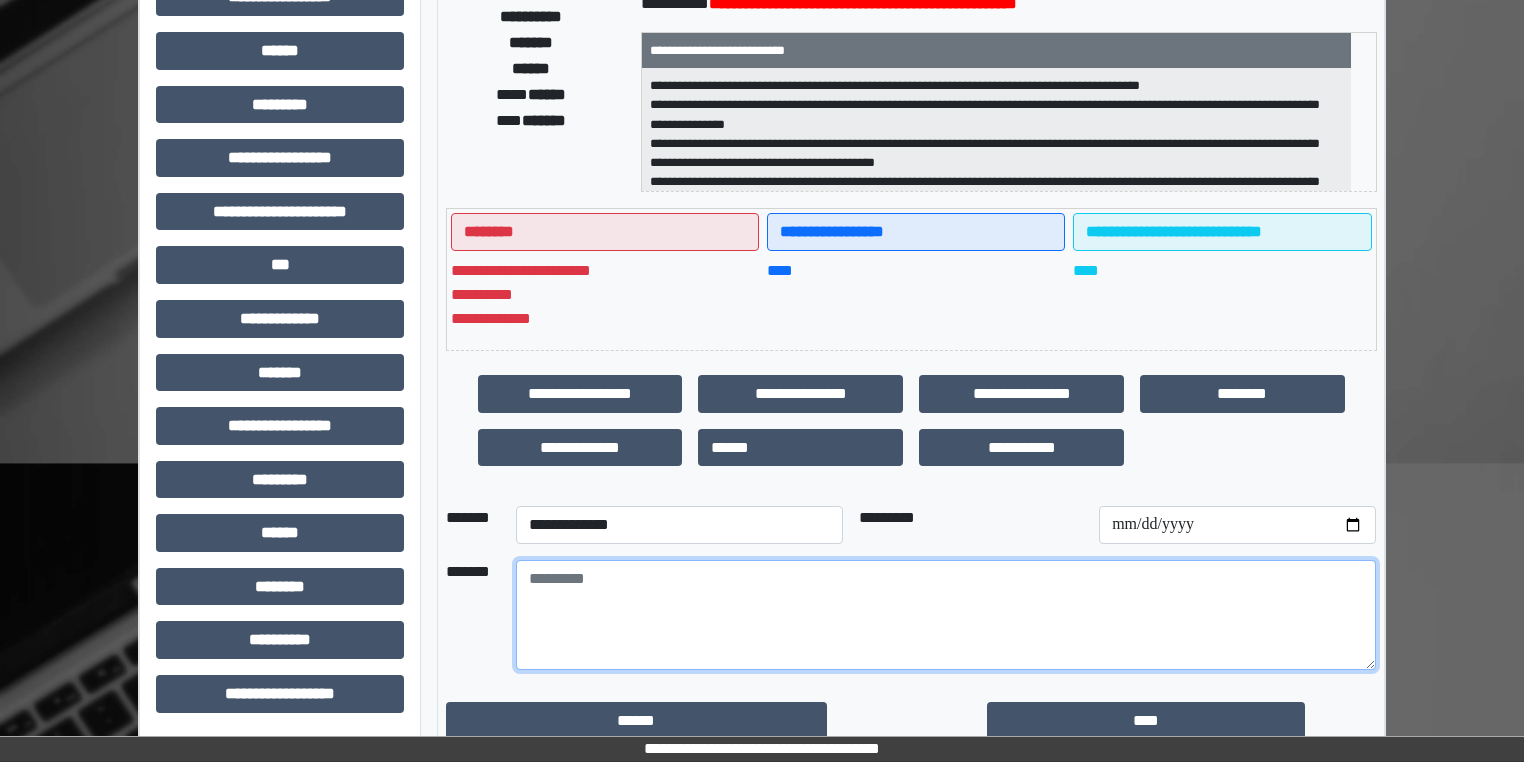 click at bounding box center (946, 615) 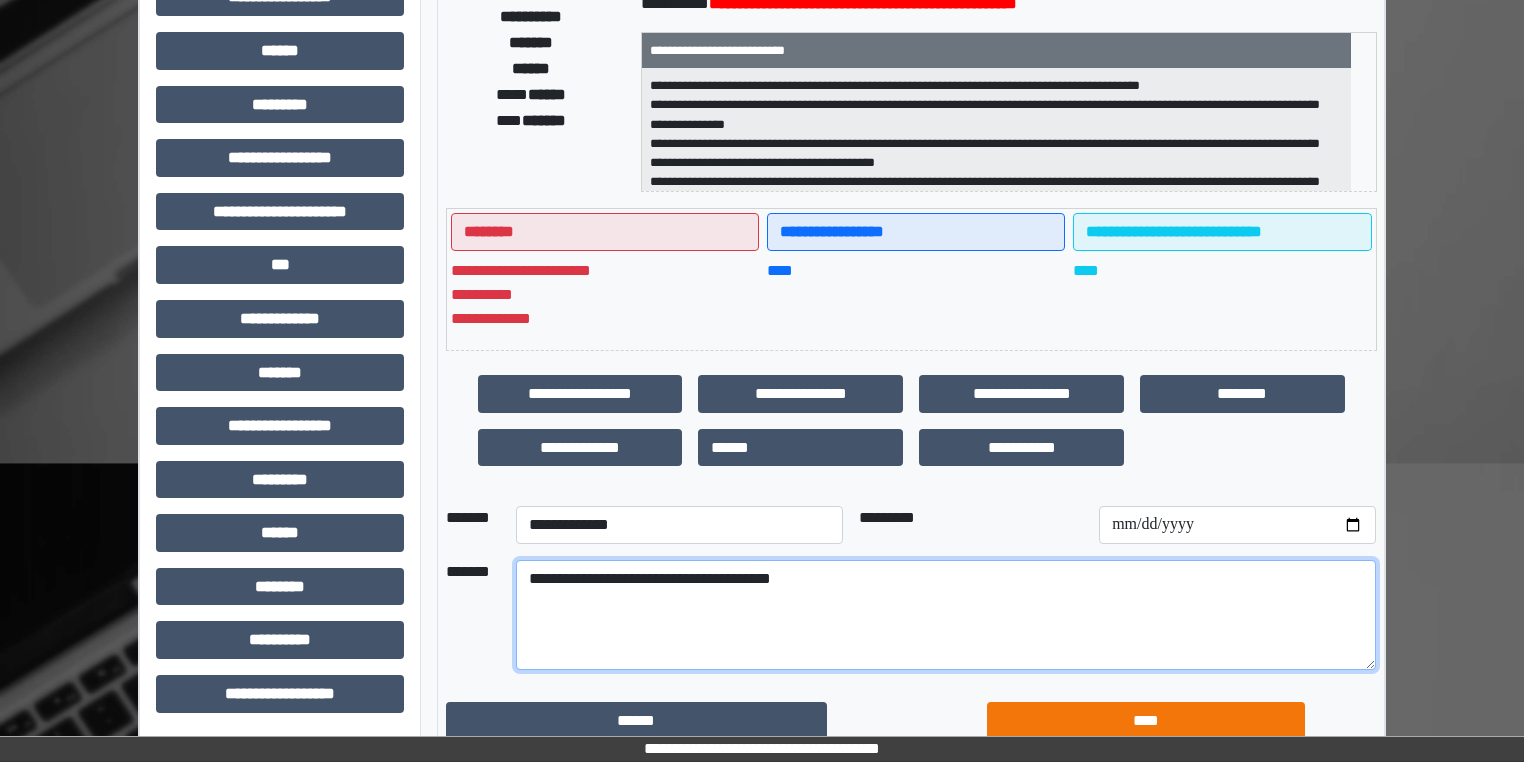 type on "**********" 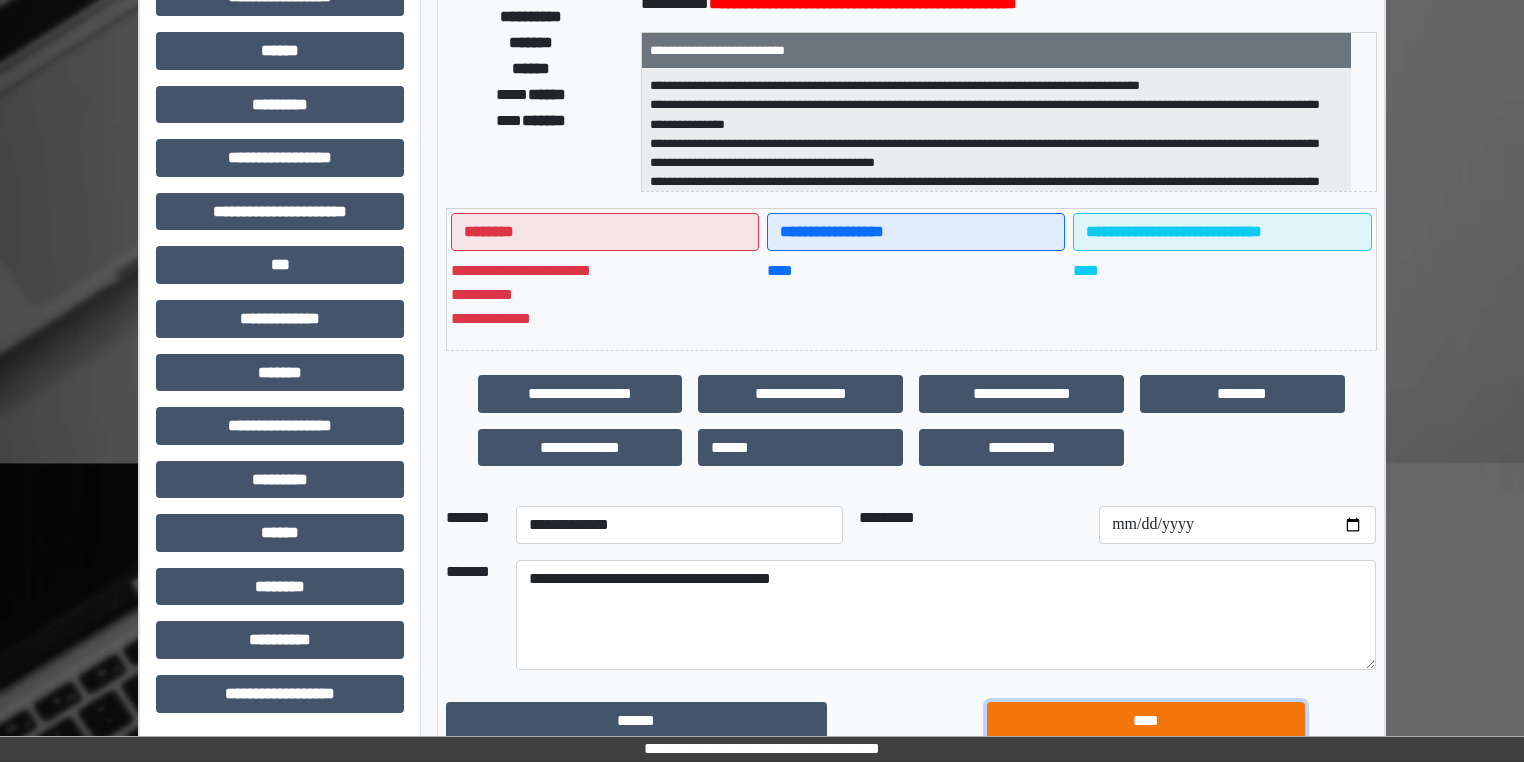 click on "****" at bounding box center [1146, 721] 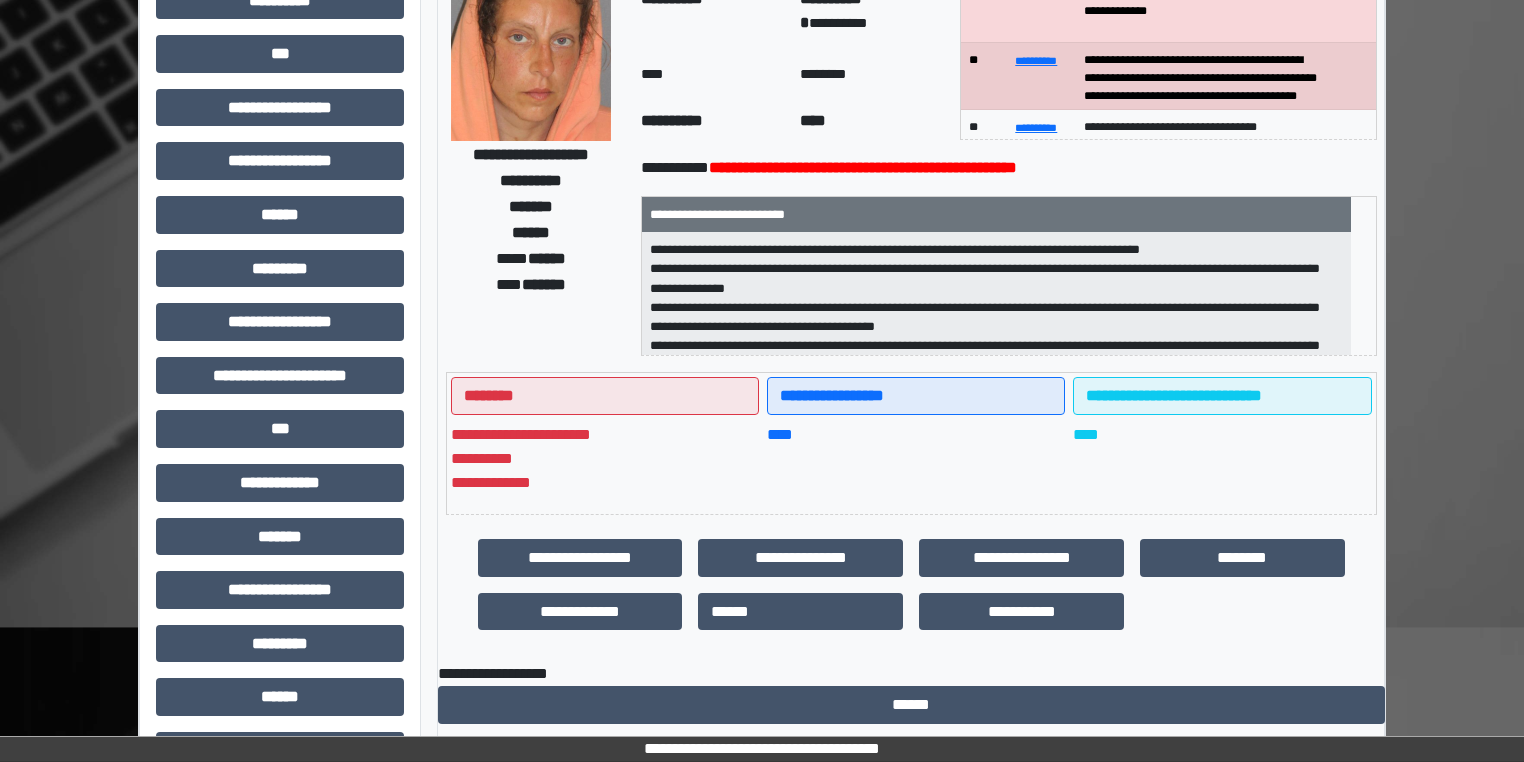 scroll, scrollTop: 0, scrollLeft: 0, axis: both 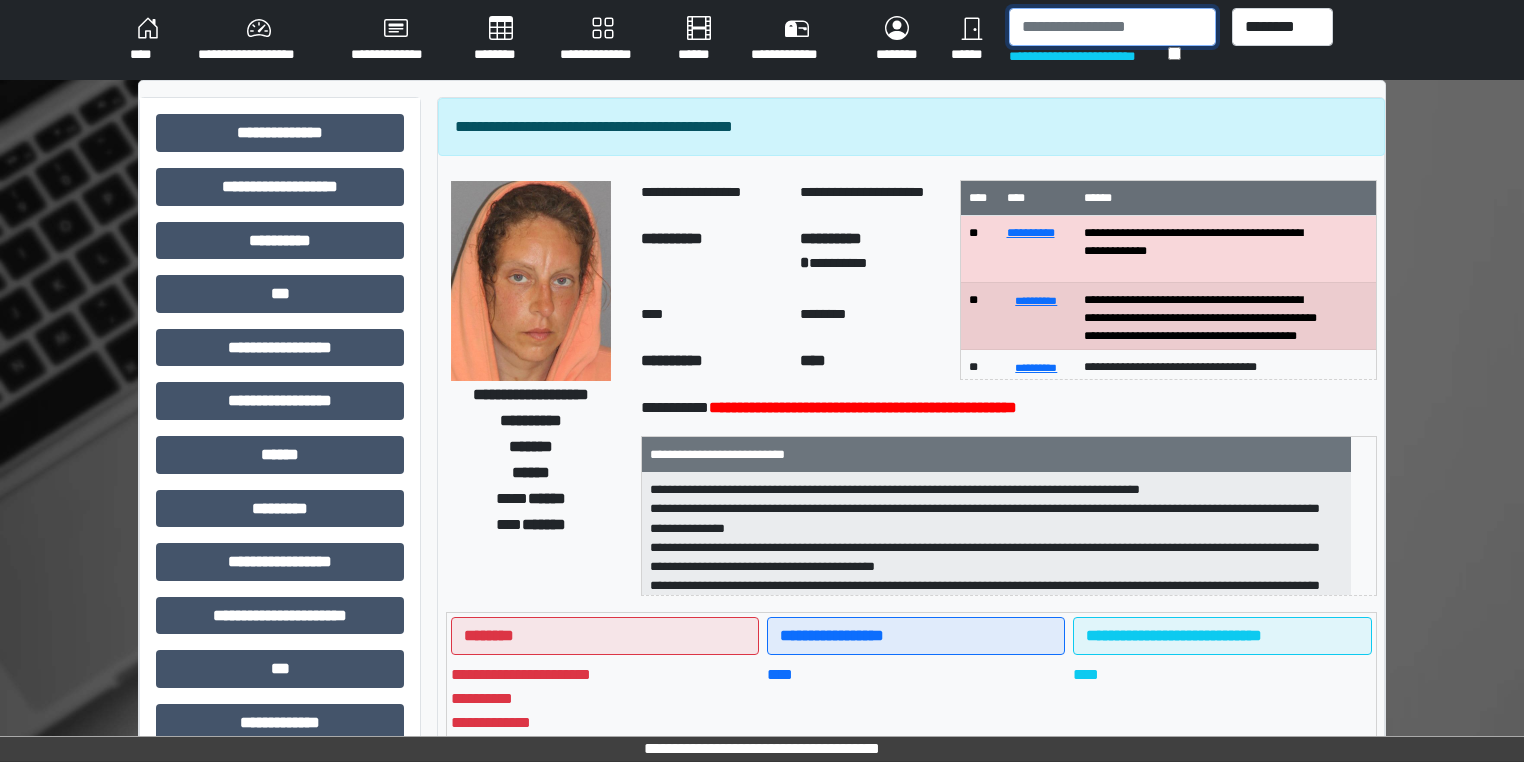 click at bounding box center [1112, 27] 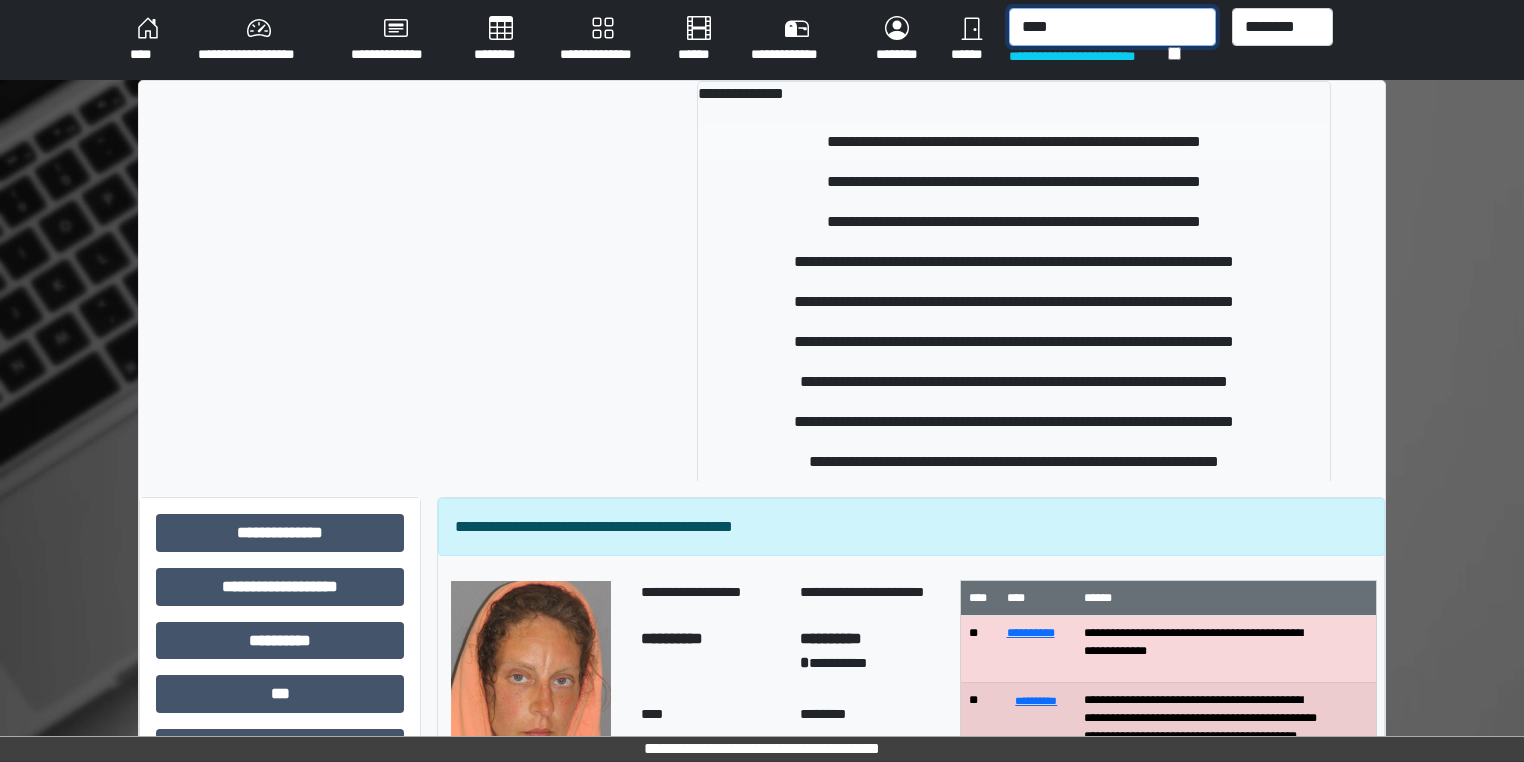 type on "****" 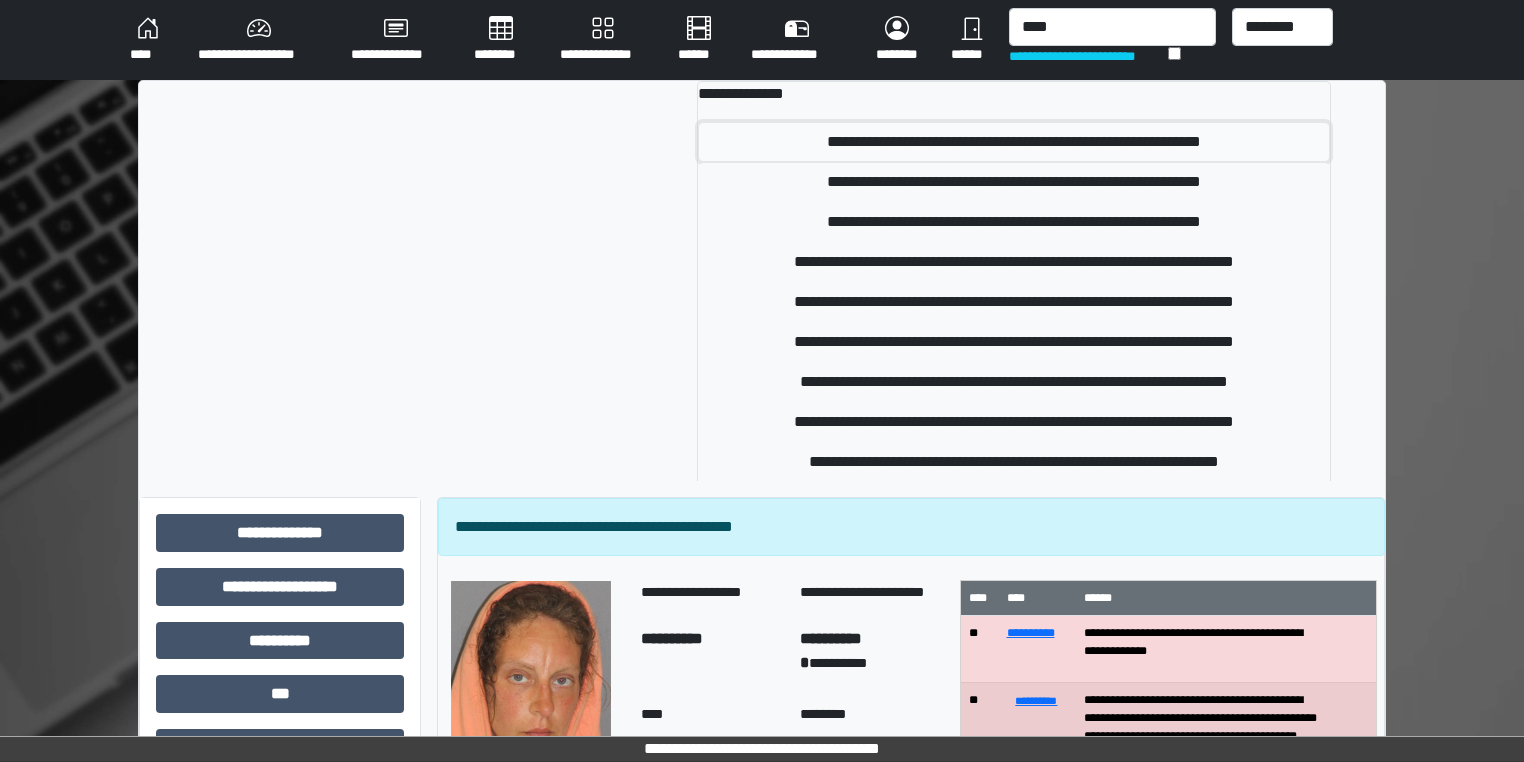 click on "**********" at bounding box center (1014, 142) 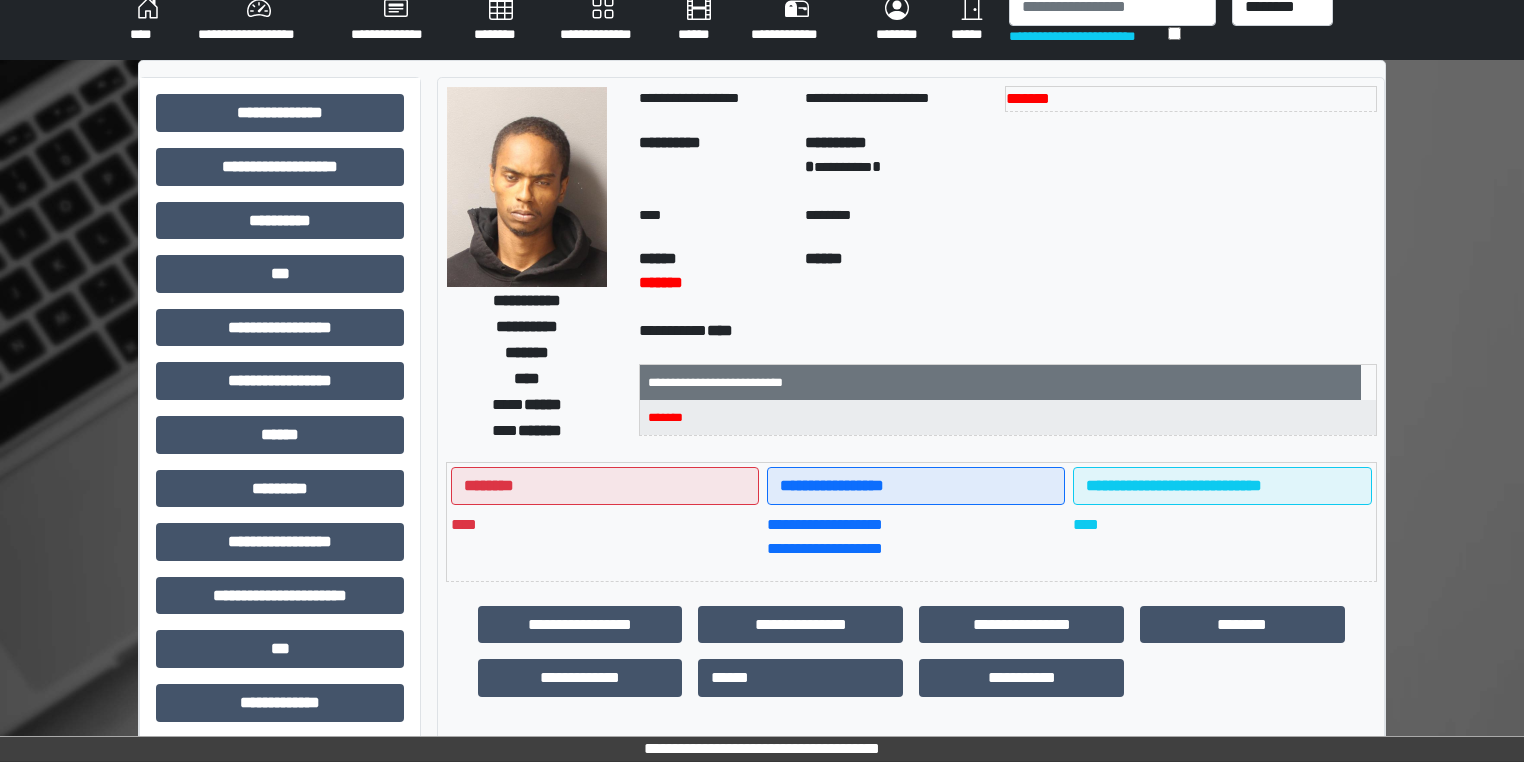 scroll, scrollTop: 80, scrollLeft: 0, axis: vertical 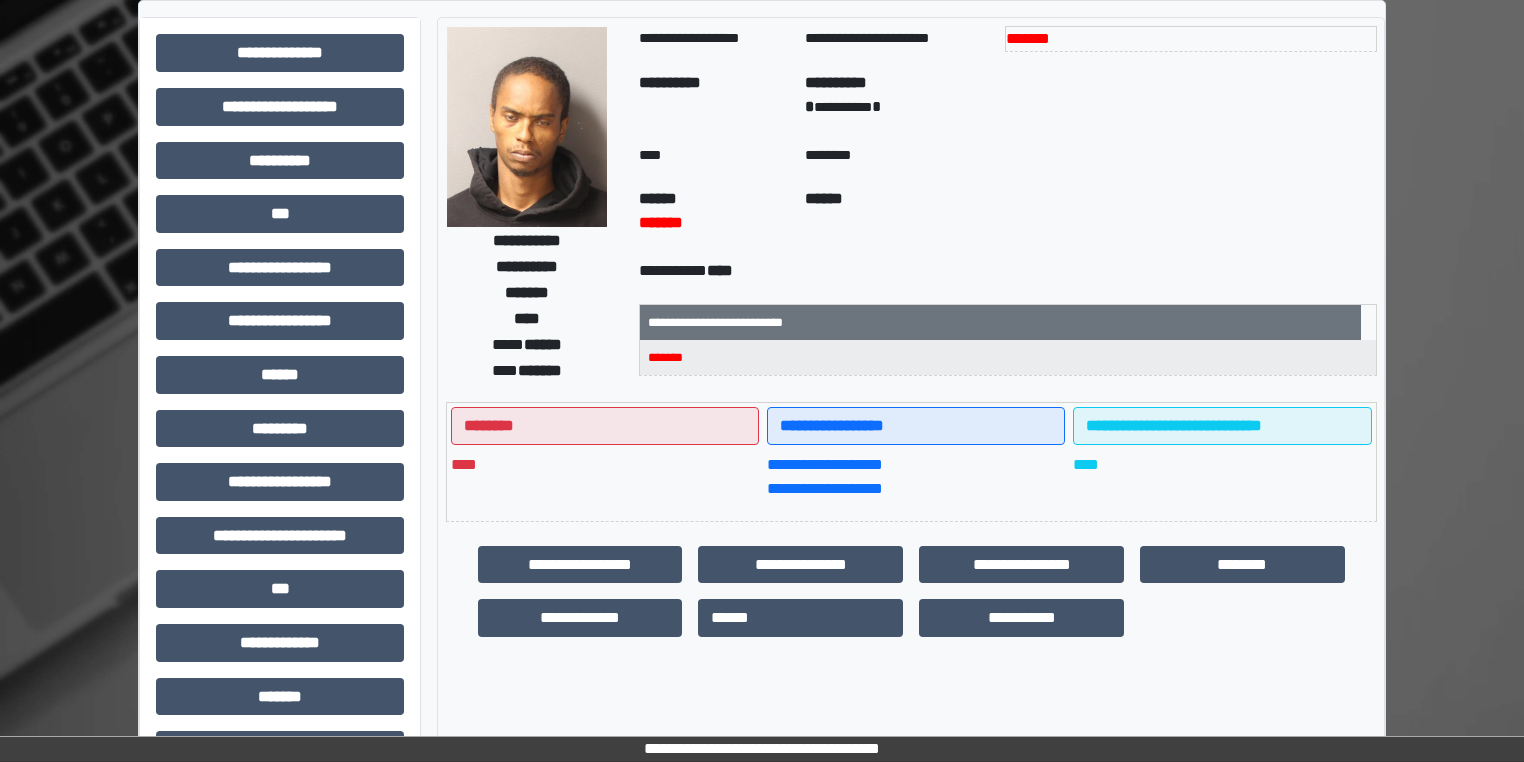 click on "**********" at bounding box center [762, 543] 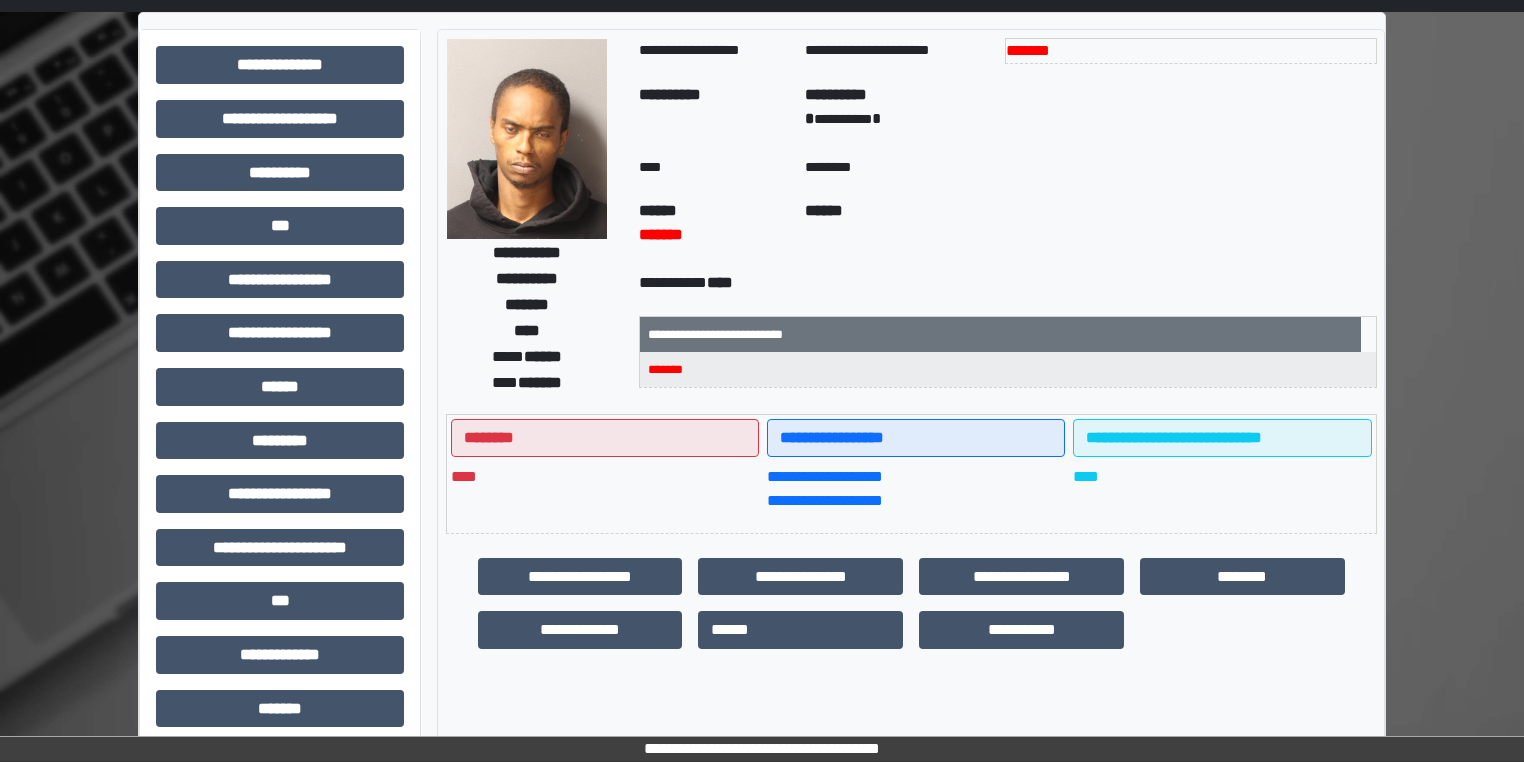 scroll, scrollTop: 0, scrollLeft: 0, axis: both 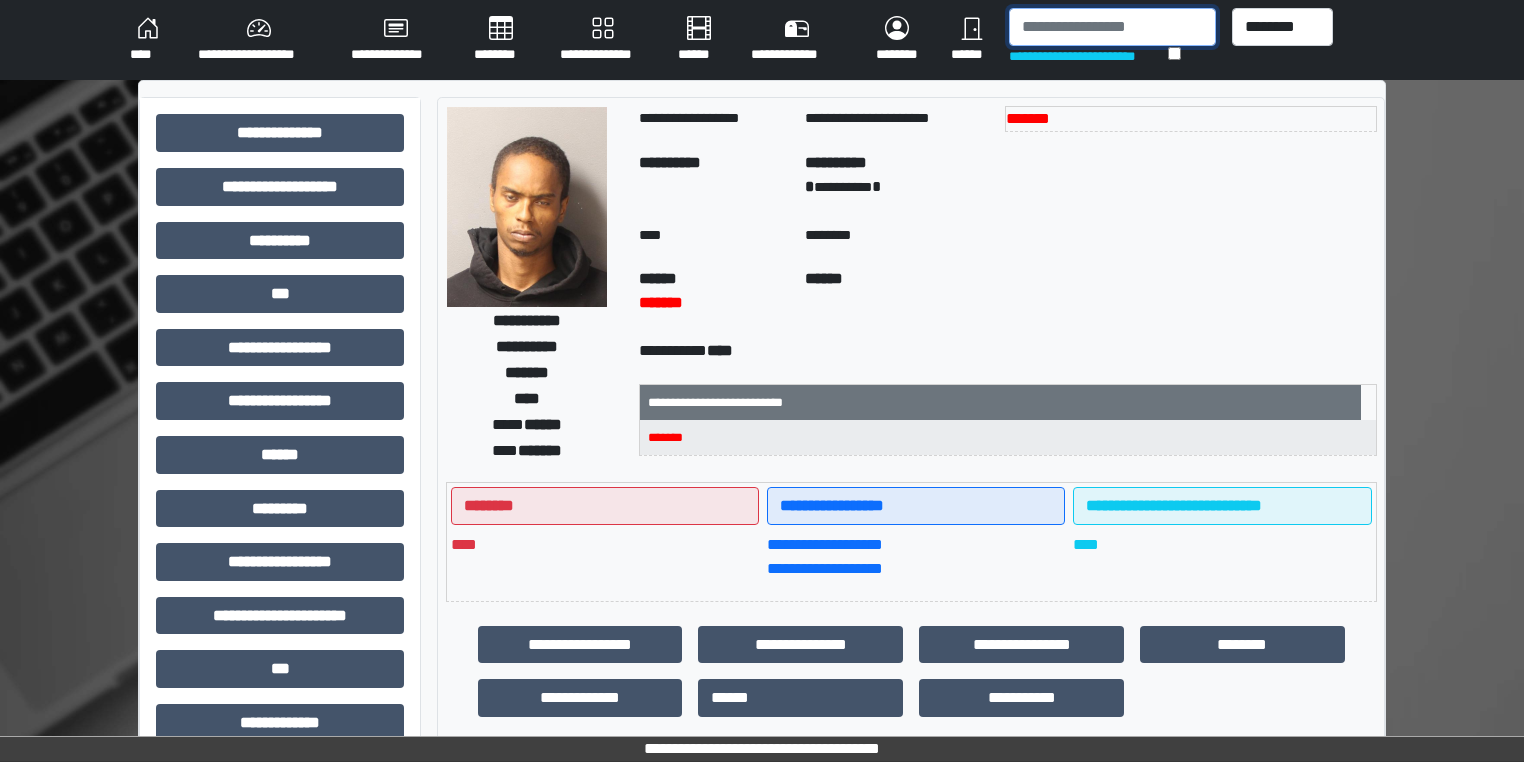 click at bounding box center [1112, 27] 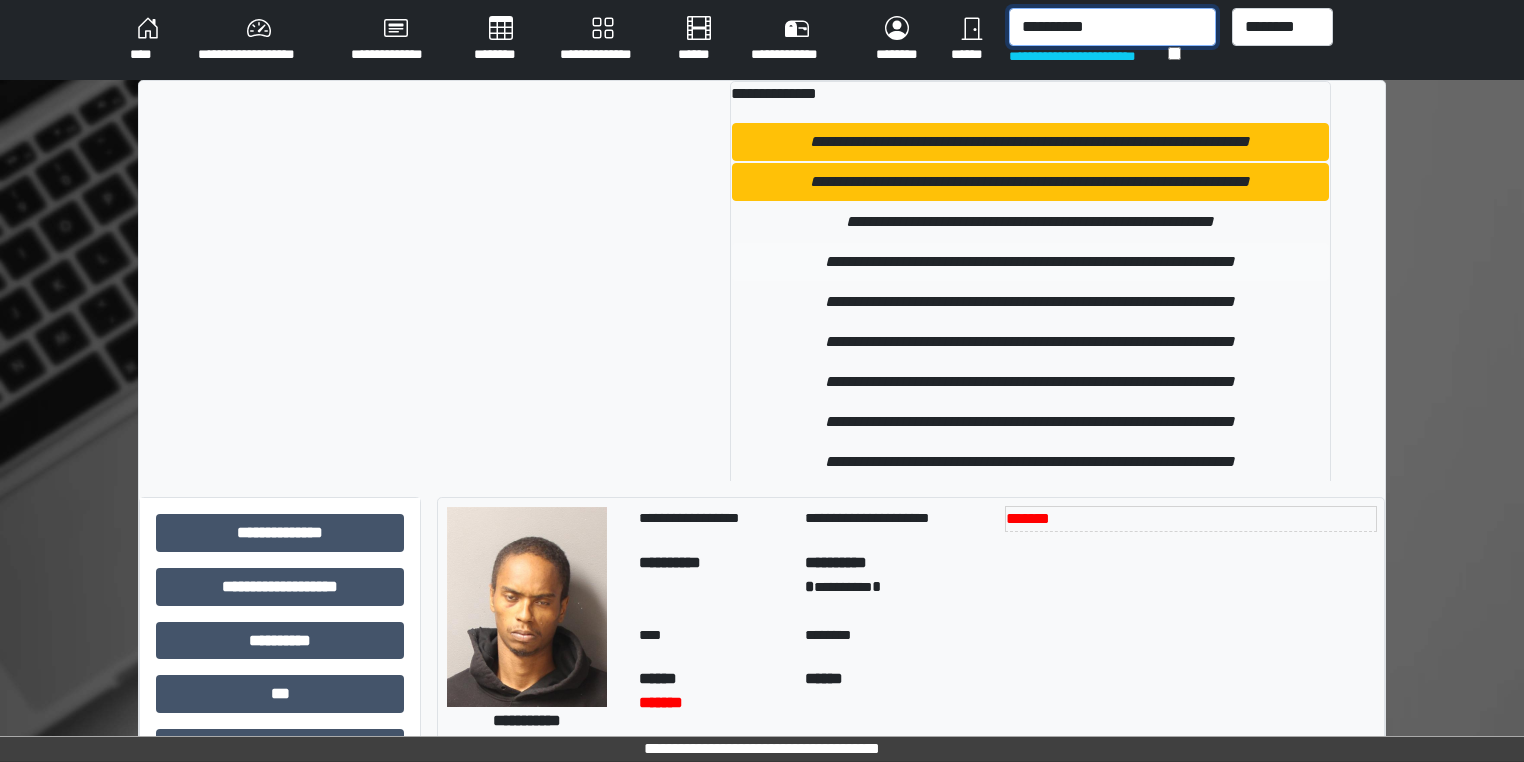 type on "**********" 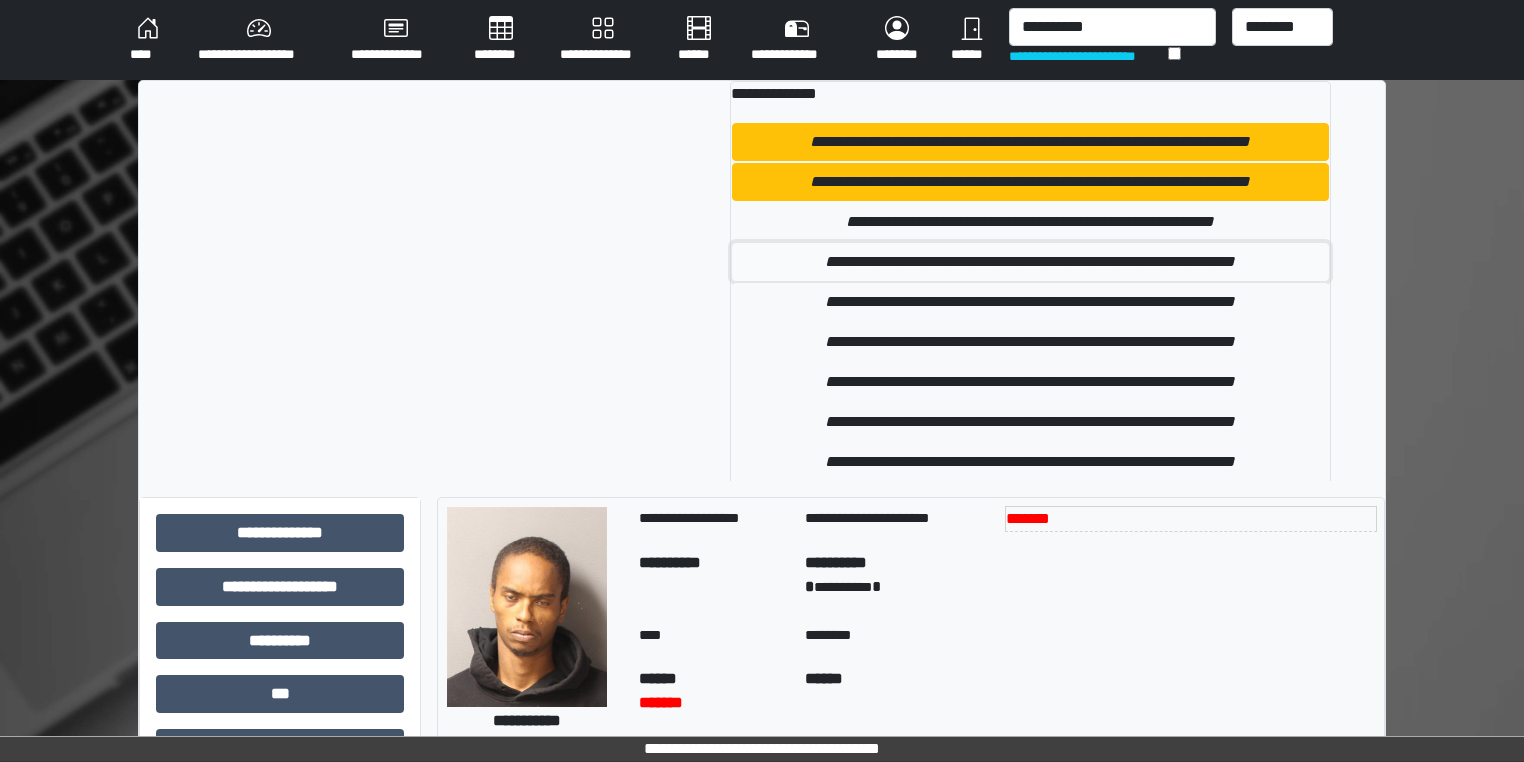 click on "**********" at bounding box center [1031, 262] 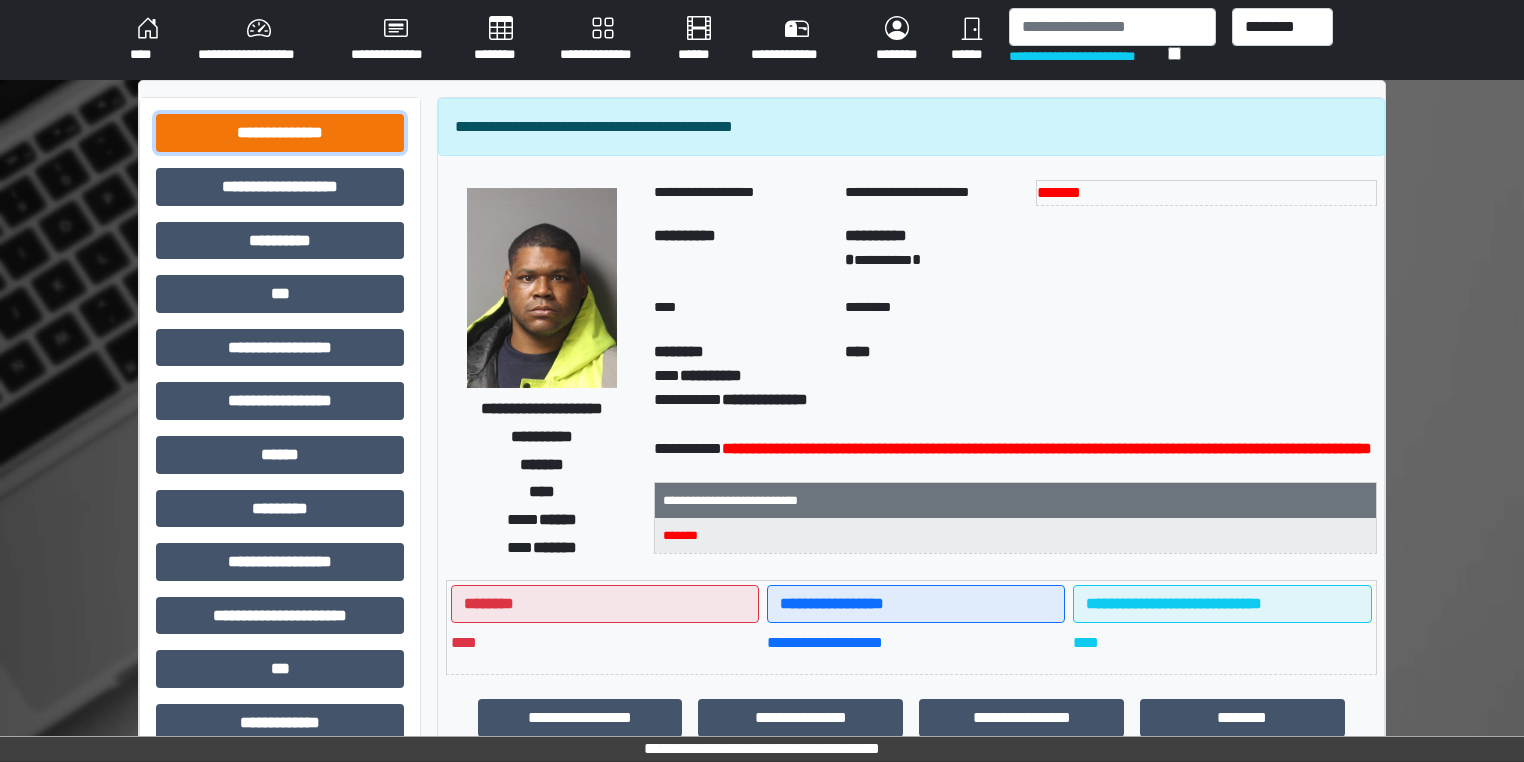 click on "**********" at bounding box center (280, 133) 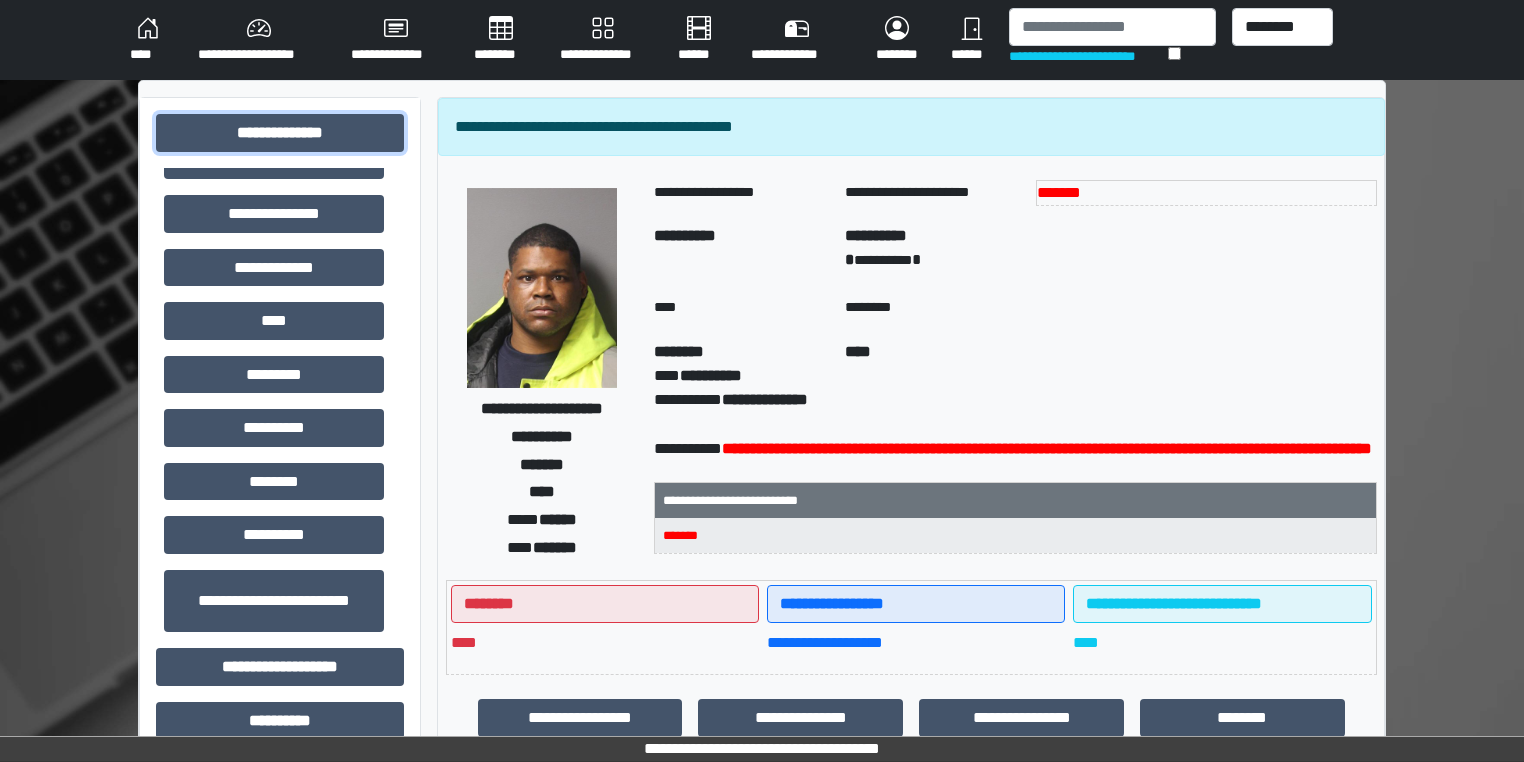 scroll, scrollTop: 572, scrollLeft: 0, axis: vertical 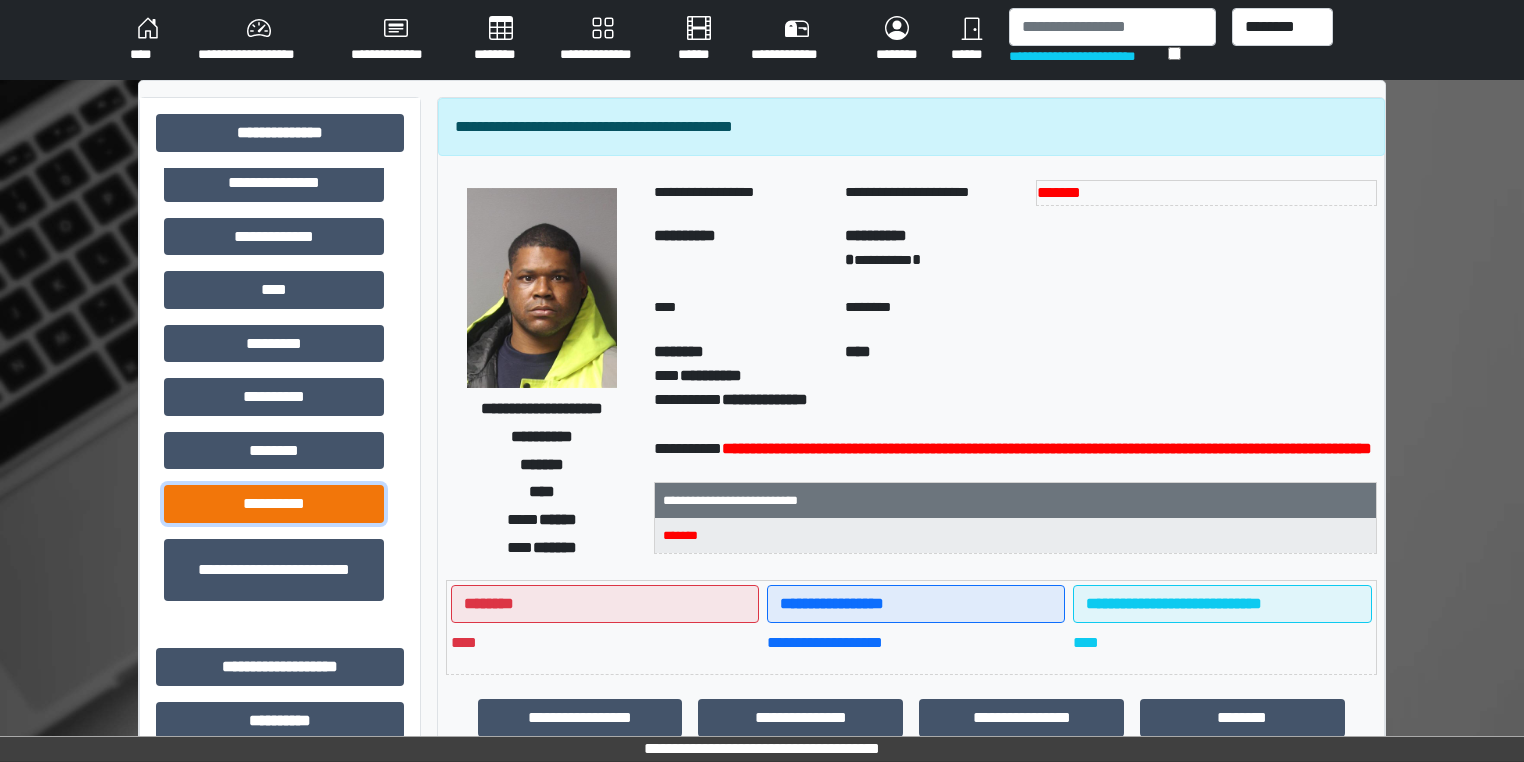 click on "**********" at bounding box center [274, 504] 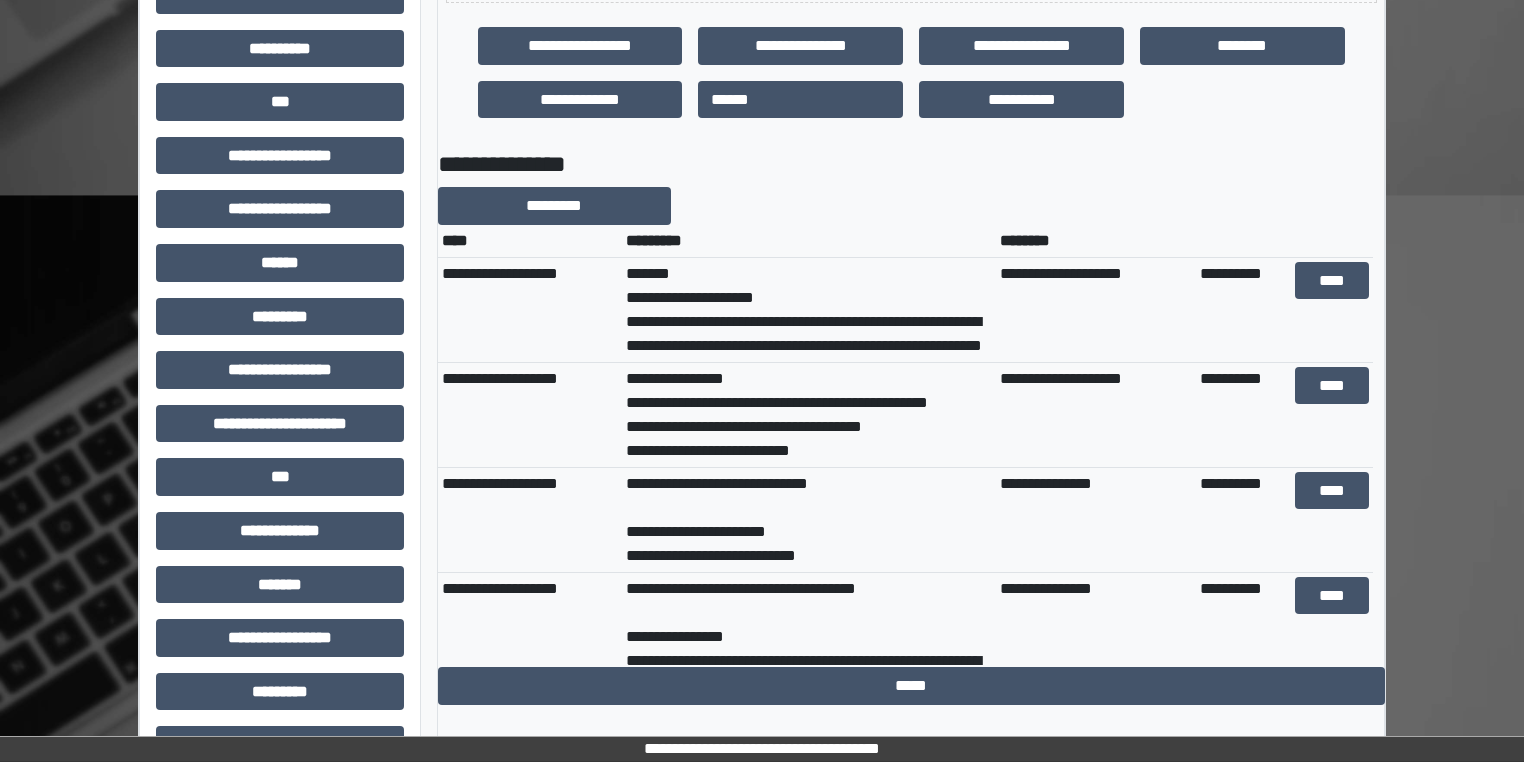 scroll, scrollTop: 675, scrollLeft: 0, axis: vertical 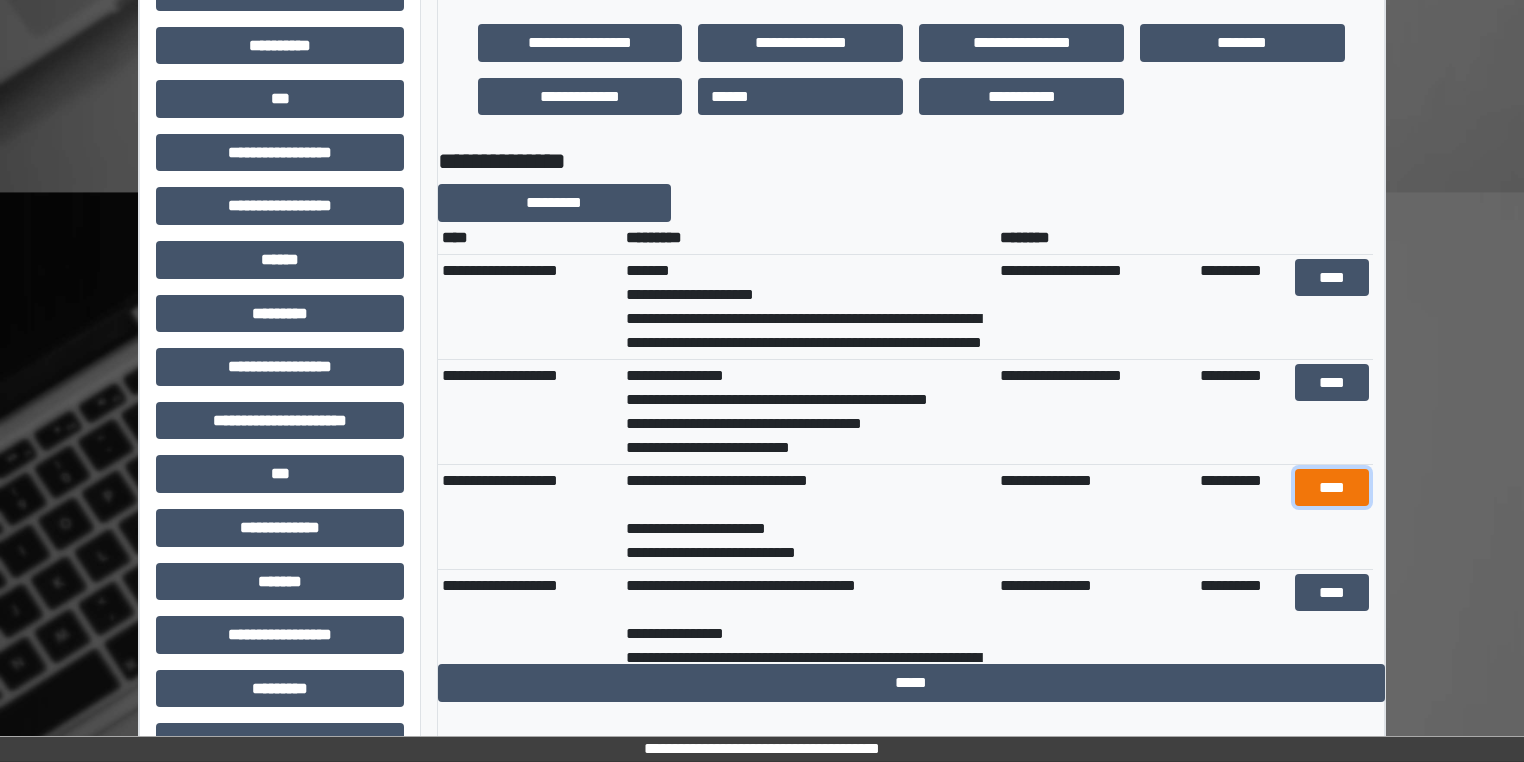 click on "****" at bounding box center (1331, 488) 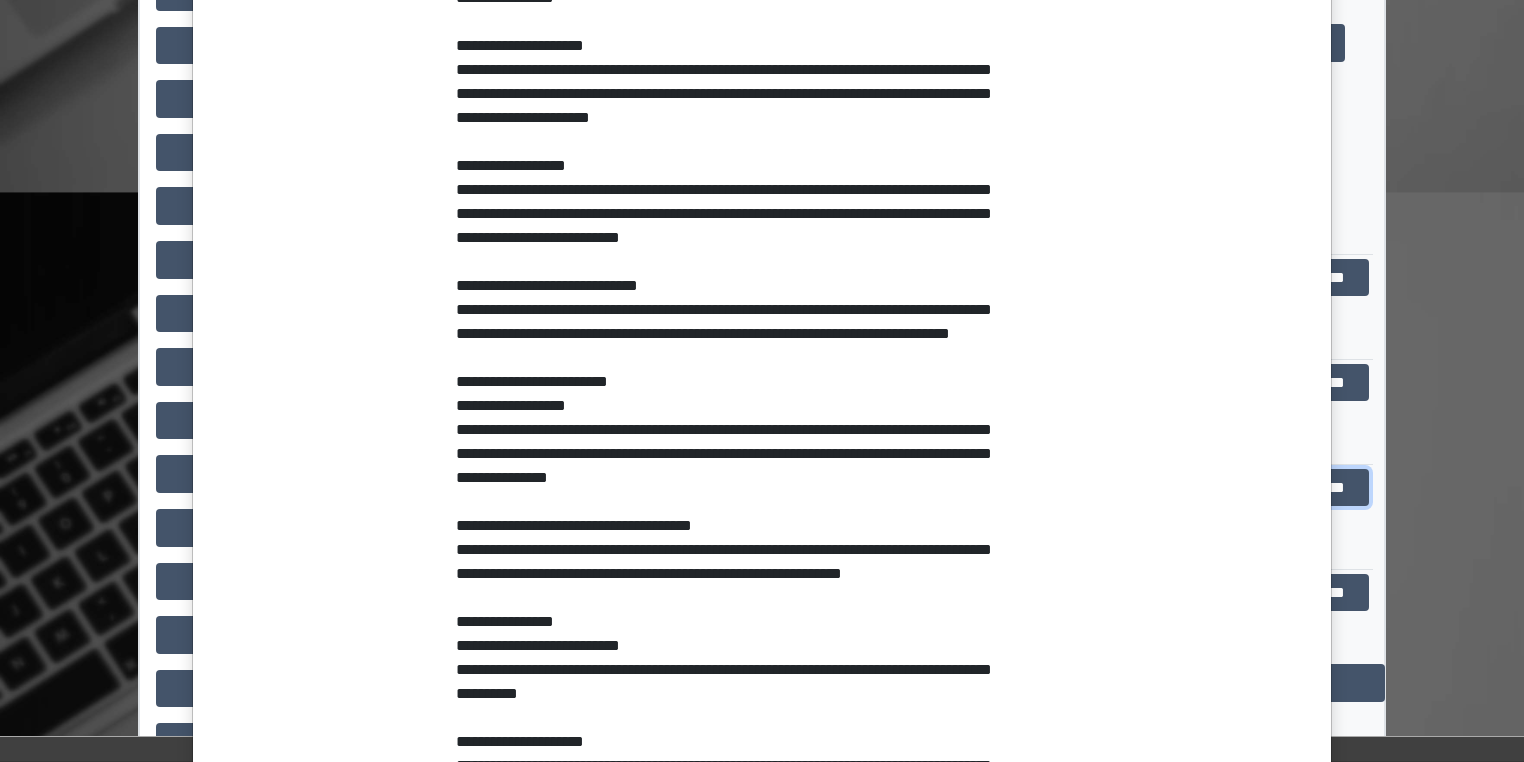 scroll, scrollTop: 0, scrollLeft: 0, axis: both 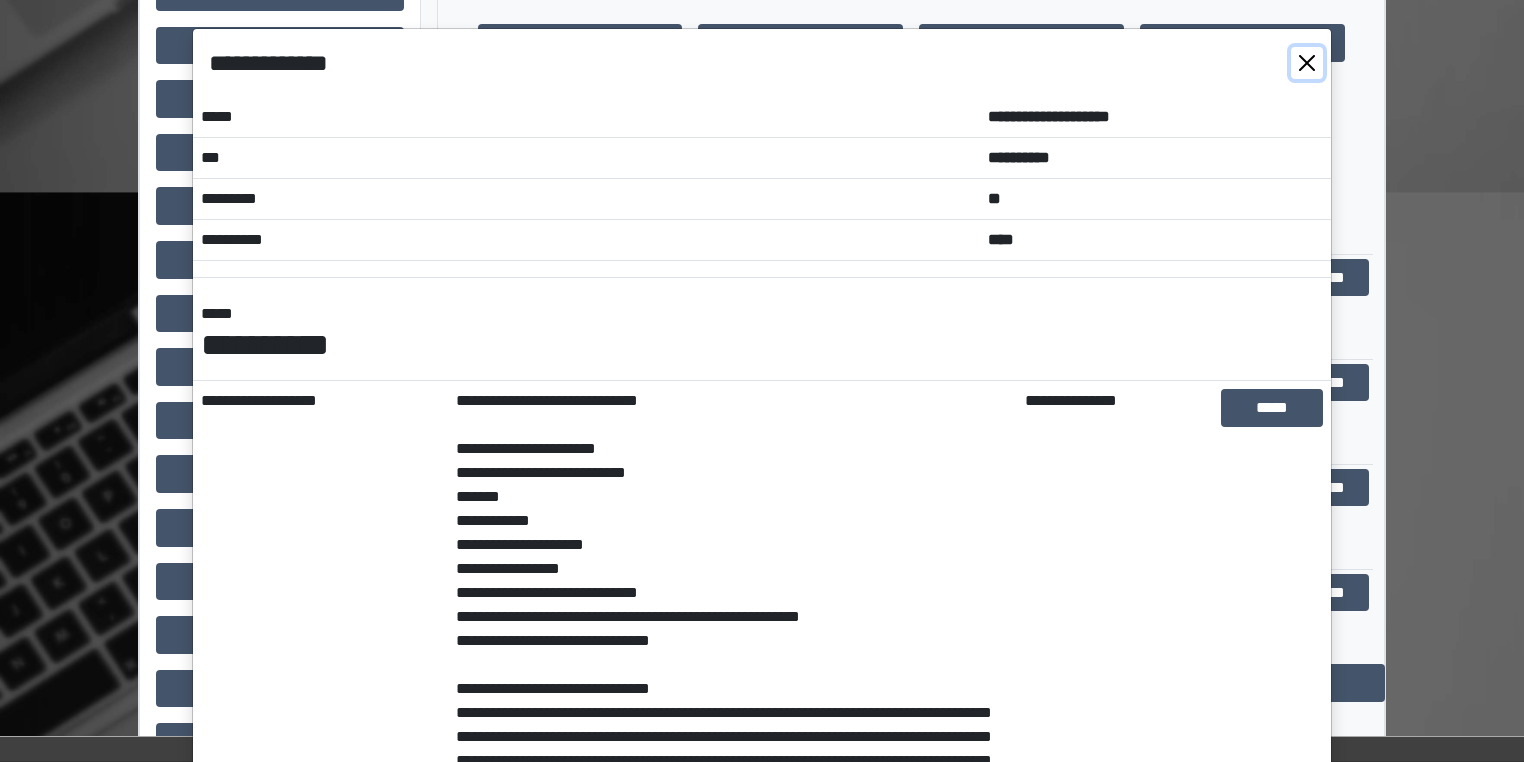 click at bounding box center [1307, 63] 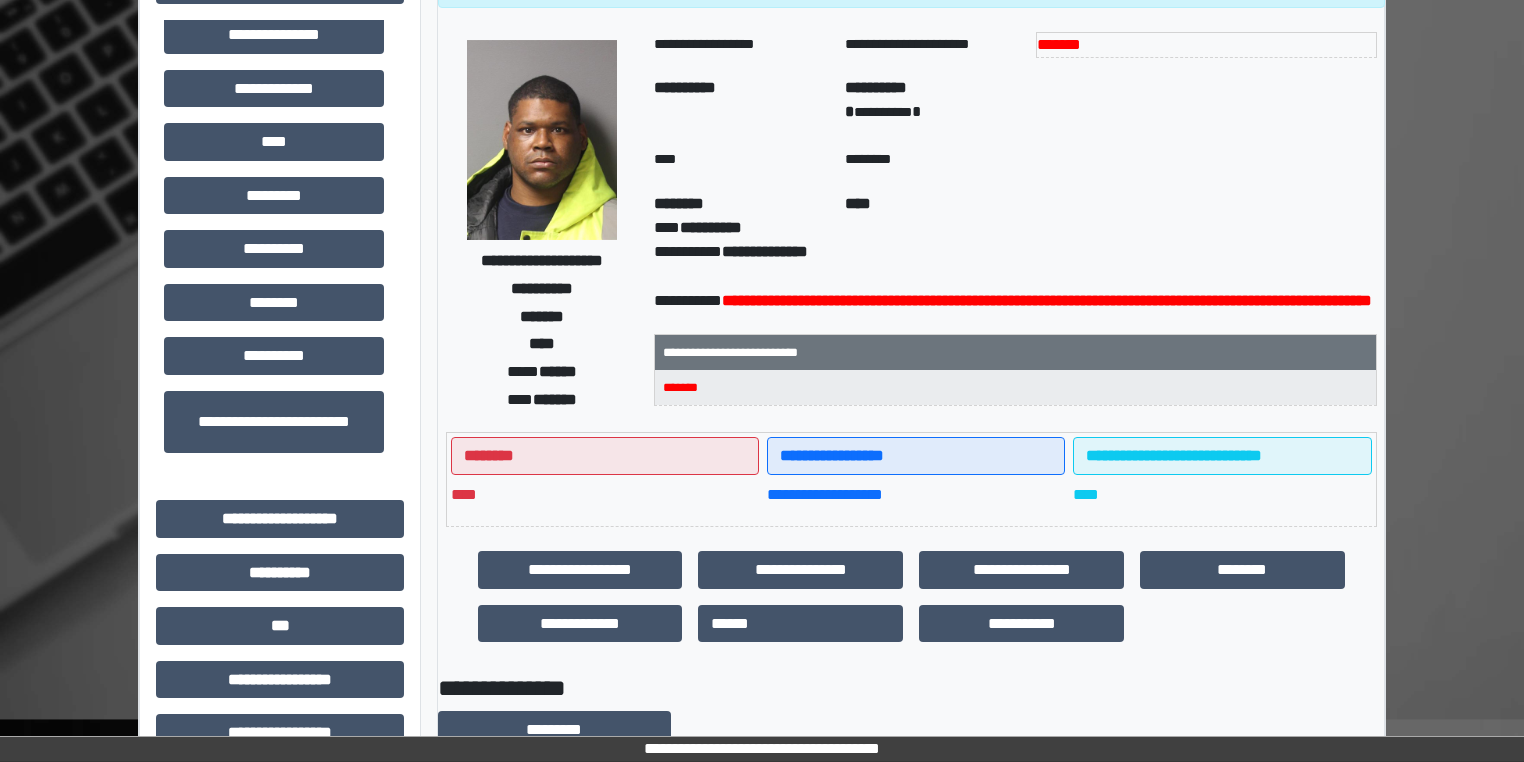 scroll, scrollTop: 0, scrollLeft: 0, axis: both 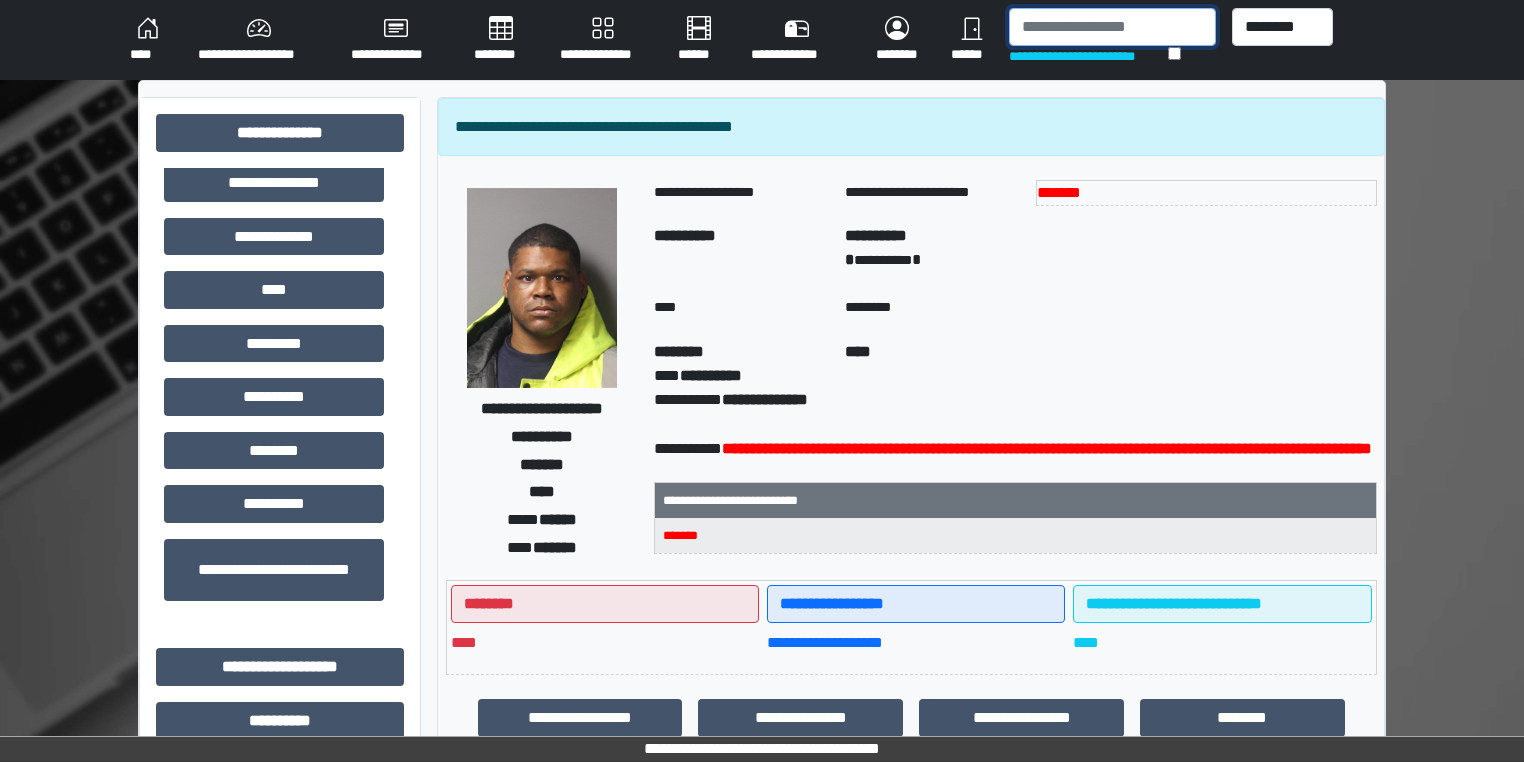 click at bounding box center (1112, 27) 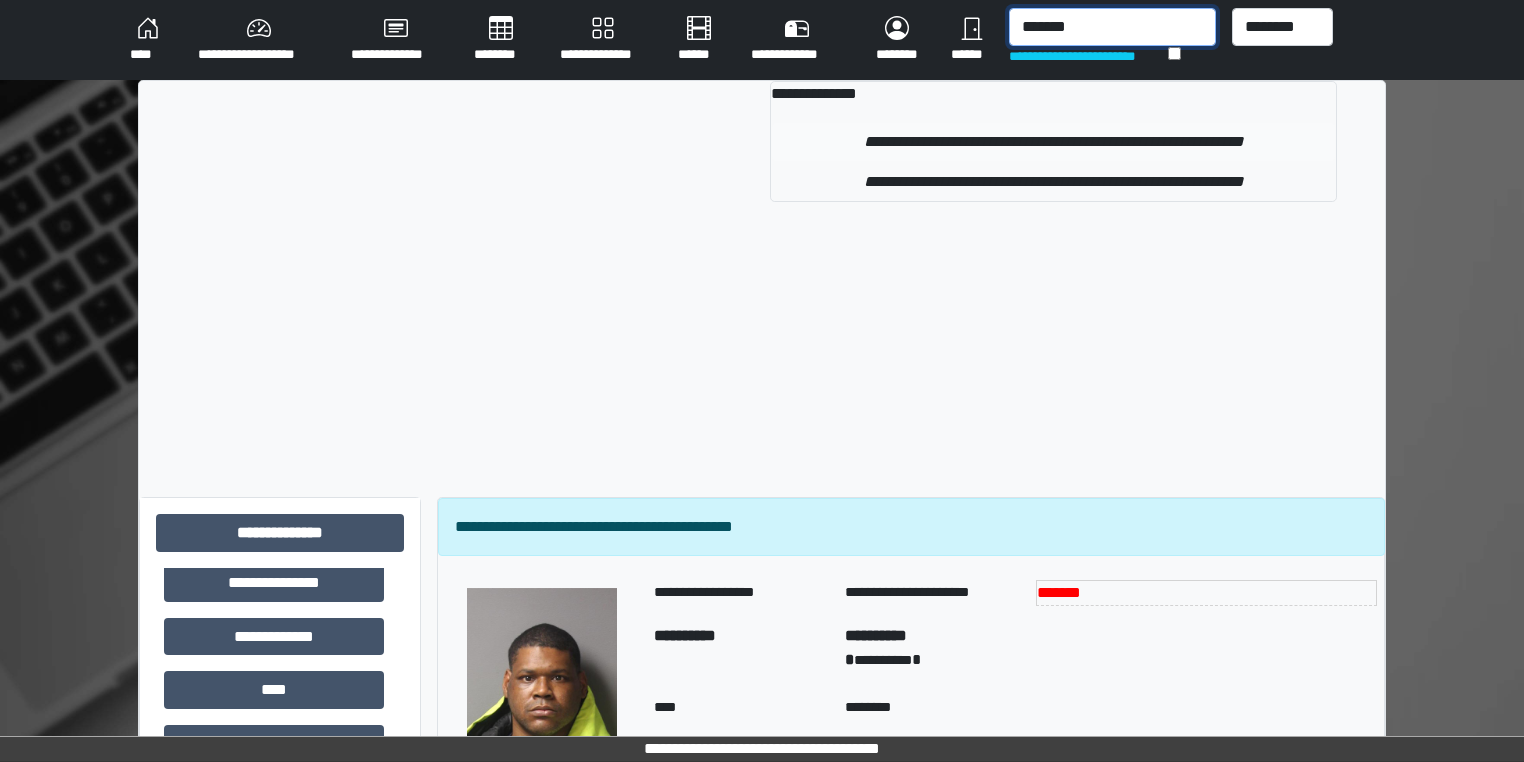 type on "*******" 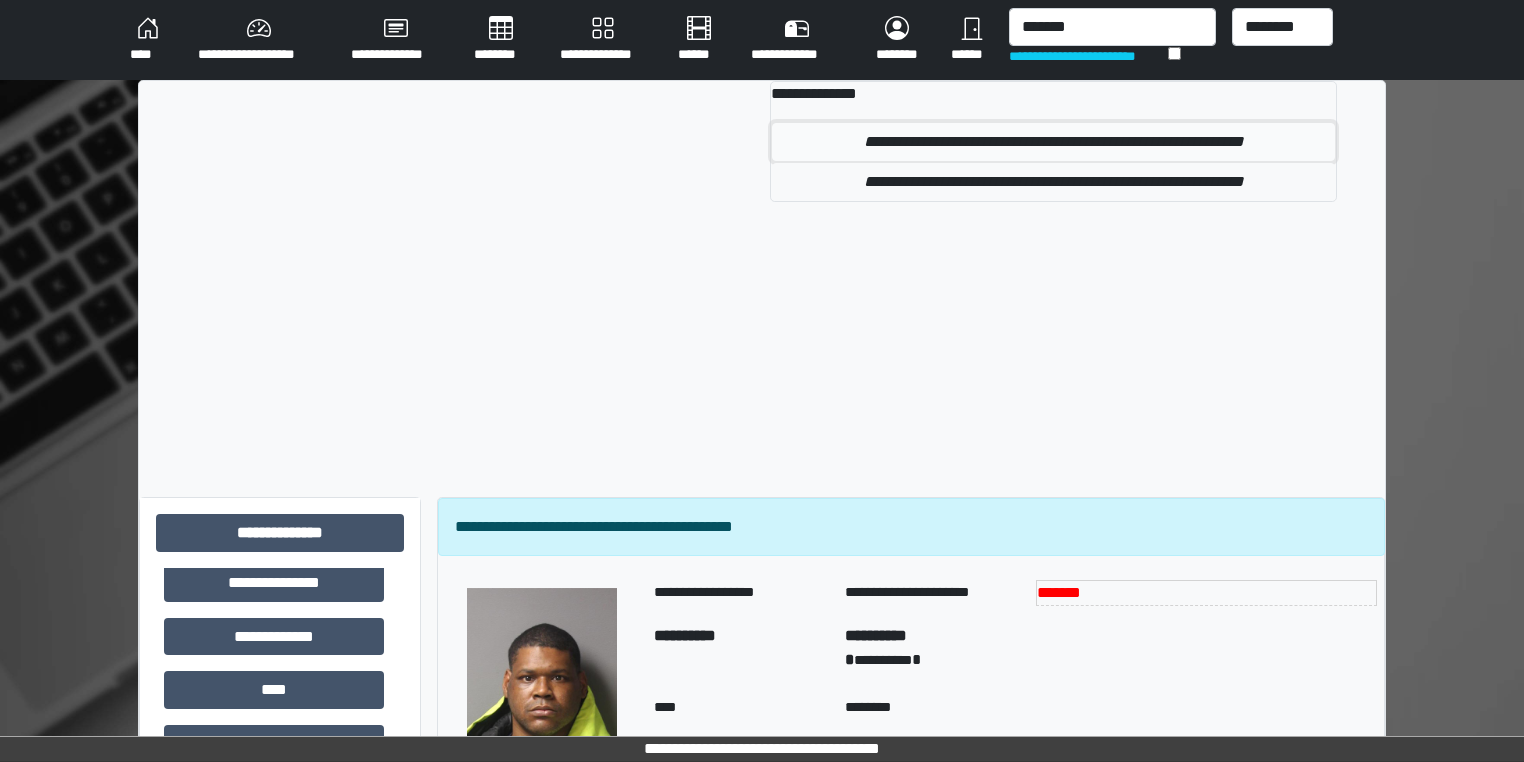 click on "**********" at bounding box center [1053, 142] 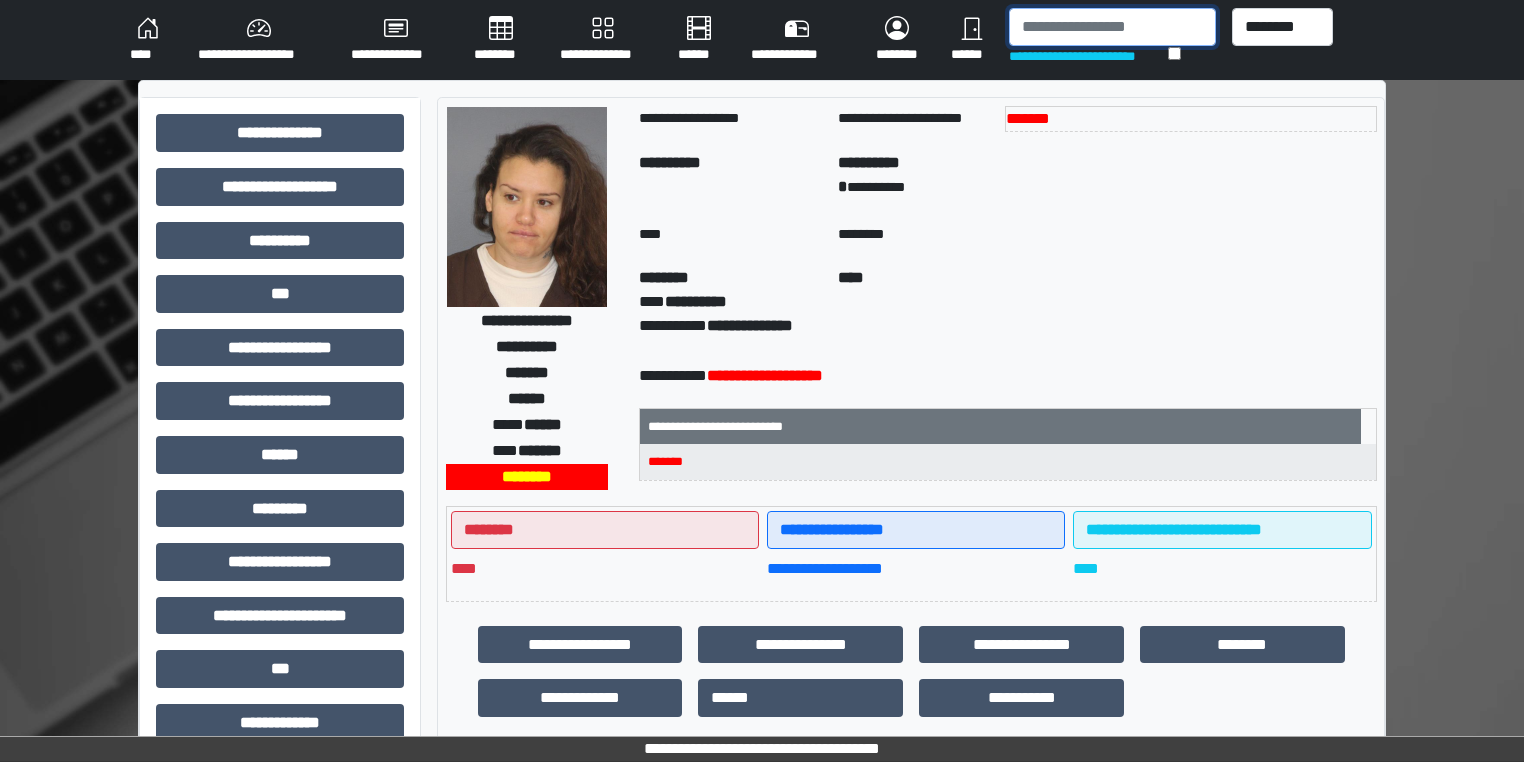 click at bounding box center (1112, 27) 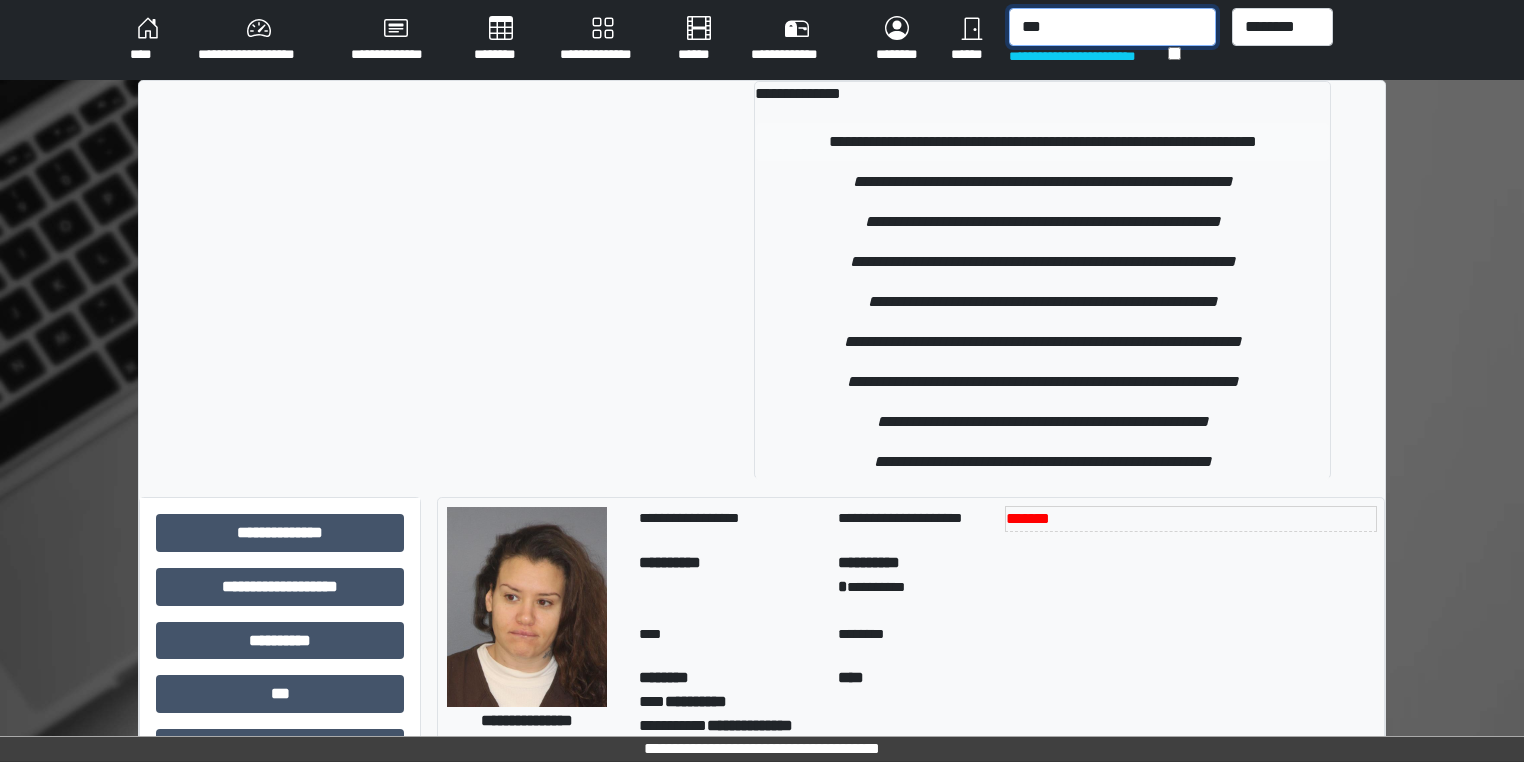 type on "***" 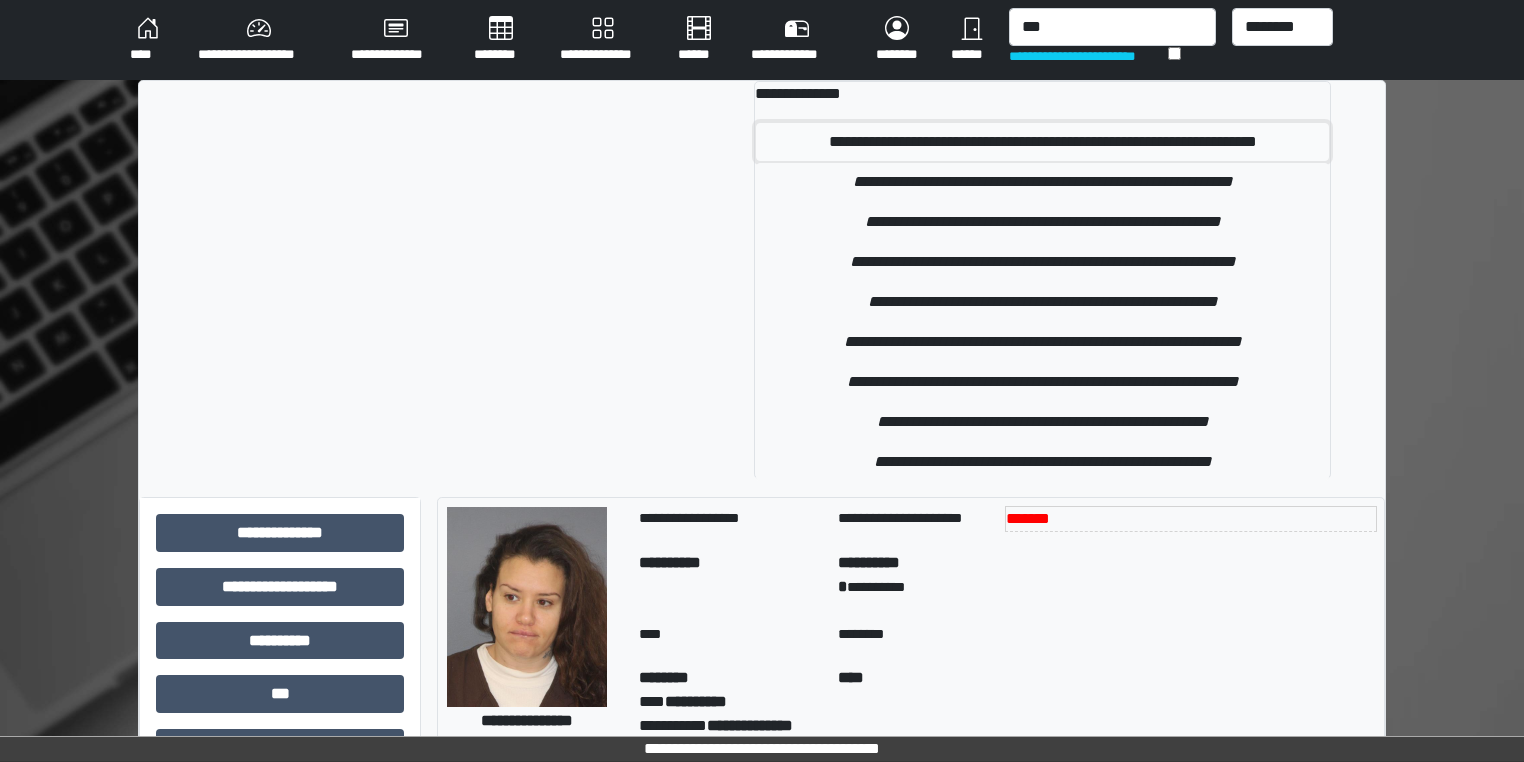 click on "**********" at bounding box center (1042, 142) 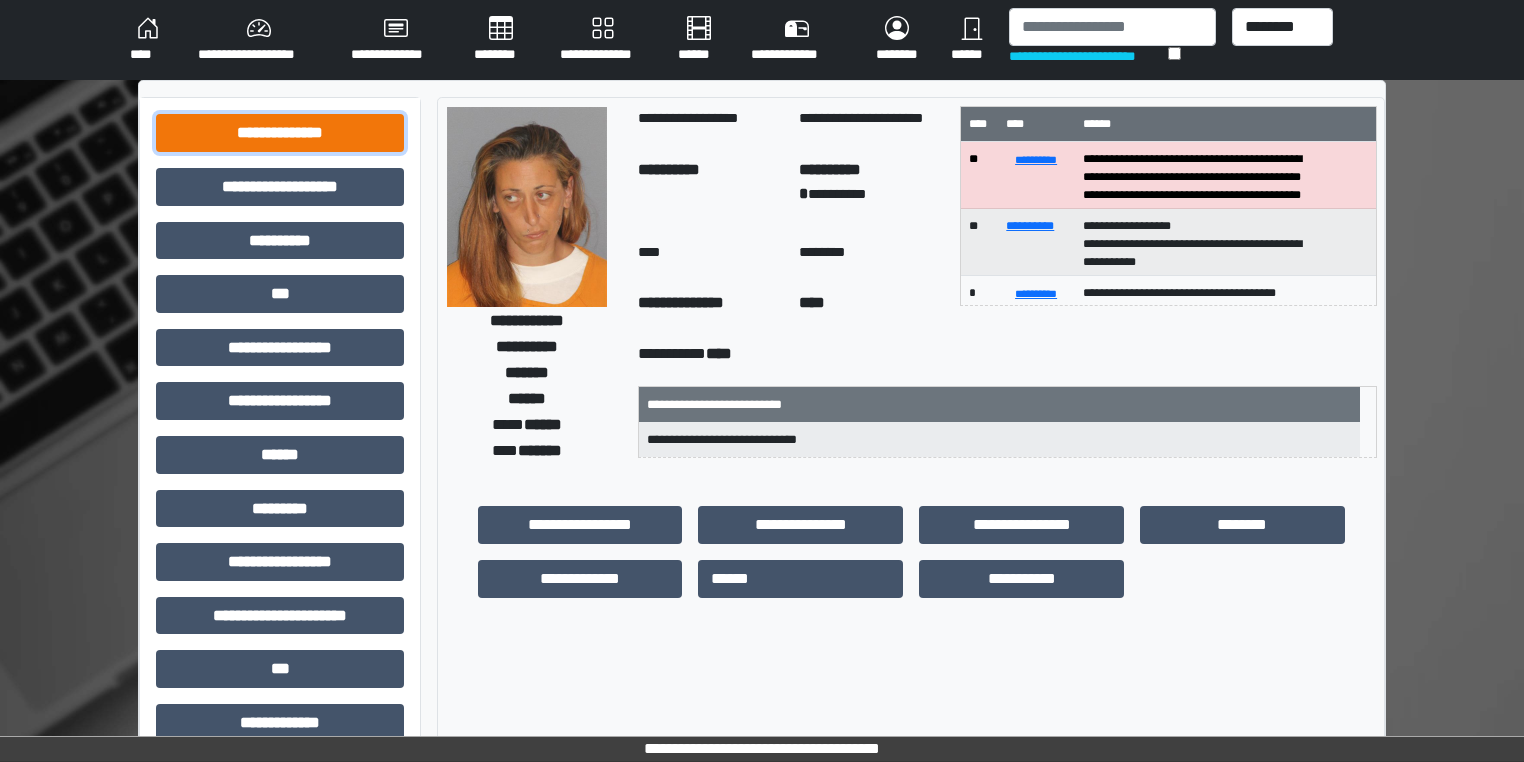 click on "**********" at bounding box center (280, 133) 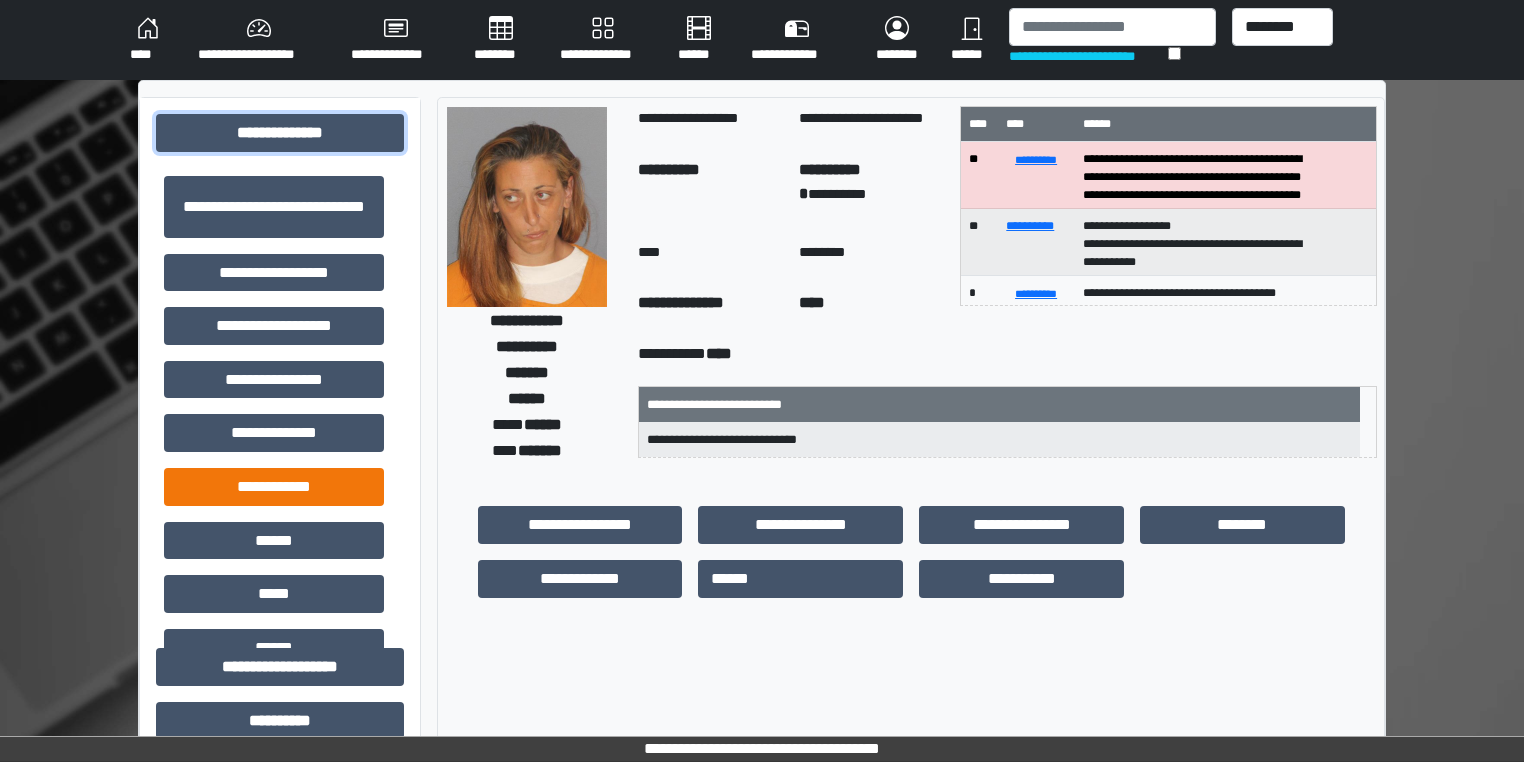 scroll, scrollTop: 0, scrollLeft: 0, axis: both 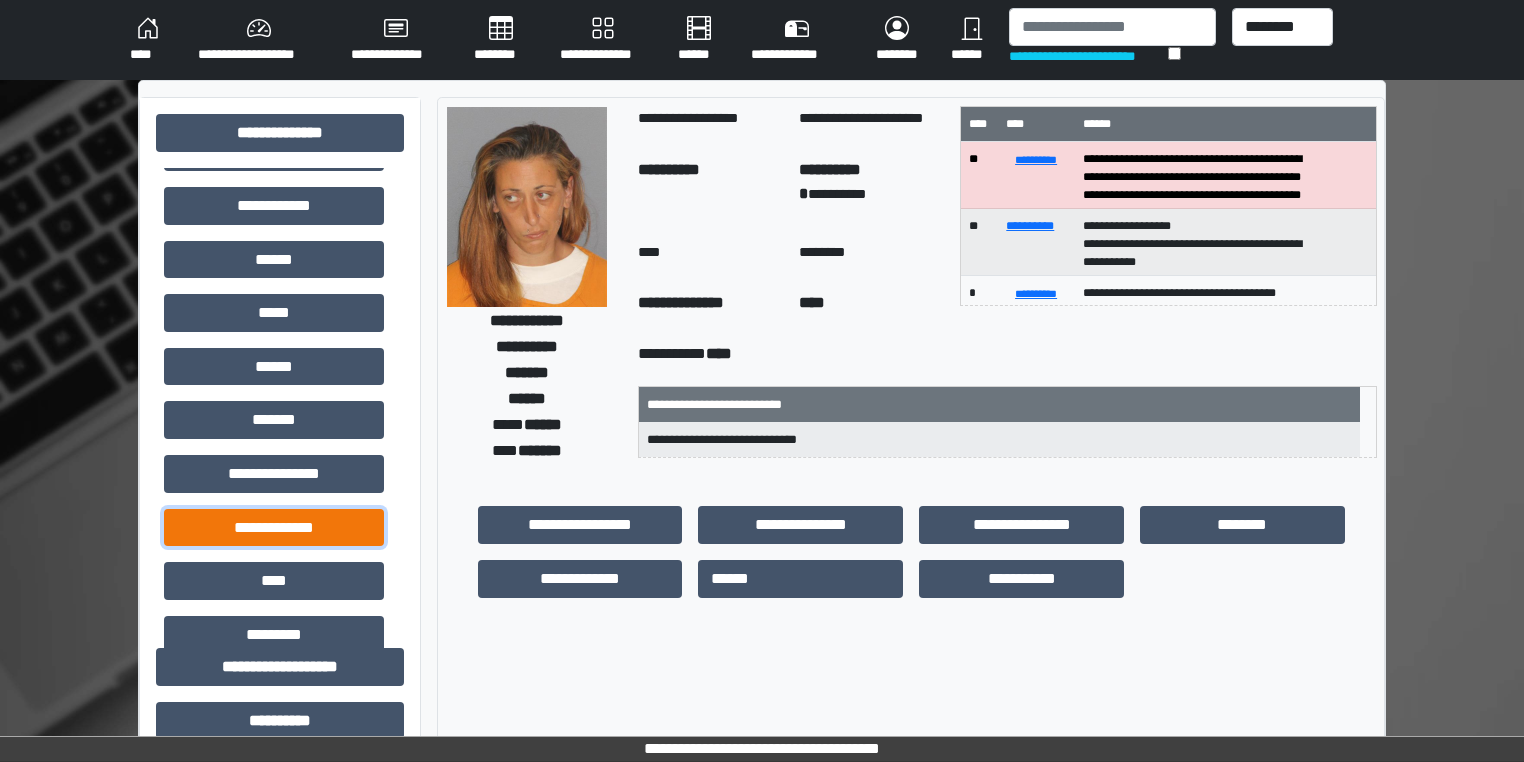 click on "**********" at bounding box center (274, 528) 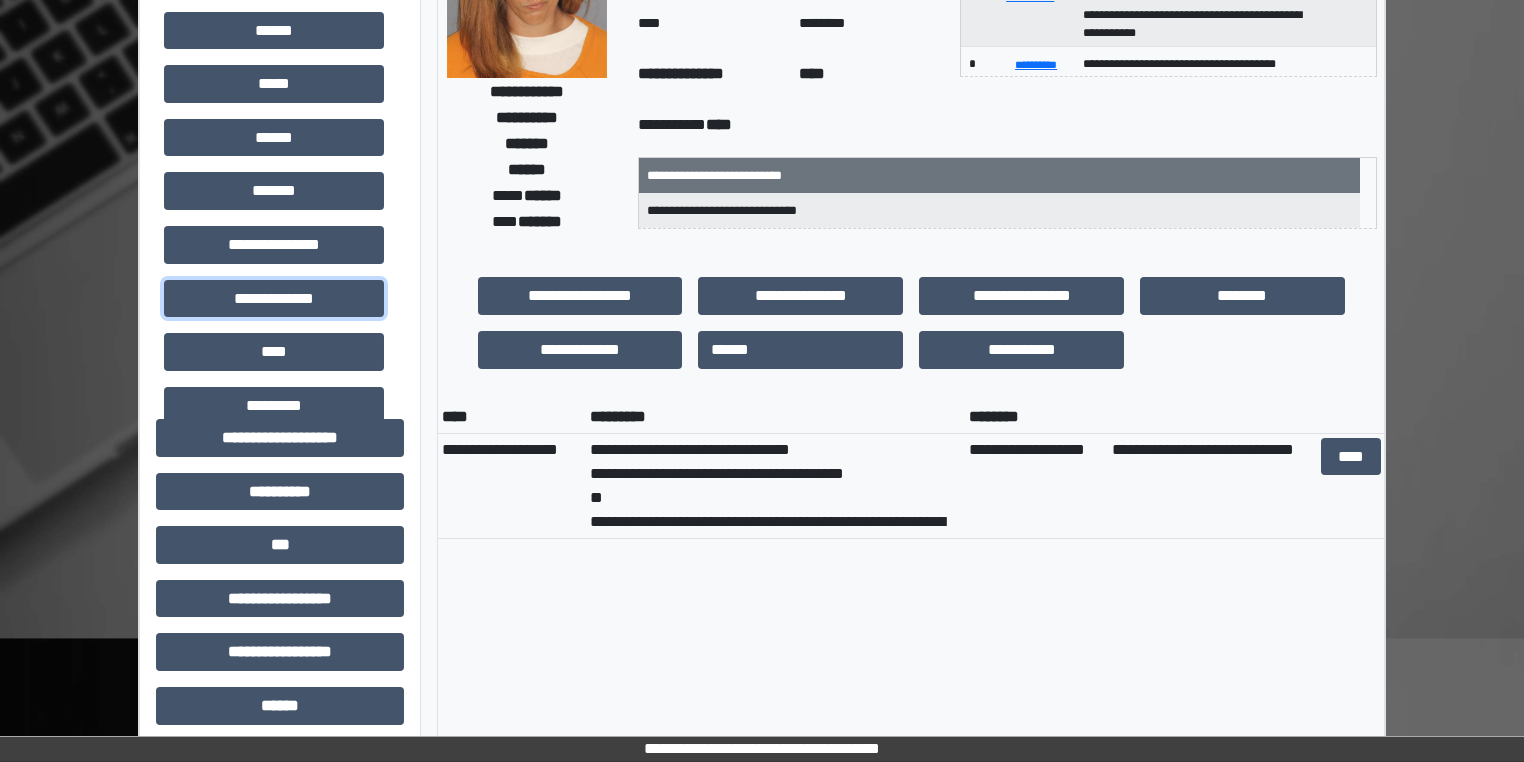 scroll, scrollTop: 233, scrollLeft: 0, axis: vertical 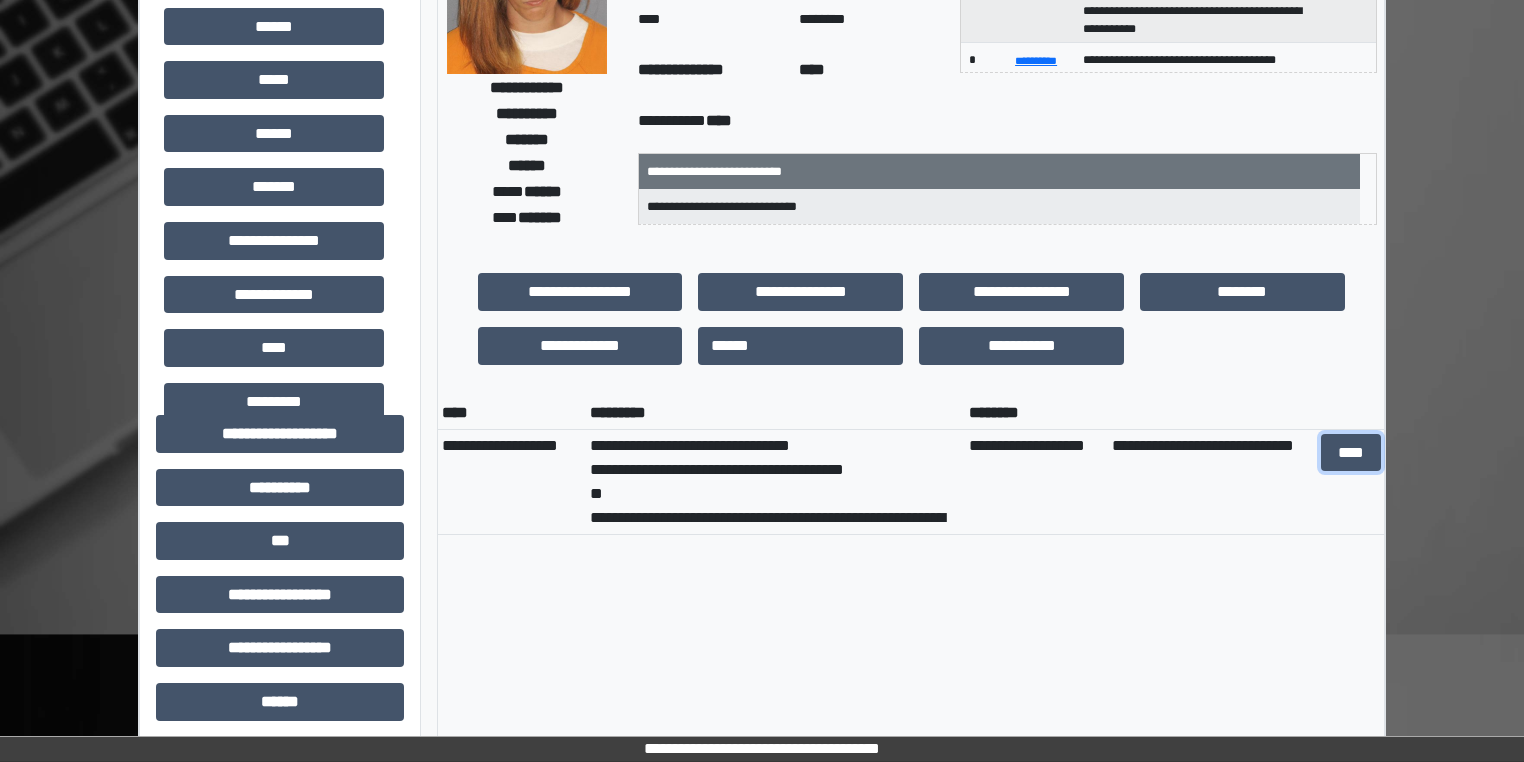 click on "****" at bounding box center (1350, 453) 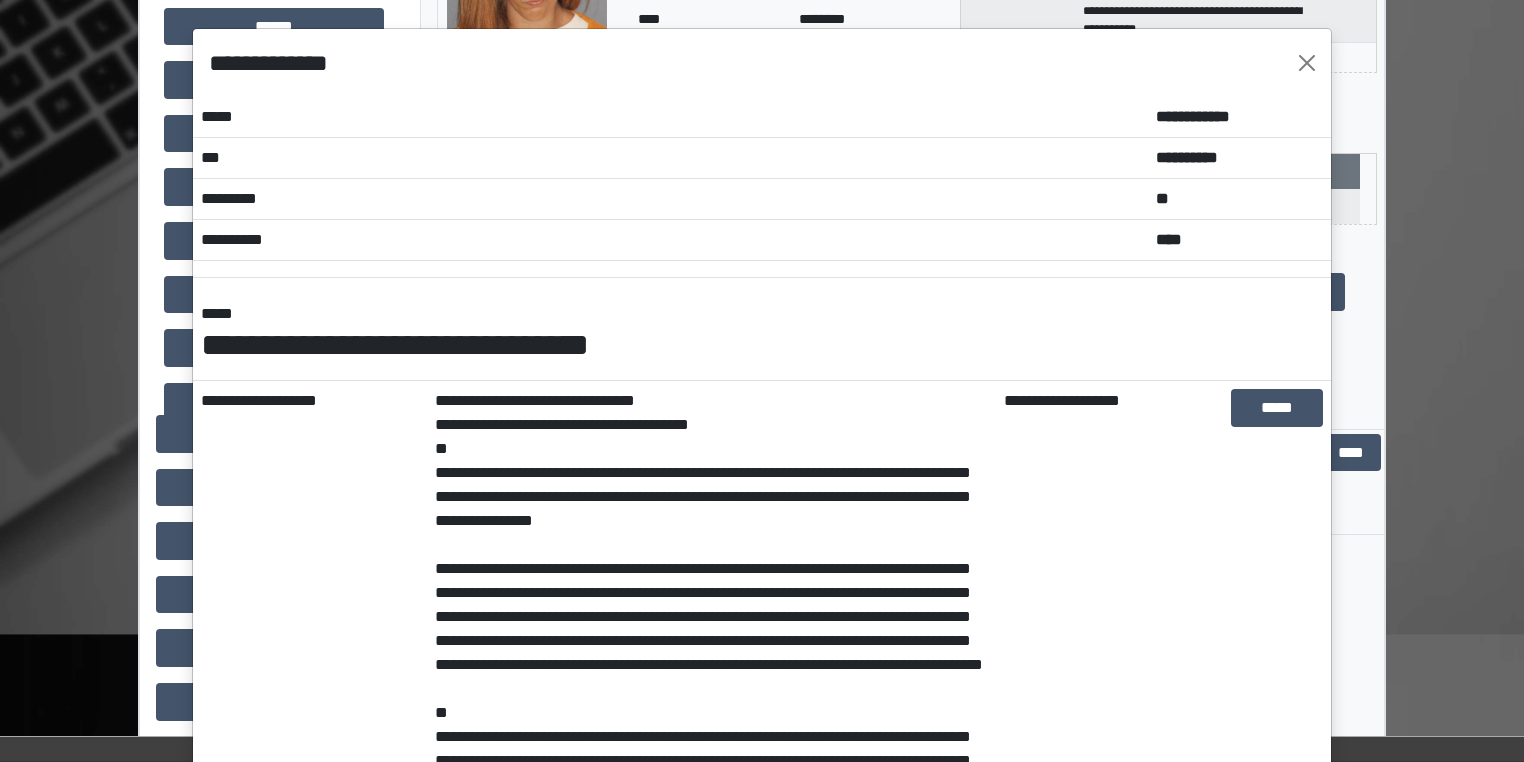 drag, startPoint x: 1509, startPoint y: 423, endPoint x: 1509, endPoint y: 451, distance: 28 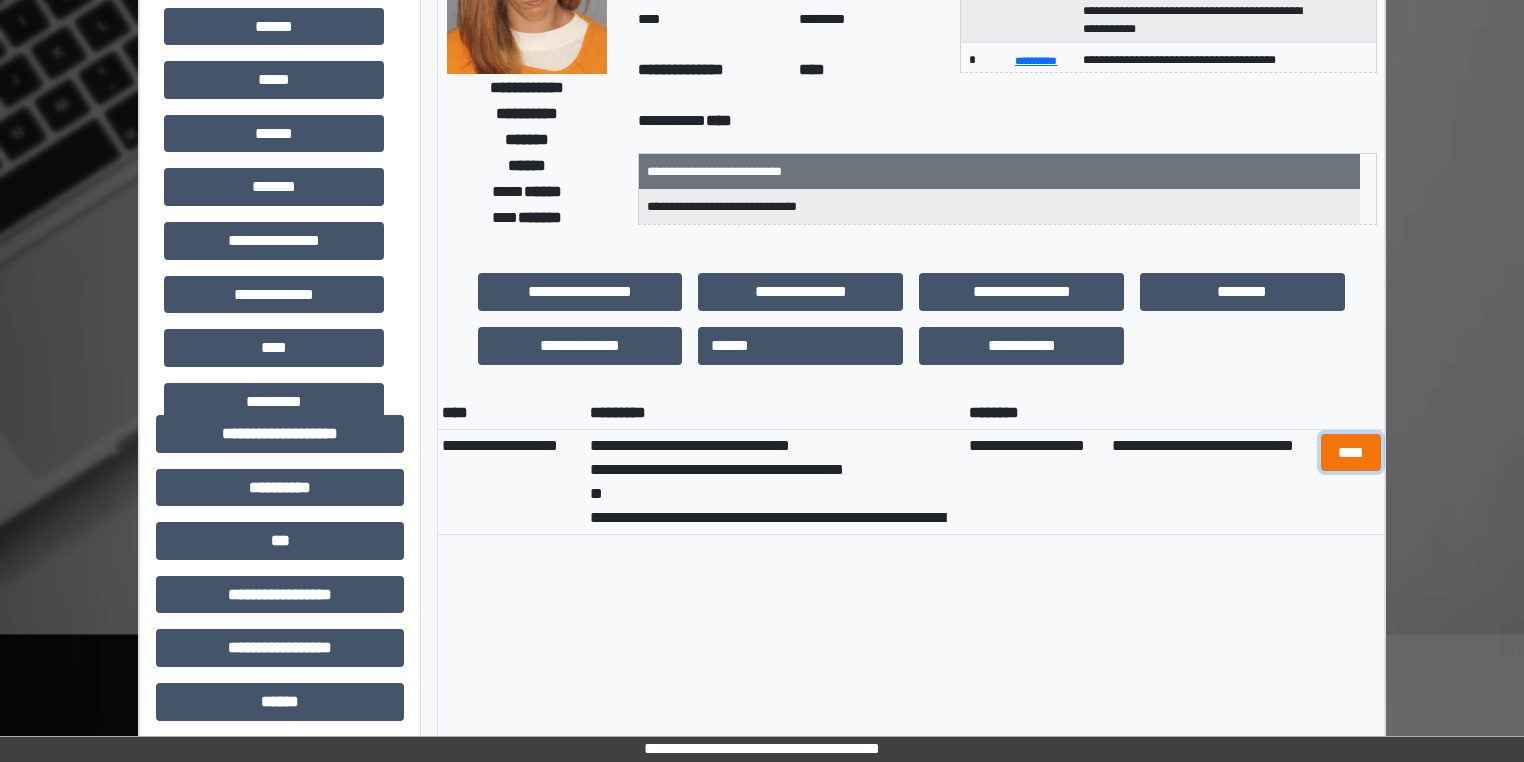 click on "****" at bounding box center (1350, 453) 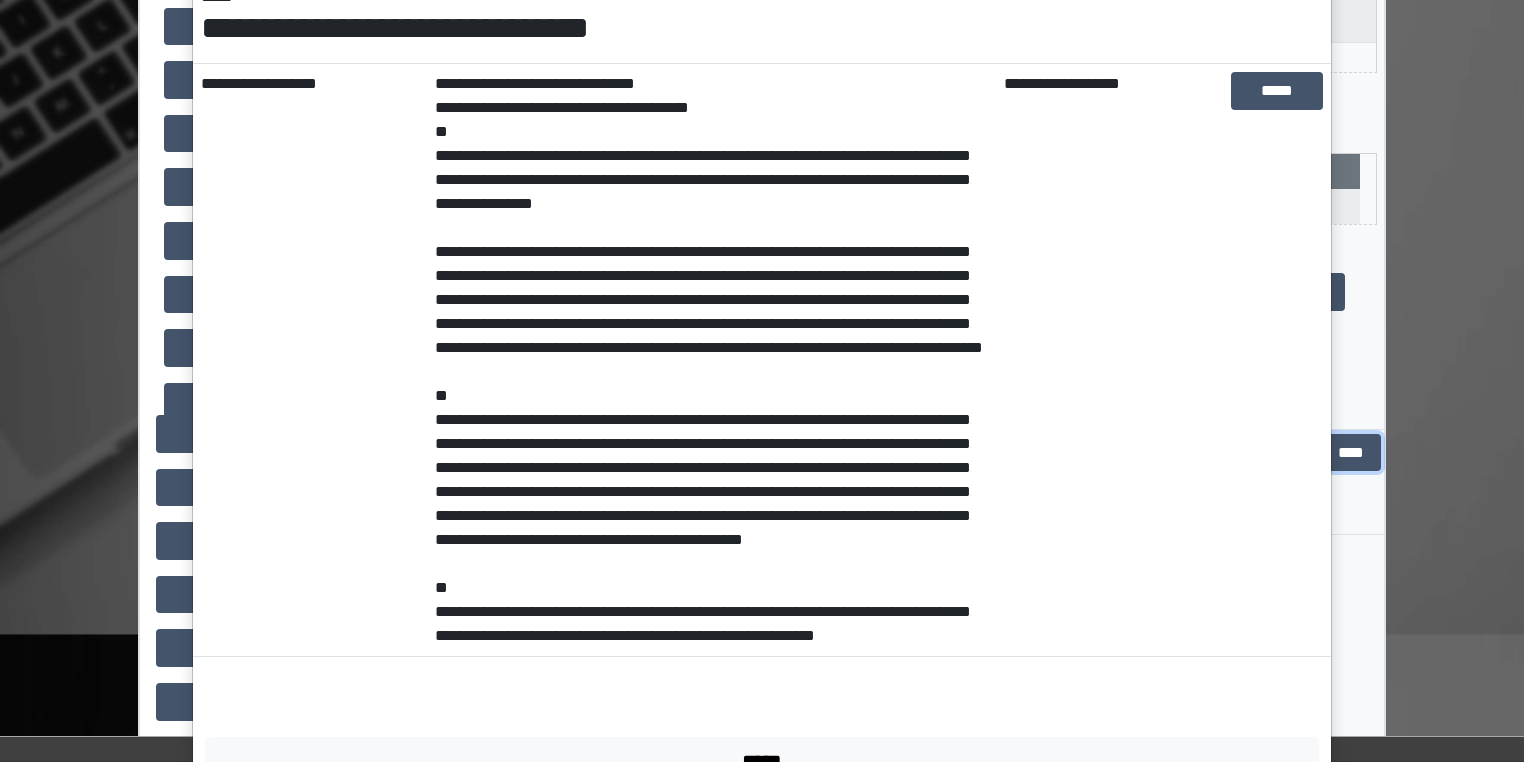 scroll, scrollTop: 319, scrollLeft: 0, axis: vertical 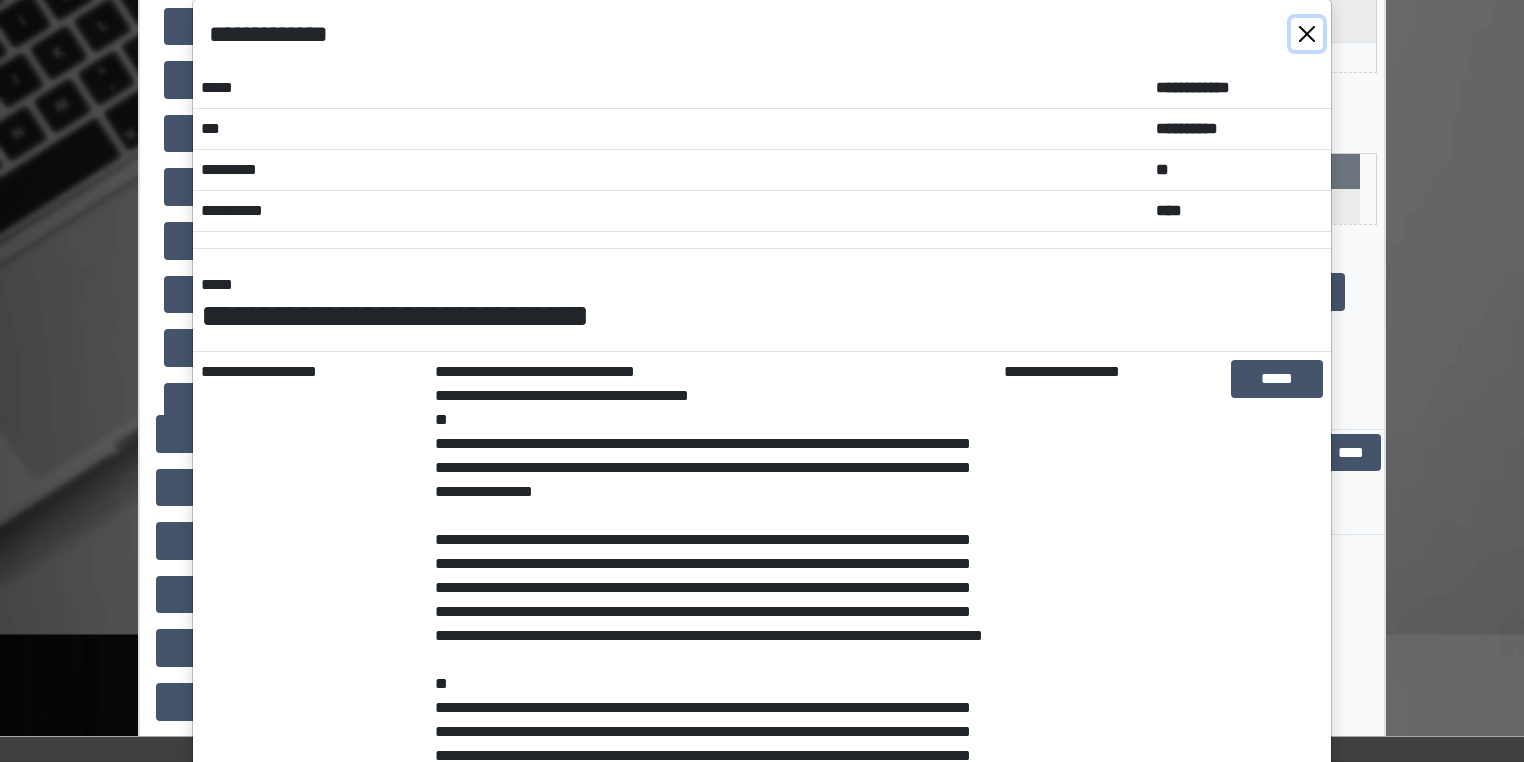 click at bounding box center [1307, 34] 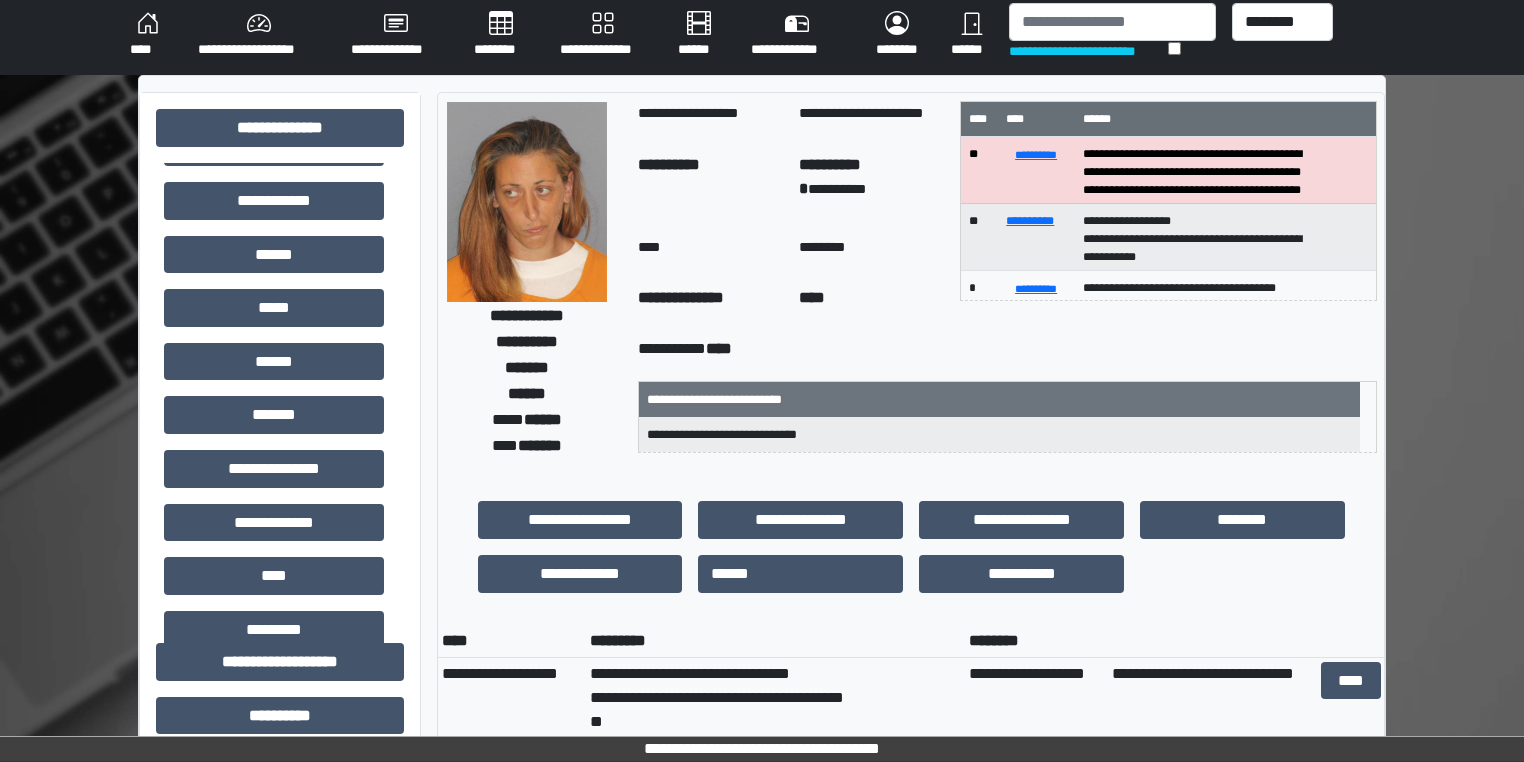 scroll, scrollTop: 0, scrollLeft: 0, axis: both 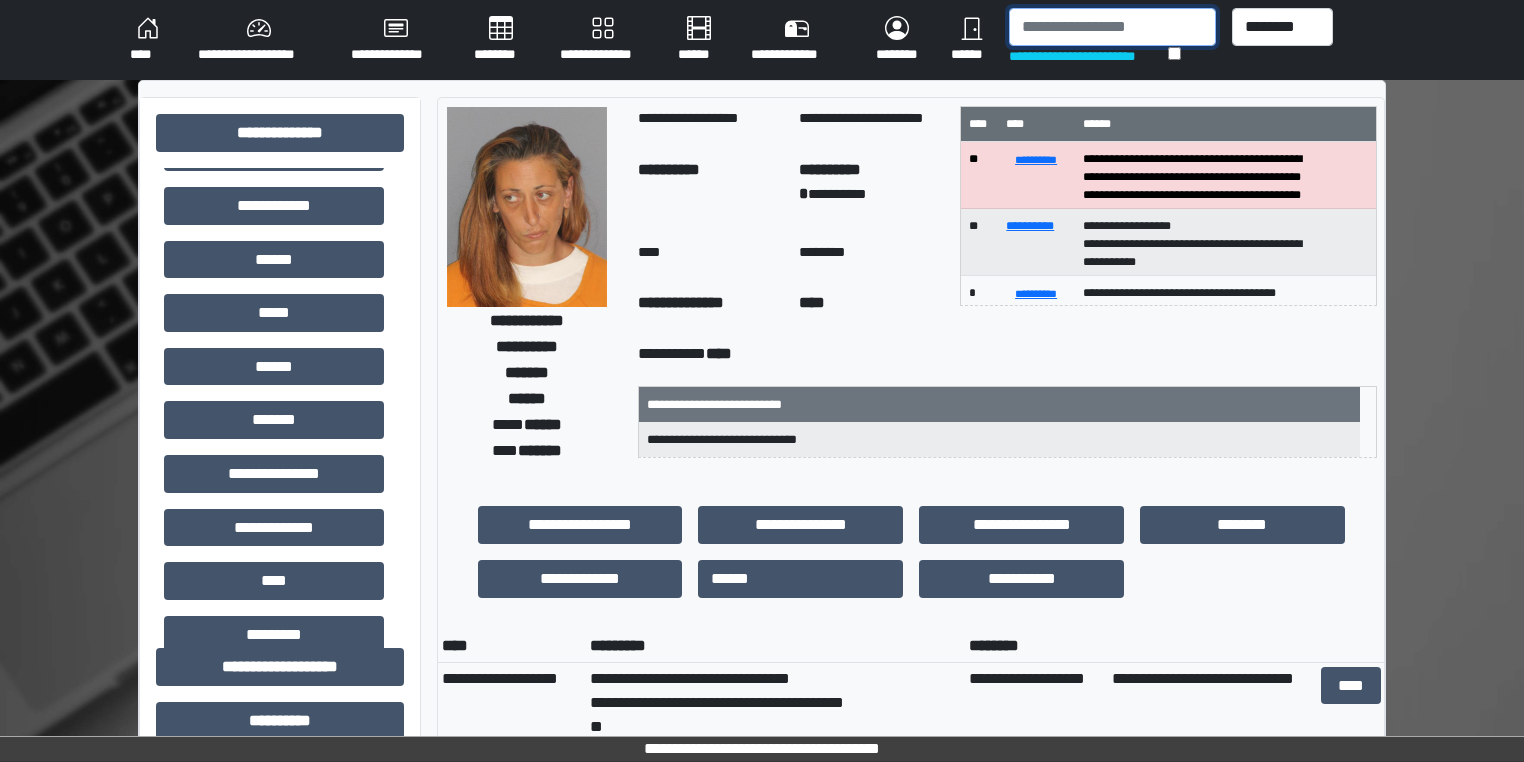 click at bounding box center [1112, 27] 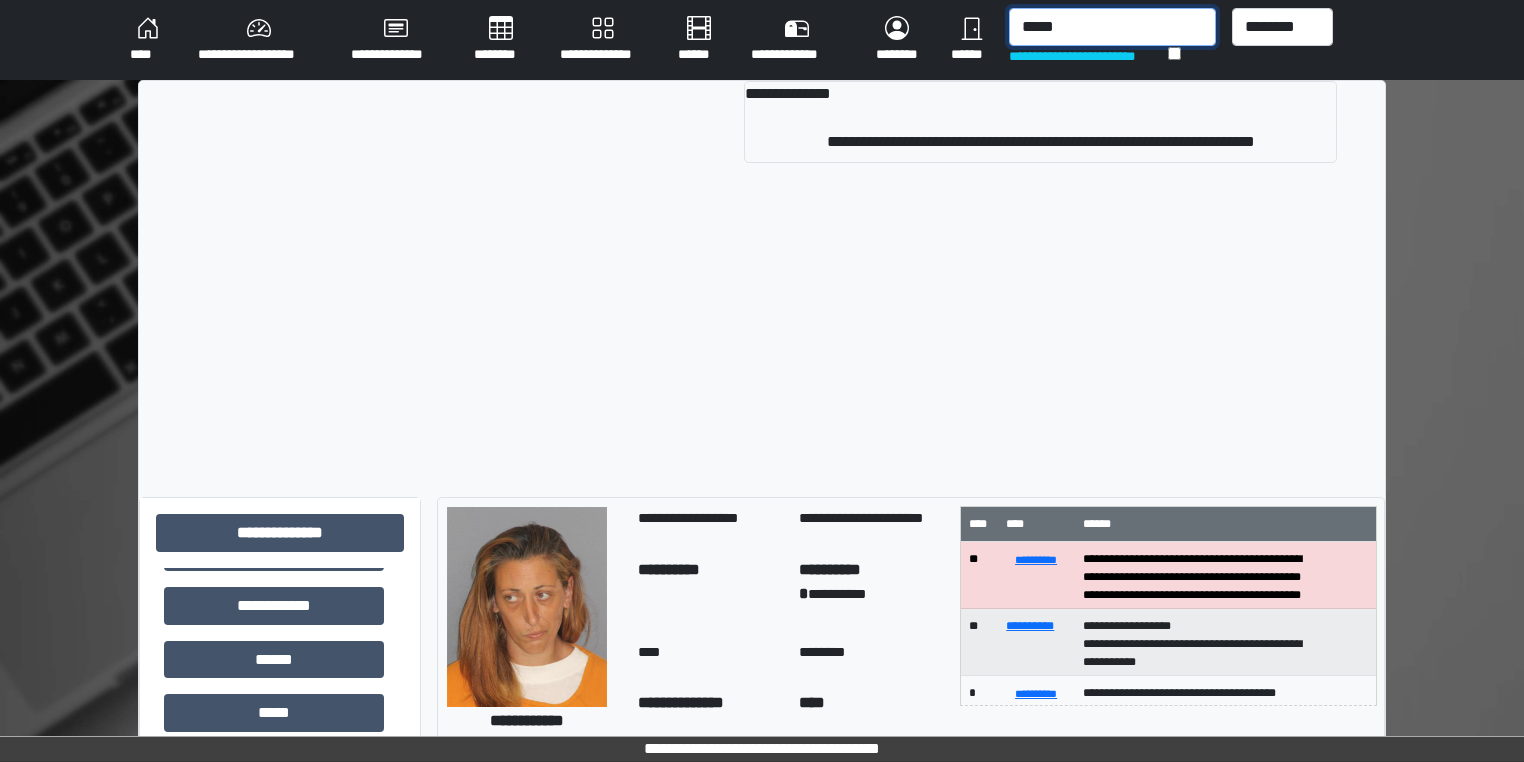 type on "*****" 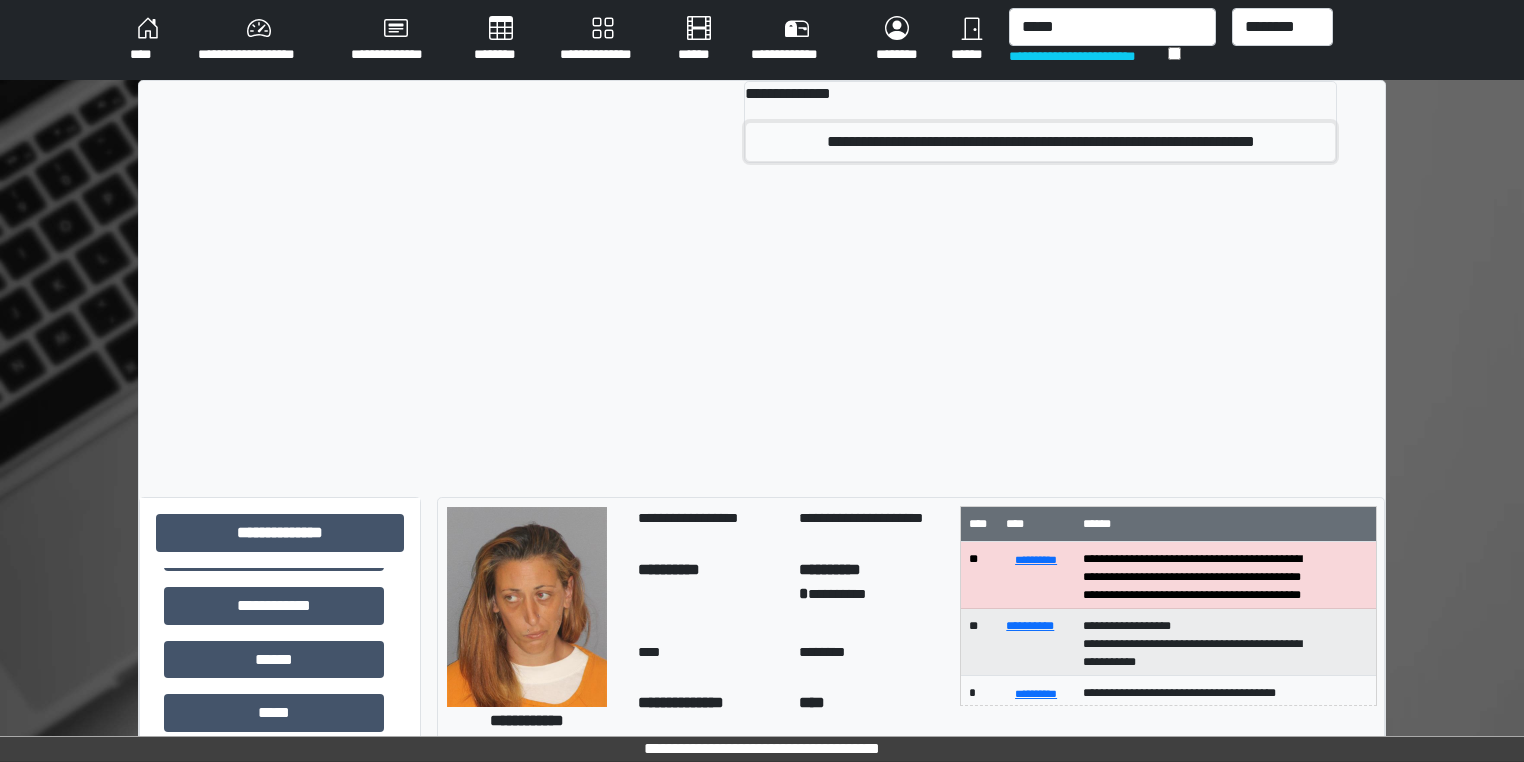 click on "**********" at bounding box center [1041, 142] 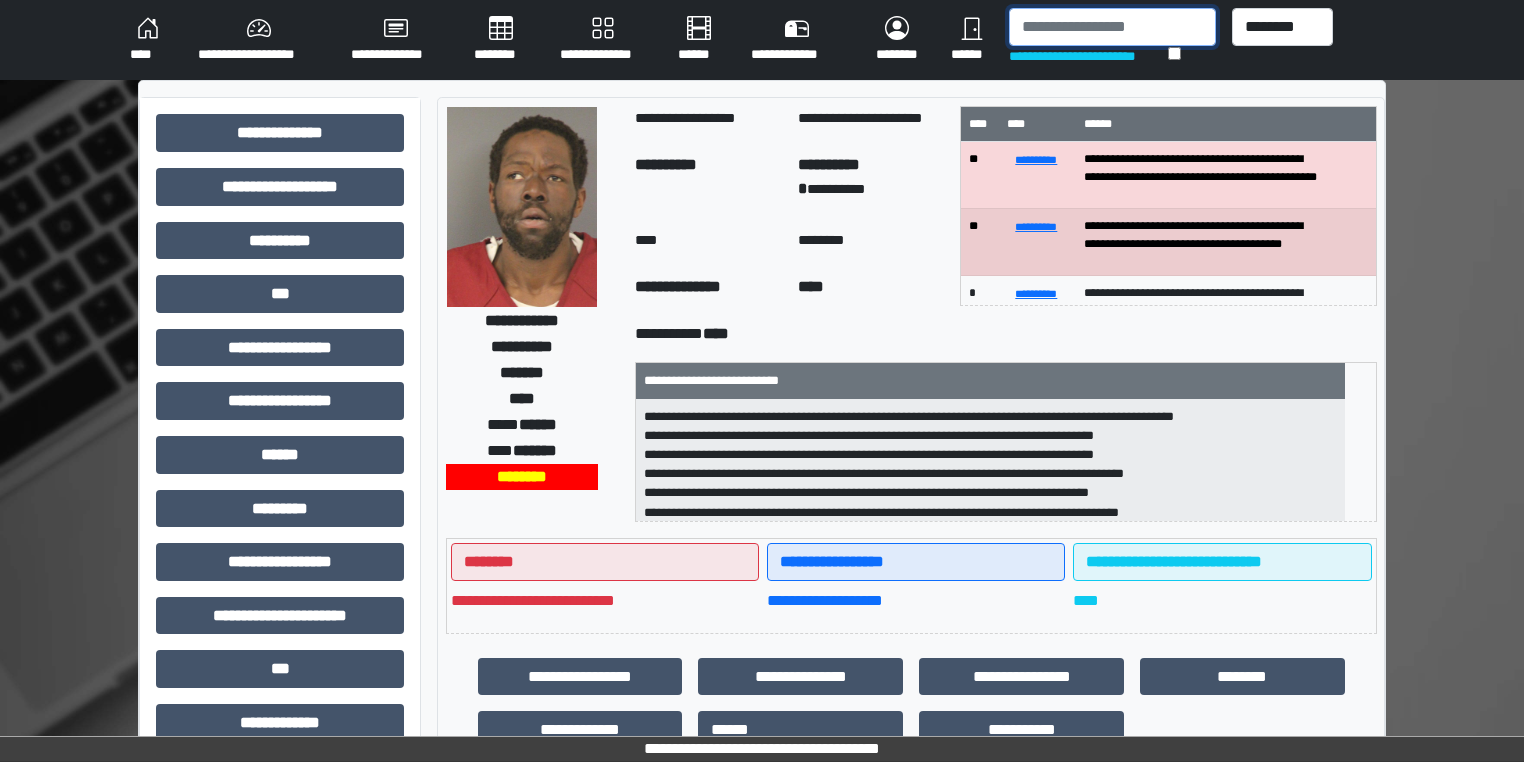 click at bounding box center (1112, 27) 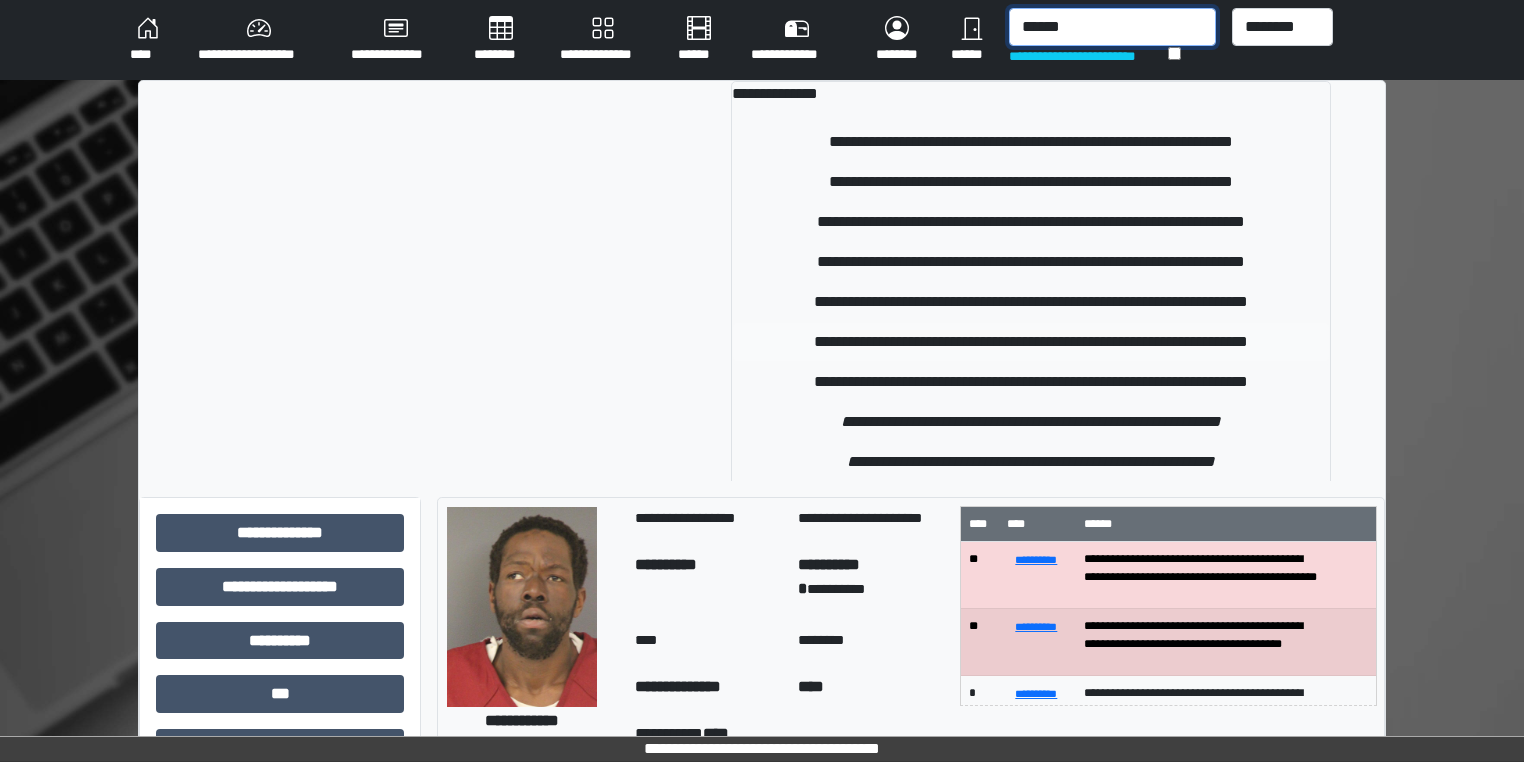 type on "******" 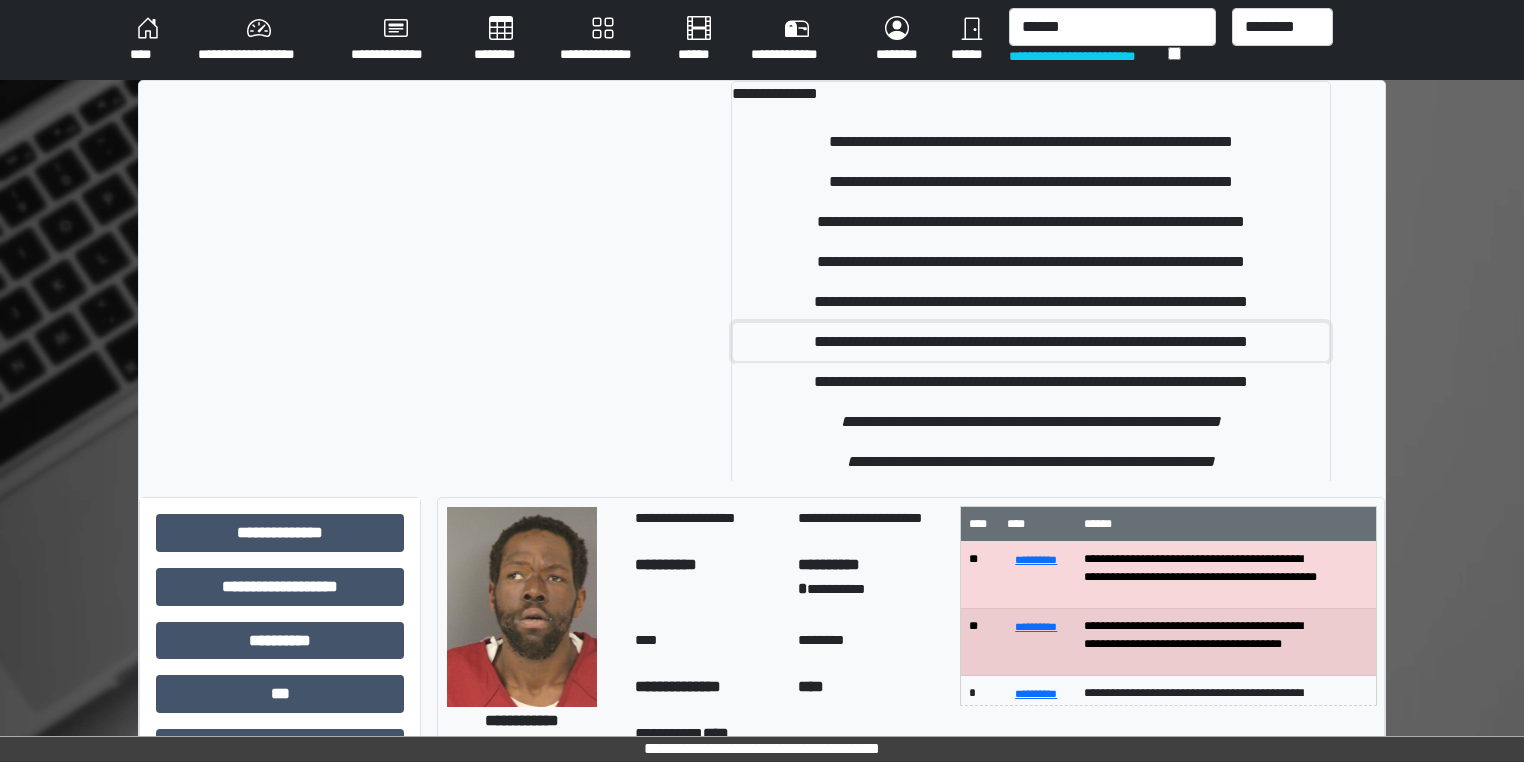 click on "**********" at bounding box center (1031, 342) 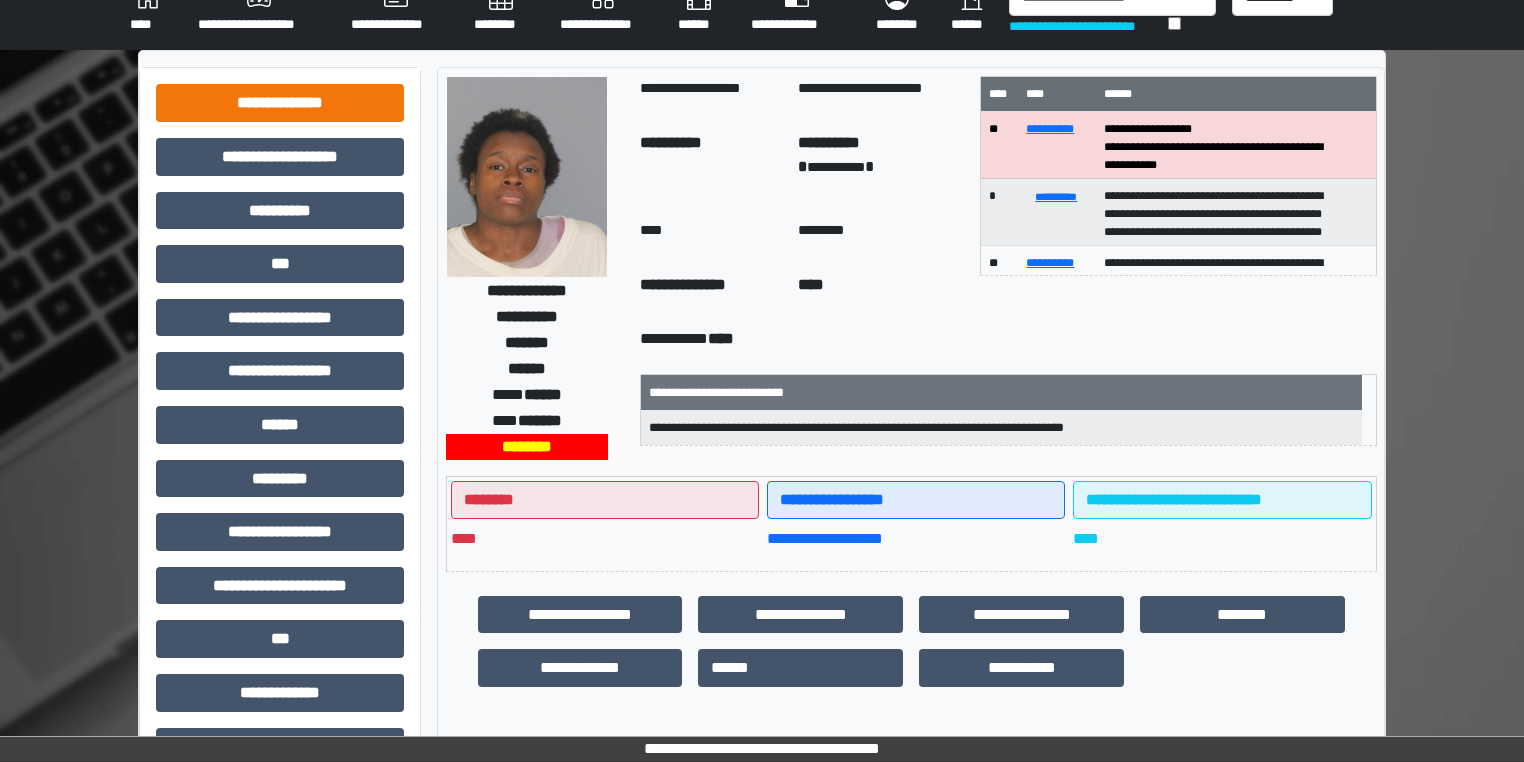 scroll, scrollTop: 0, scrollLeft: 0, axis: both 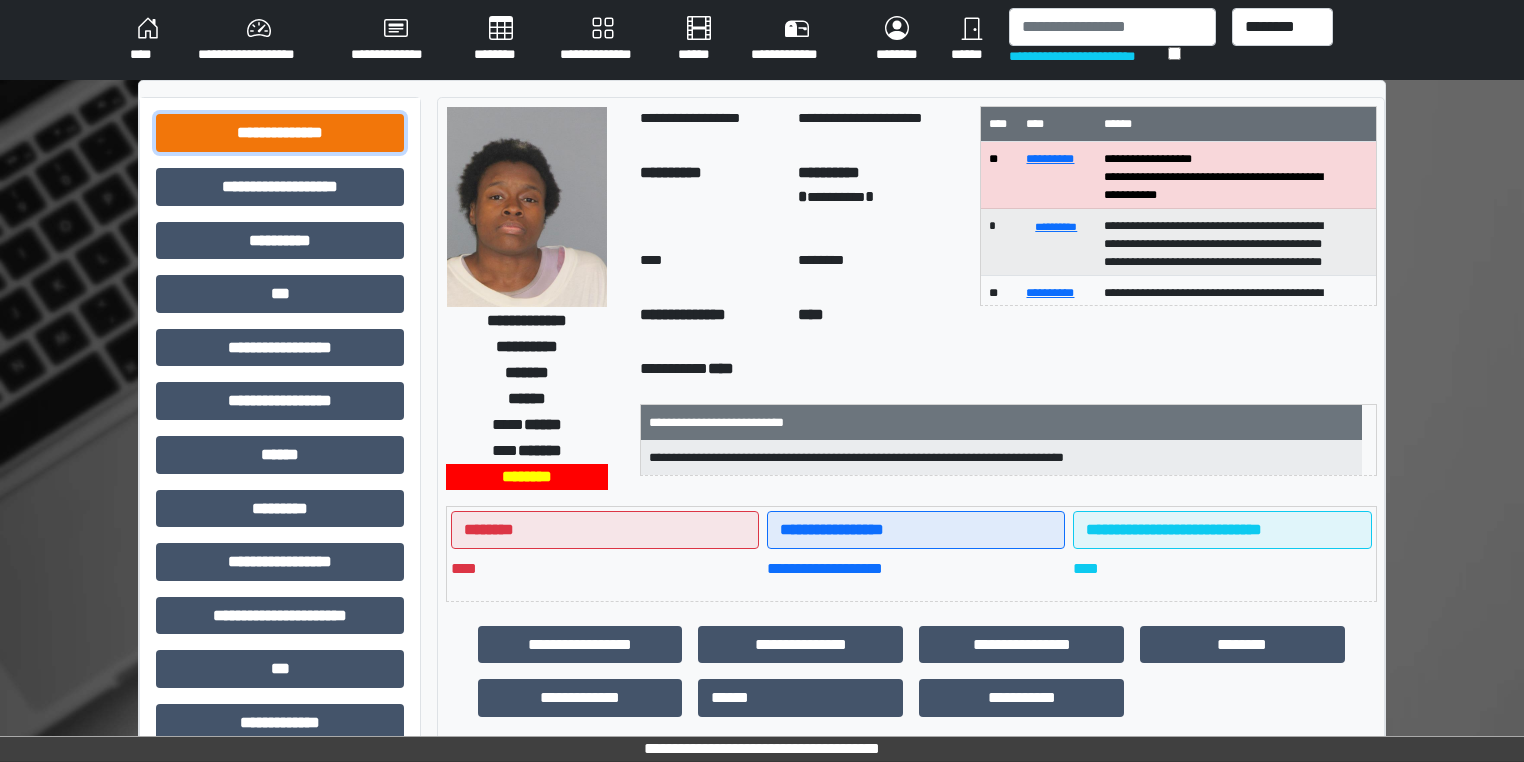 click on "**********" at bounding box center [280, 133] 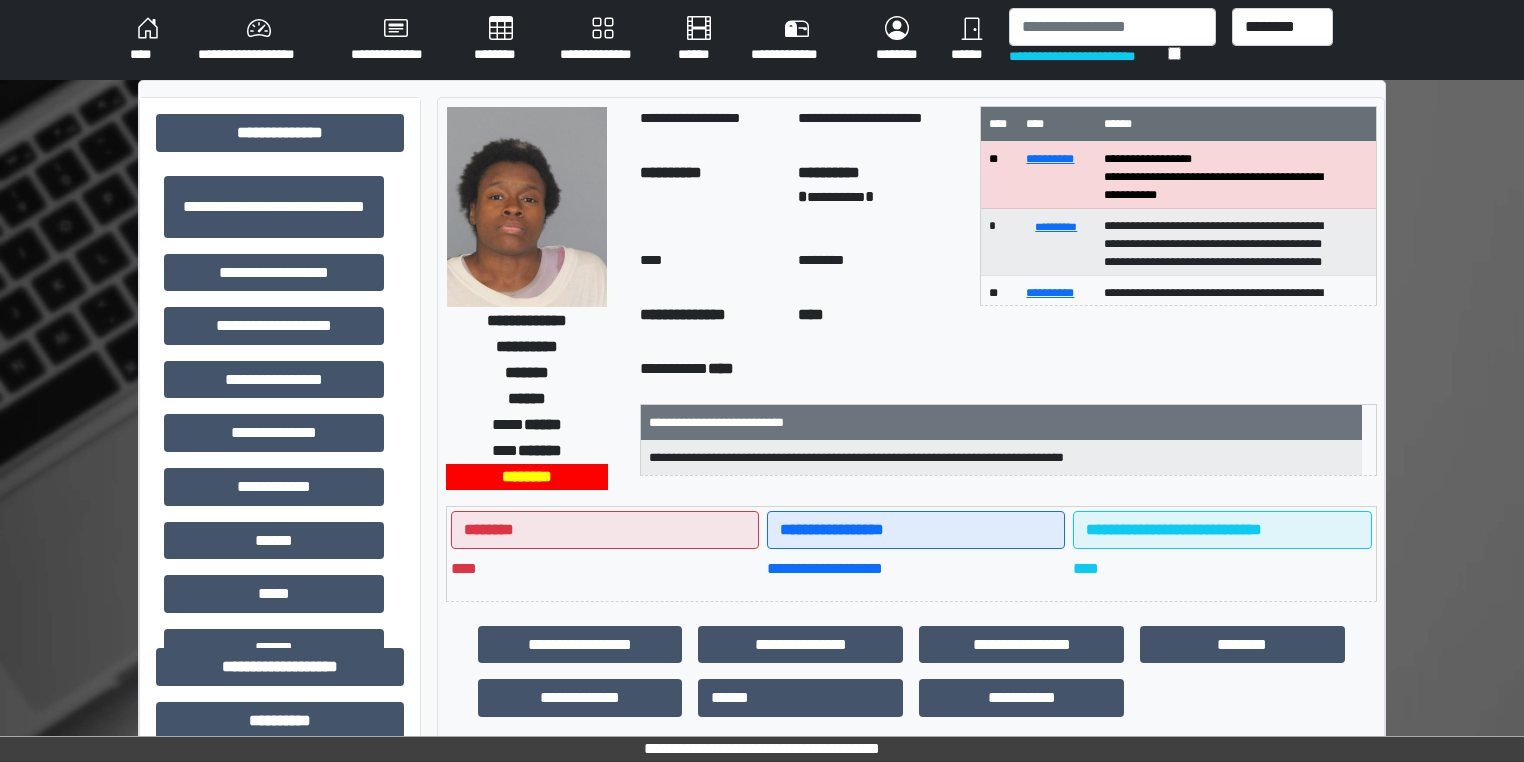 drag, startPoint x: 405, startPoint y: 242, endPoint x: 420, endPoint y: 255, distance: 19.849434 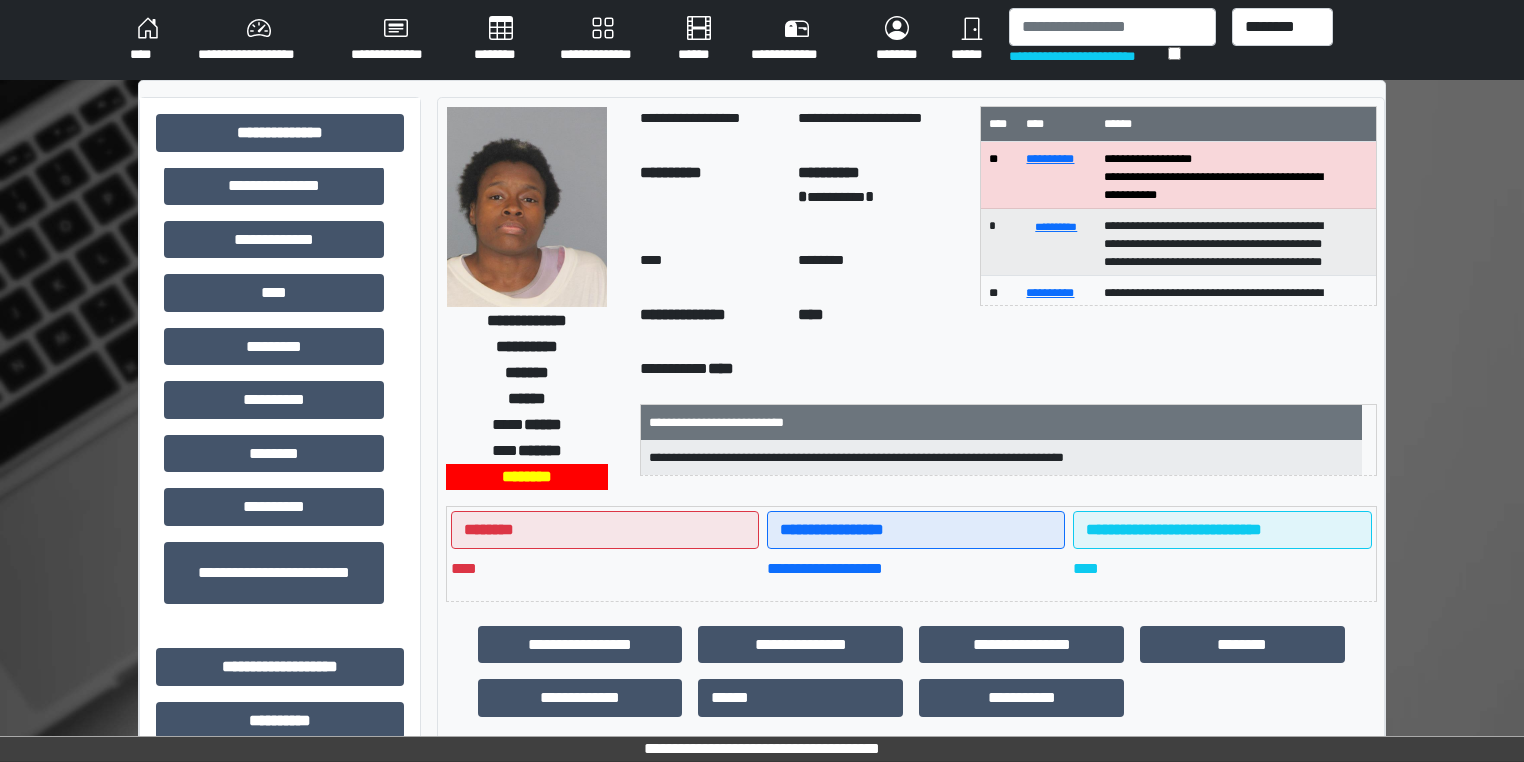 scroll, scrollTop: 563, scrollLeft: 0, axis: vertical 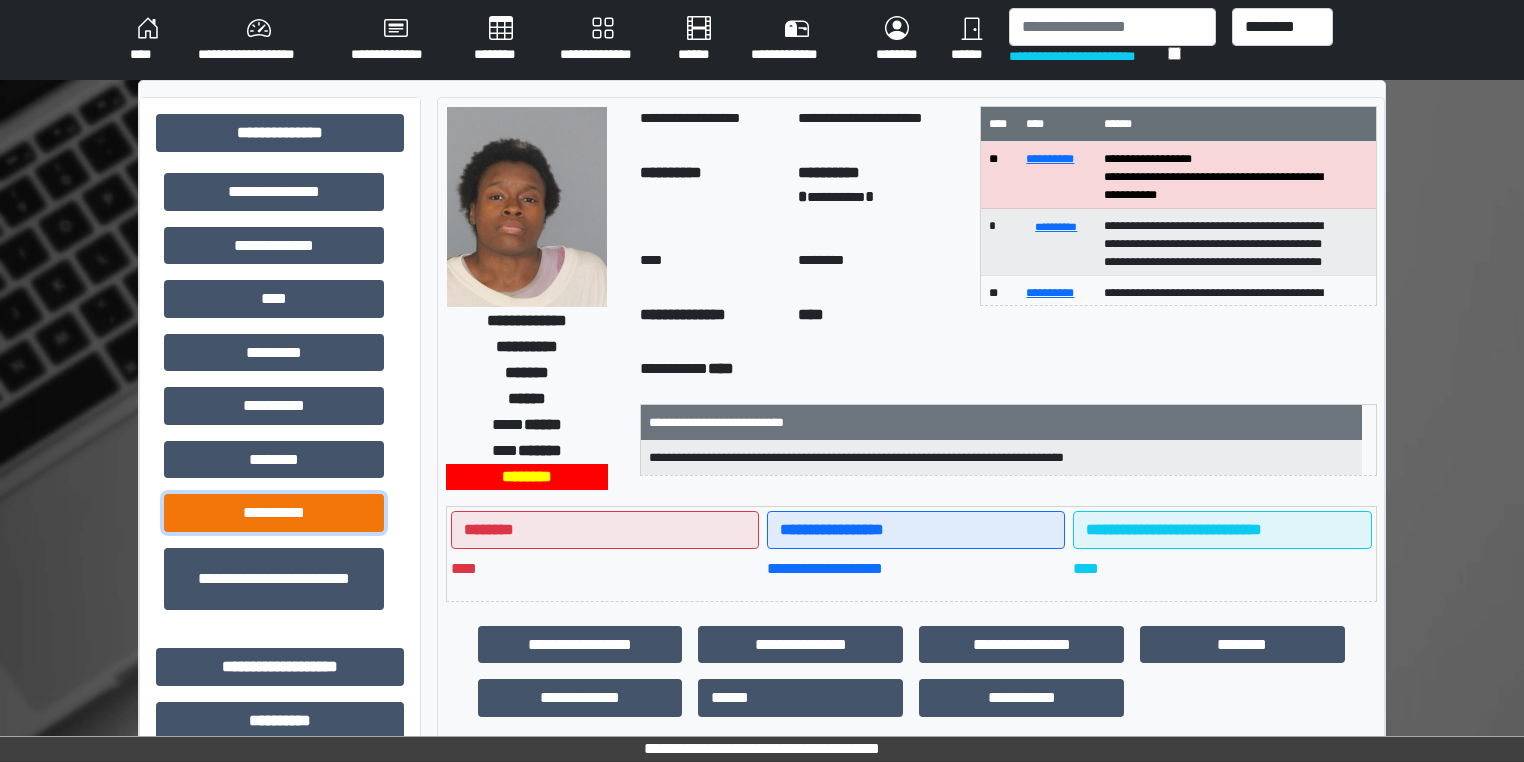 click on "**********" at bounding box center (274, 513) 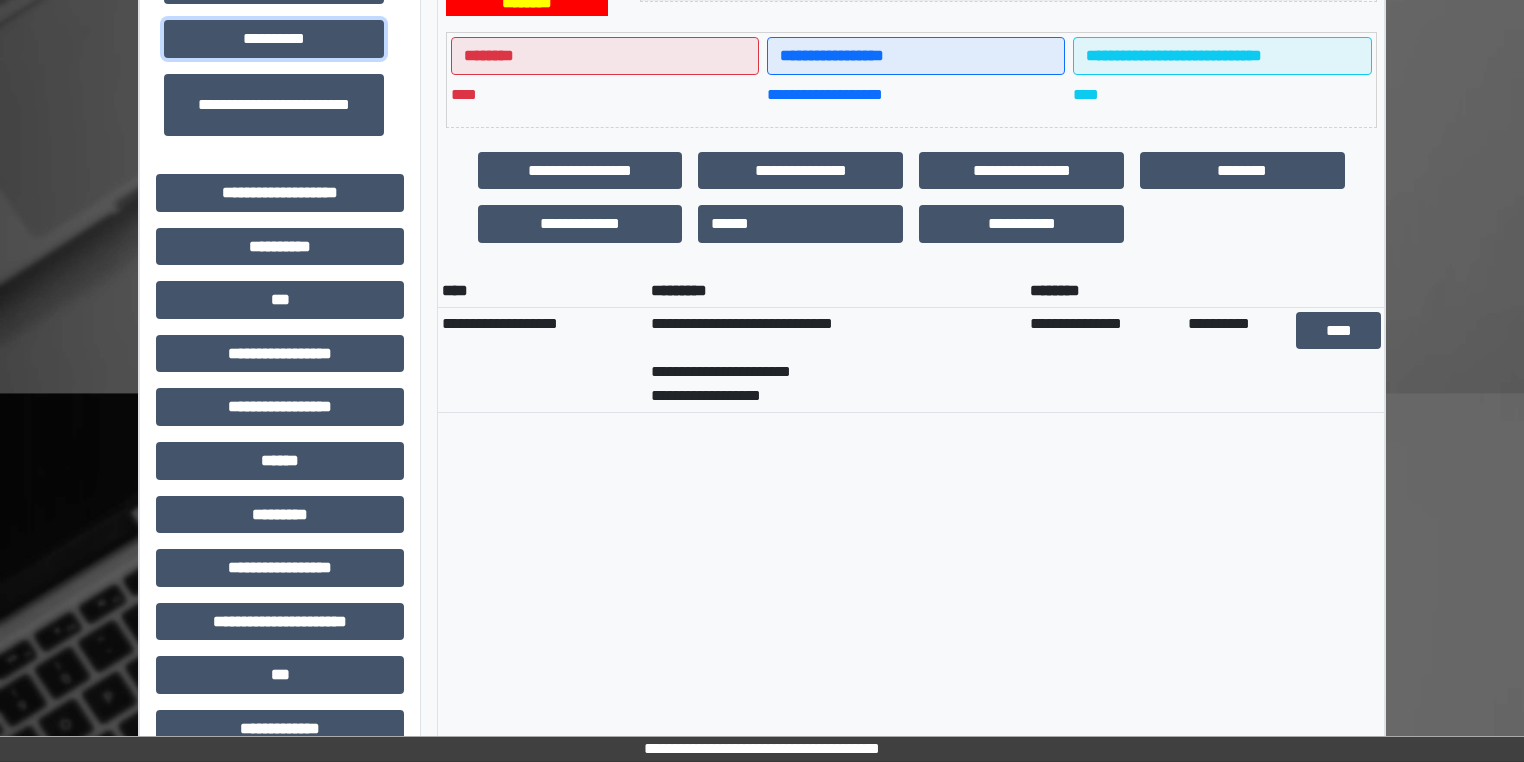 scroll, scrollTop: 477, scrollLeft: 0, axis: vertical 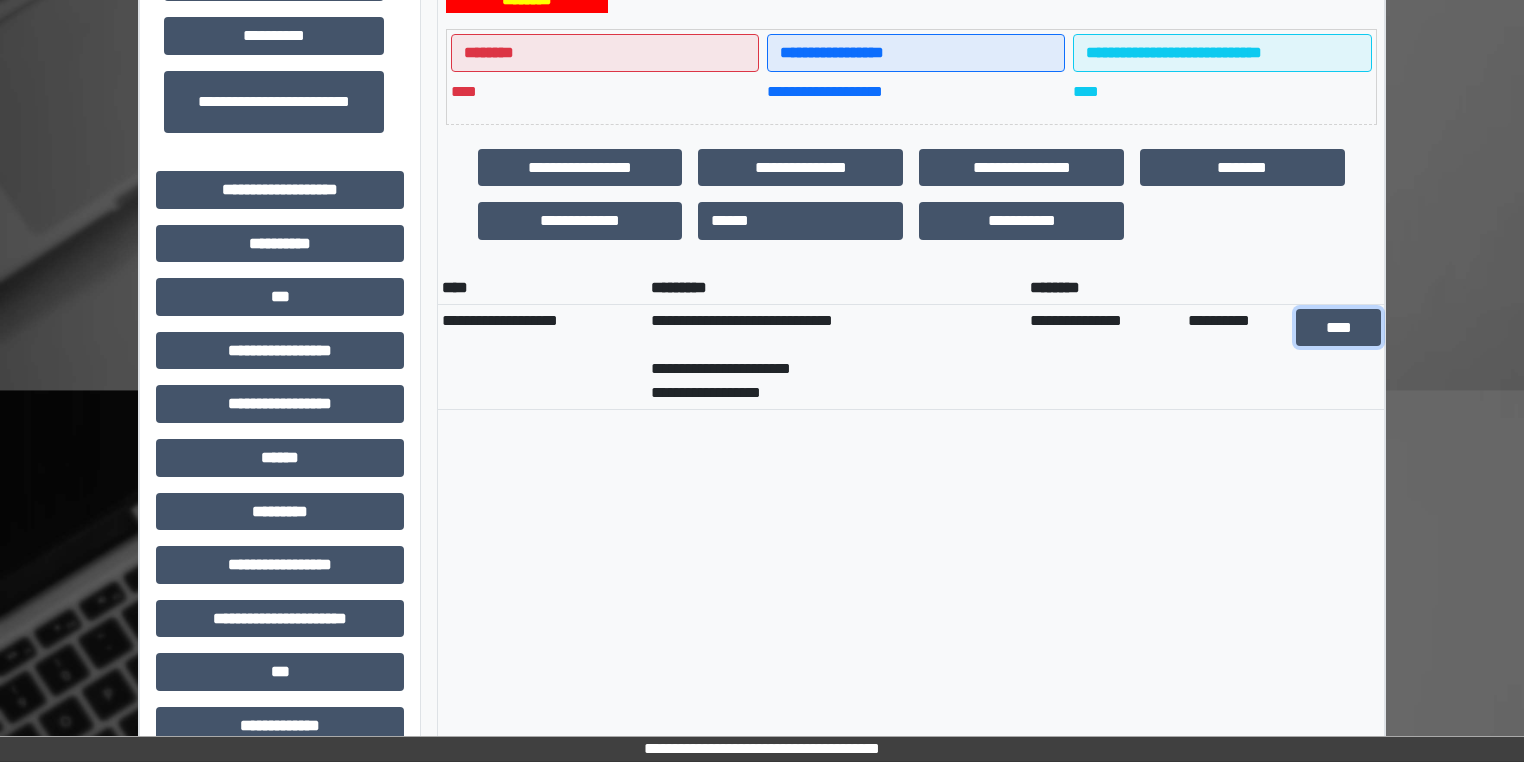 click on "****" at bounding box center (1338, 328) 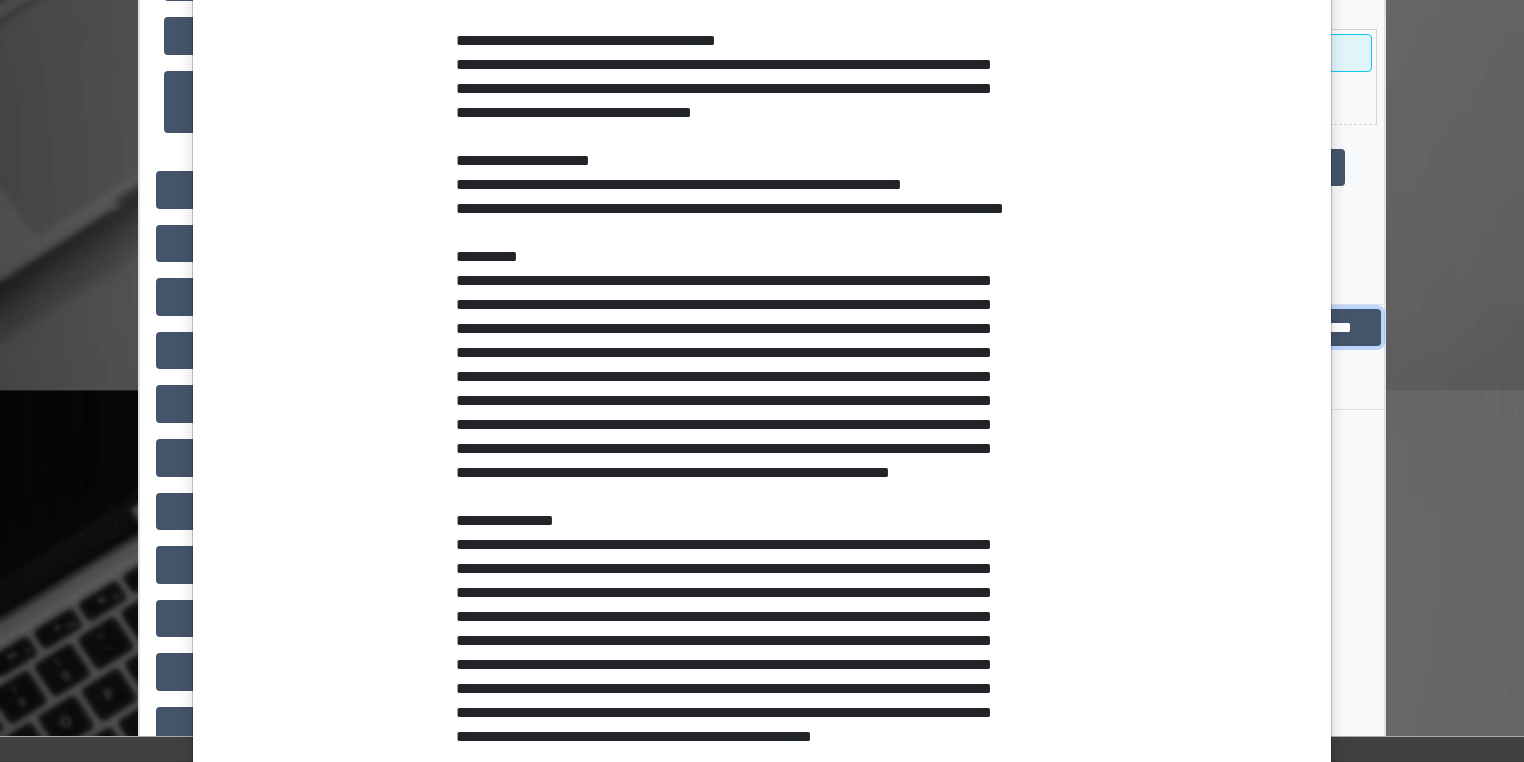 scroll, scrollTop: 0, scrollLeft: 0, axis: both 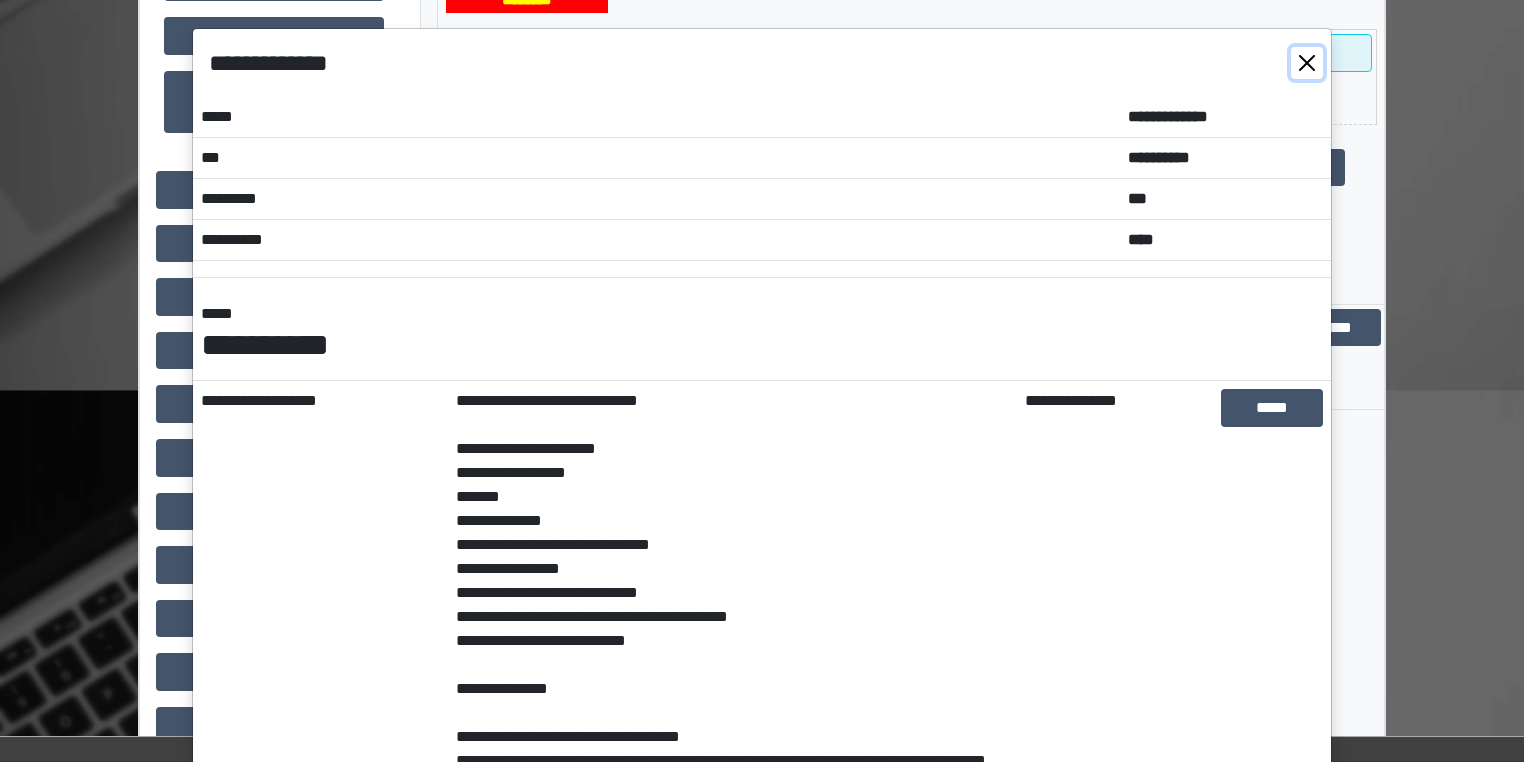 drag, startPoint x: 1305, startPoint y: 67, endPoint x: 1318, endPoint y: 65, distance: 13.152946 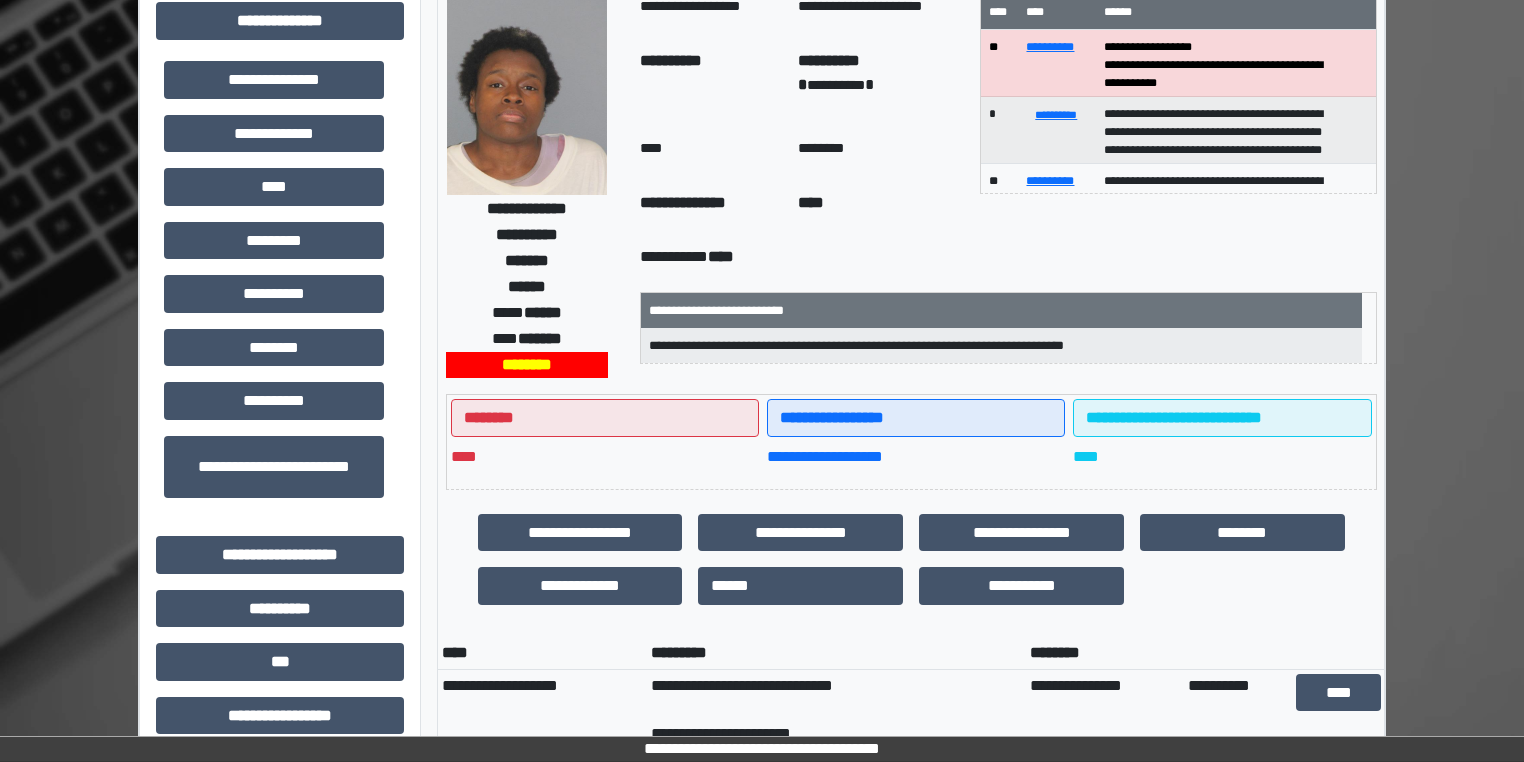 scroll, scrollTop: 111, scrollLeft: 0, axis: vertical 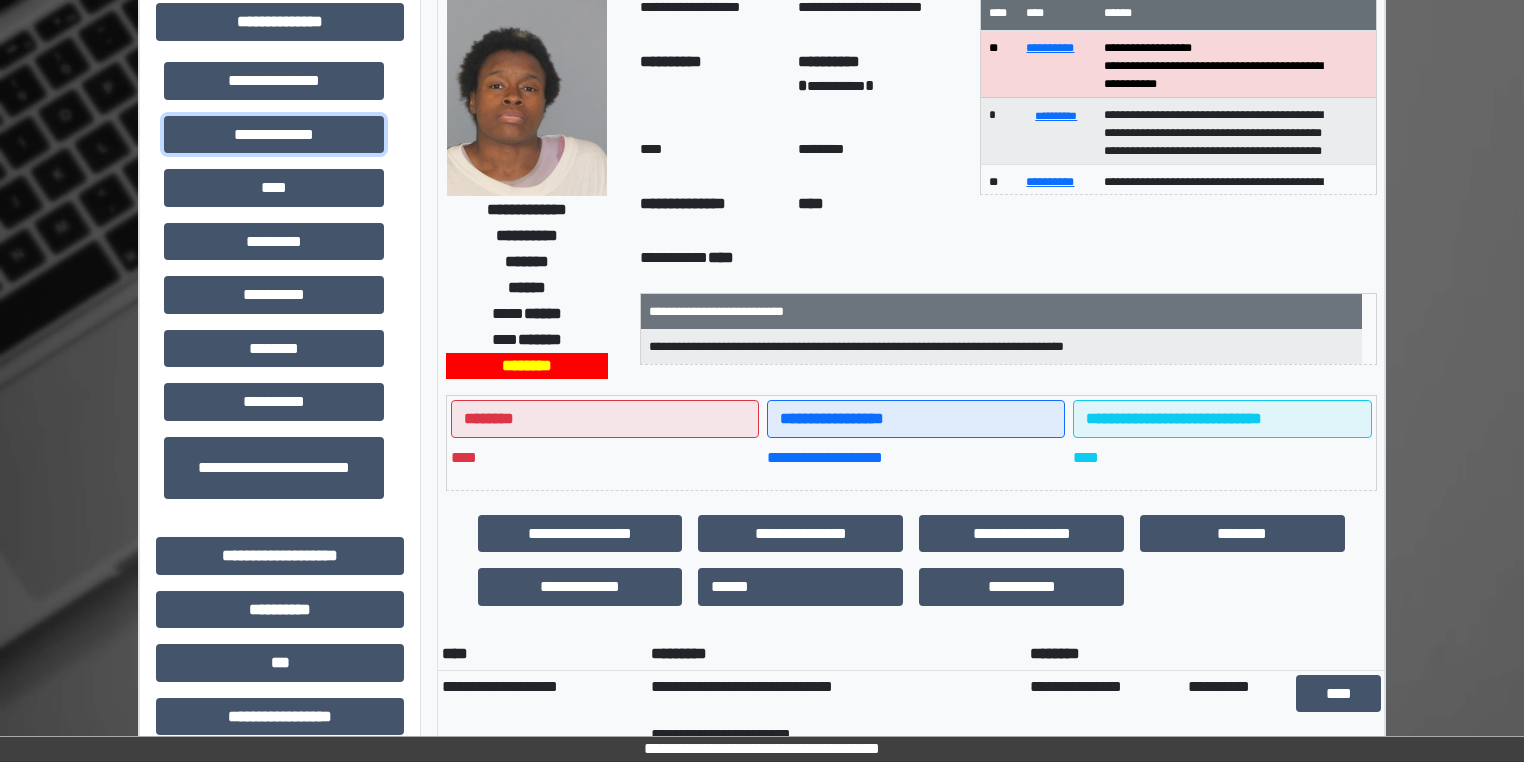 drag, startPoint x: 368, startPoint y: 124, endPoint x: 368, endPoint y: 109, distance: 15 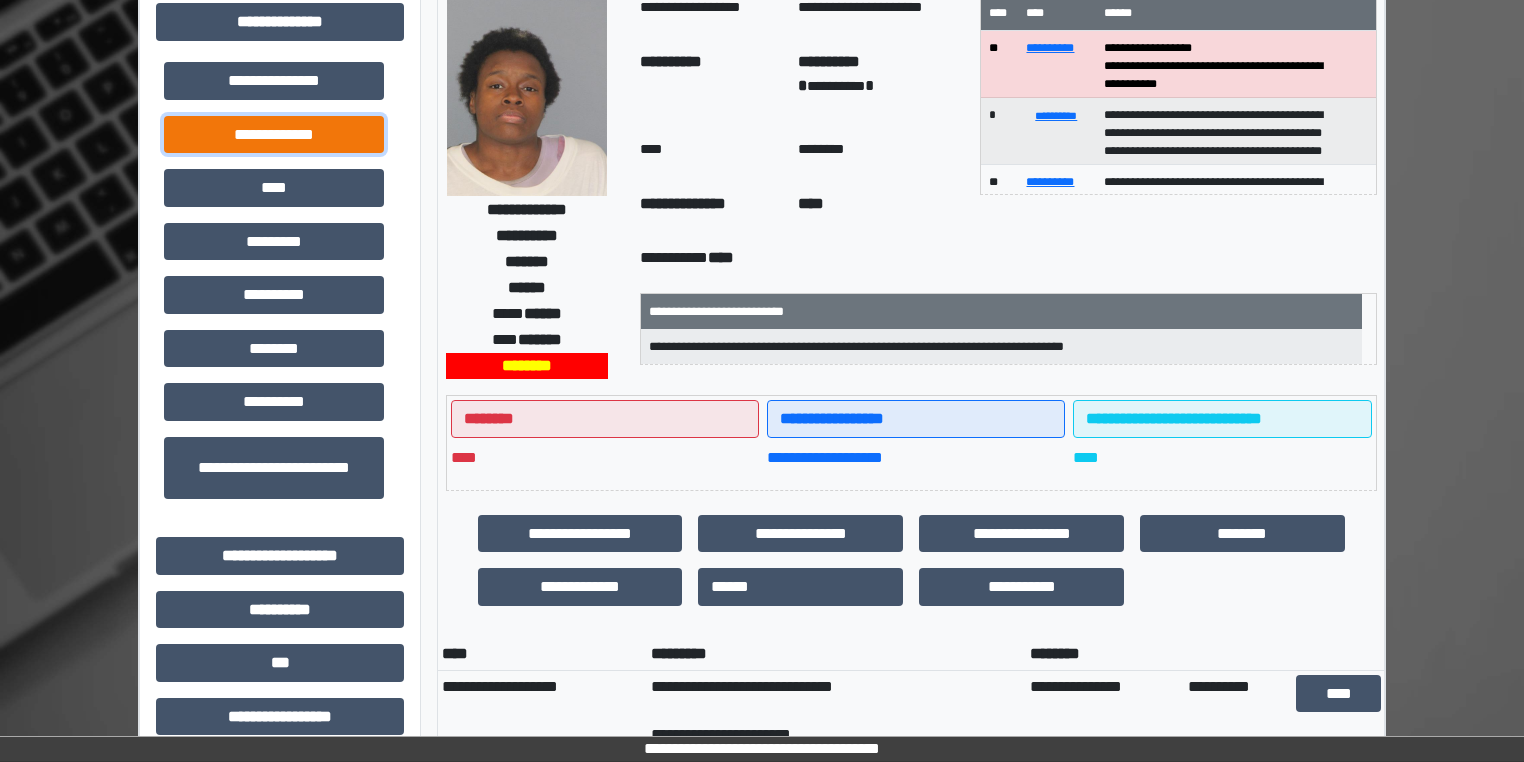 click on "**********" at bounding box center [274, 135] 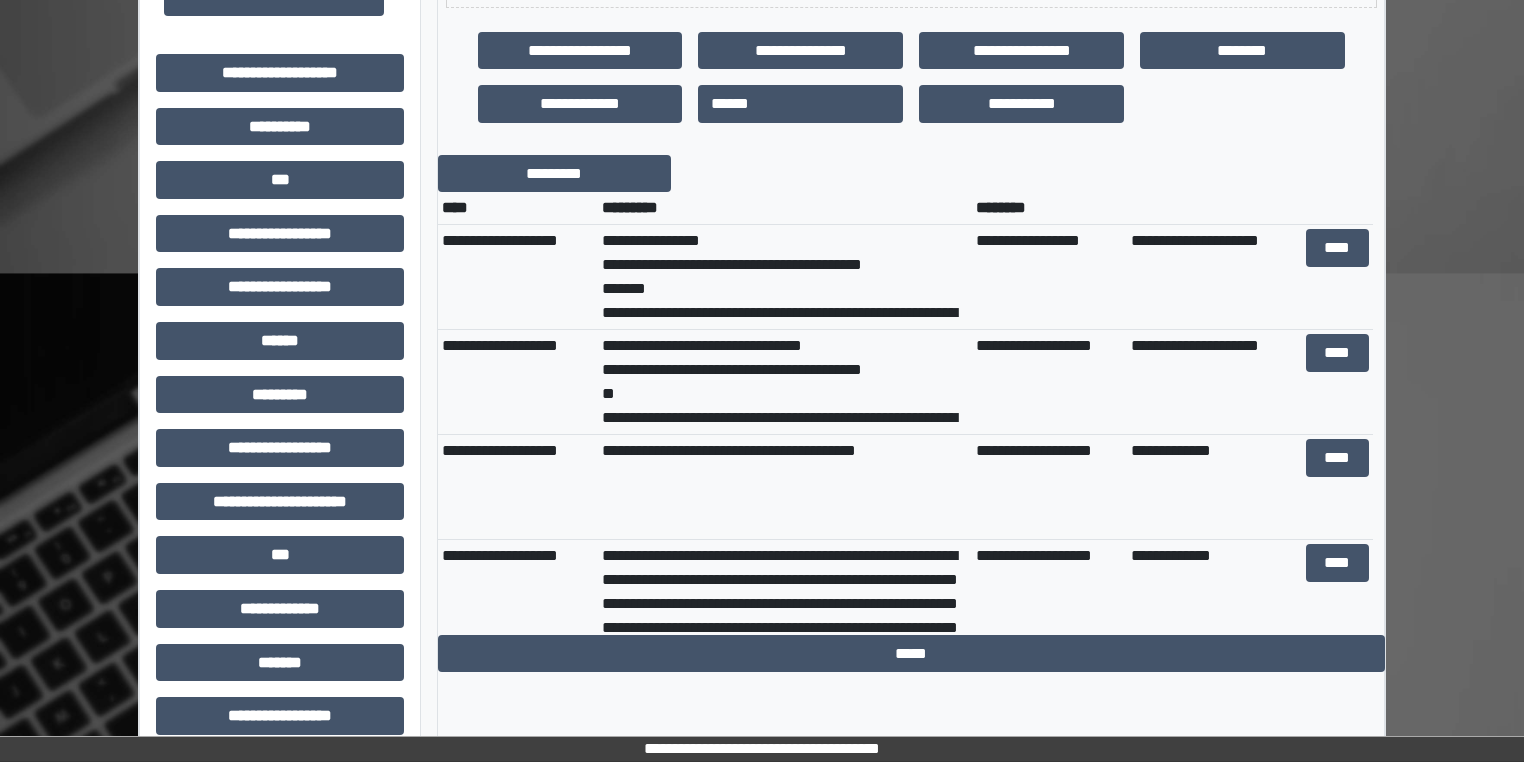scroll, scrollTop: 591, scrollLeft: 0, axis: vertical 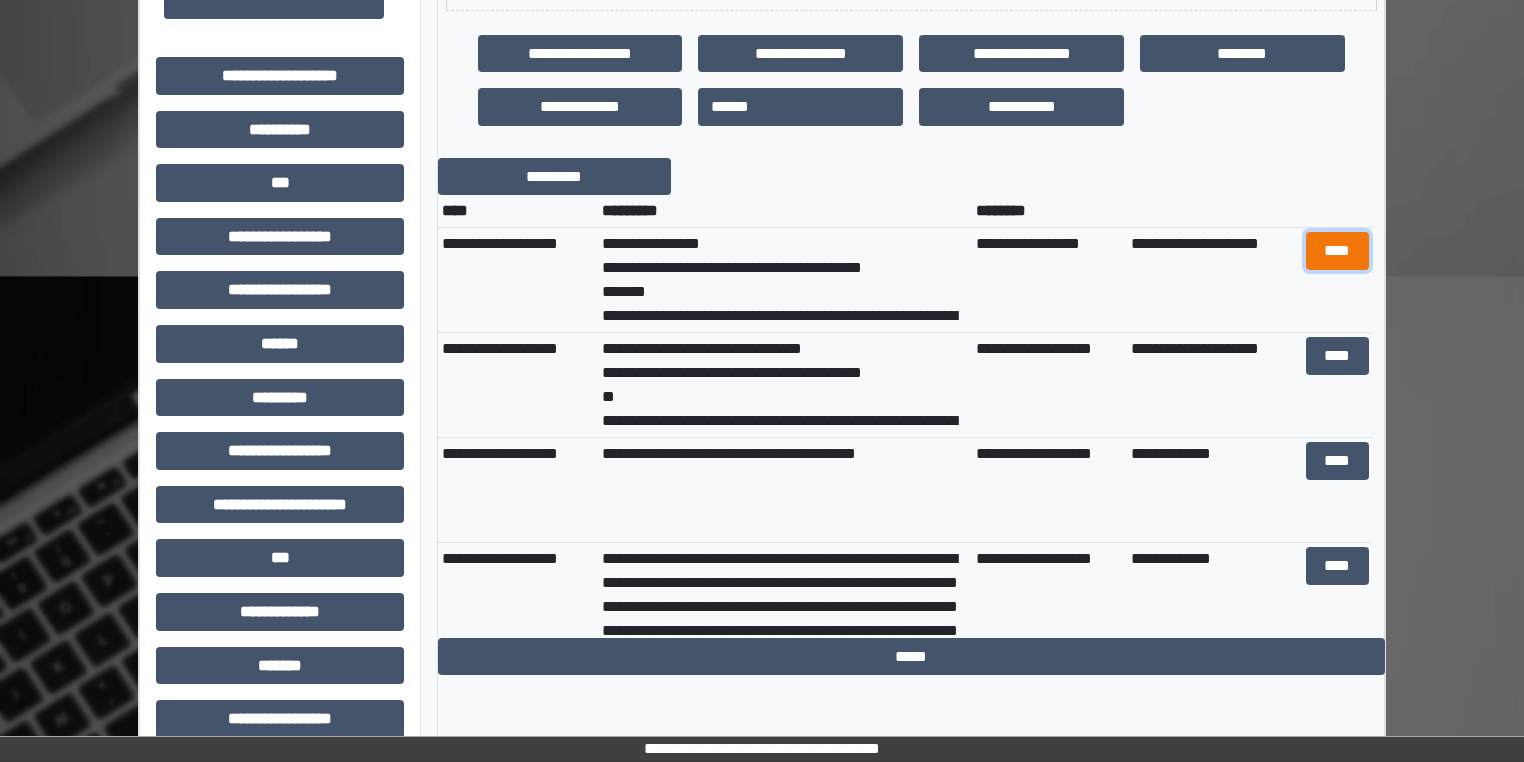 click on "****" at bounding box center [1337, 251] 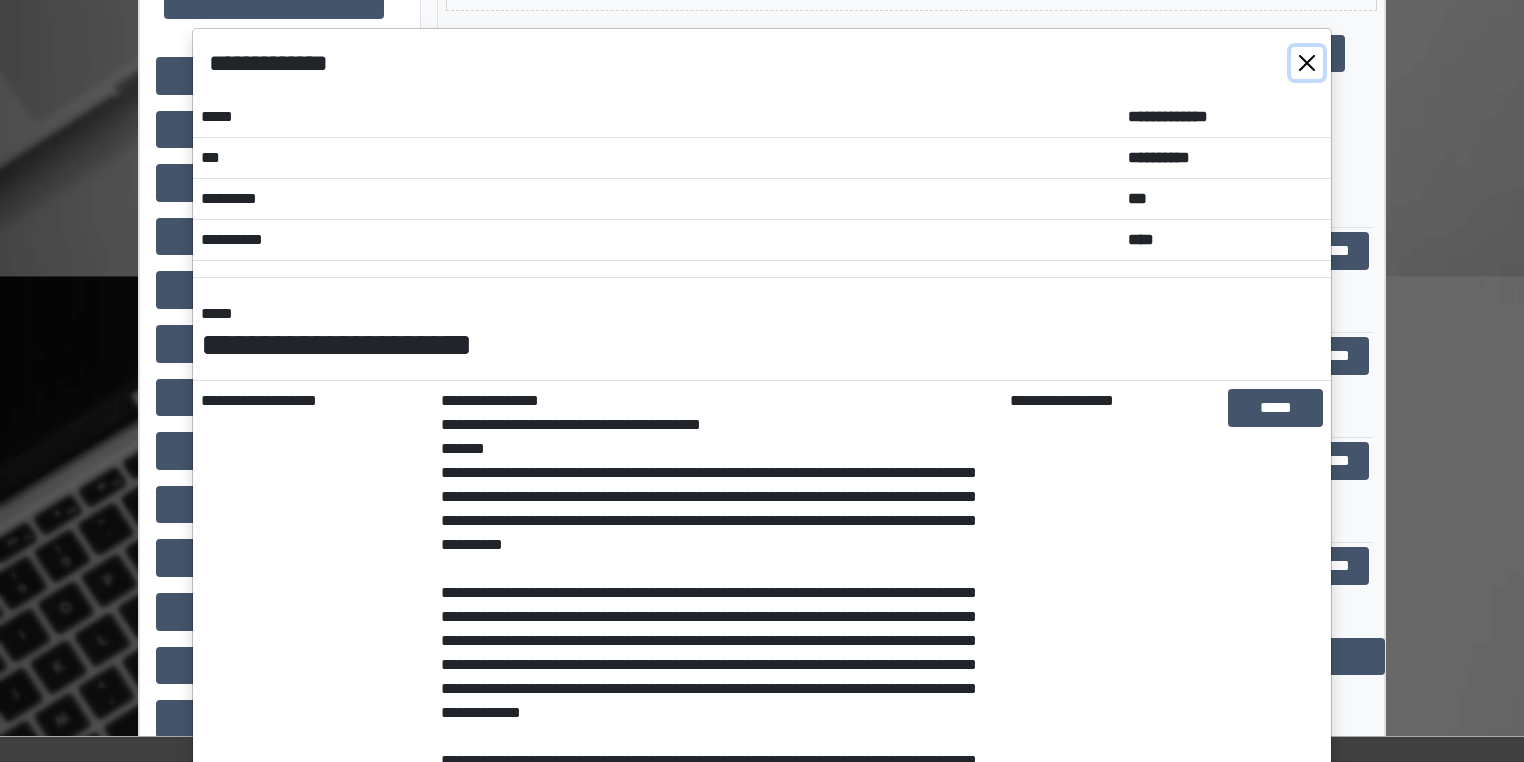 click at bounding box center [1307, 63] 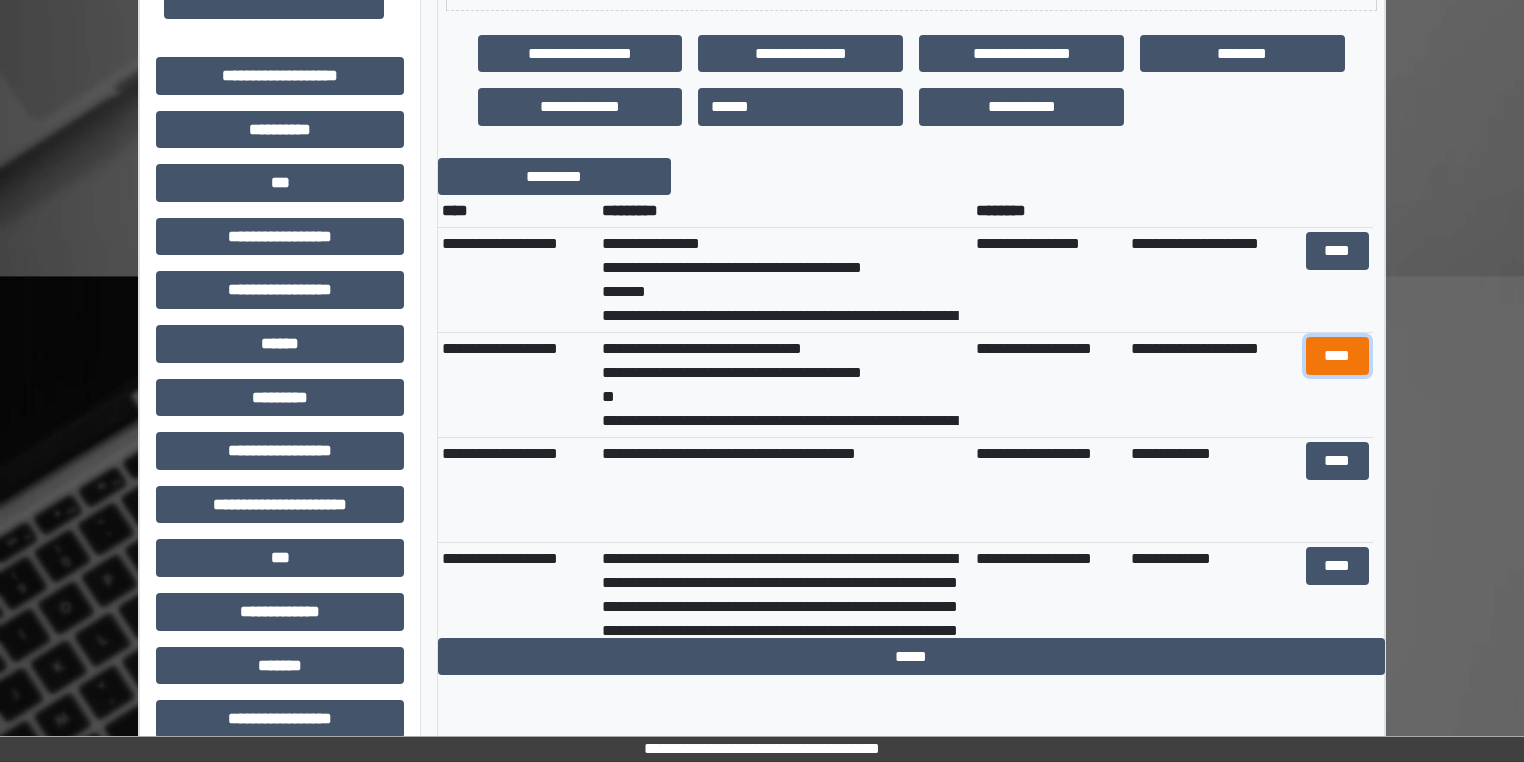 click on "****" at bounding box center (1337, 356) 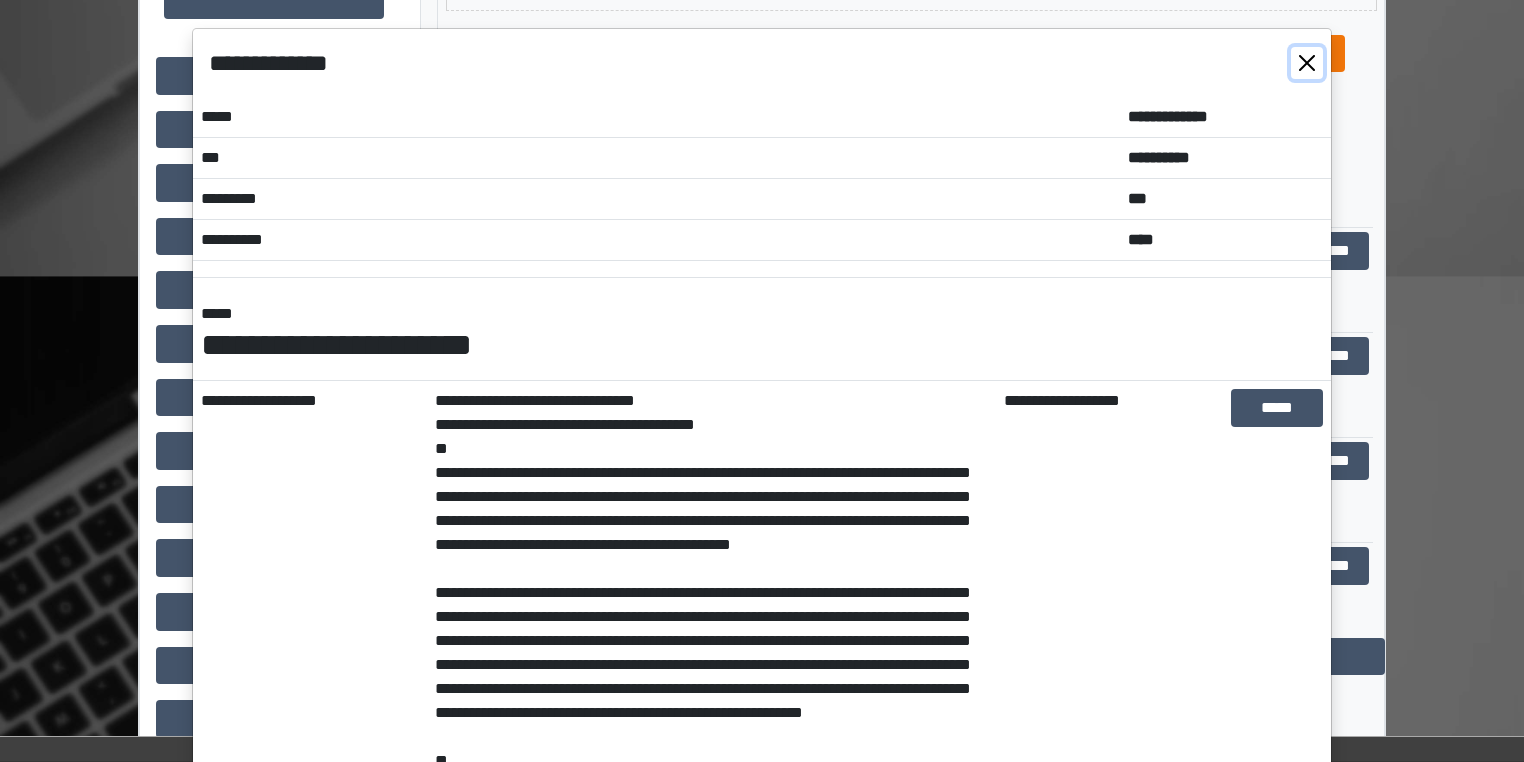 click at bounding box center [1307, 63] 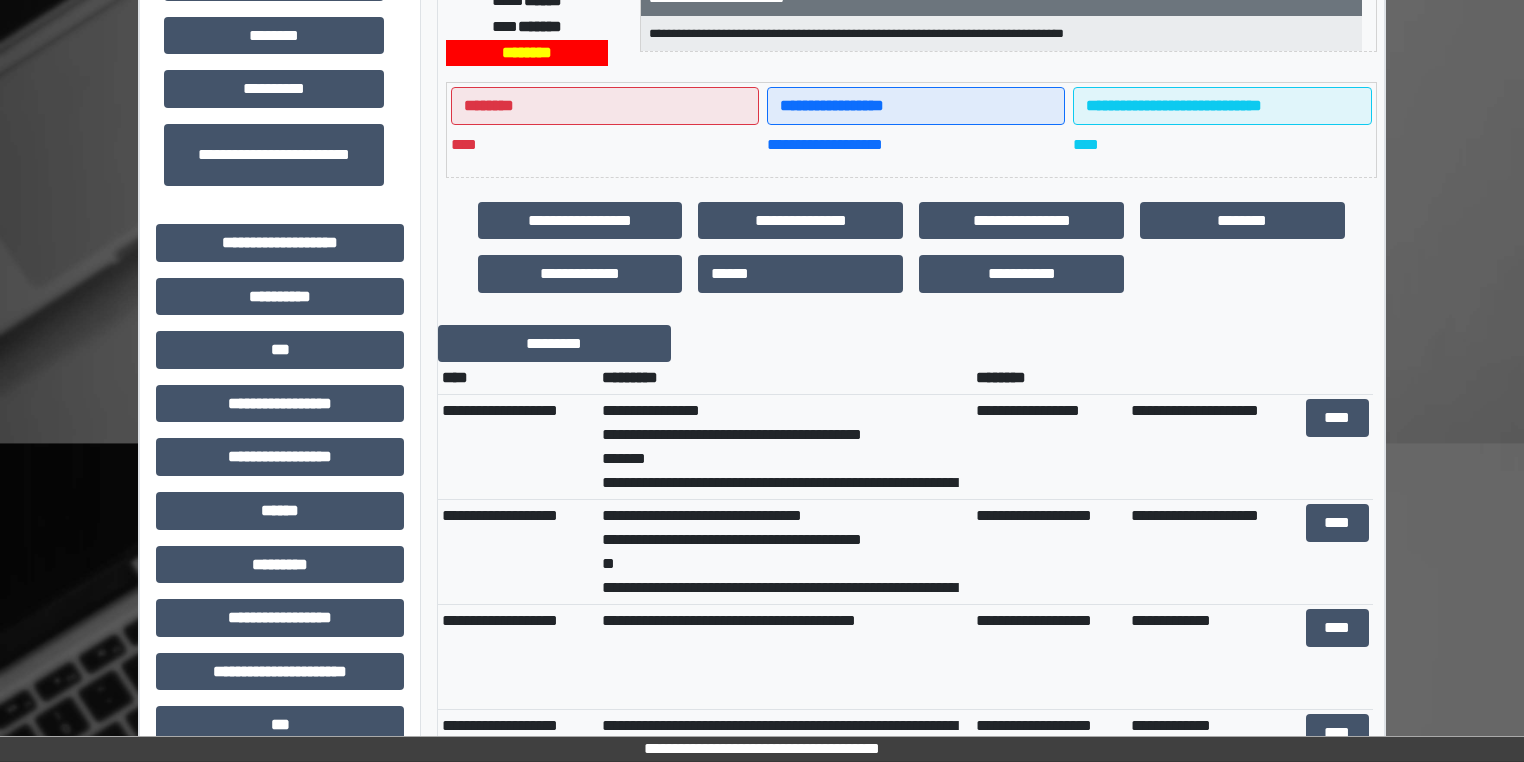 scroll, scrollTop: 0, scrollLeft: 0, axis: both 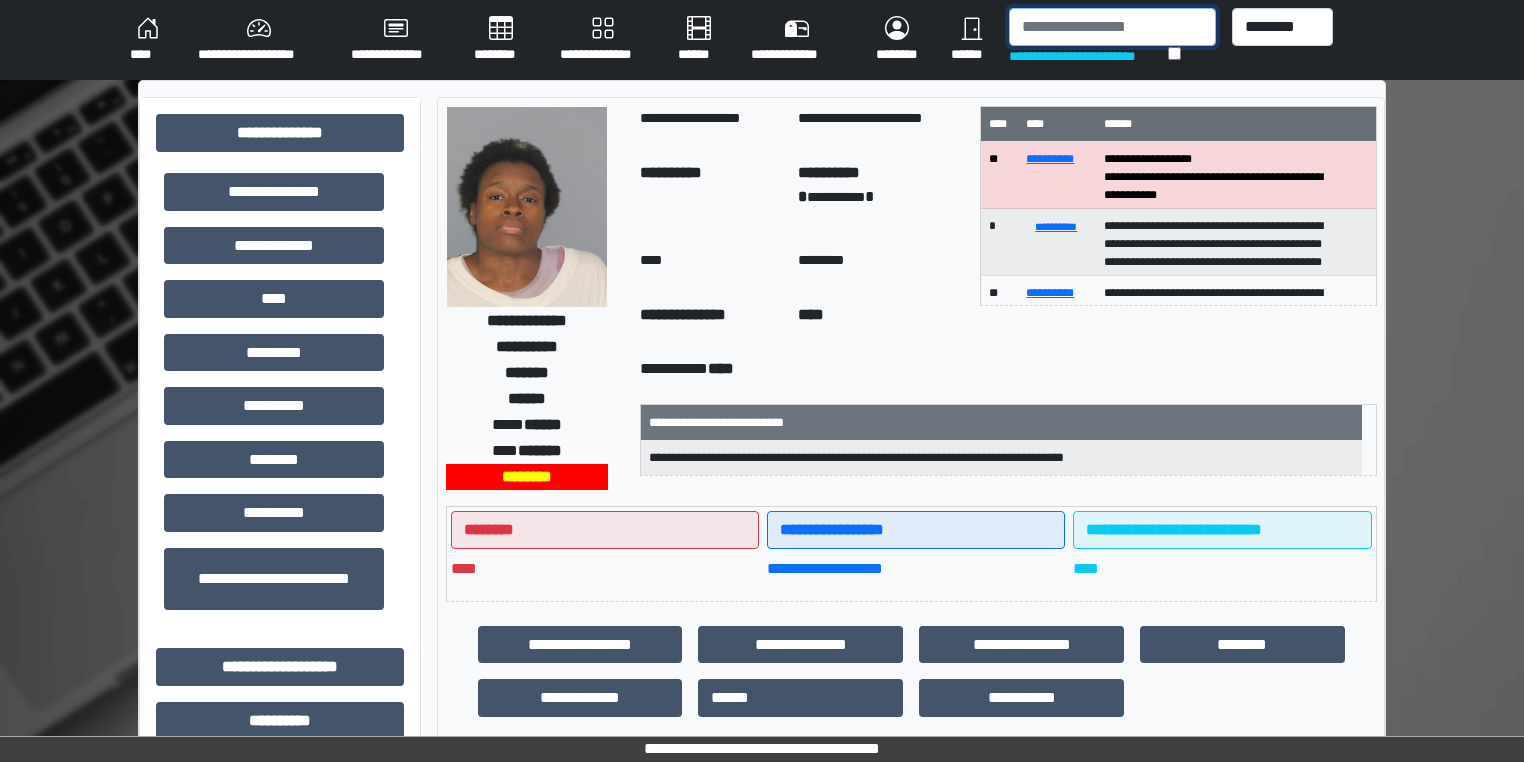 click at bounding box center (1112, 27) 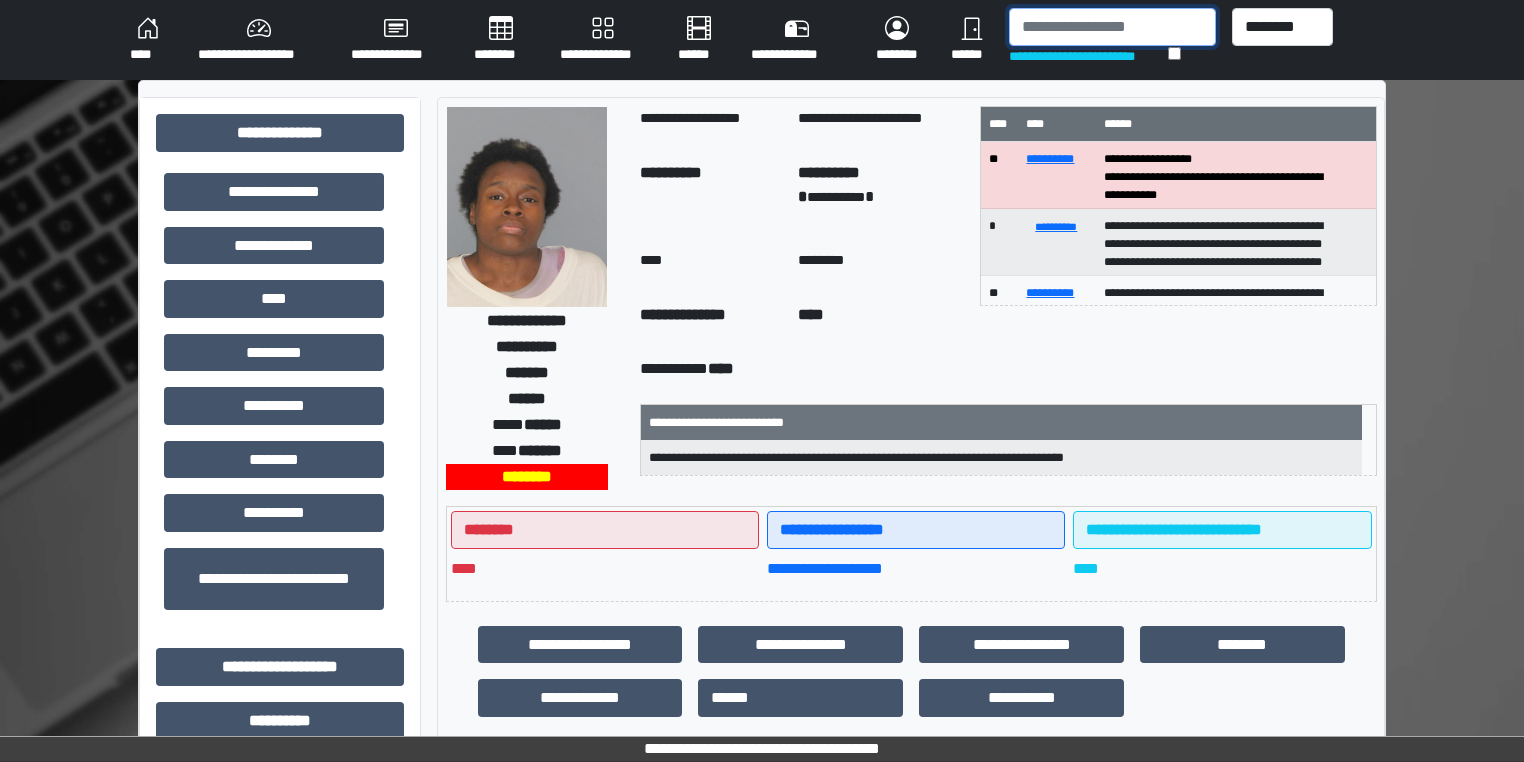 click at bounding box center [1112, 27] 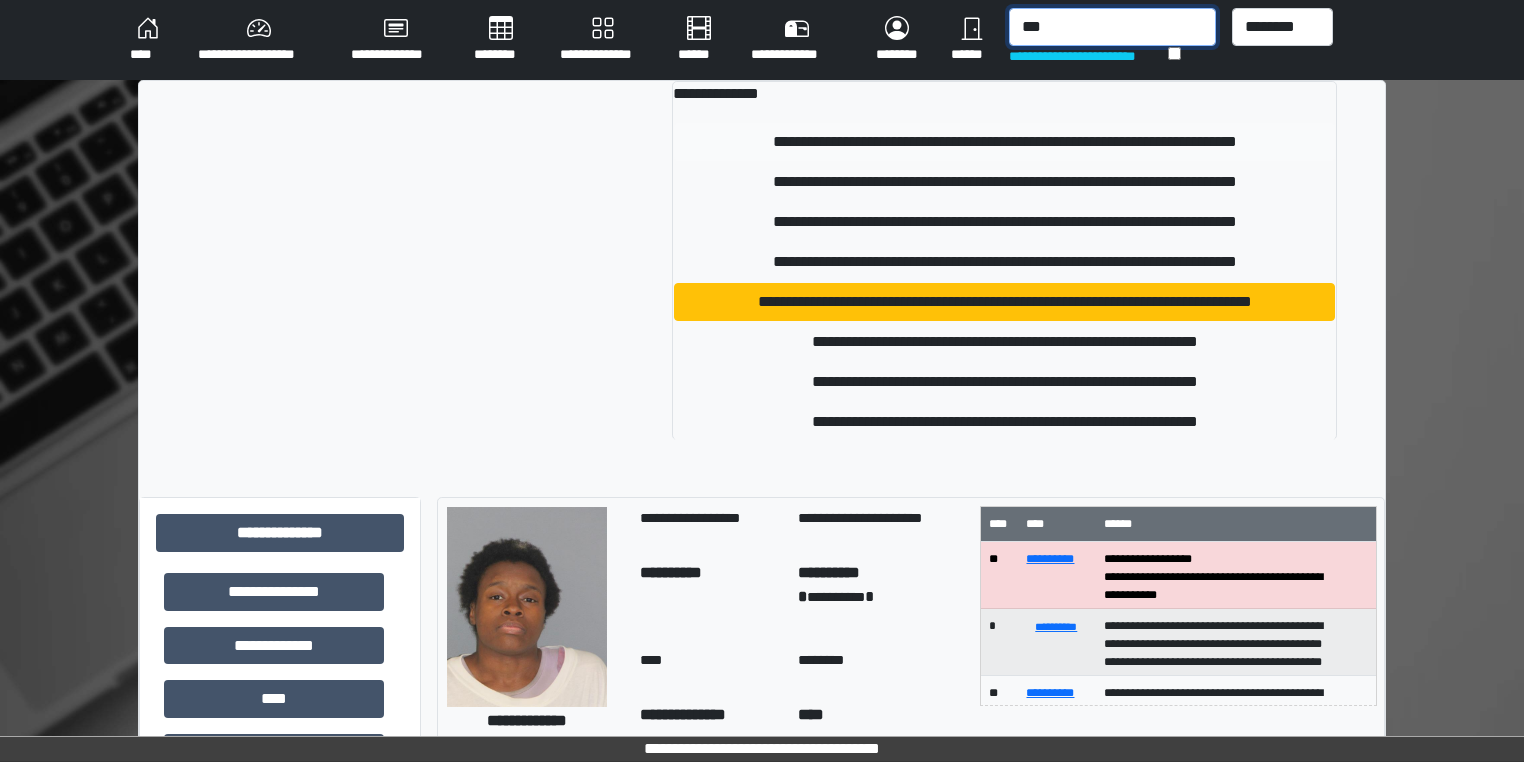 type on "***" 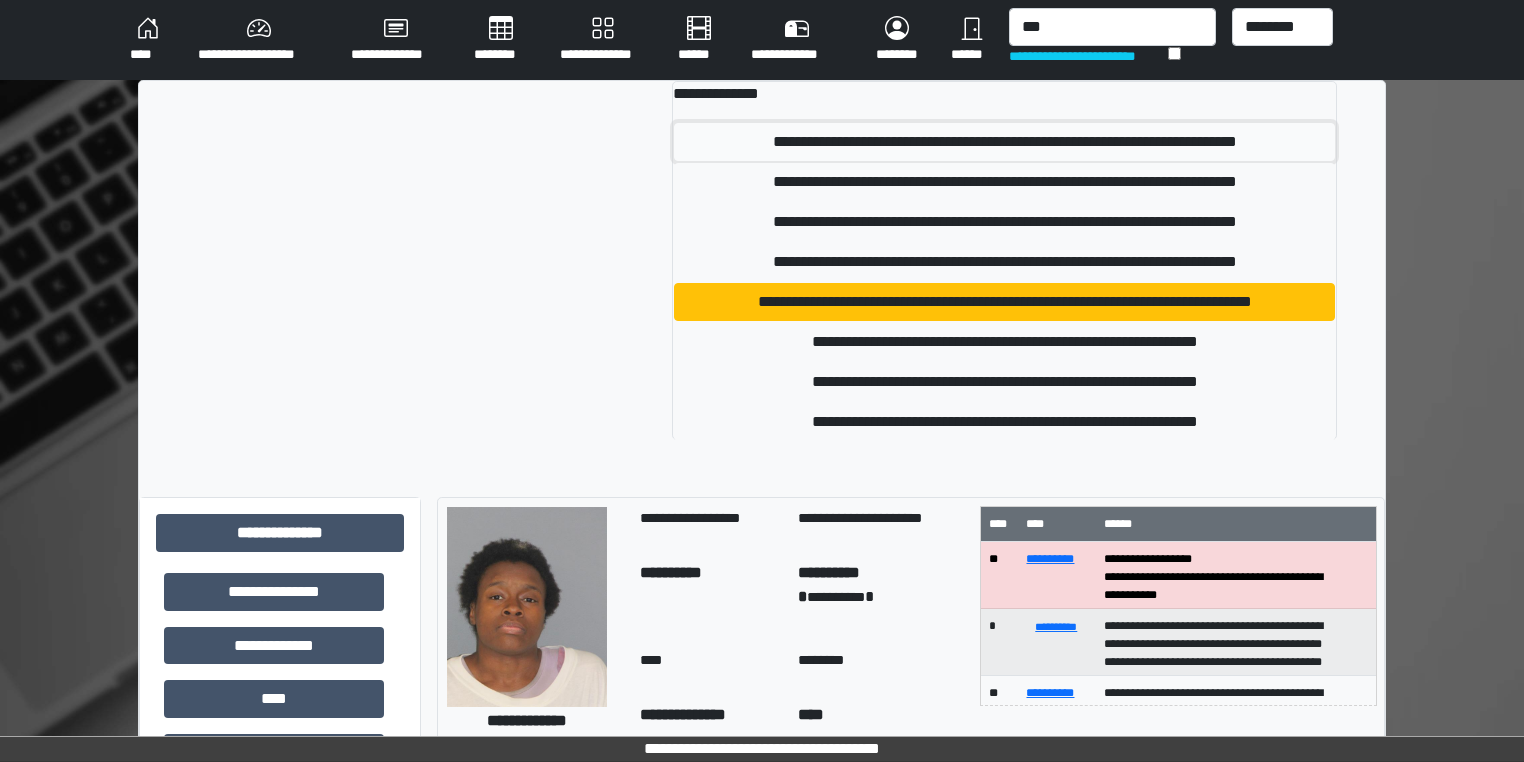 click on "**********" at bounding box center [1004, 142] 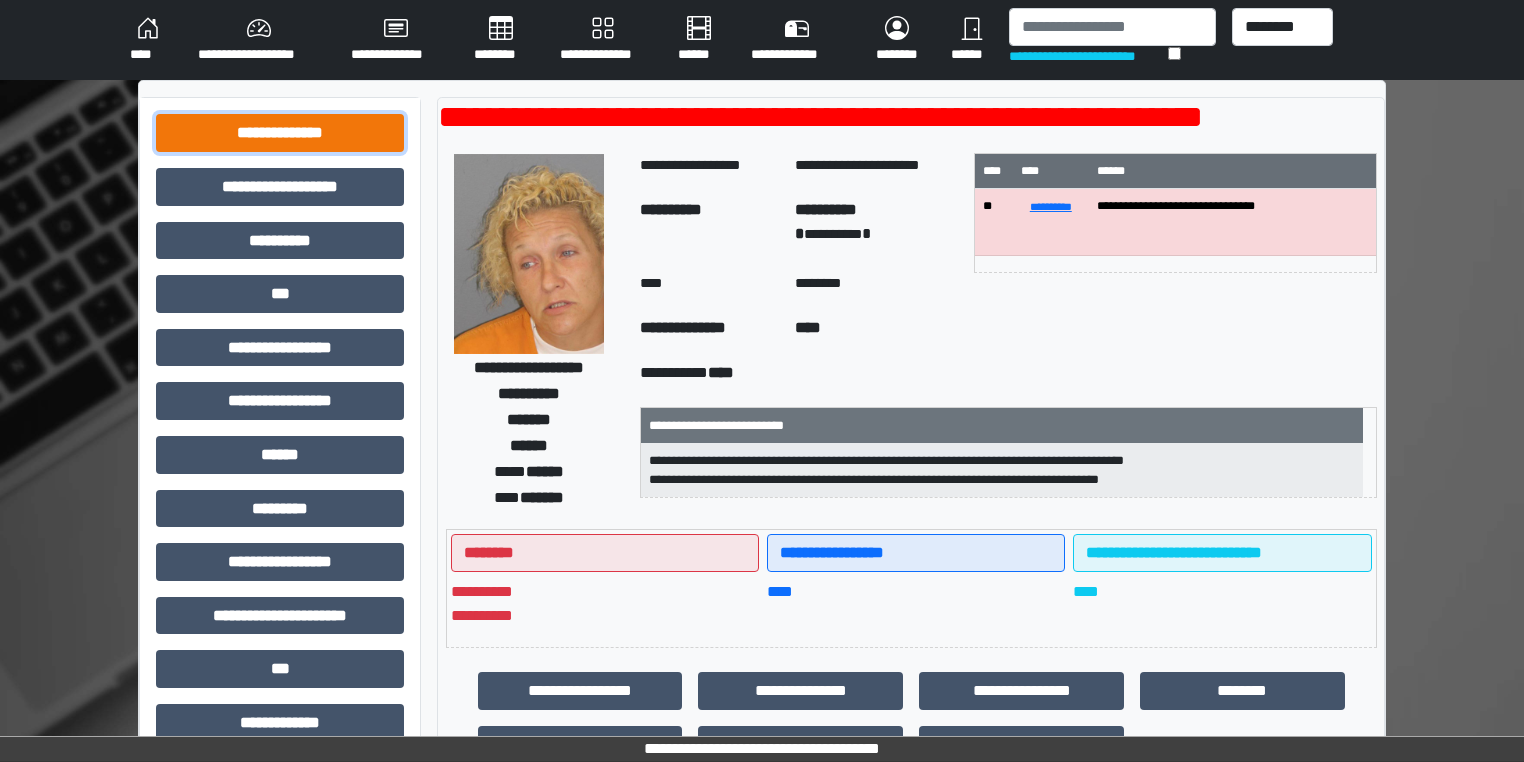 click on "**********" at bounding box center [280, 133] 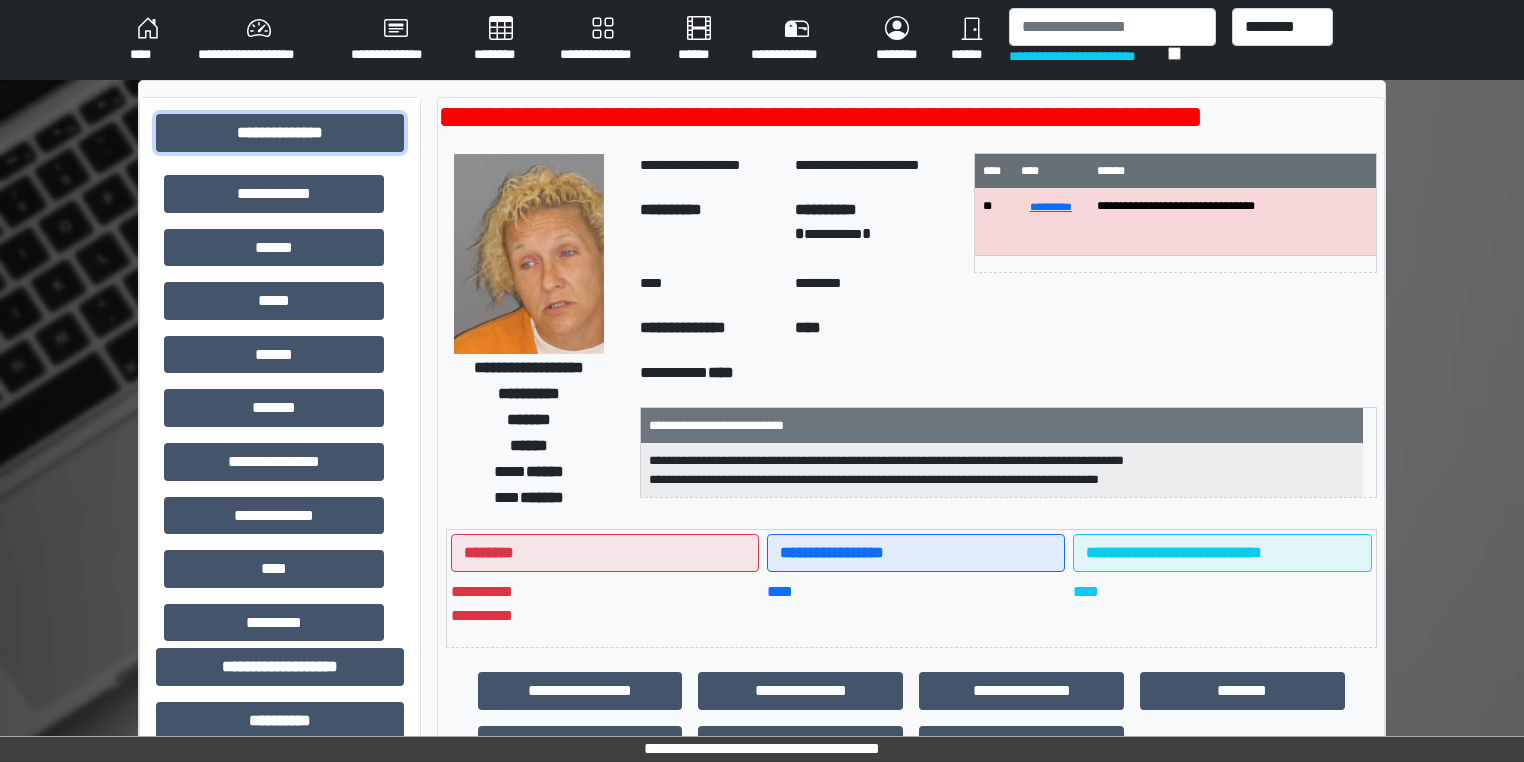 scroll, scrollTop: 300, scrollLeft: 0, axis: vertical 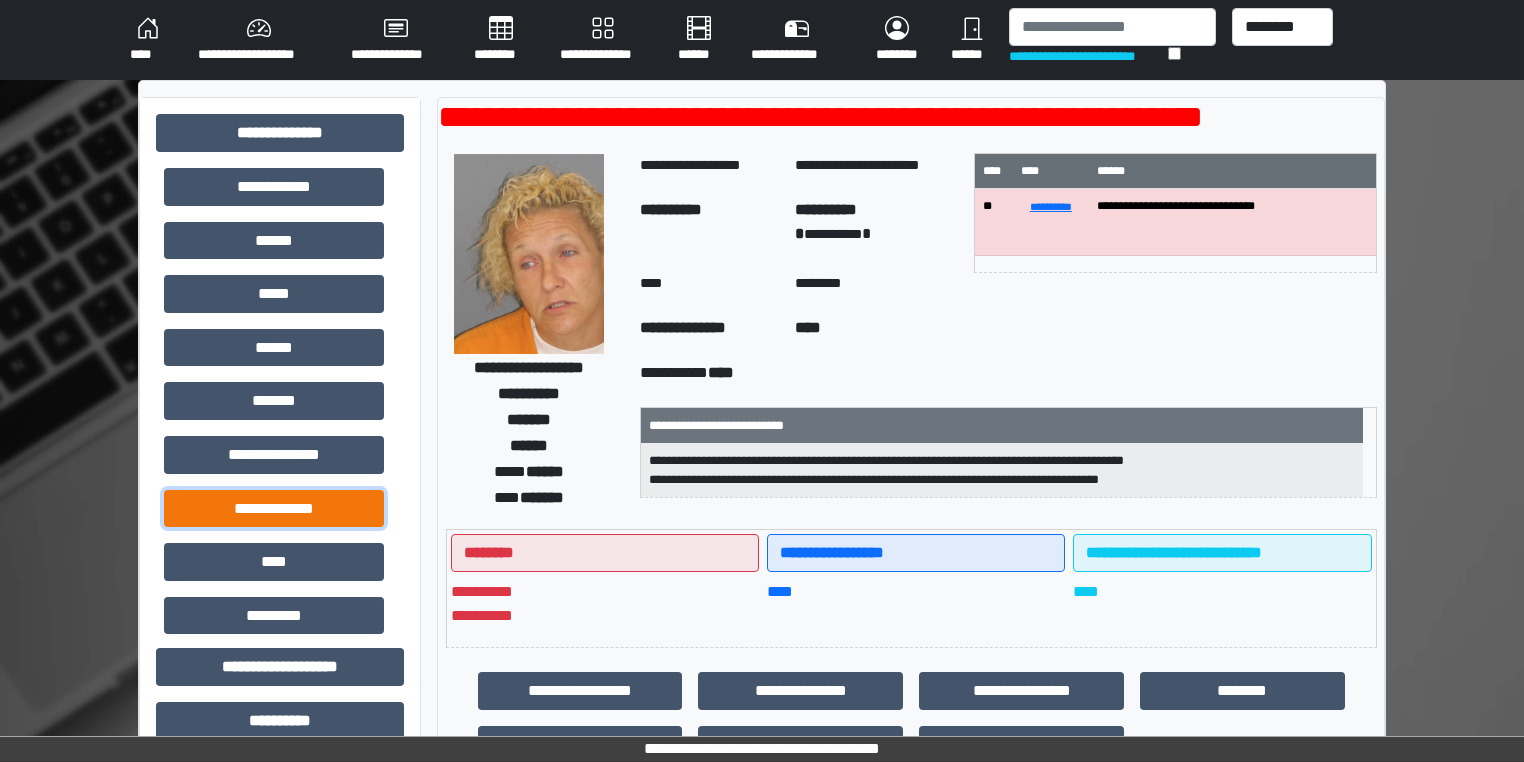 click on "**********" at bounding box center (274, 509) 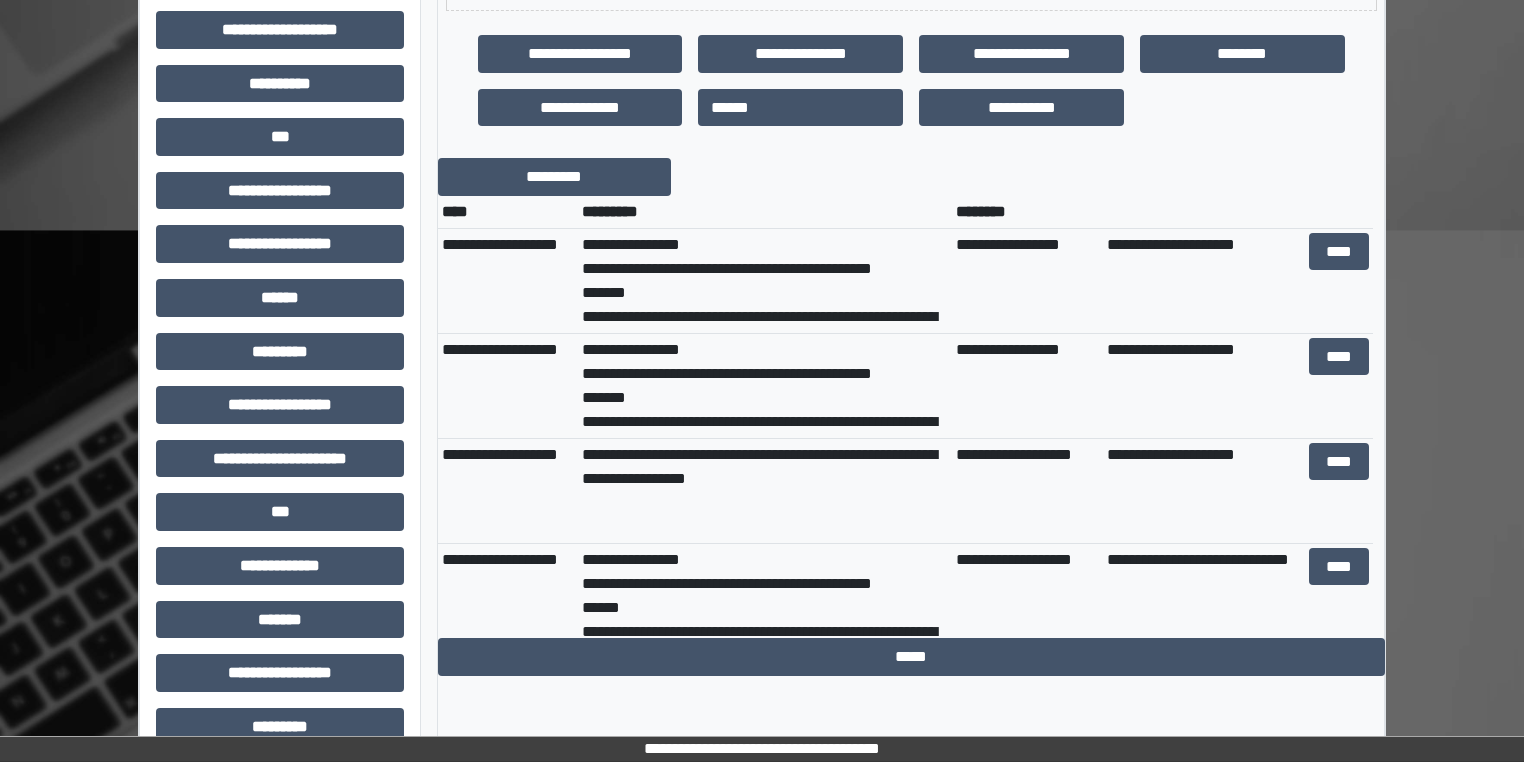 scroll, scrollTop: 636, scrollLeft: 0, axis: vertical 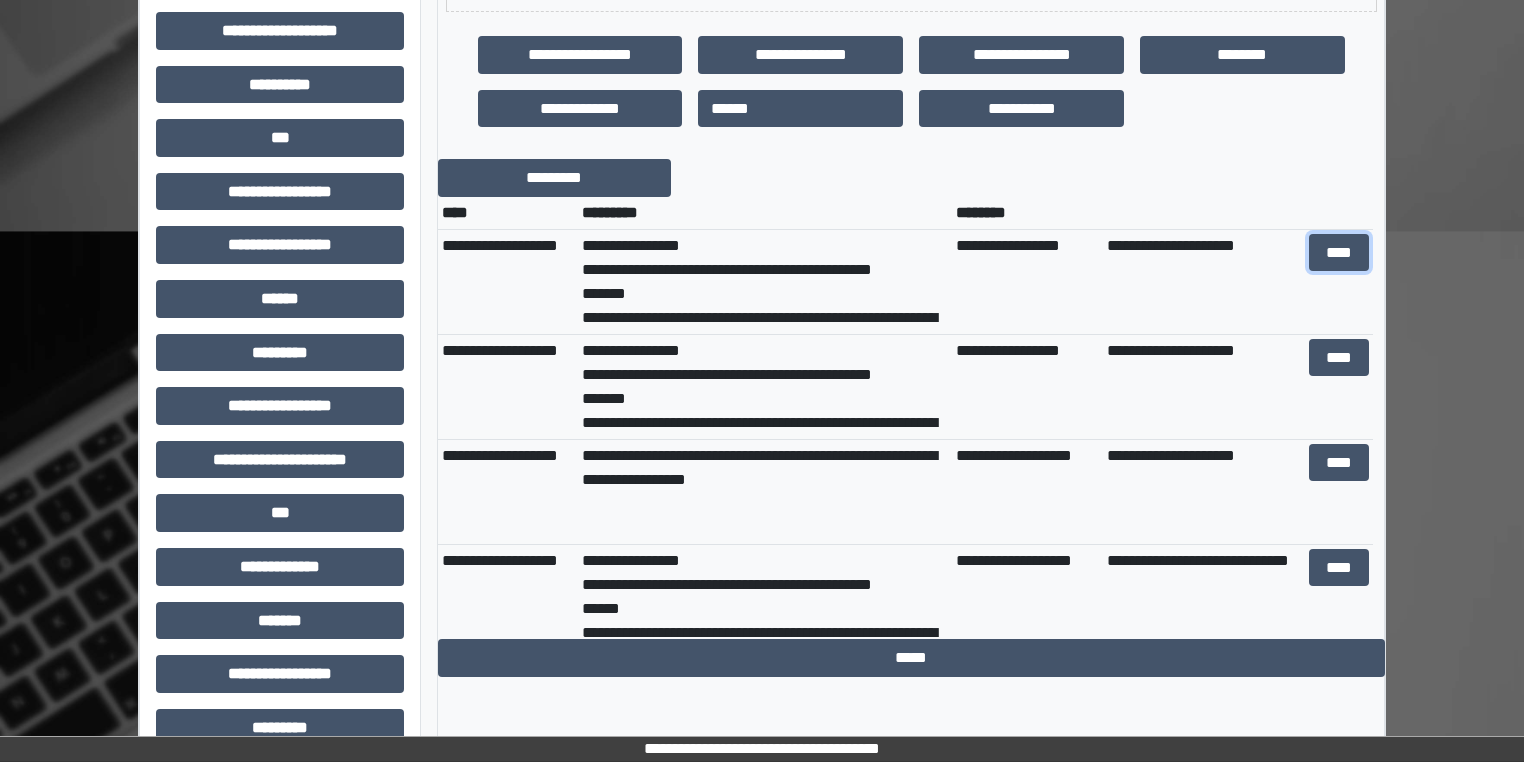 click on "****" at bounding box center [1338, 253] 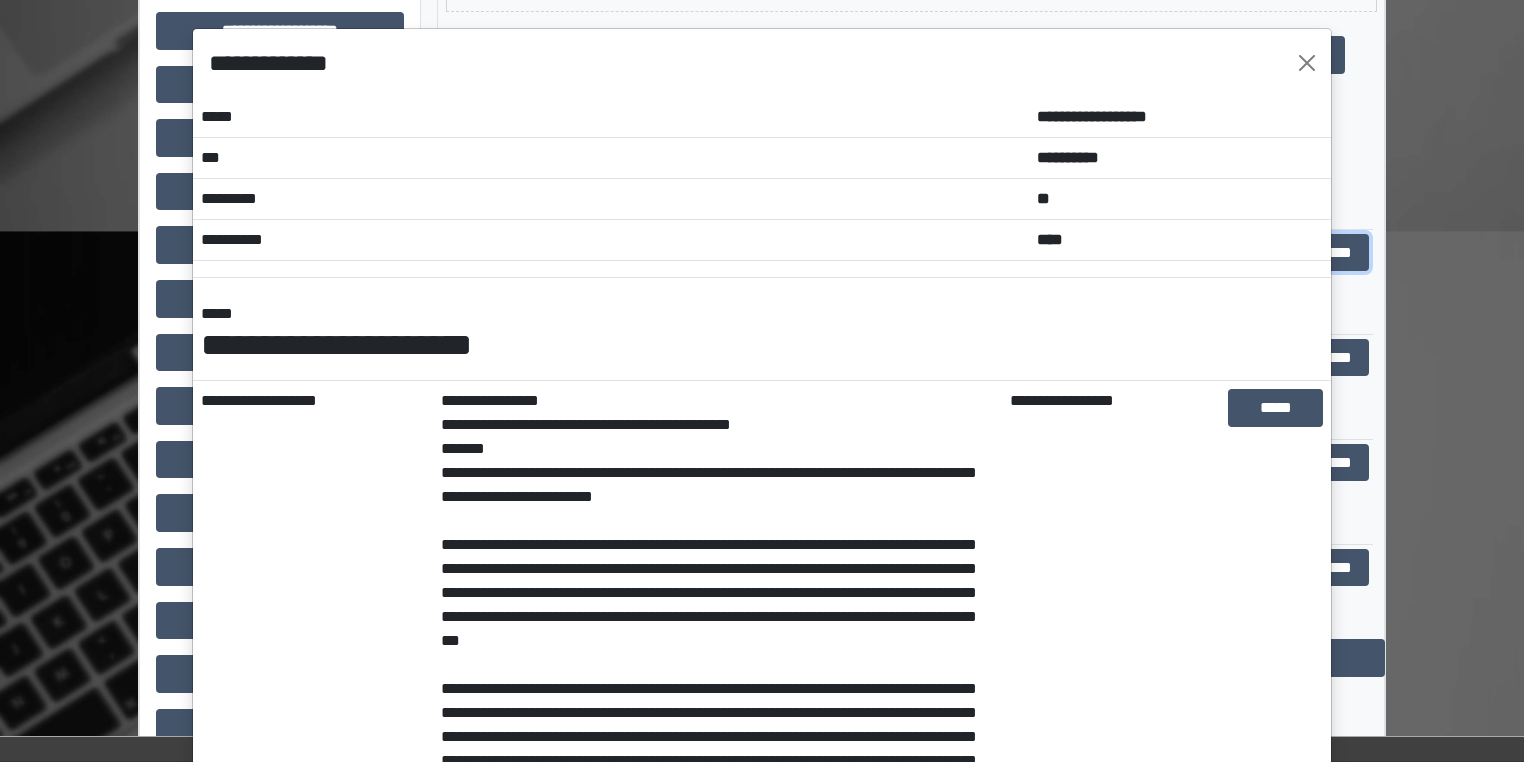 scroll, scrollTop: 617, scrollLeft: 0, axis: vertical 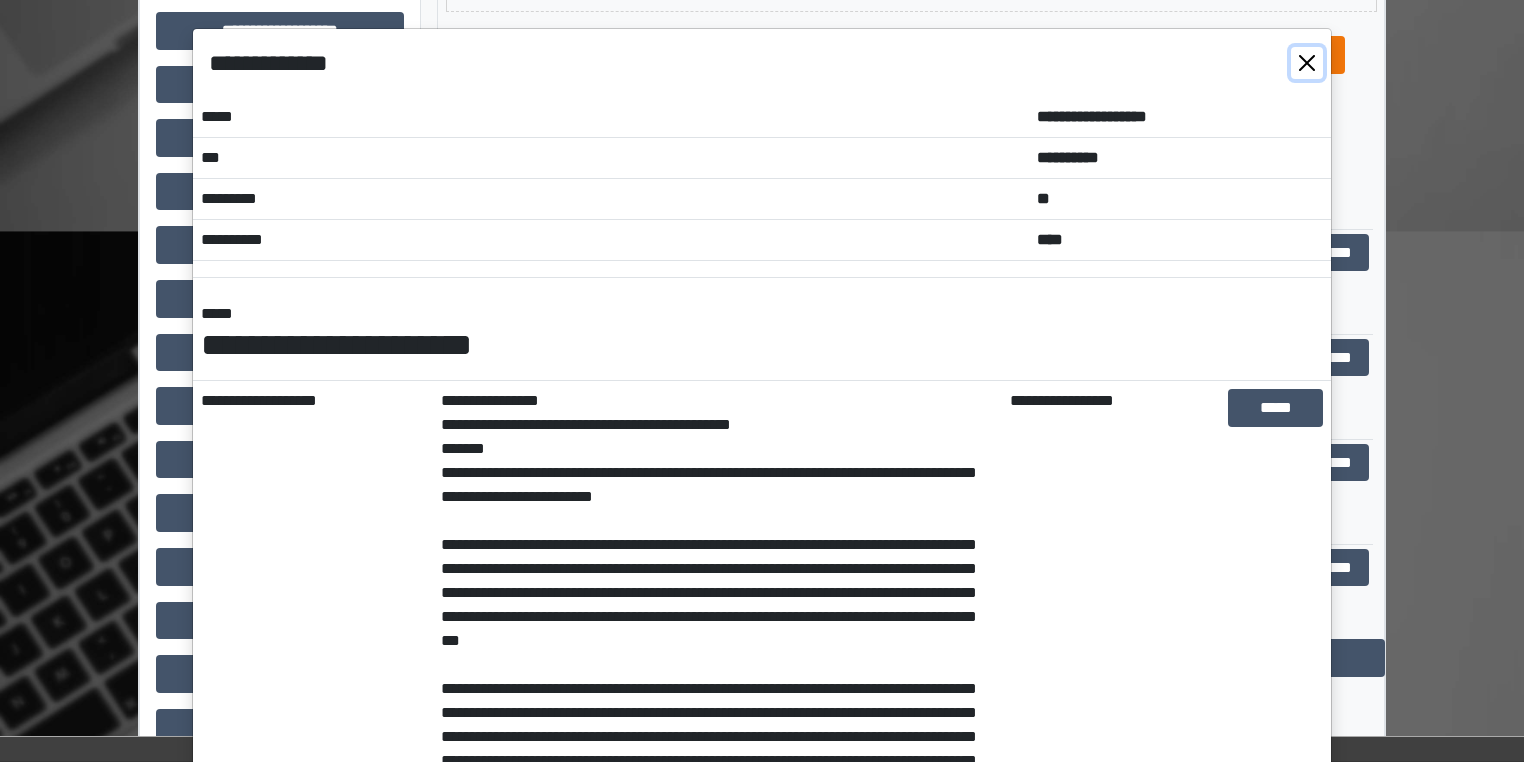 click at bounding box center (1307, 63) 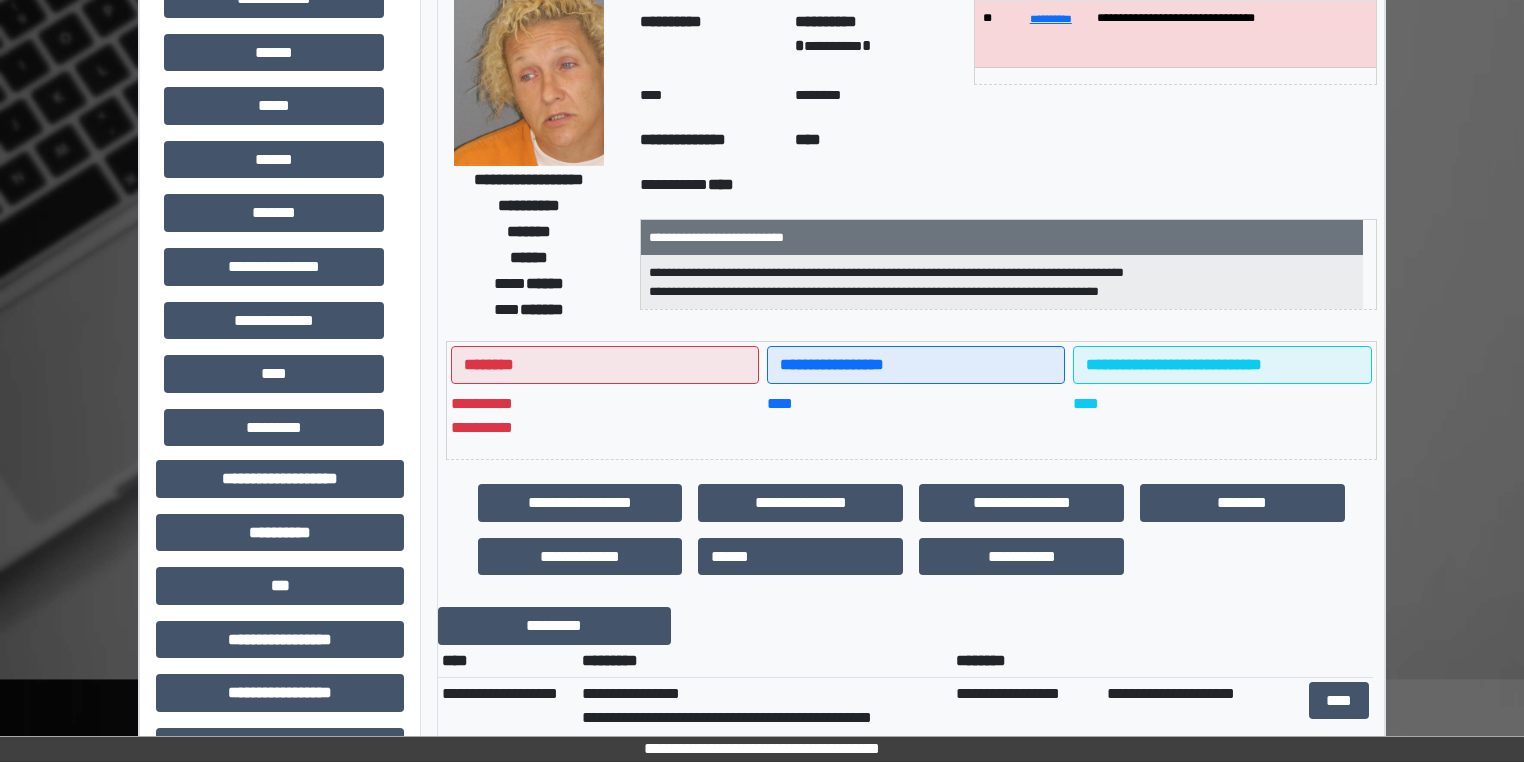 scroll, scrollTop: 184, scrollLeft: 0, axis: vertical 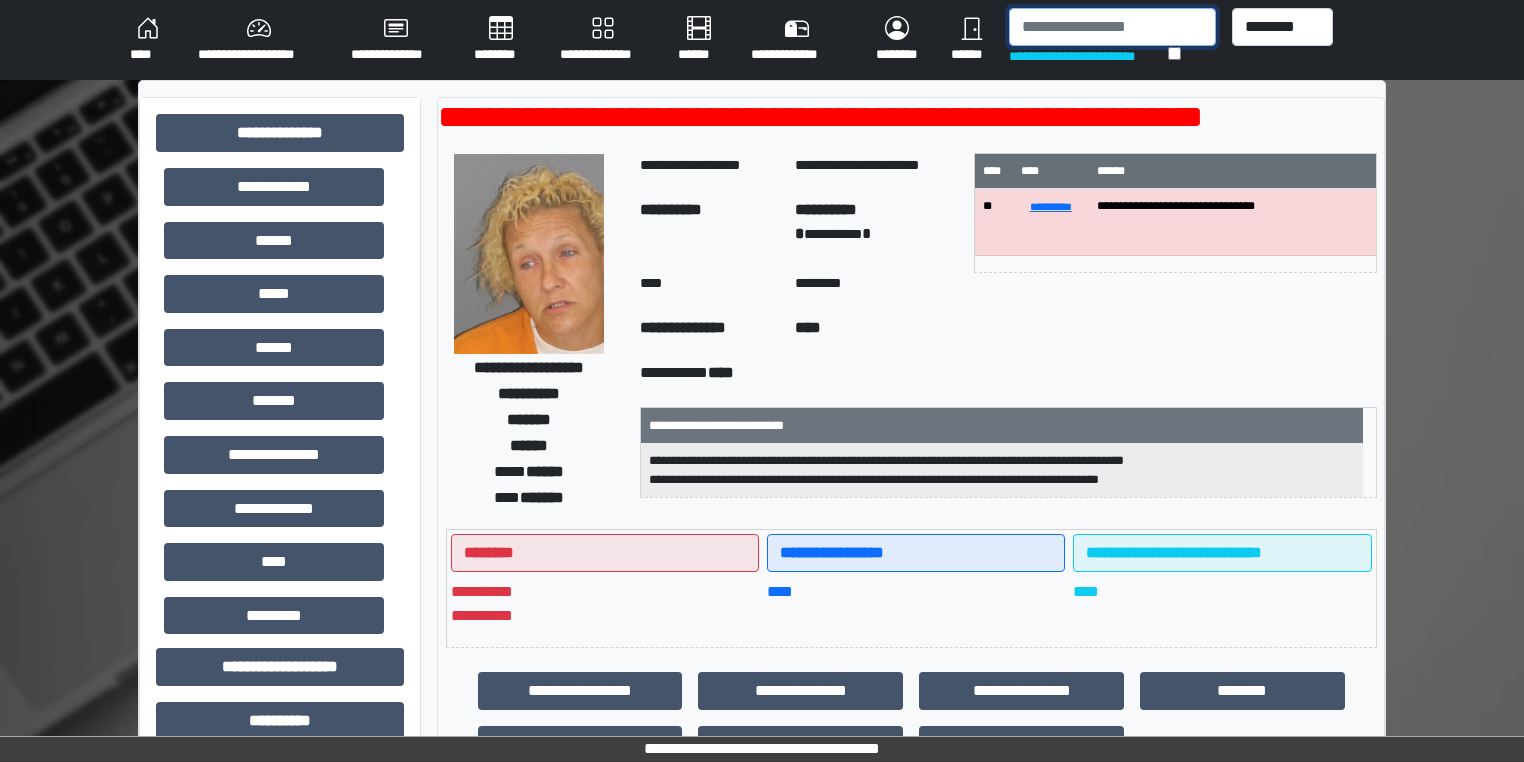 click at bounding box center (1112, 27) 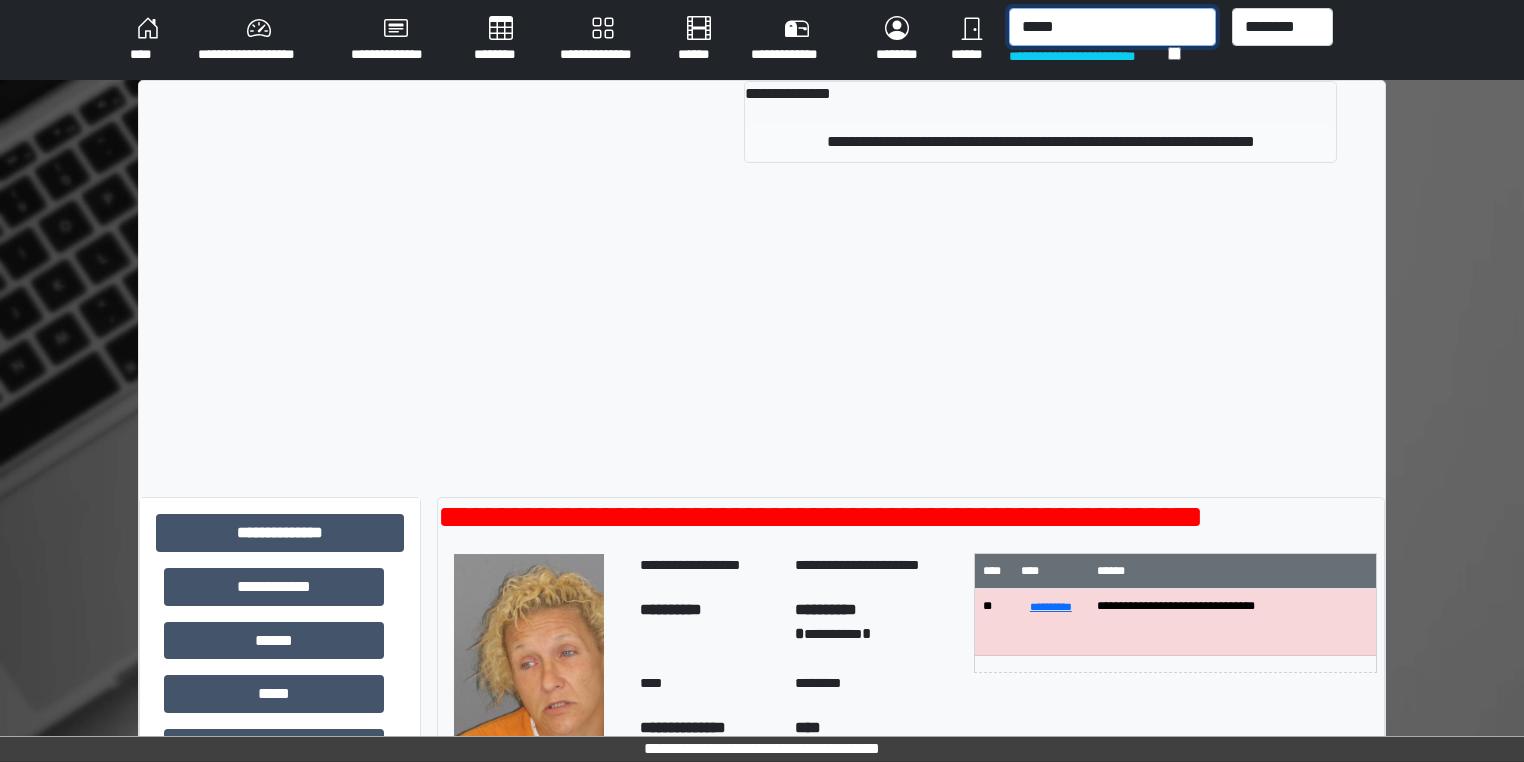 type on "*****" 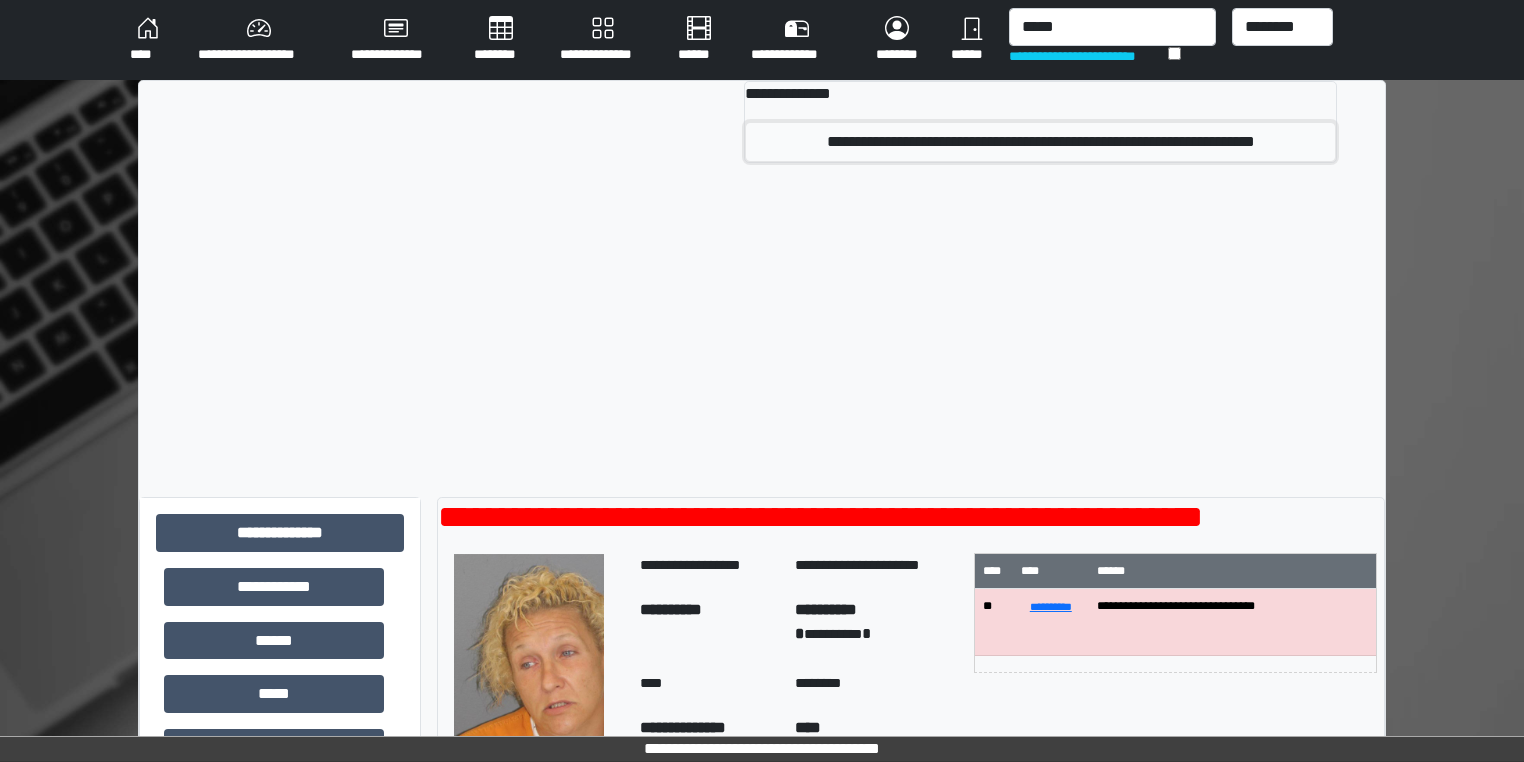 click on "**********" at bounding box center [1041, 142] 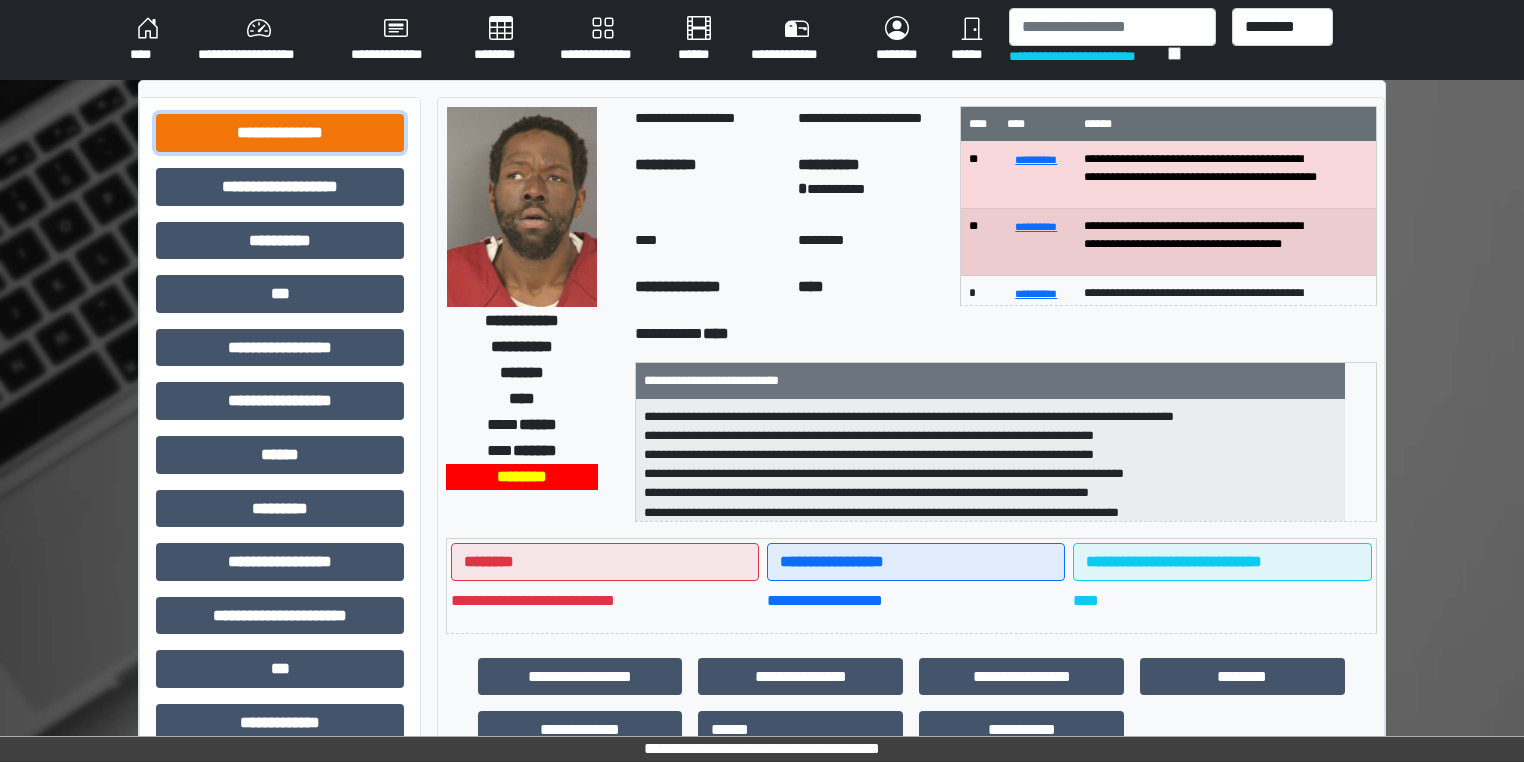 click on "**********" at bounding box center (280, 133) 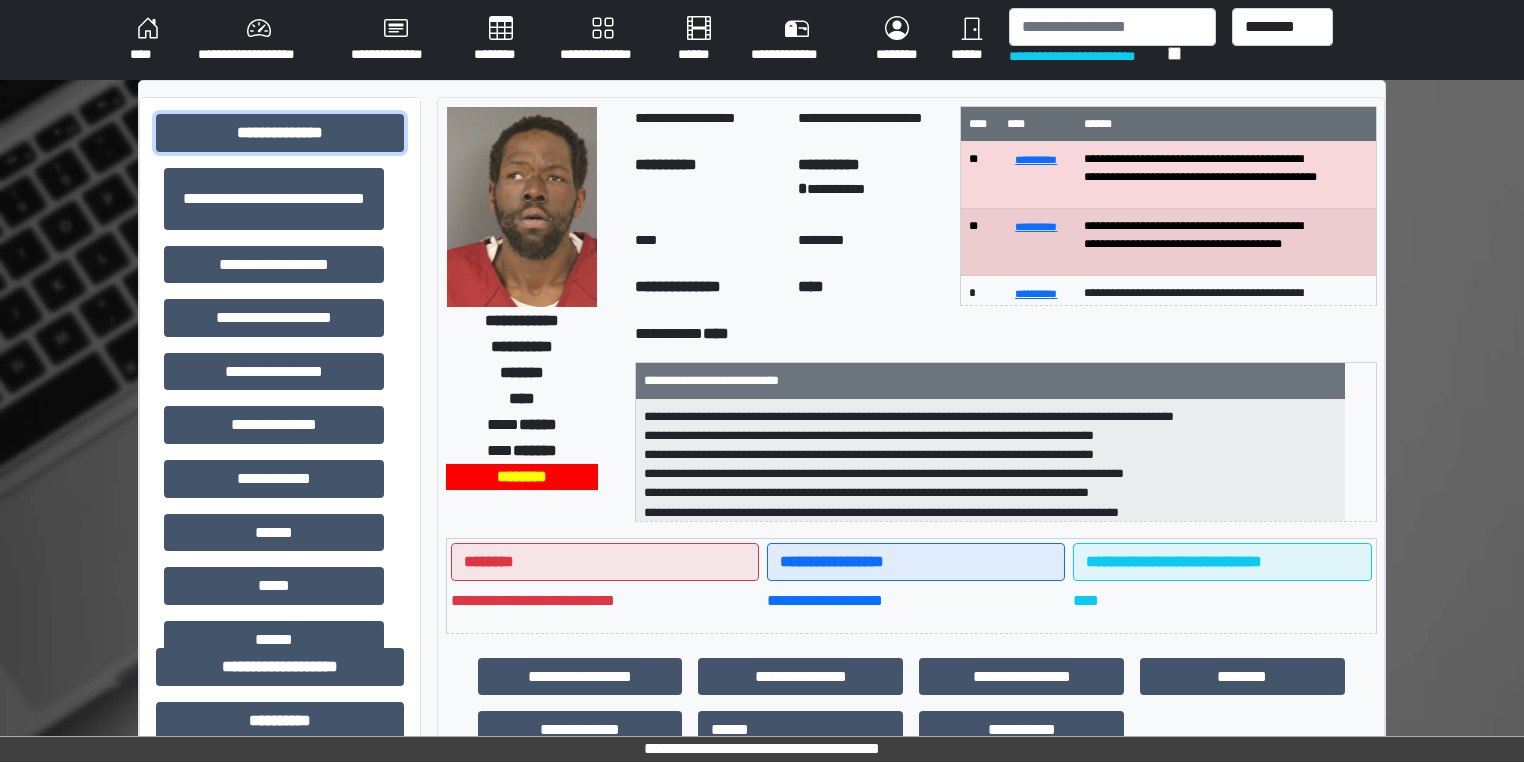 scroll, scrollTop: 0, scrollLeft: 0, axis: both 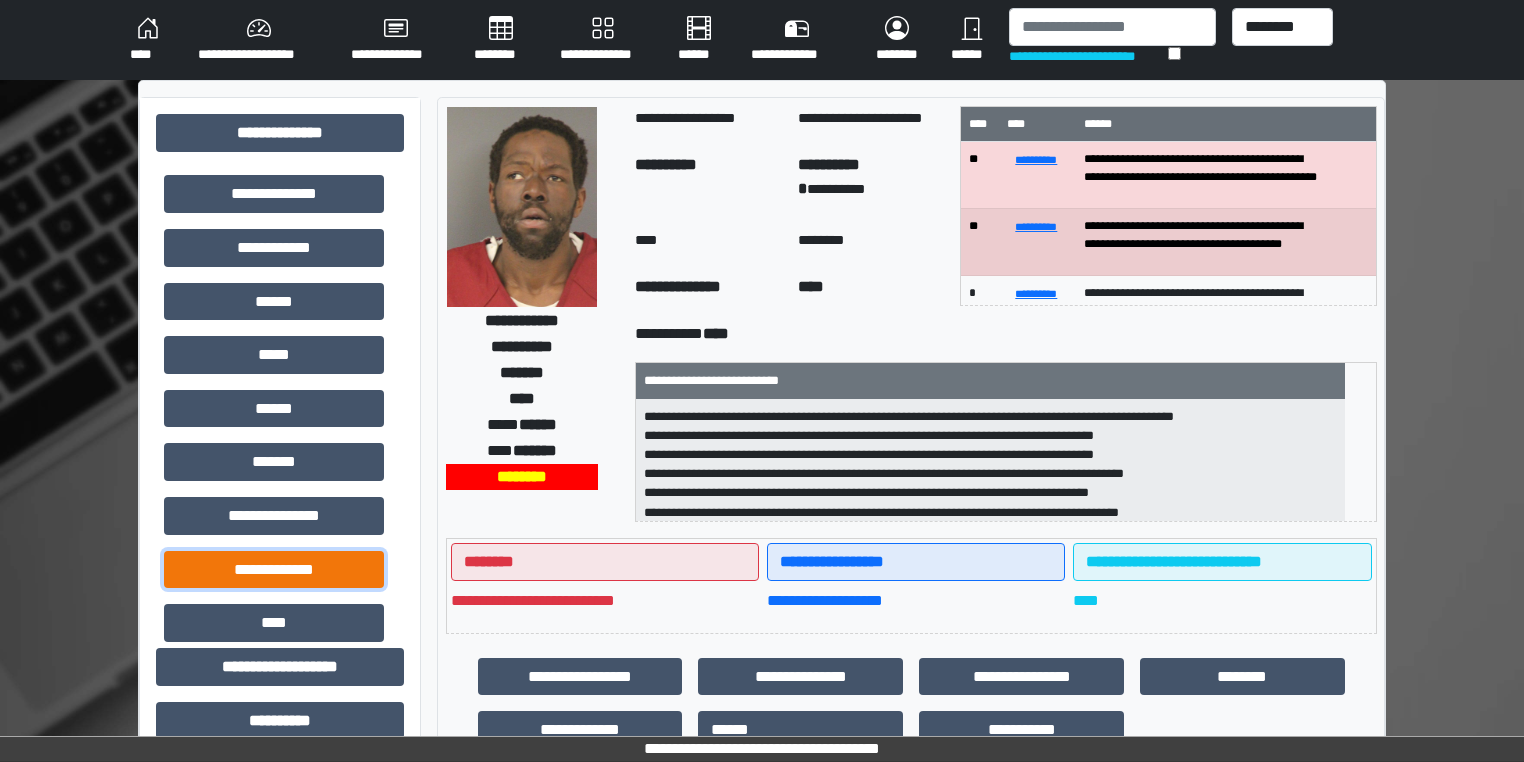 click on "**********" at bounding box center [274, 570] 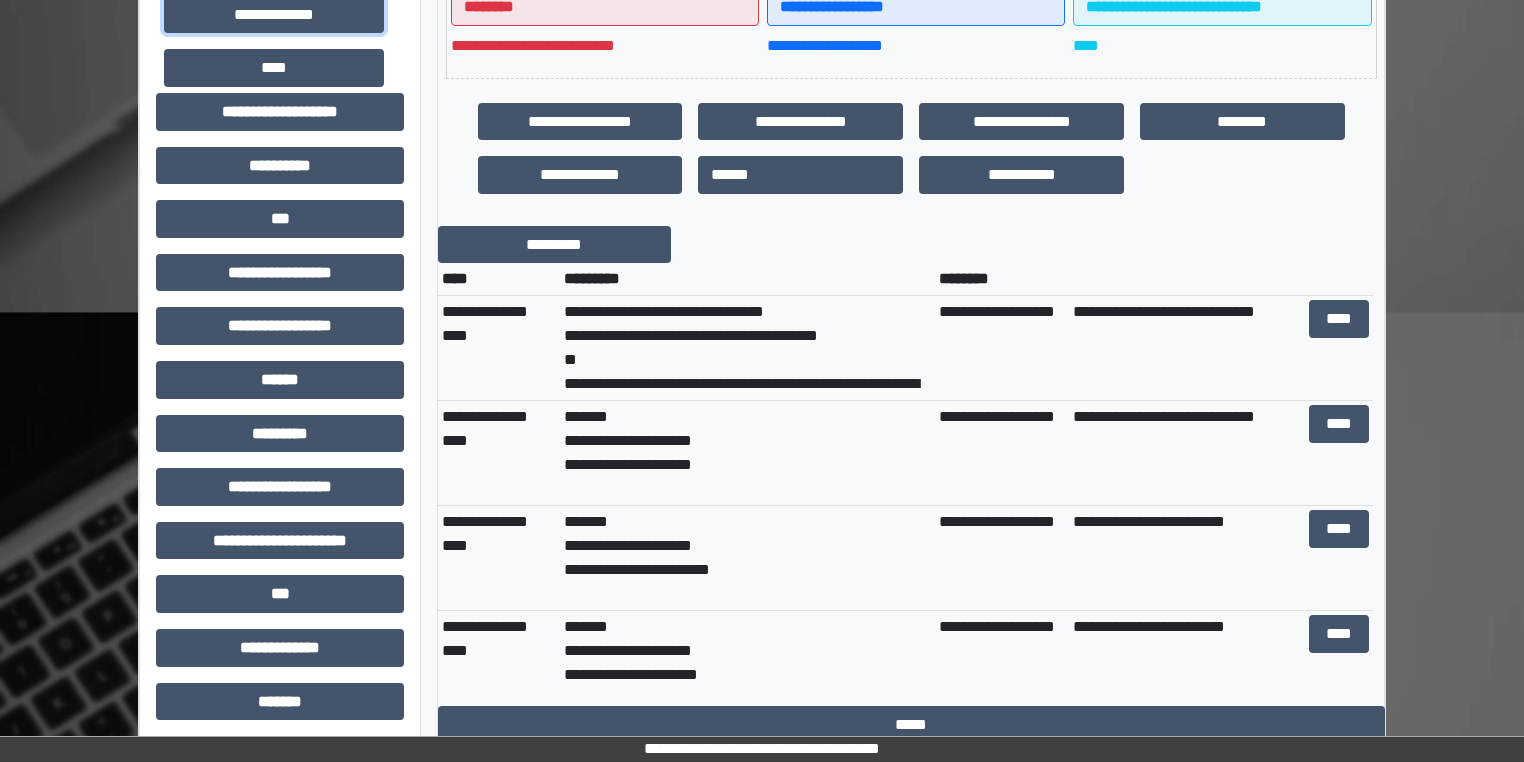 scroll, scrollTop: 584, scrollLeft: 0, axis: vertical 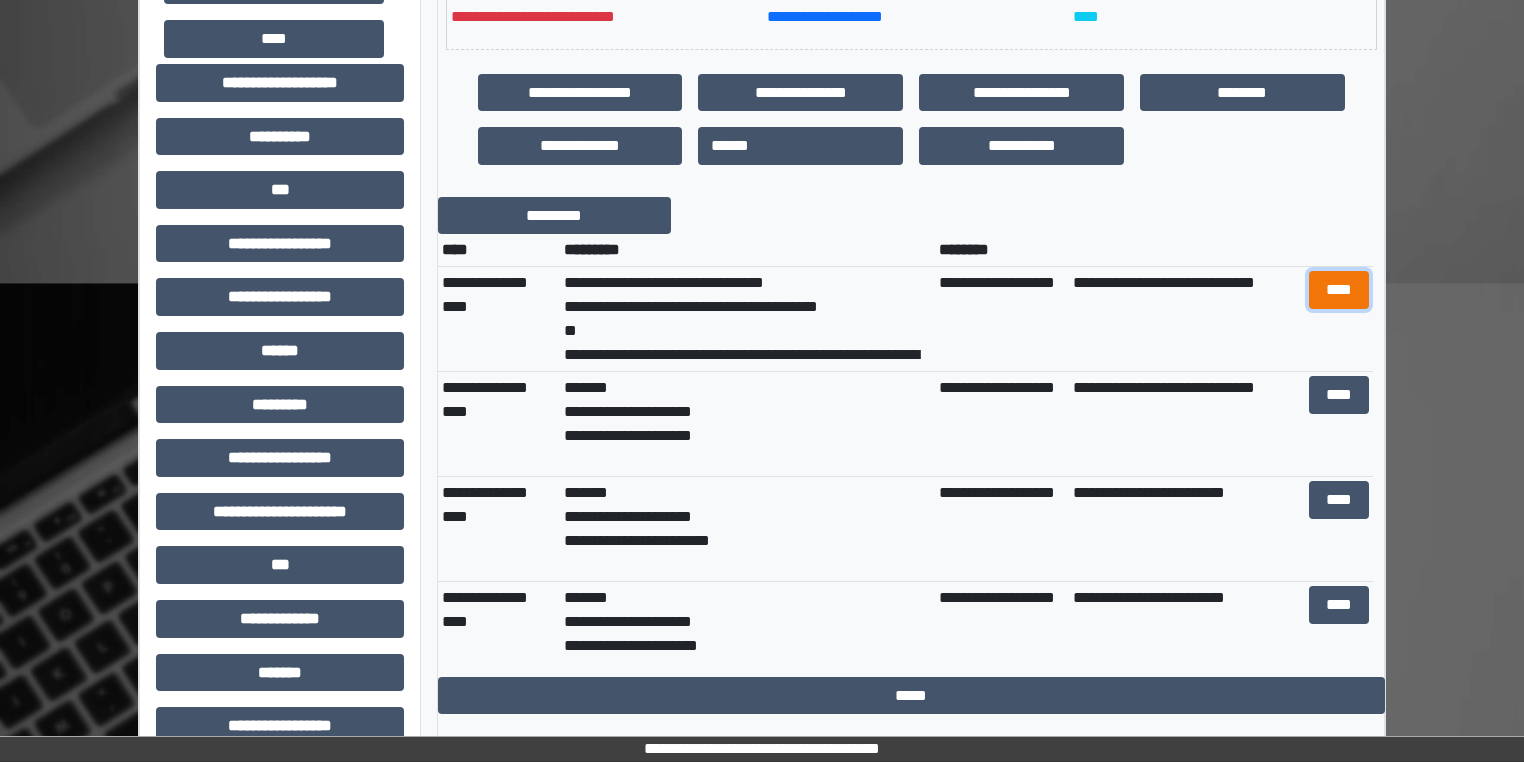 click on "****" at bounding box center [1338, 290] 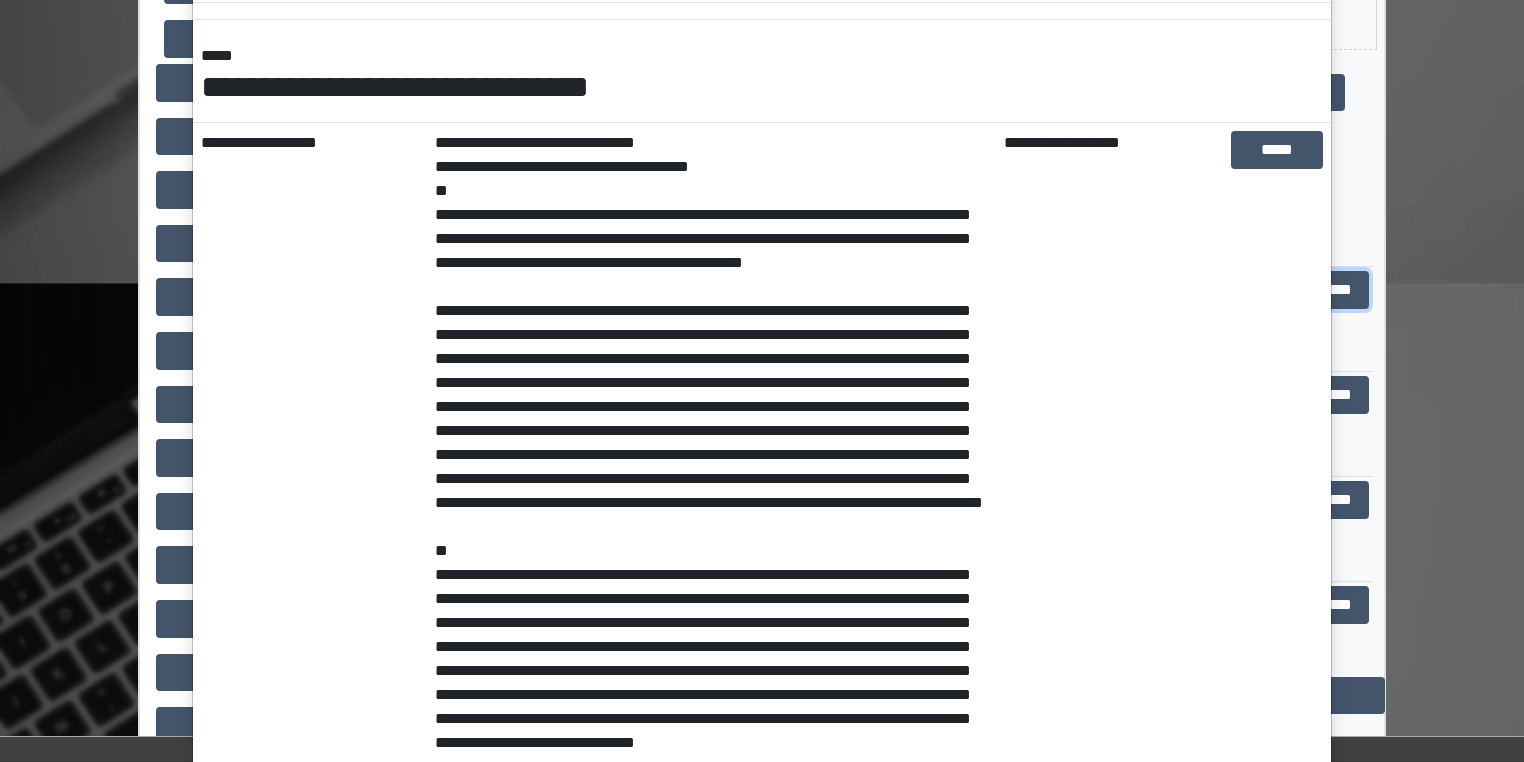 scroll, scrollTop: 253, scrollLeft: 0, axis: vertical 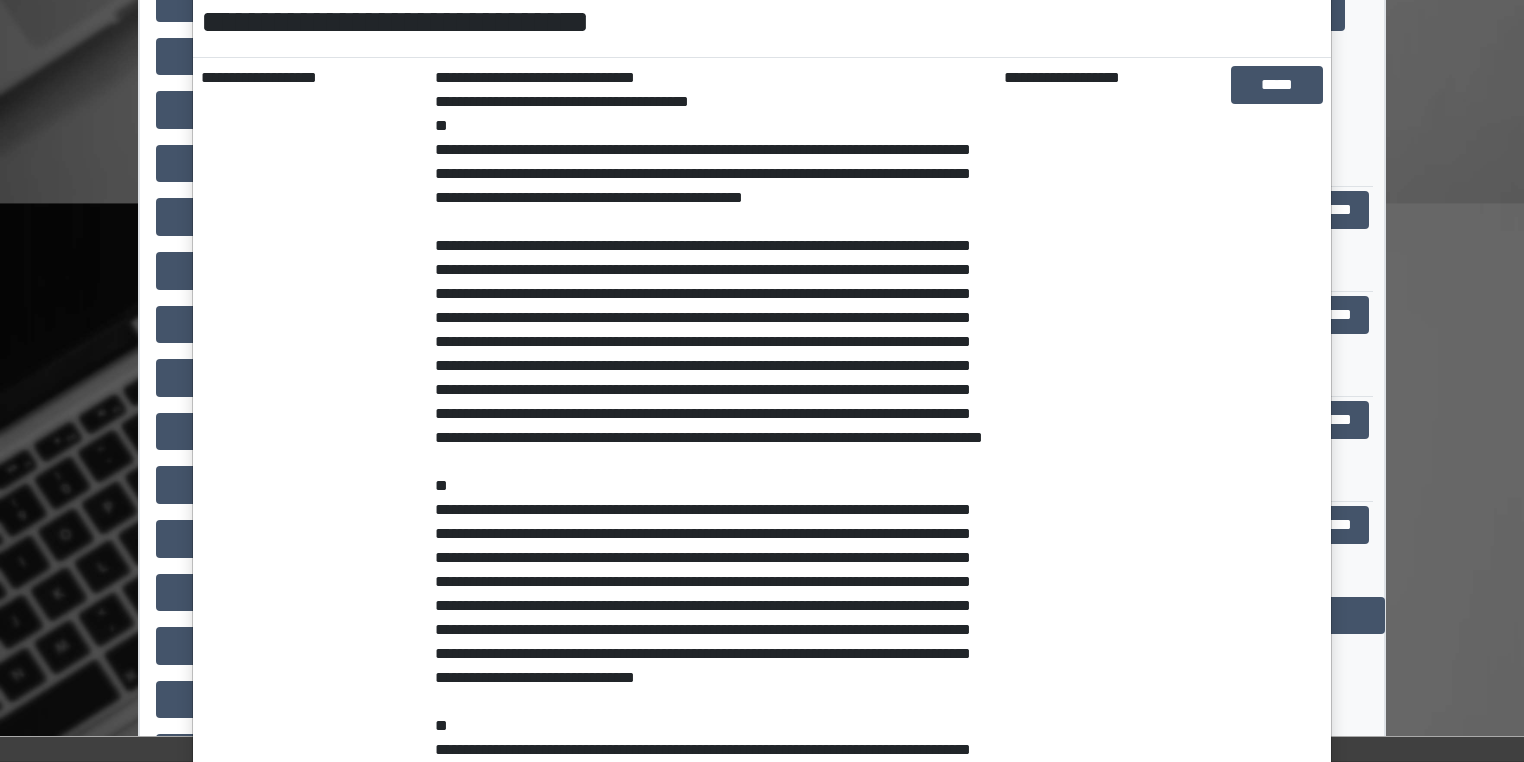 click on "**********" at bounding box center (762, 381) 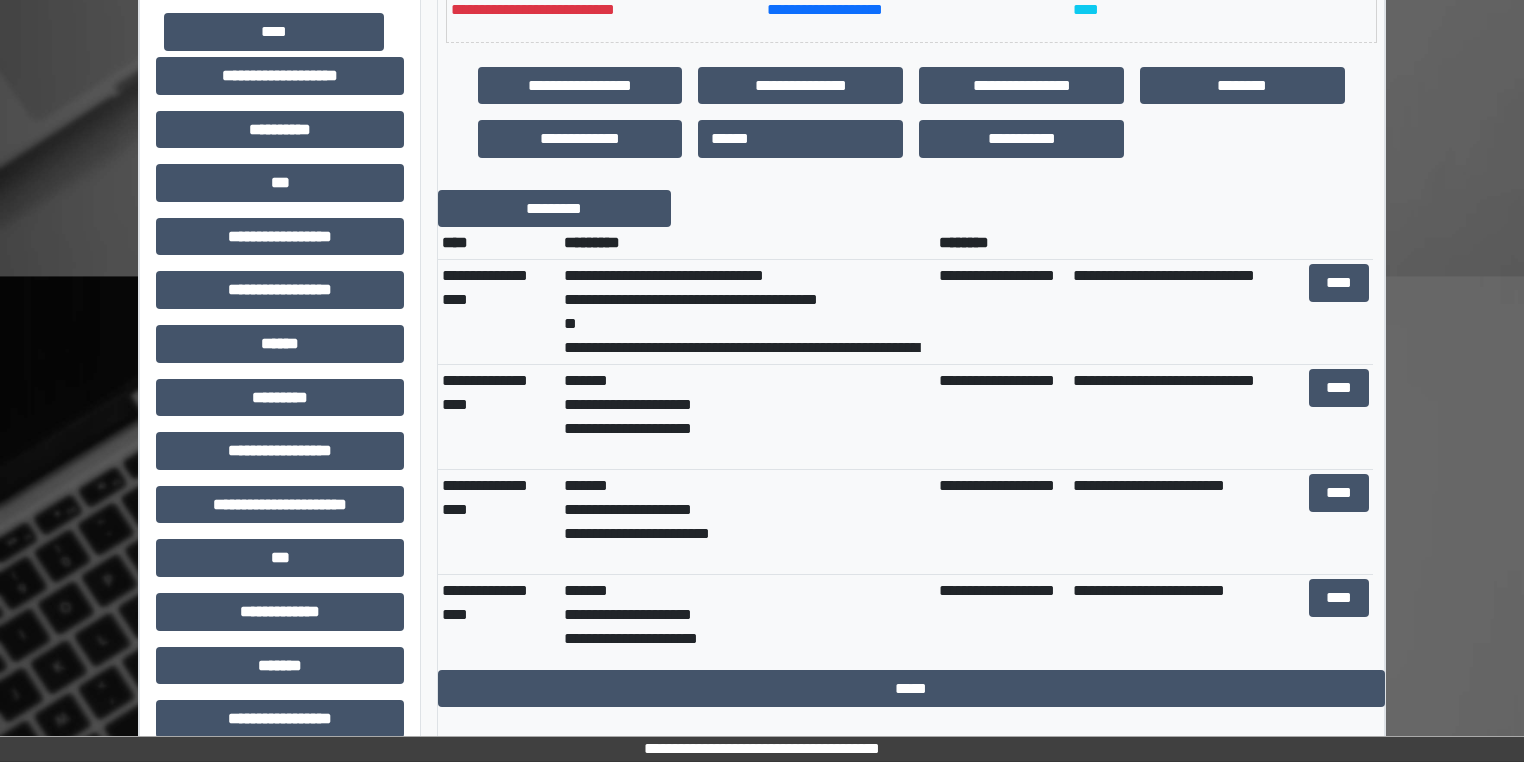 scroll, scrollTop: 584, scrollLeft: 0, axis: vertical 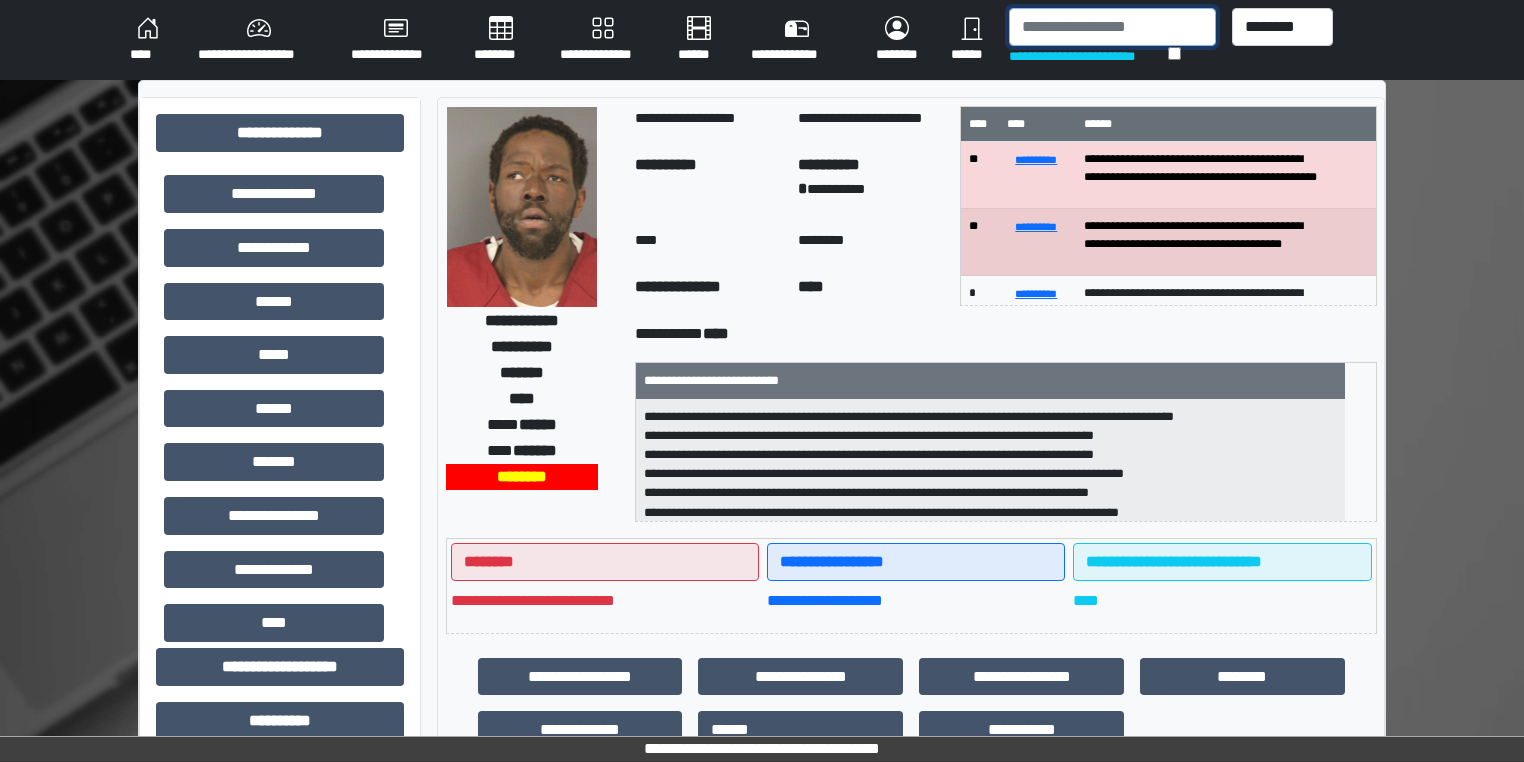 click at bounding box center [1112, 27] 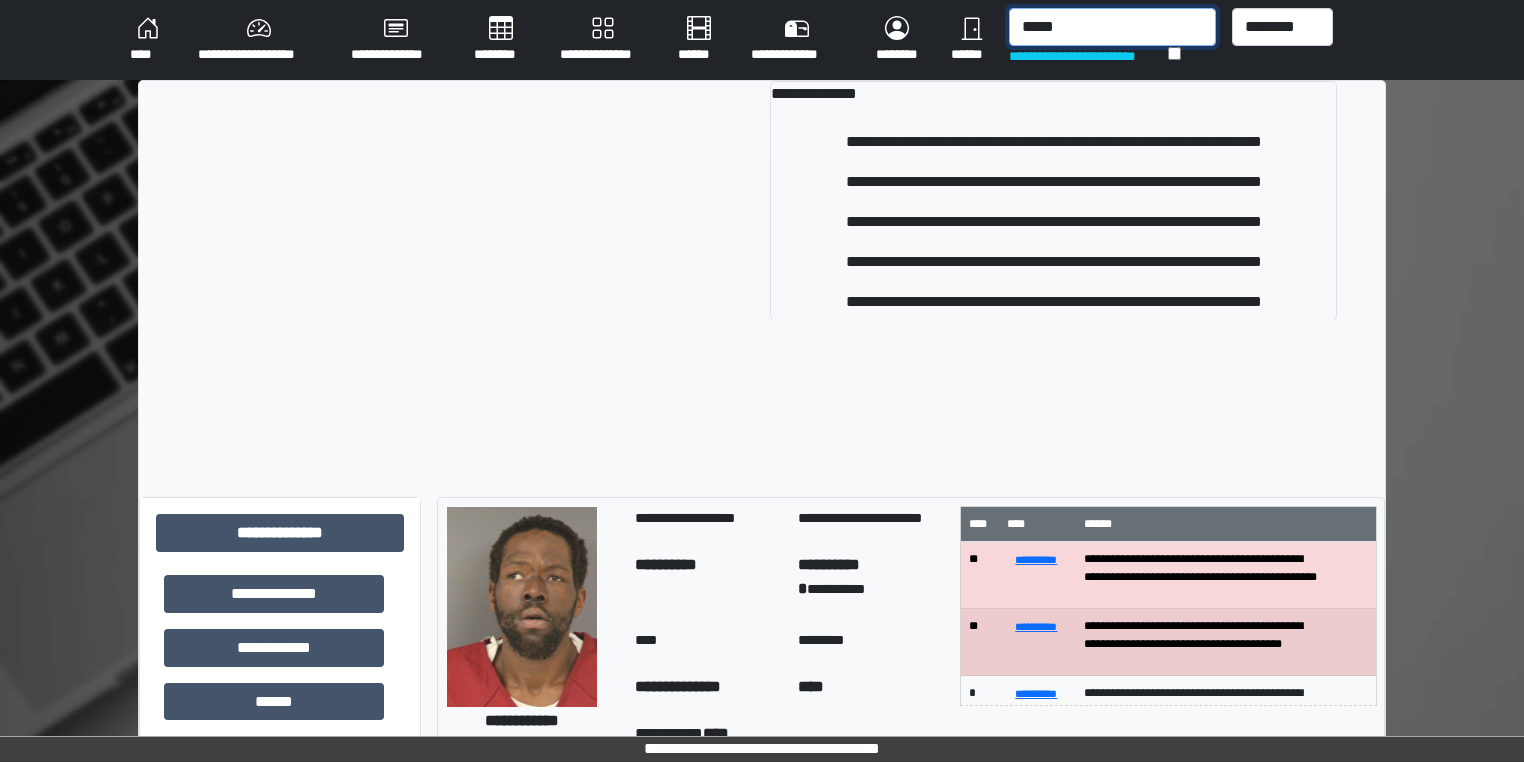 type on "*****" 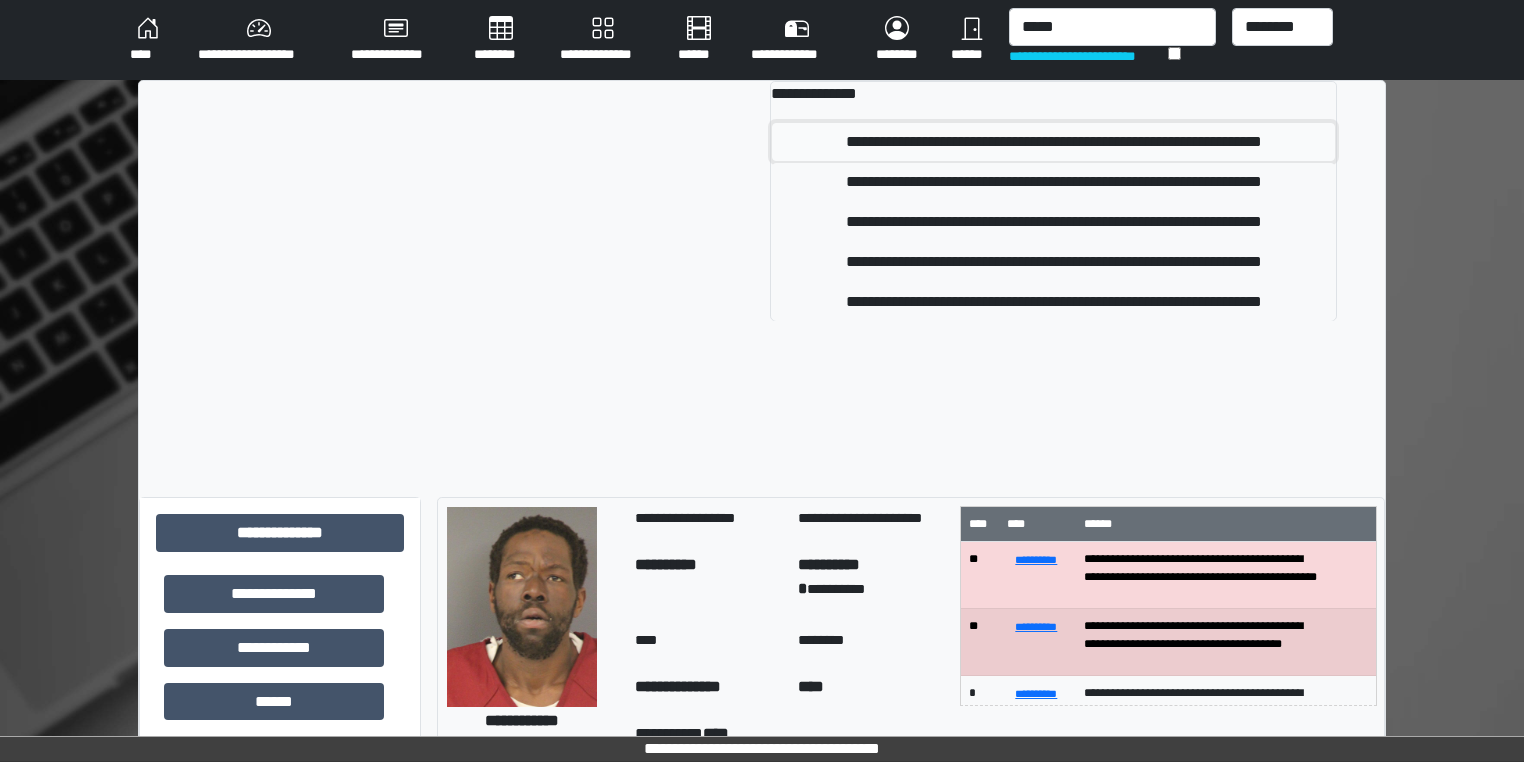 click on "**********" at bounding box center (1053, 142) 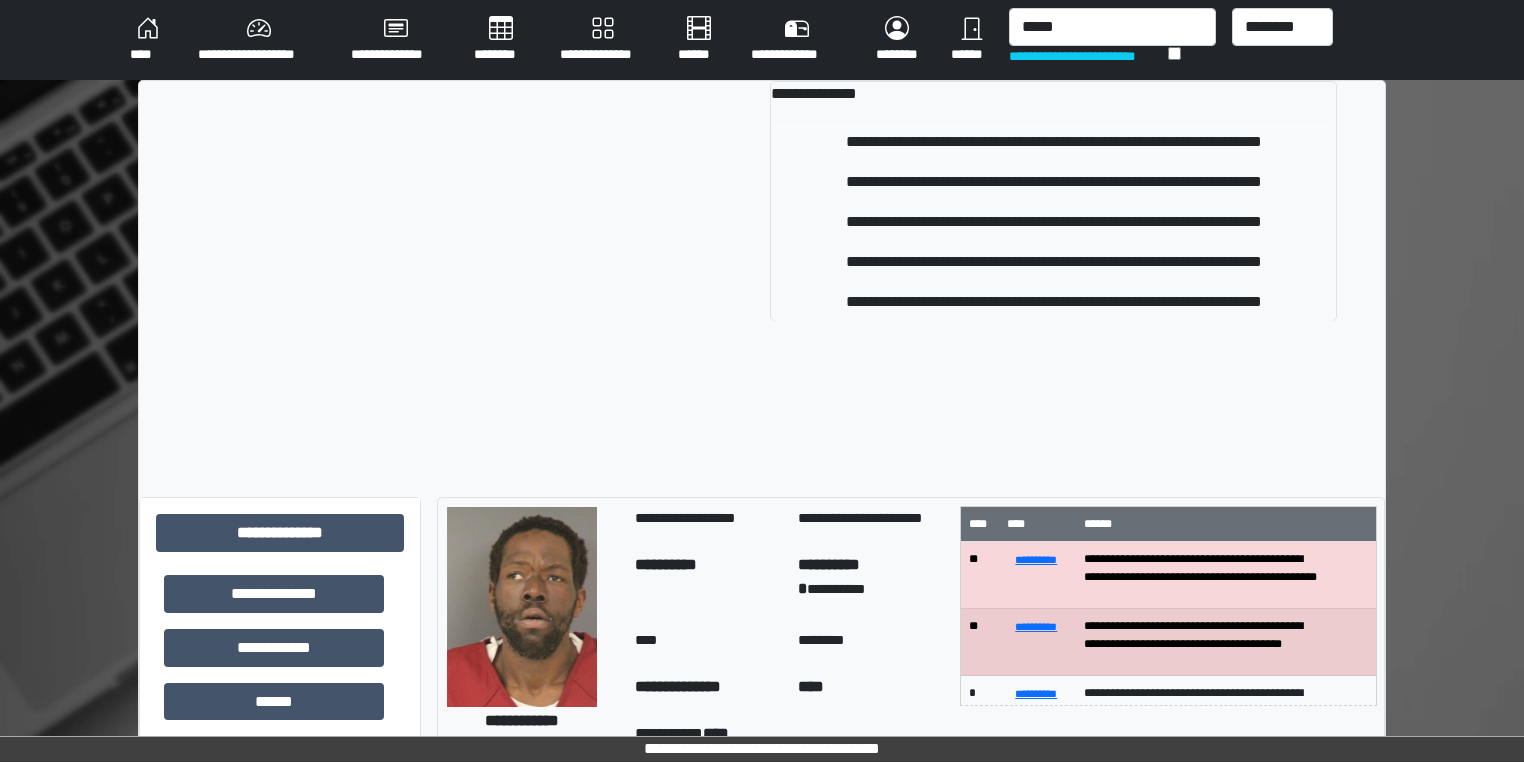 type 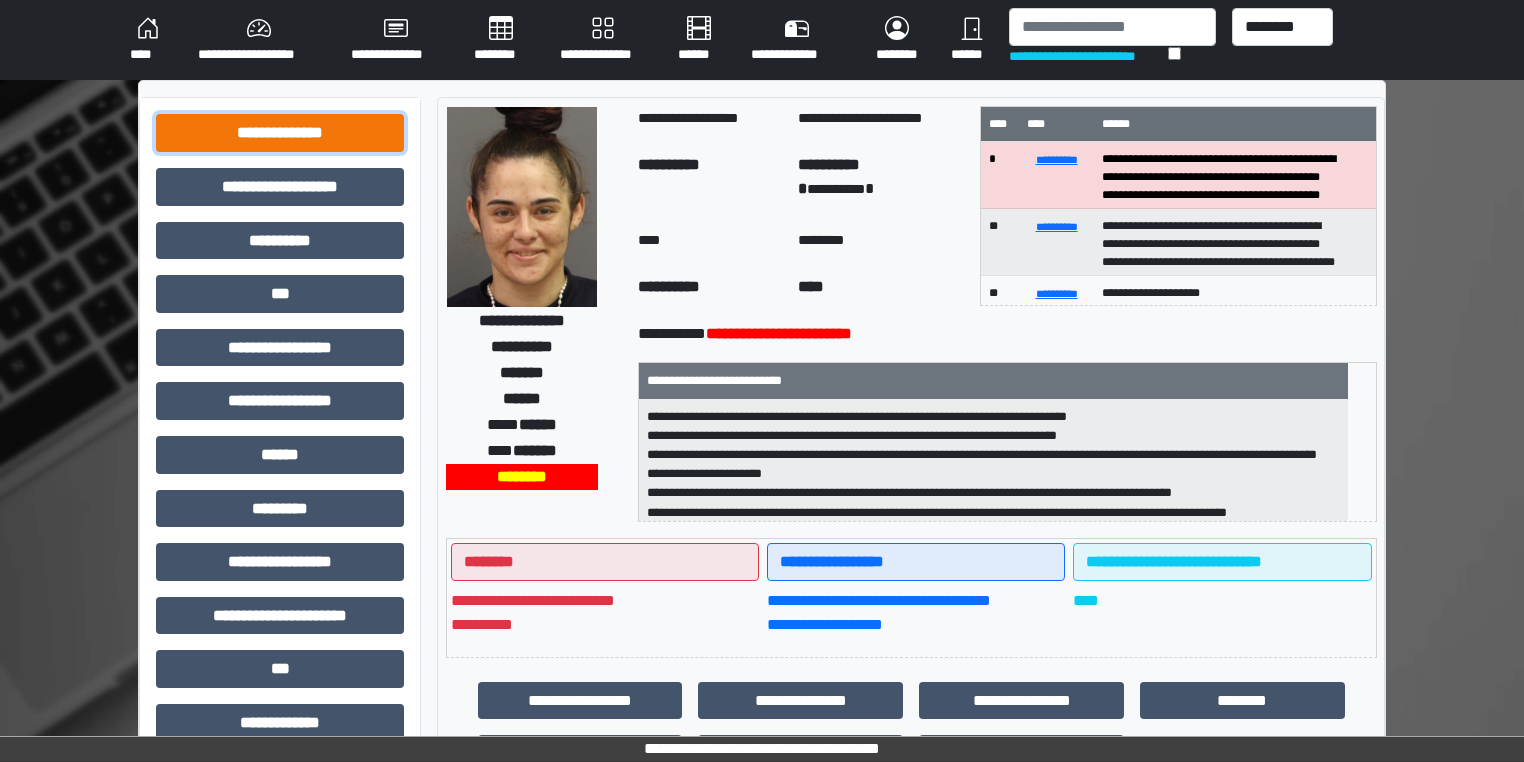 click on "**********" at bounding box center (280, 133) 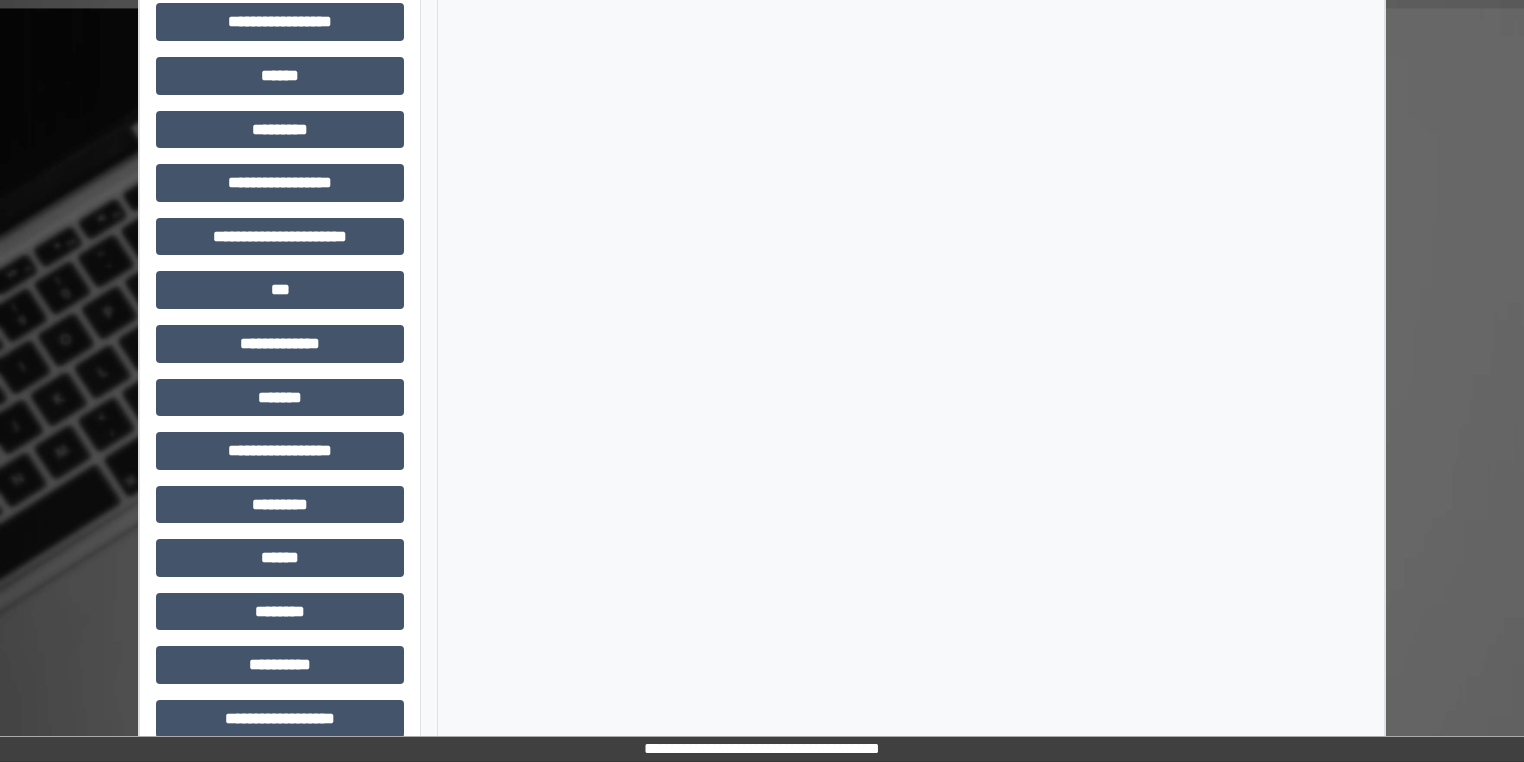 scroll, scrollTop: 880, scrollLeft: 0, axis: vertical 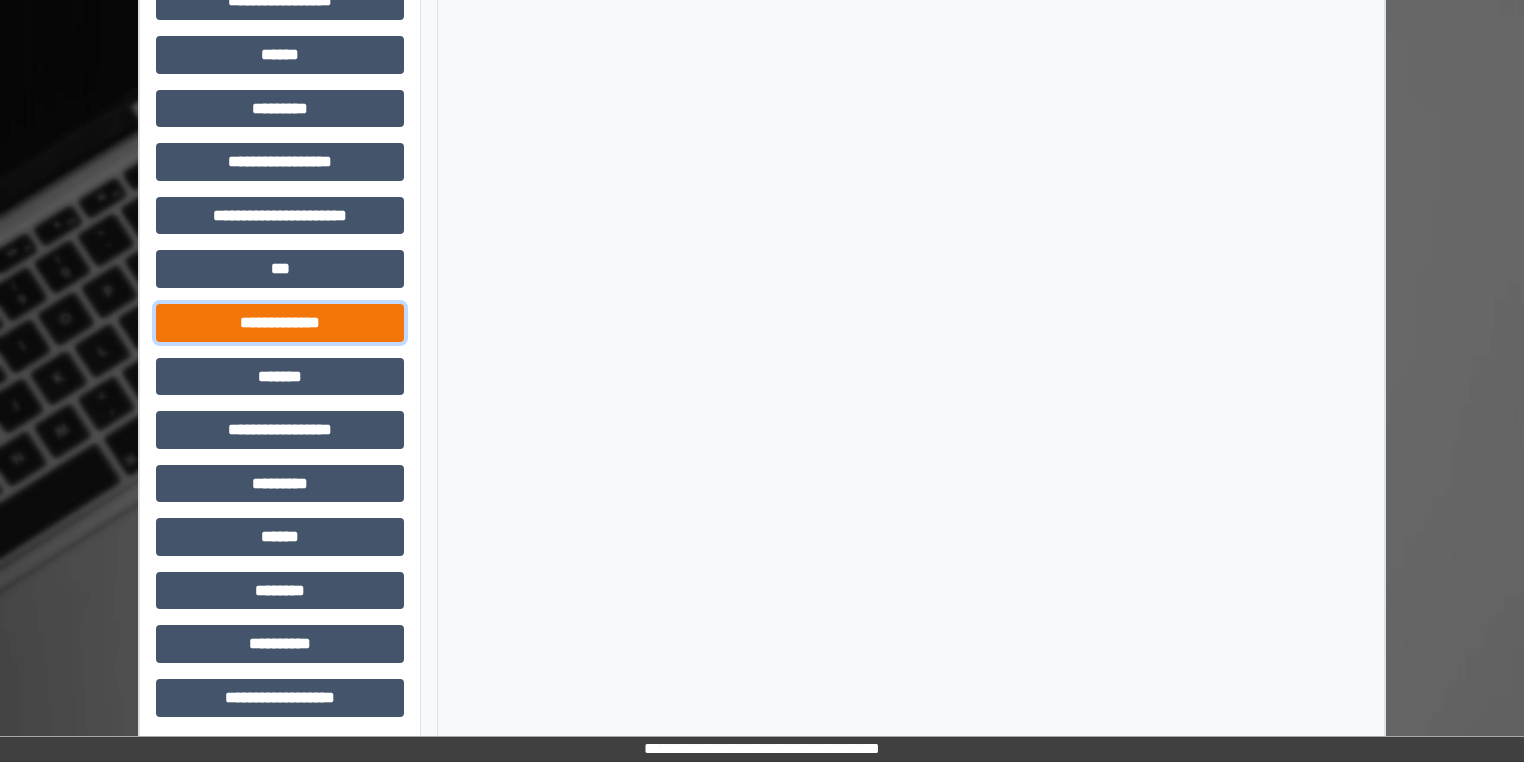click on "**********" at bounding box center (280, 323) 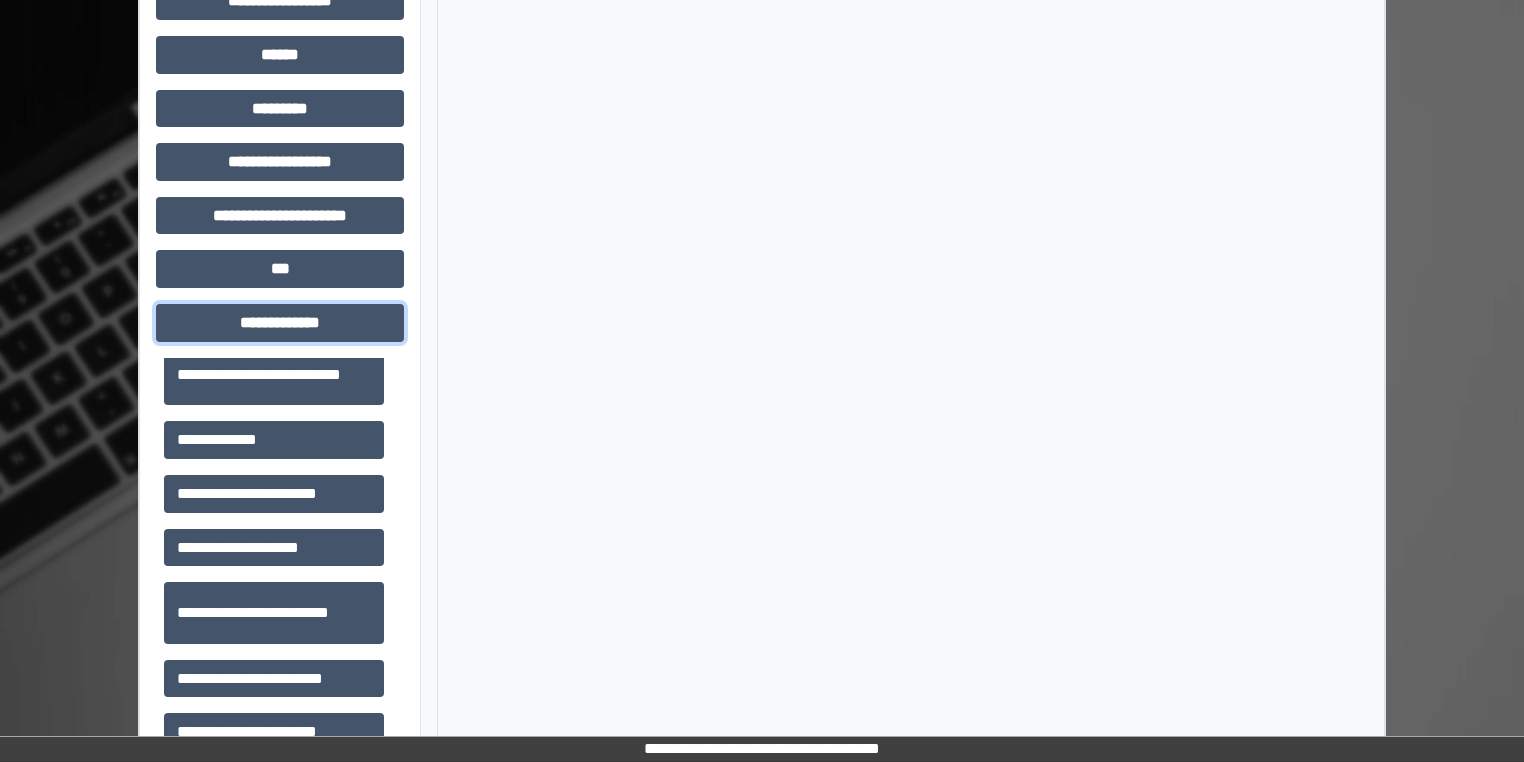 scroll, scrollTop: 291, scrollLeft: 0, axis: vertical 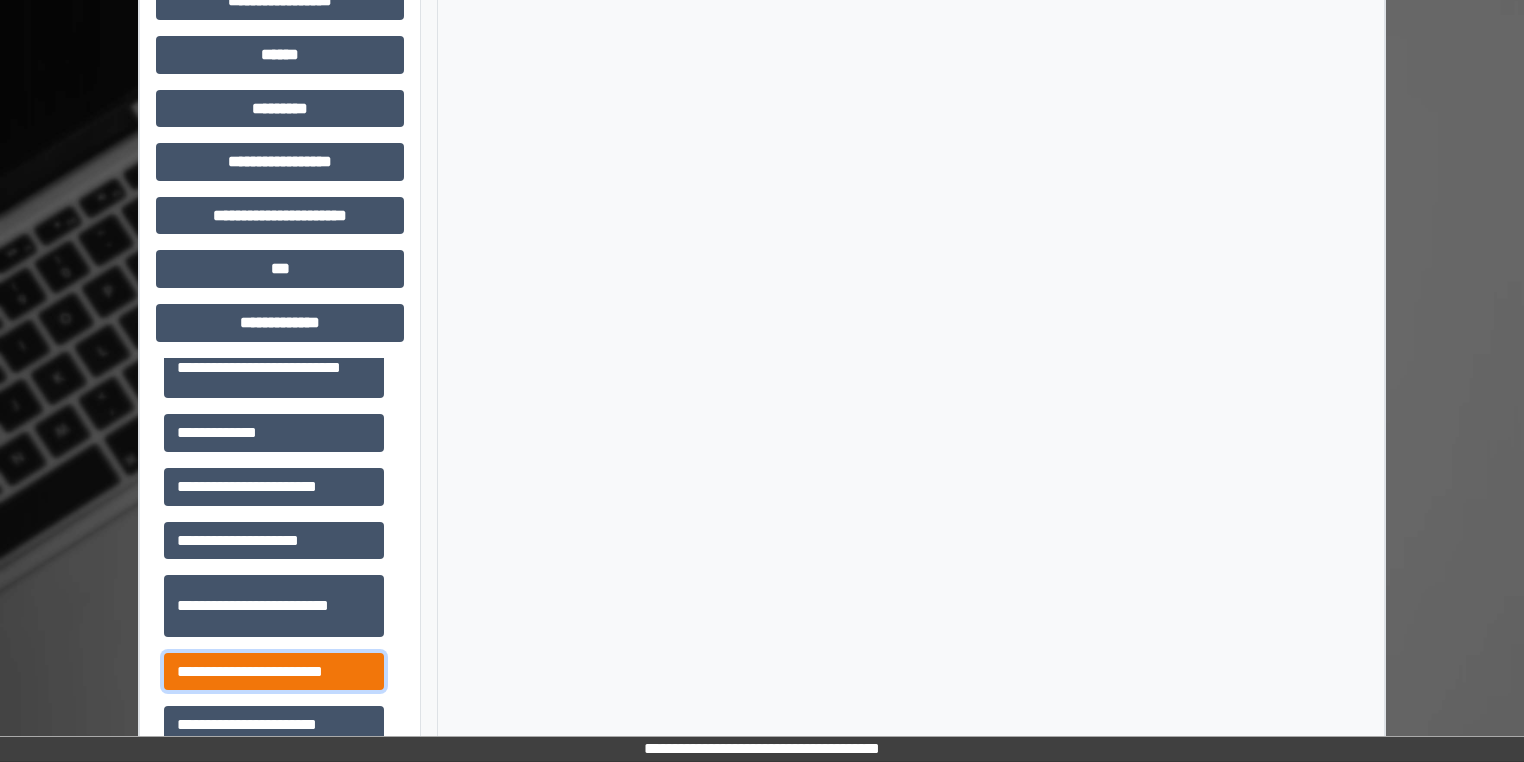 click on "**********" at bounding box center [274, 672] 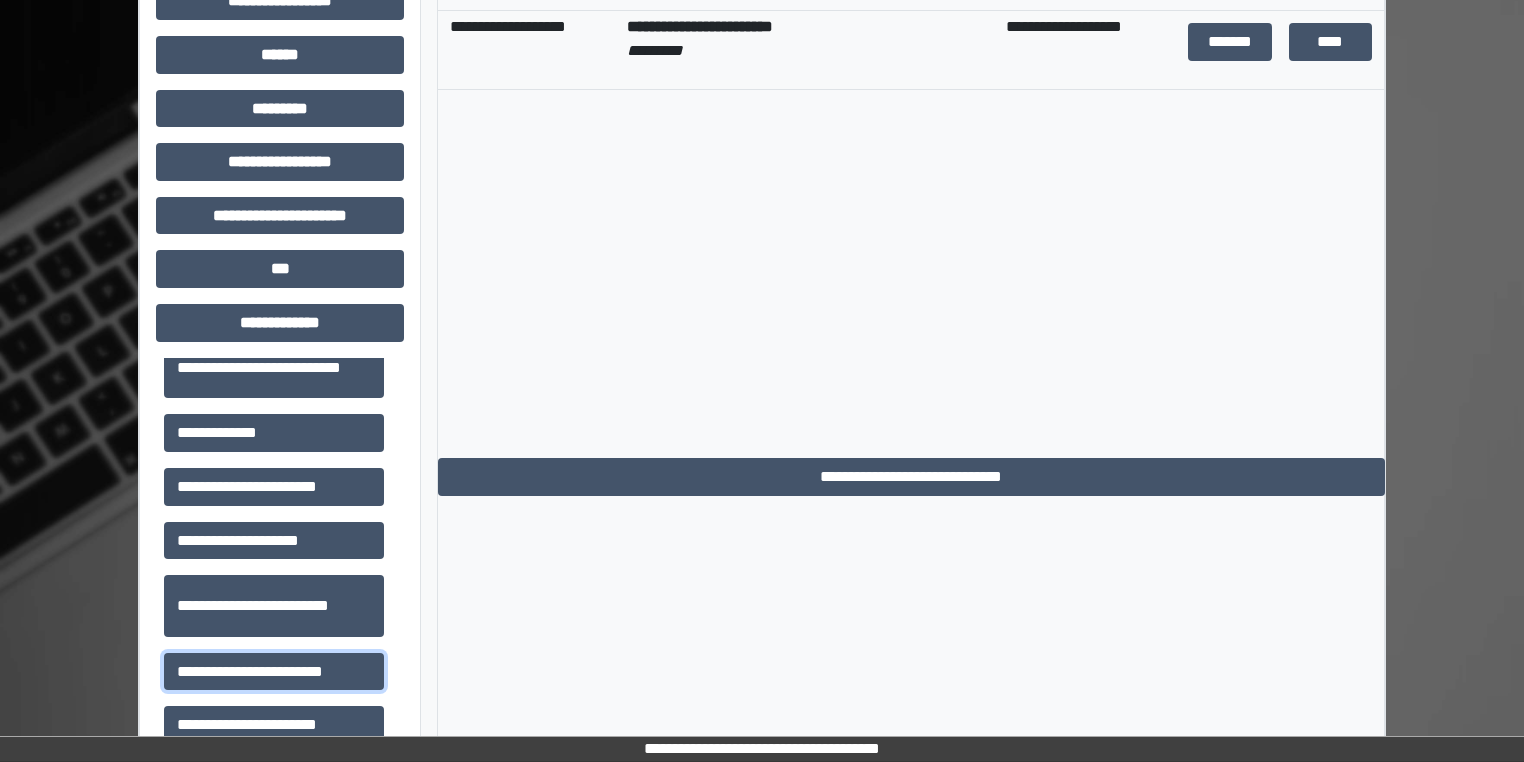 scroll, scrollTop: 880, scrollLeft: 0, axis: vertical 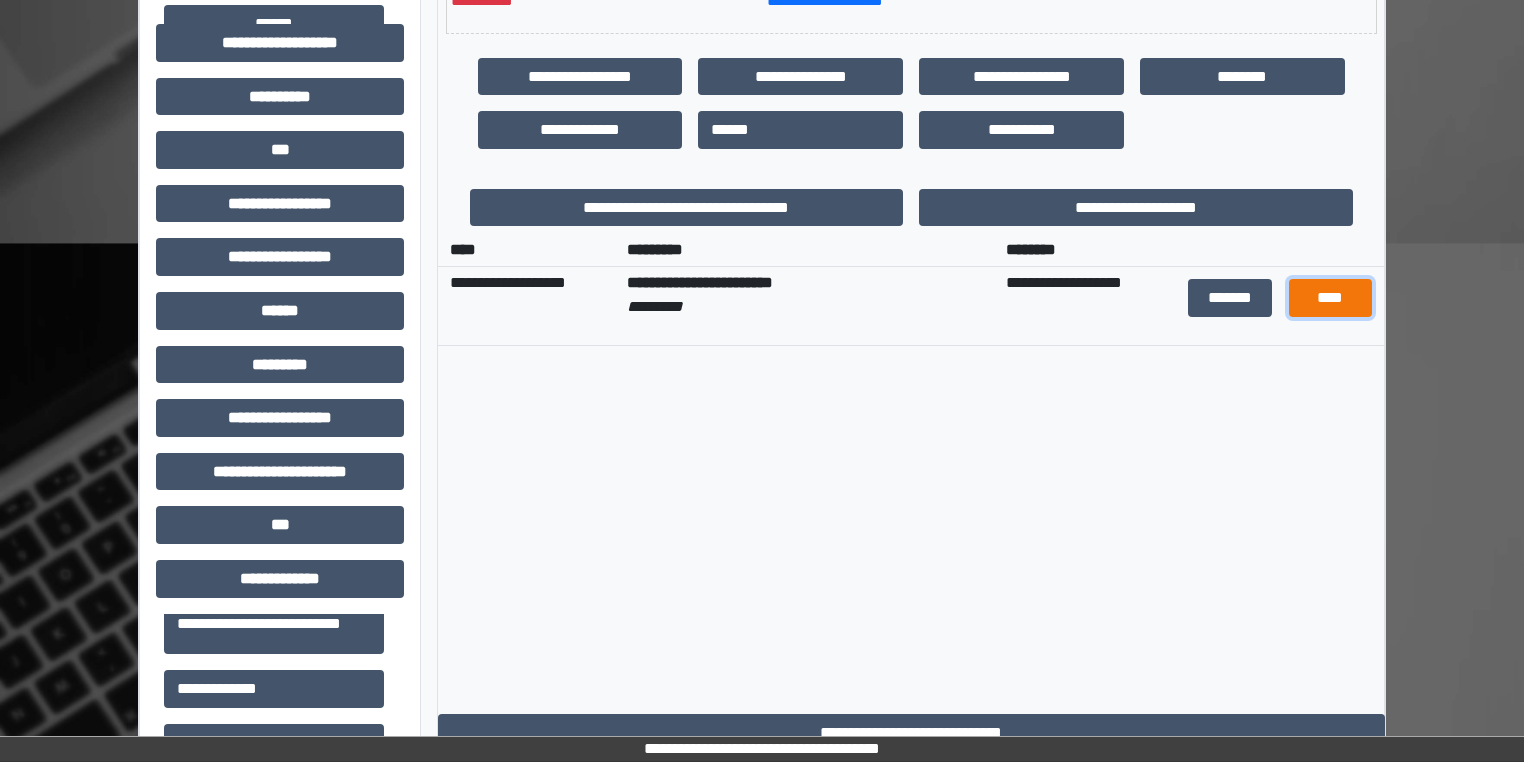 click on "****" at bounding box center [1331, 298] 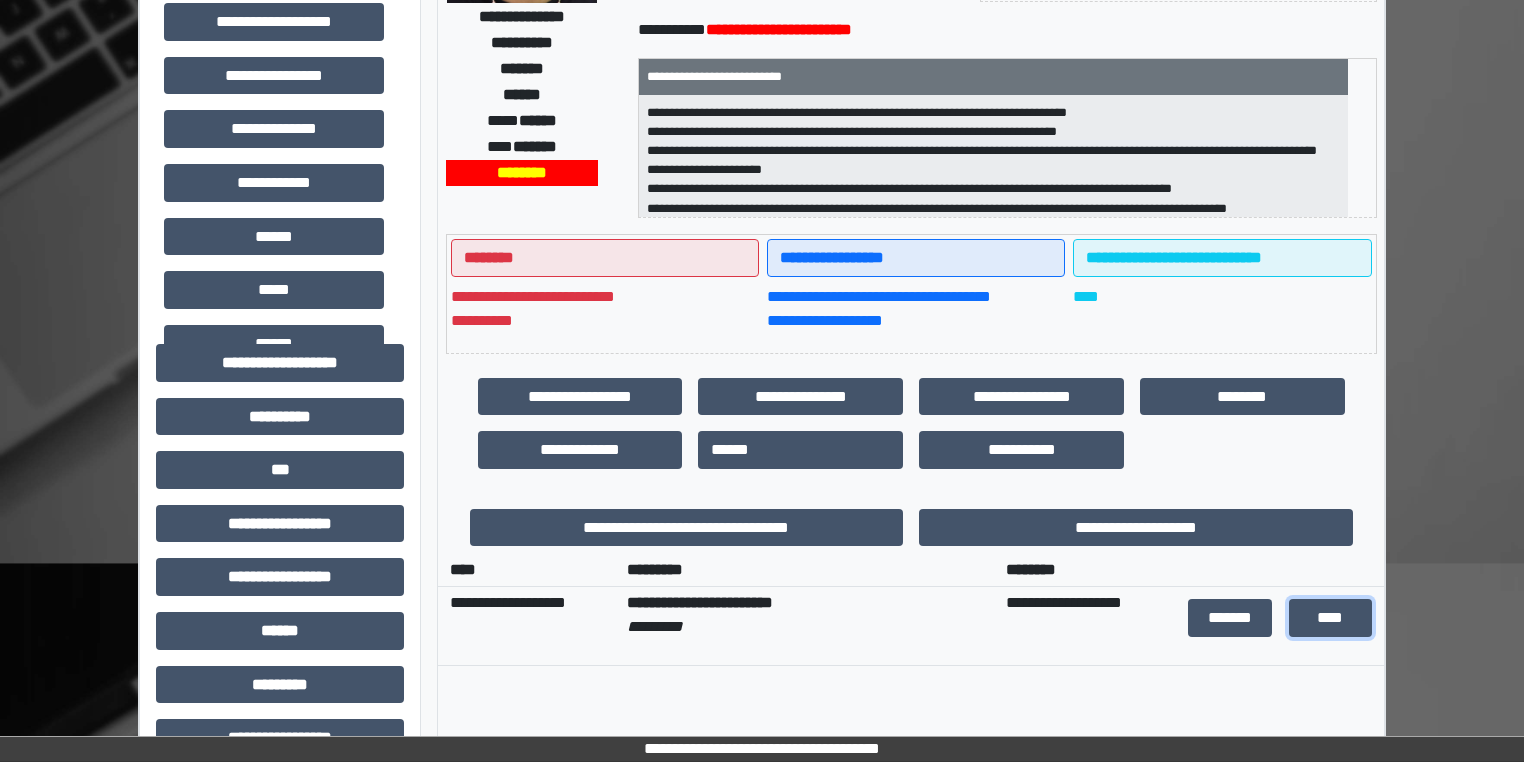 scroll, scrollTop: 224, scrollLeft: 0, axis: vertical 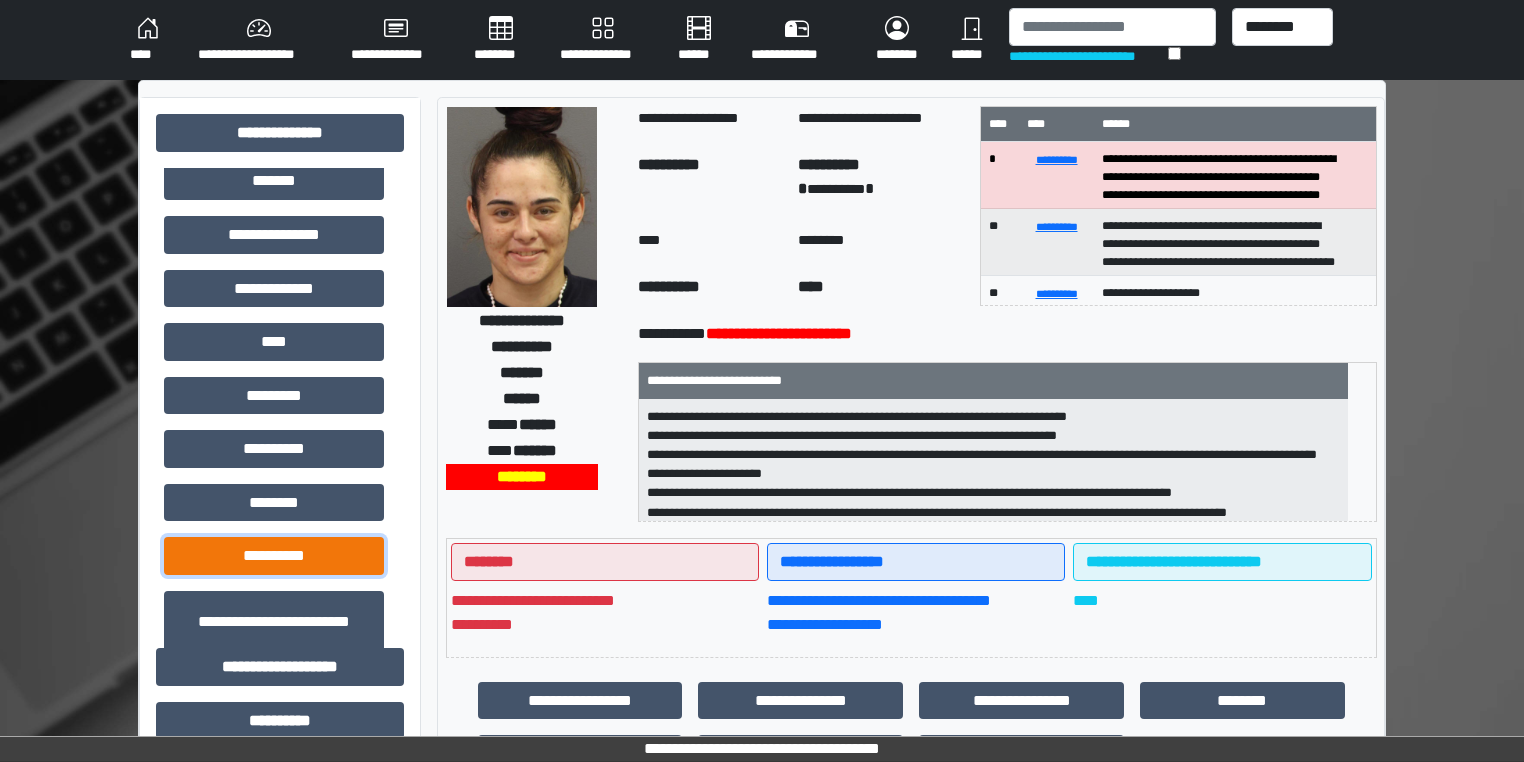 click on "**********" at bounding box center (274, 556) 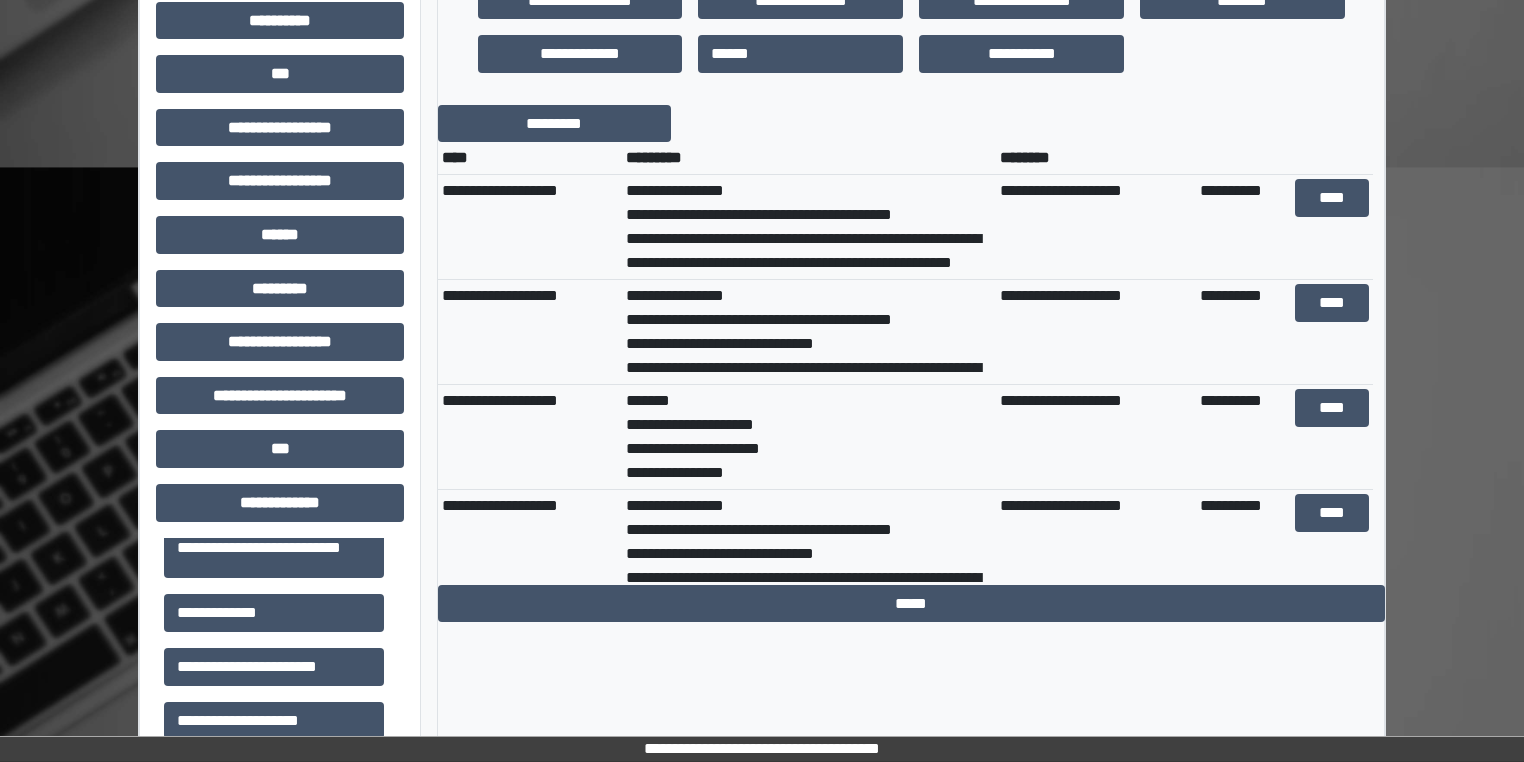 scroll, scrollTop: 726, scrollLeft: 0, axis: vertical 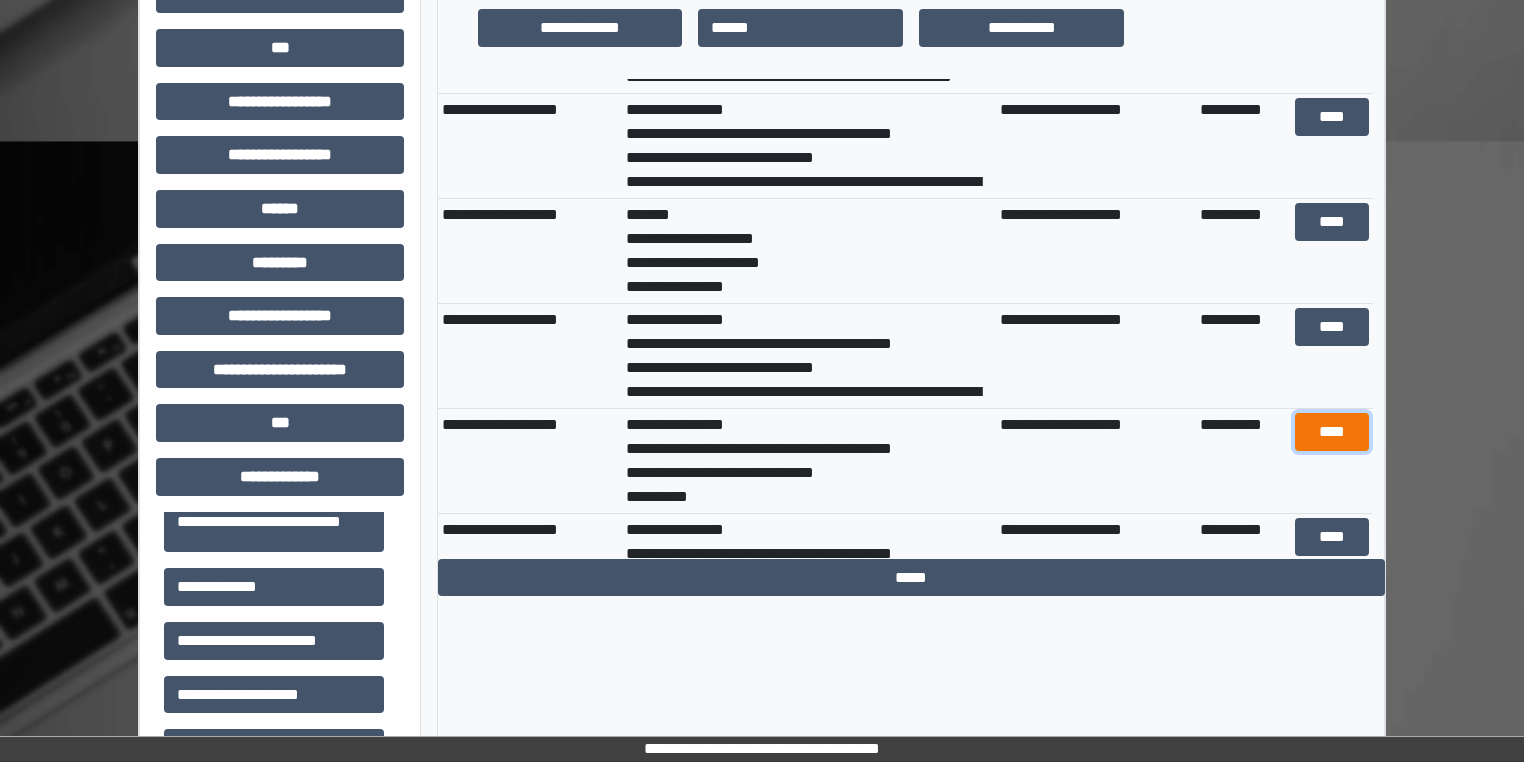click on "****" at bounding box center (1331, 432) 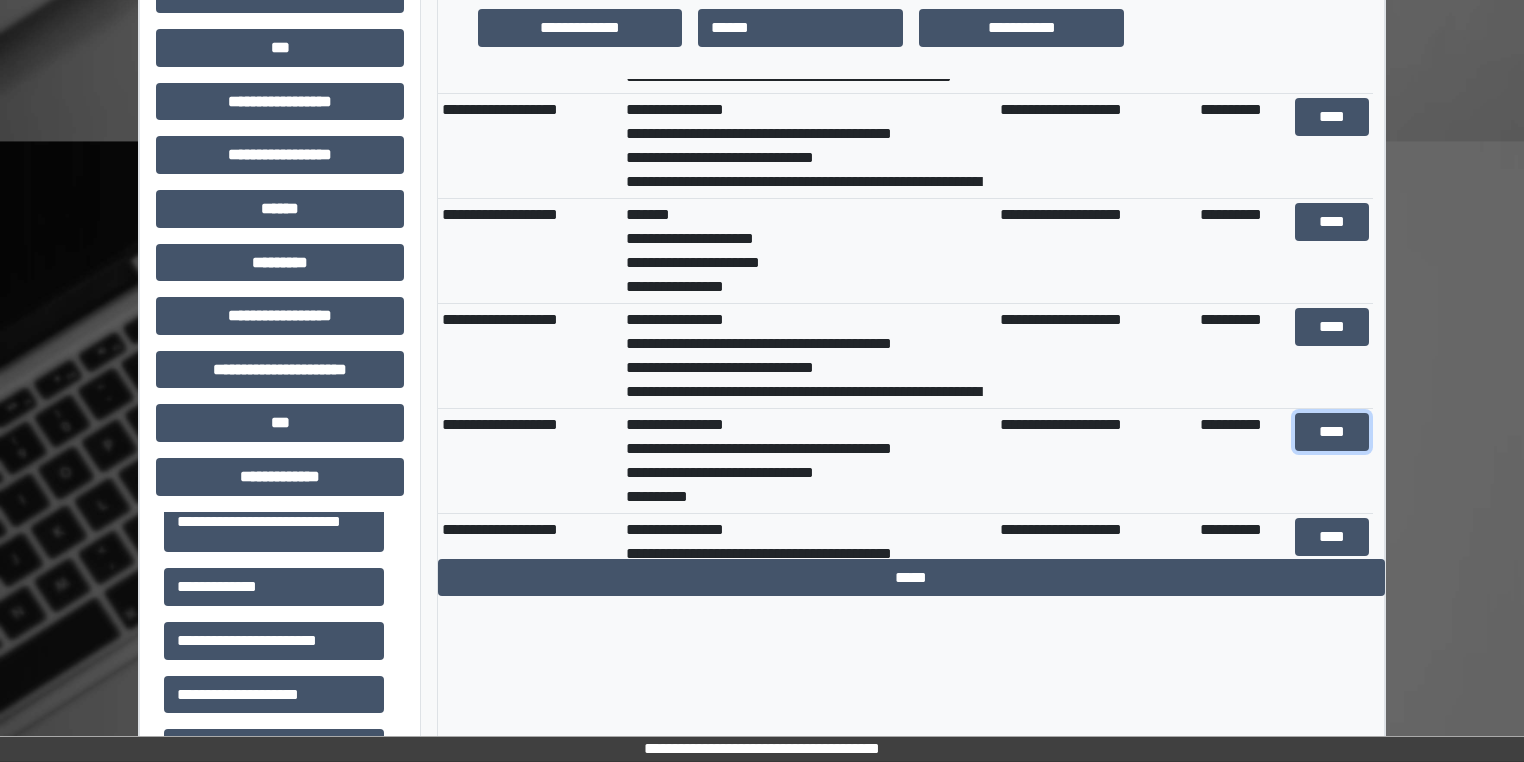 scroll, scrollTop: 287, scrollLeft: 0, axis: vertical 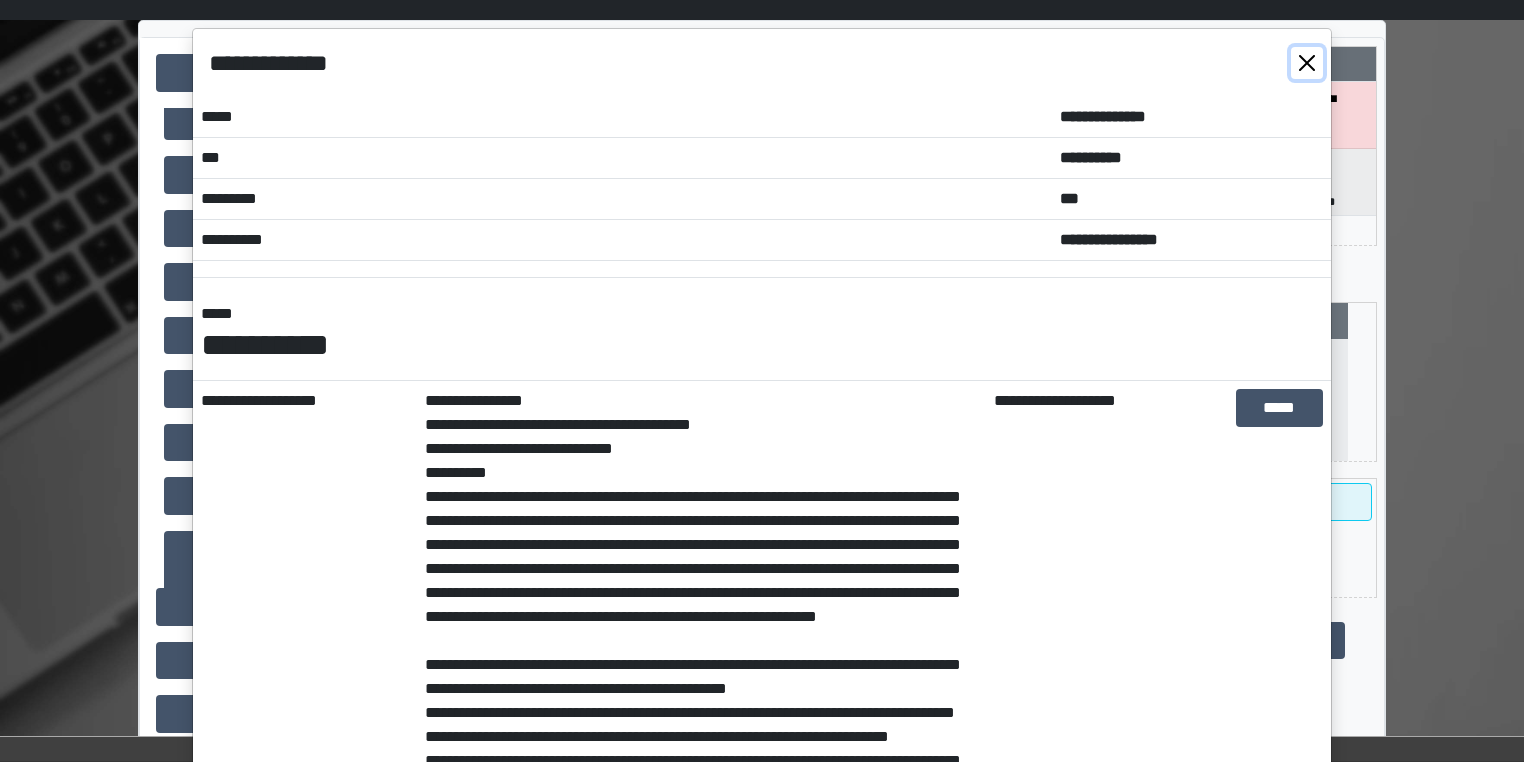 click at bounding box center [1307, 63] 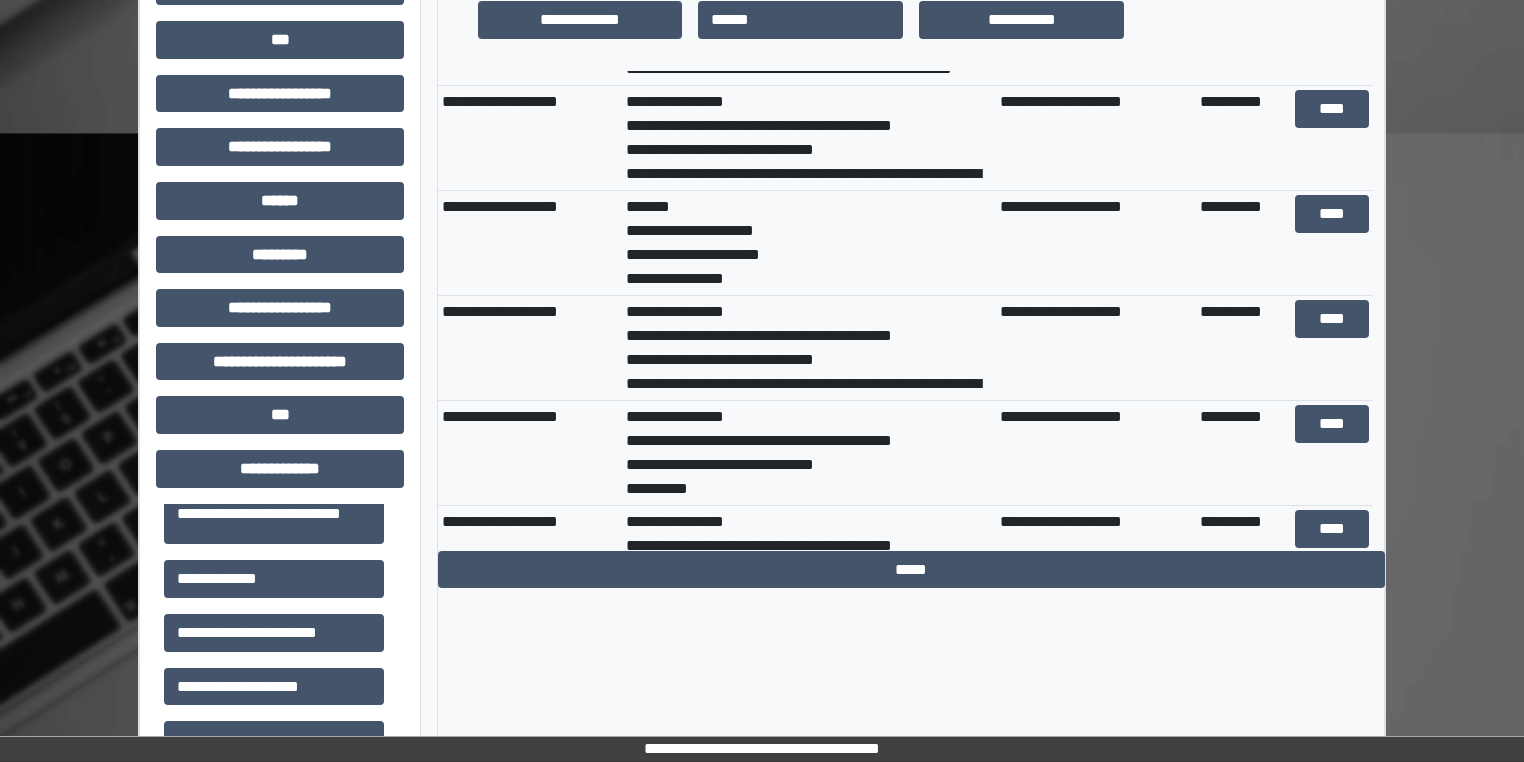 scroll, scrollTop: 732, scrollLeft: 0, axis: vertical 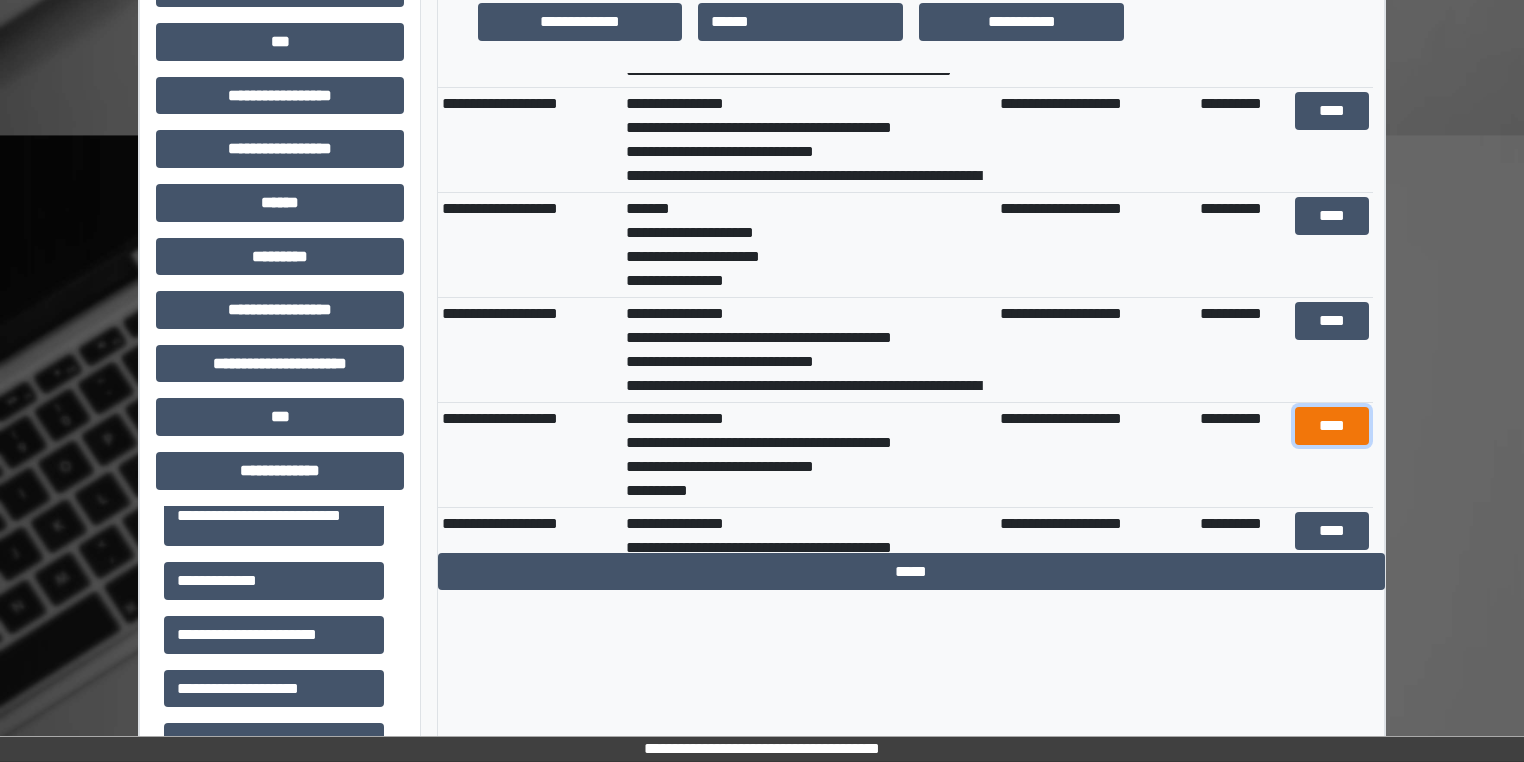click on "****" at bounding box center (1331, 426) 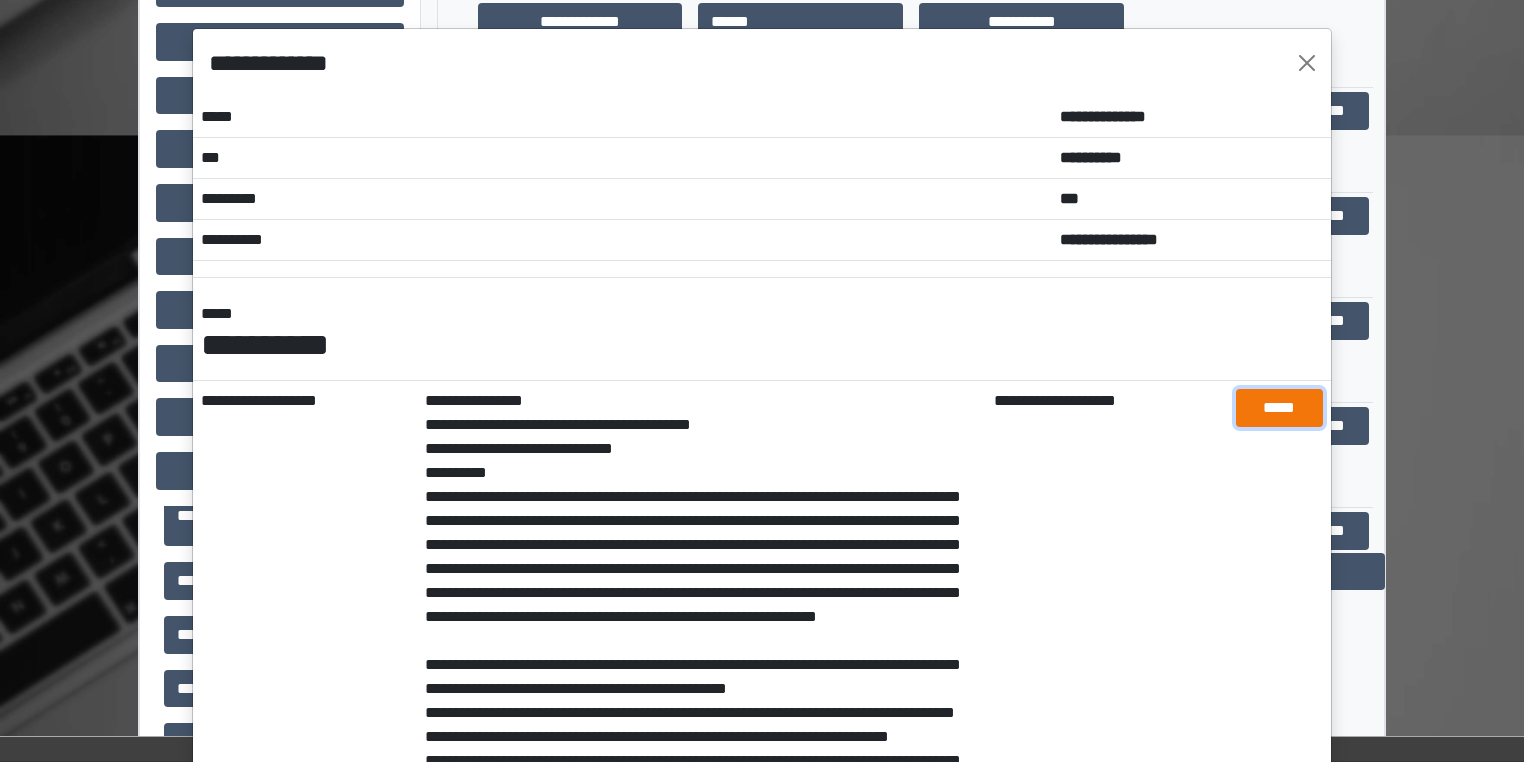 click on "*****" at bounding box center [1280, 408] 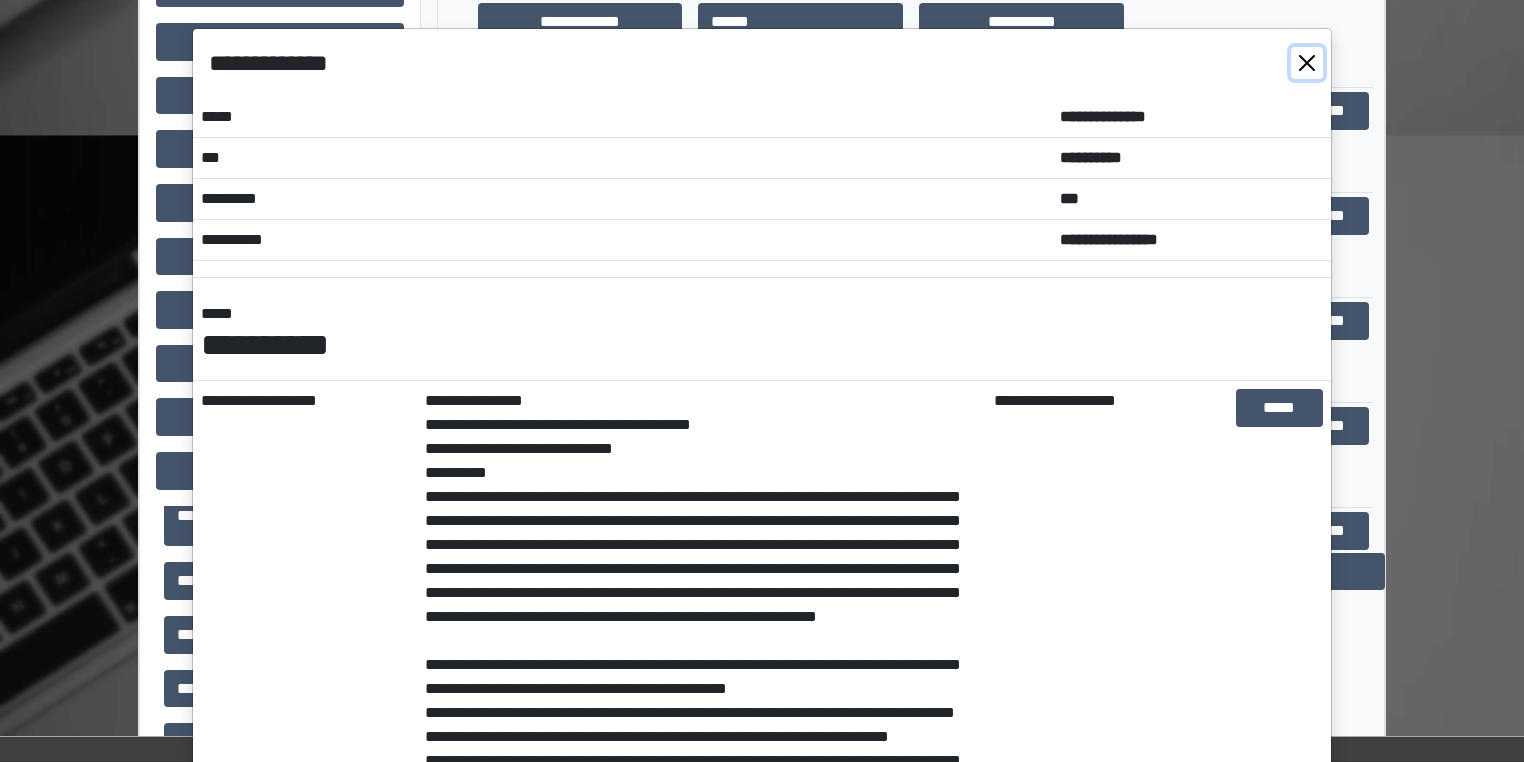 click at bounding box center (1307, 63) 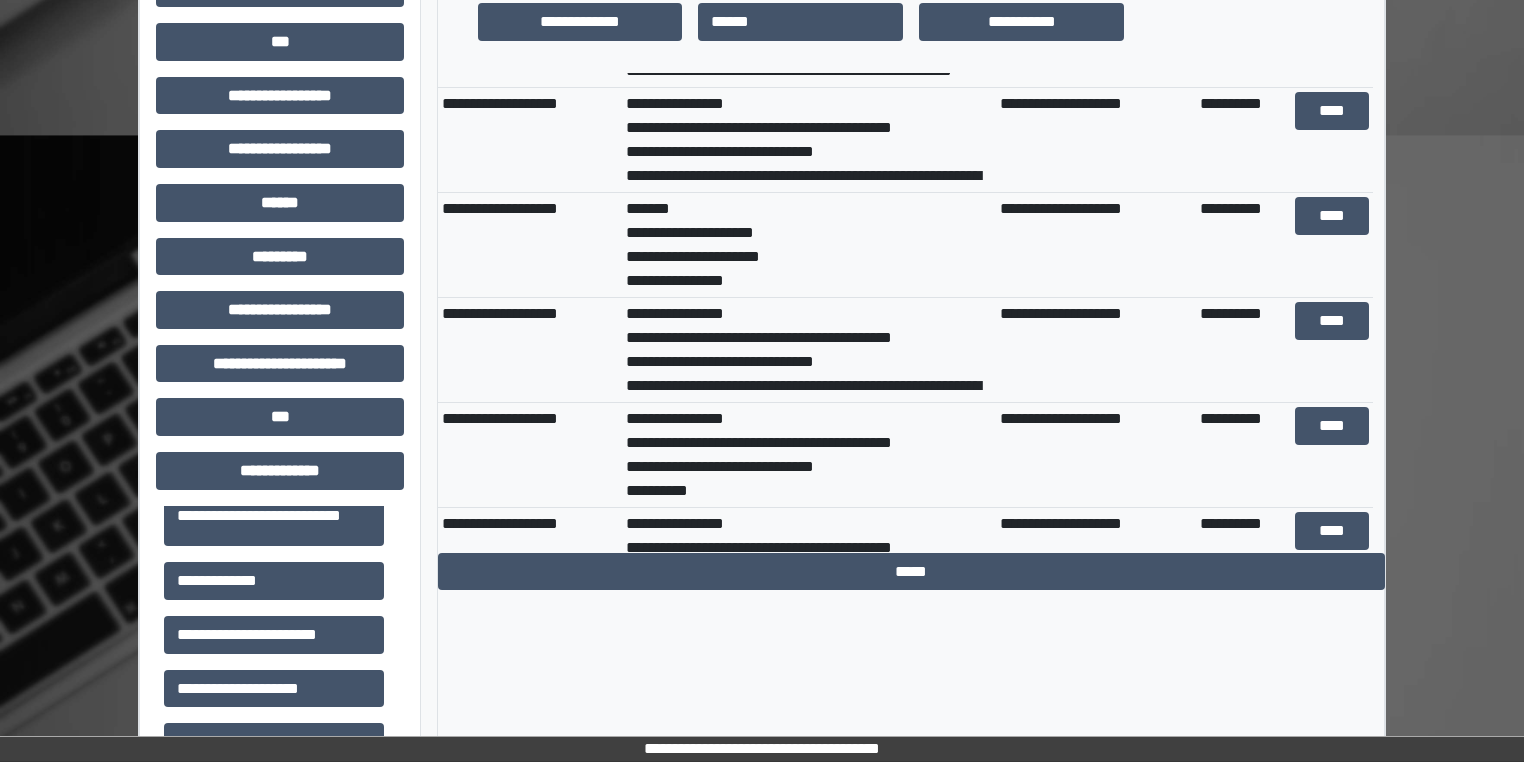 scroll, scrollTop: 340, scrollLeft: 0, axis: vertical 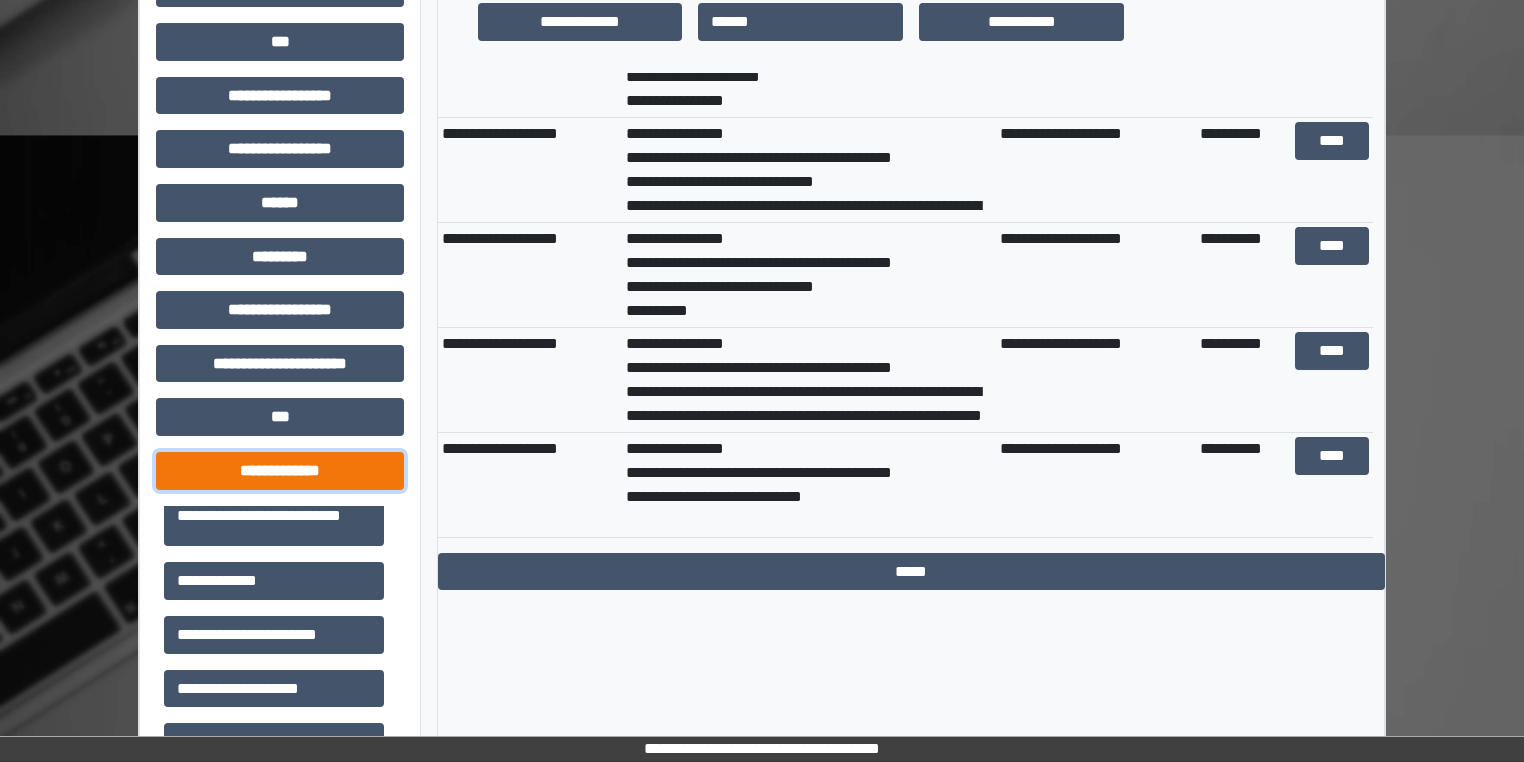 click on "**********" at bounding box center (280, 471) 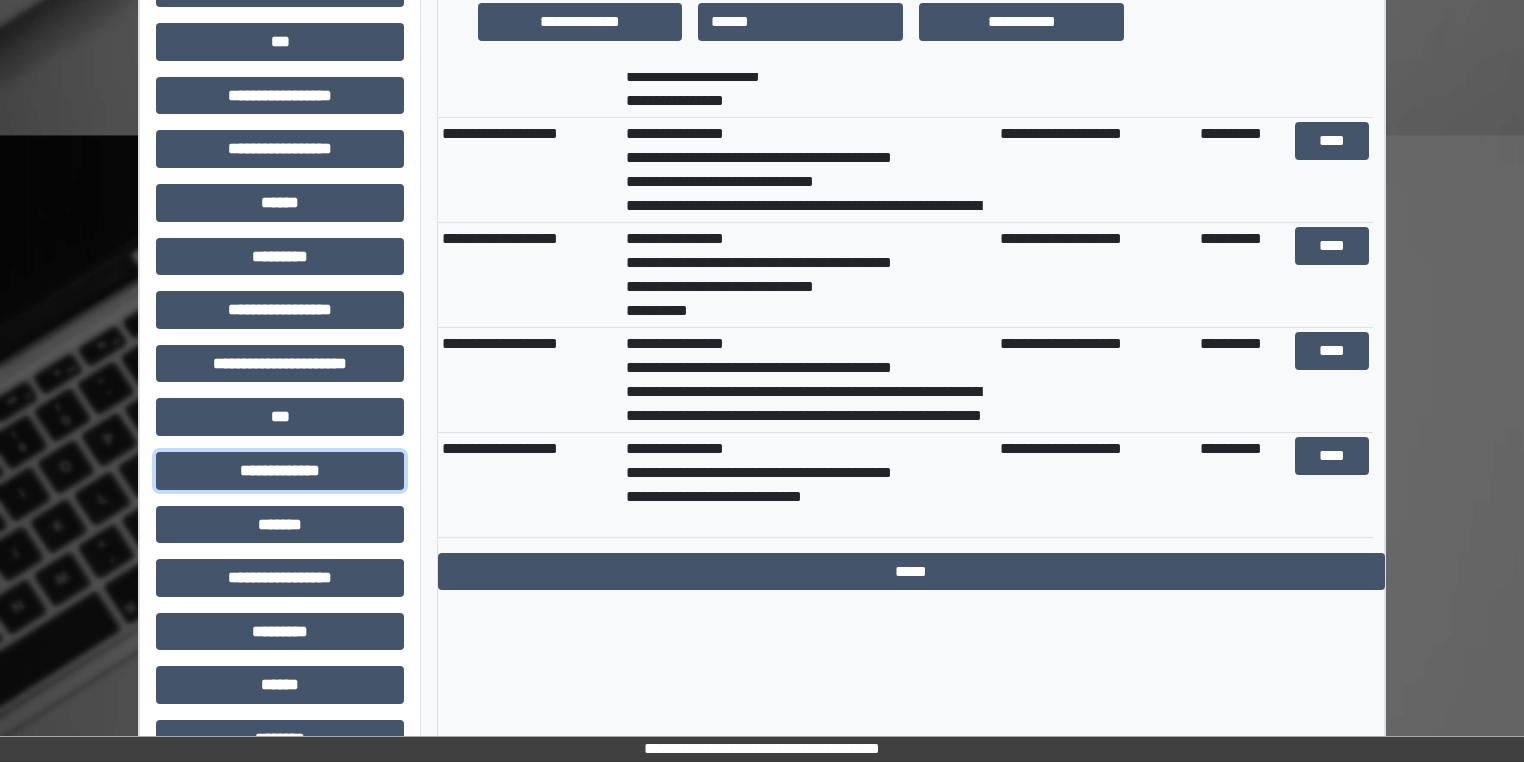 scroll, scrollTop: 884, scrollLeft: 0, axis: vertical 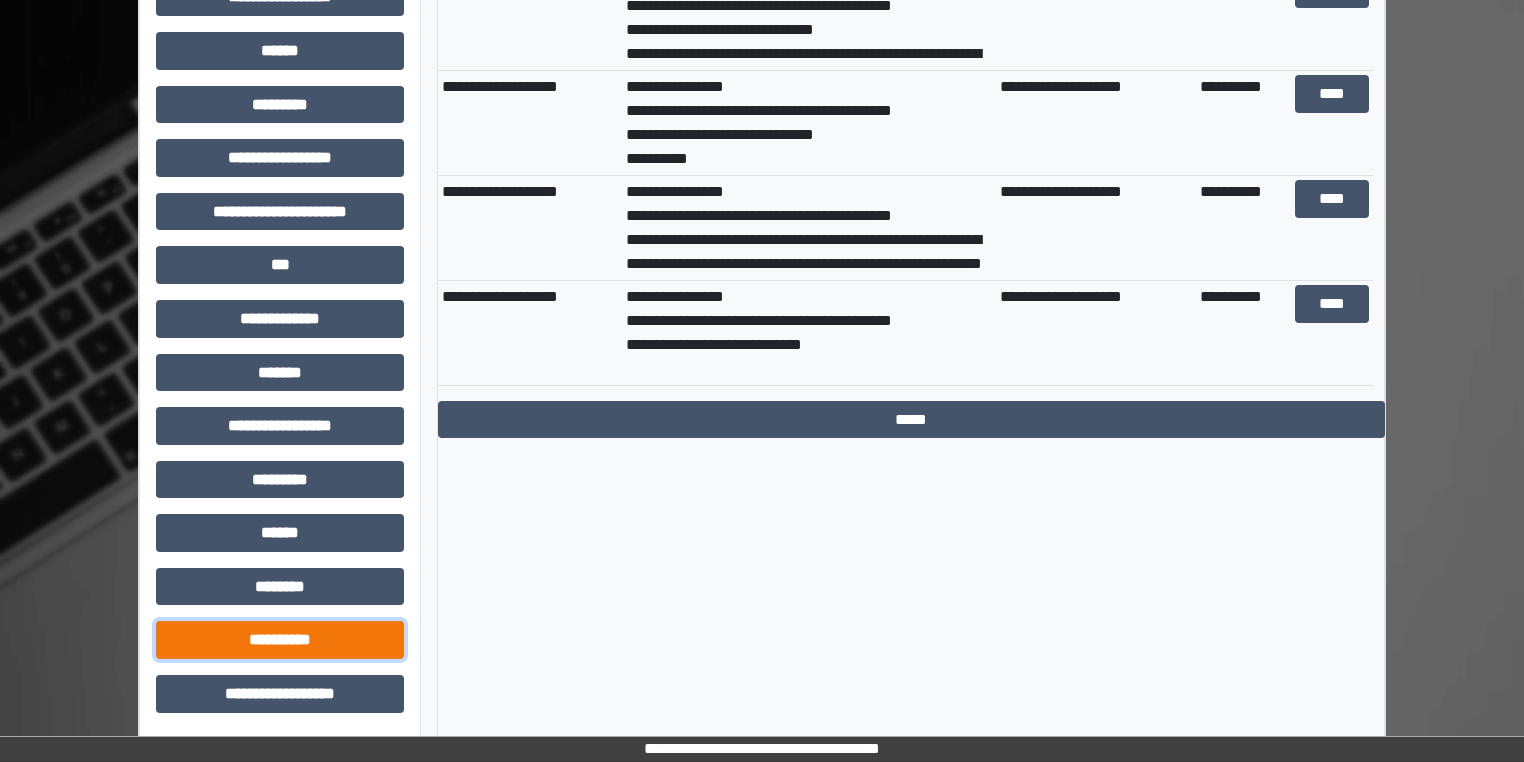 click on "**********" at bounding box center (280, 640) 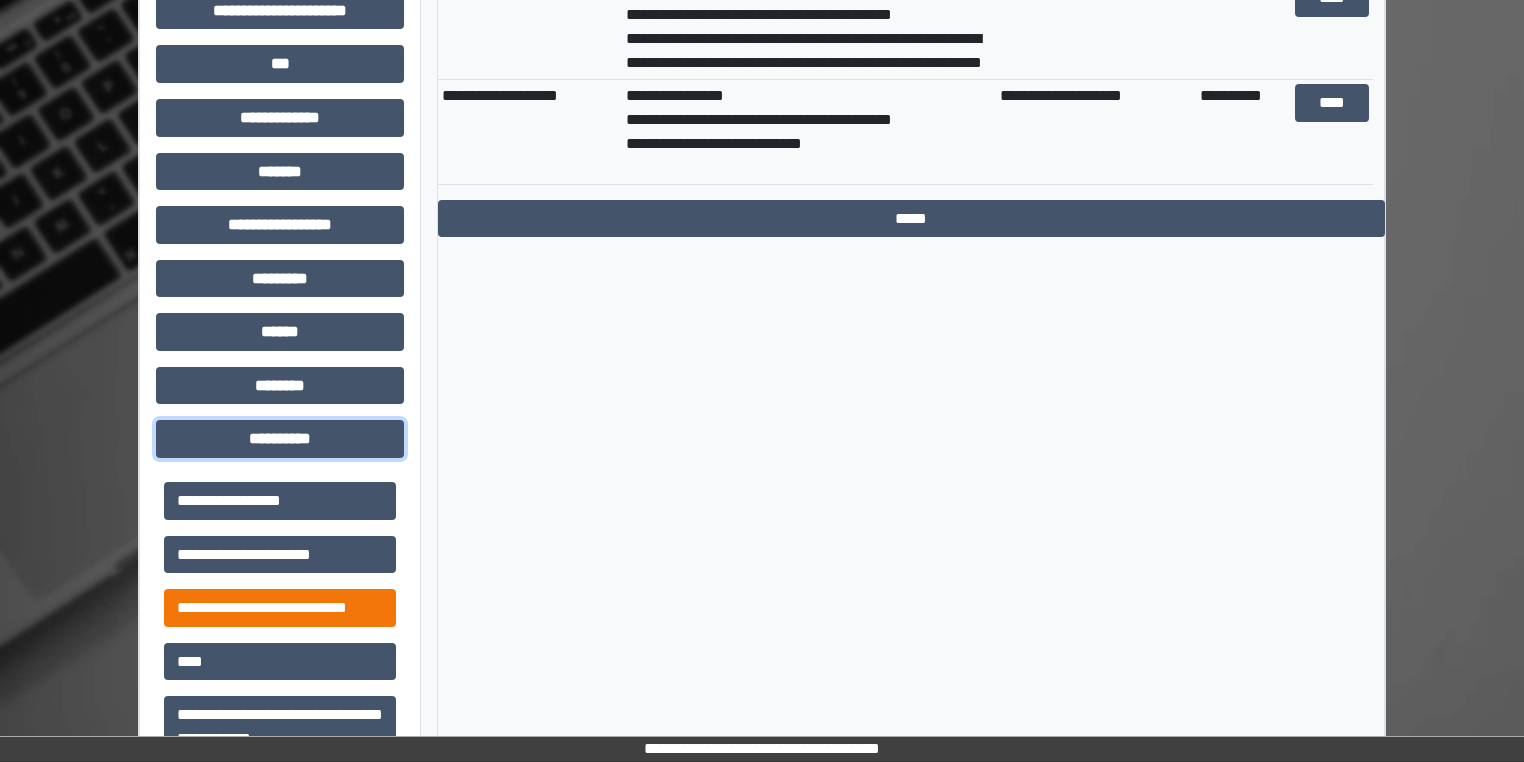 scroll, scrollTop: 1124, scrollLeft: 0, axis: vertical 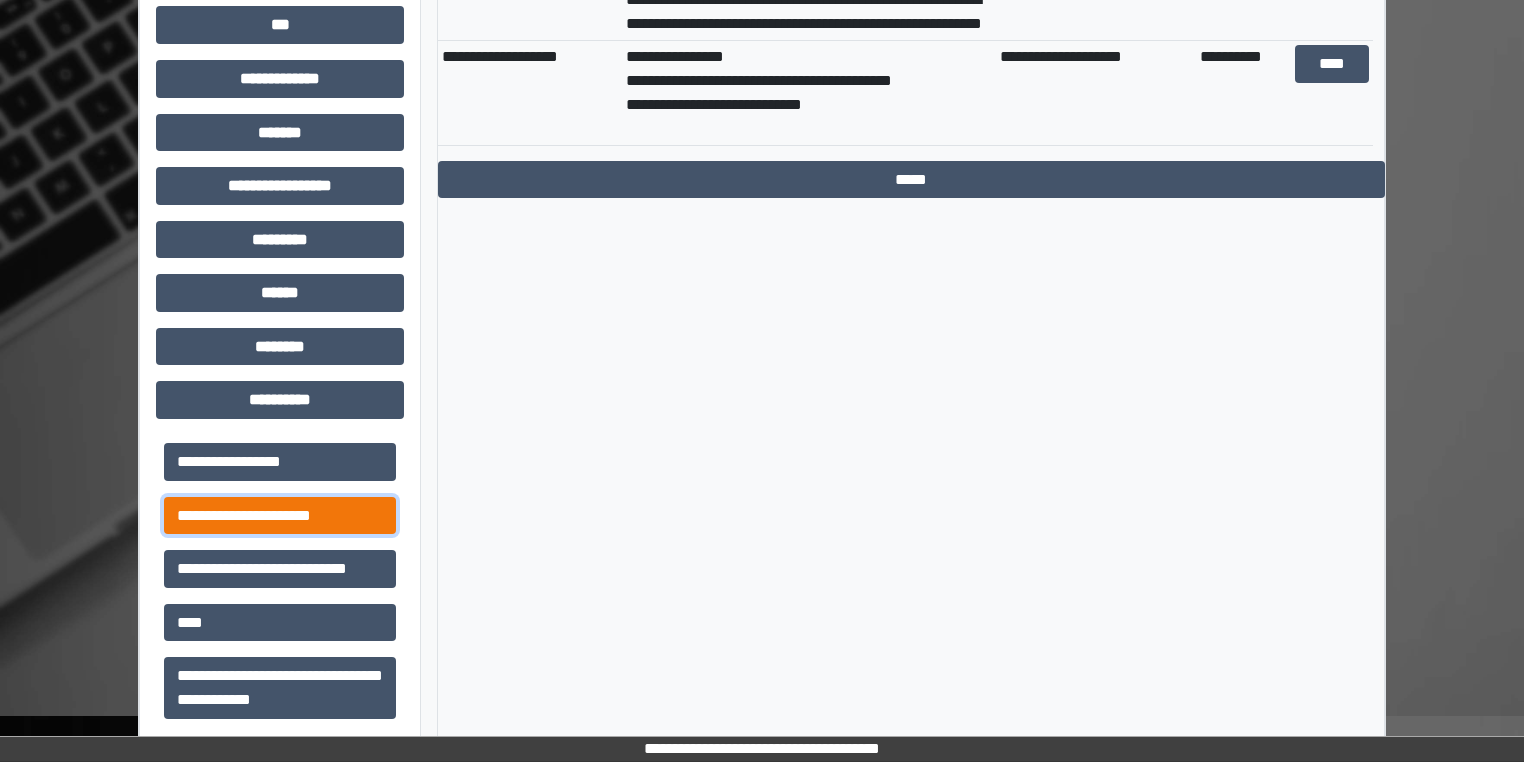 click on "**********" at bounding box center [280, 516] 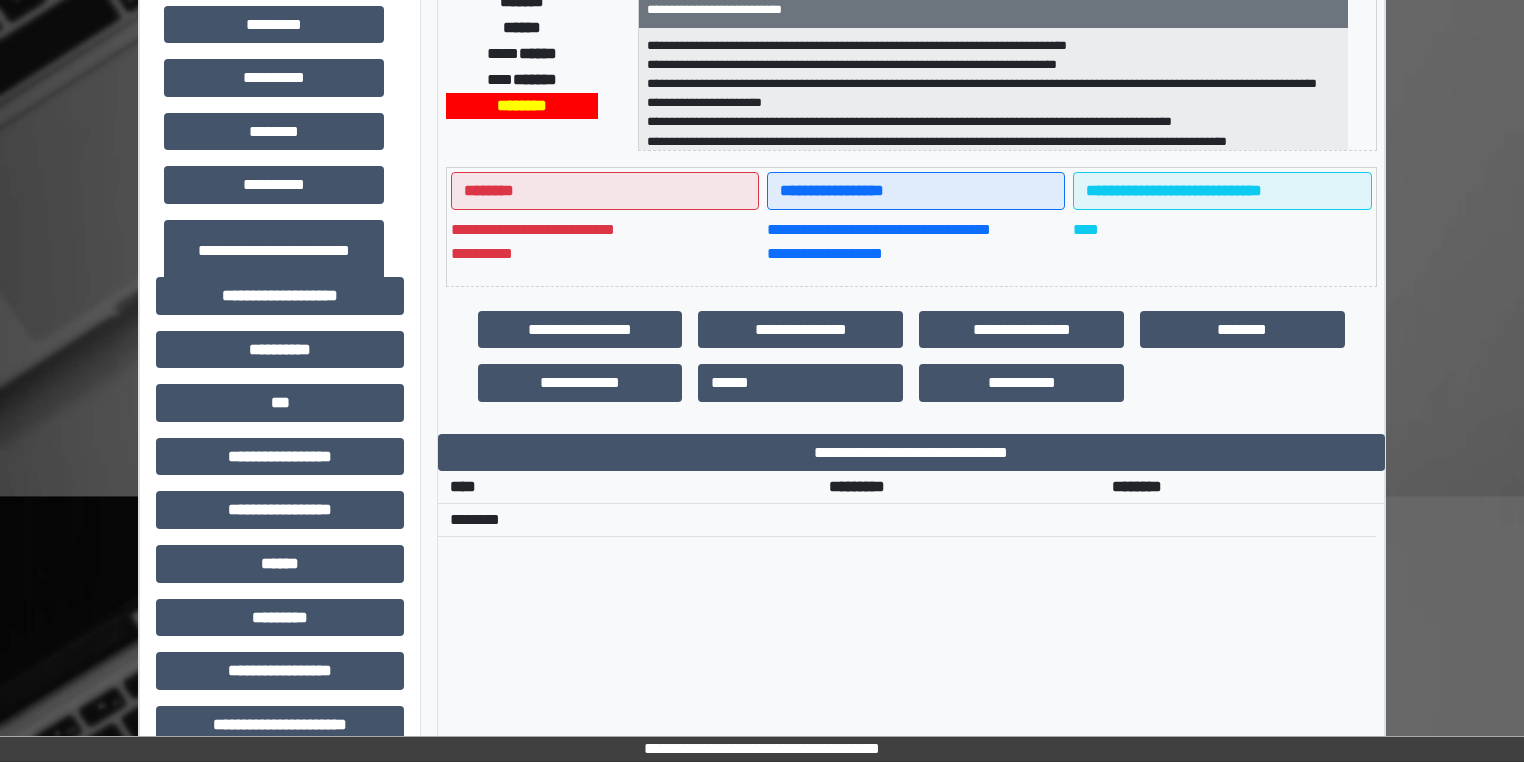 scroll, scrollTop: 324, scrollLeft: 0, axis: vertical 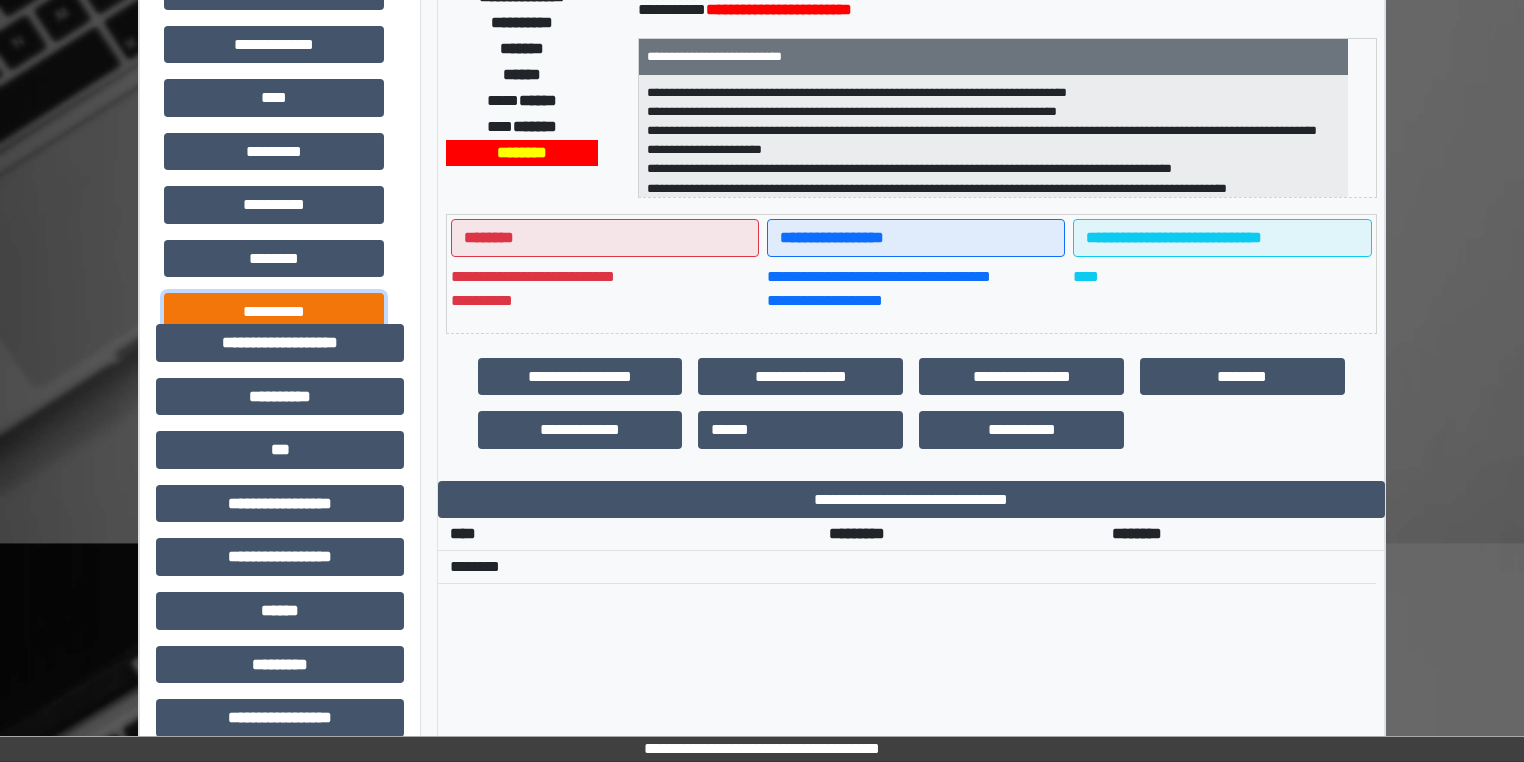 click on "**********" at bounding box center (274, 312) 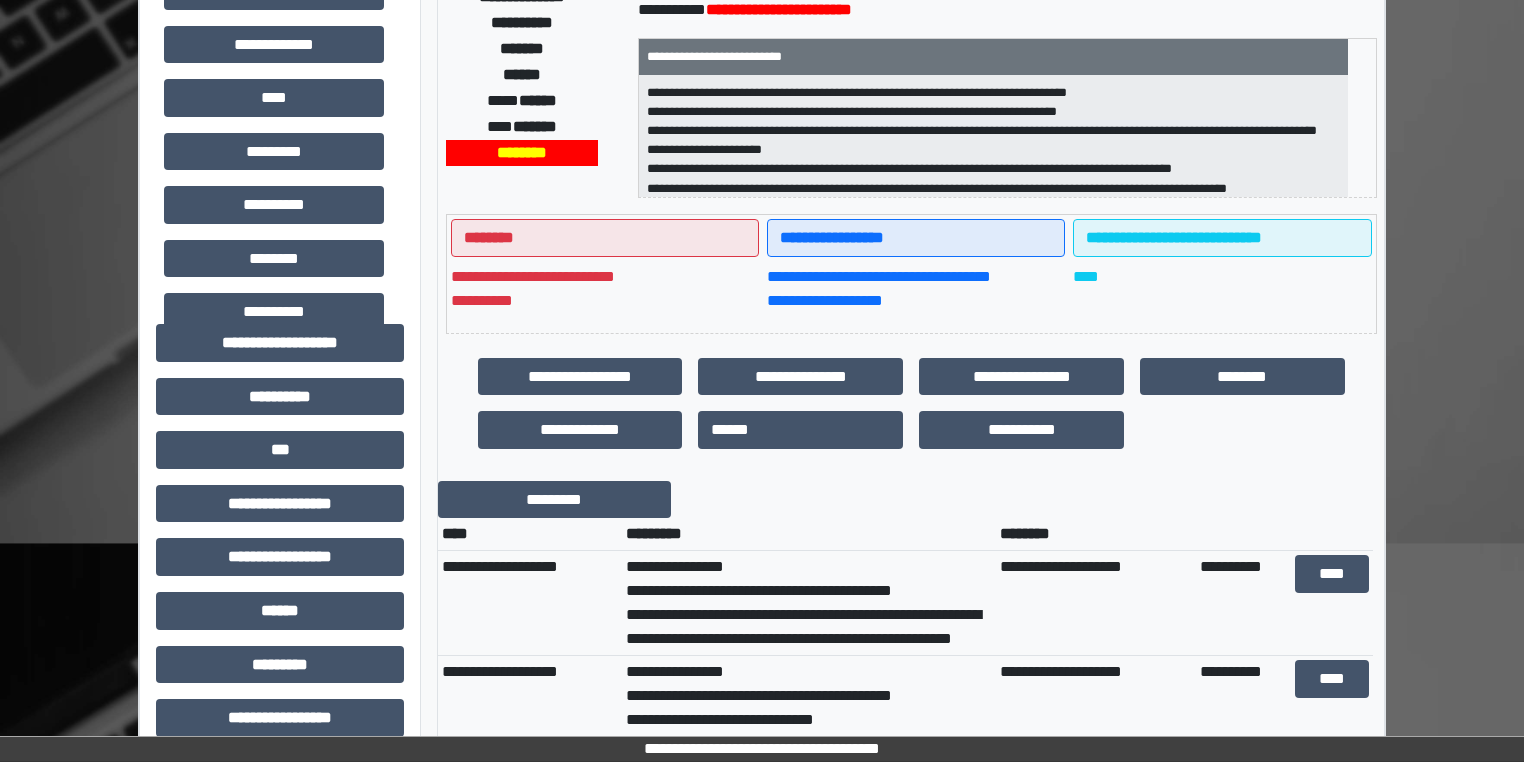 click on "**********" at bounding box center (762, 693) 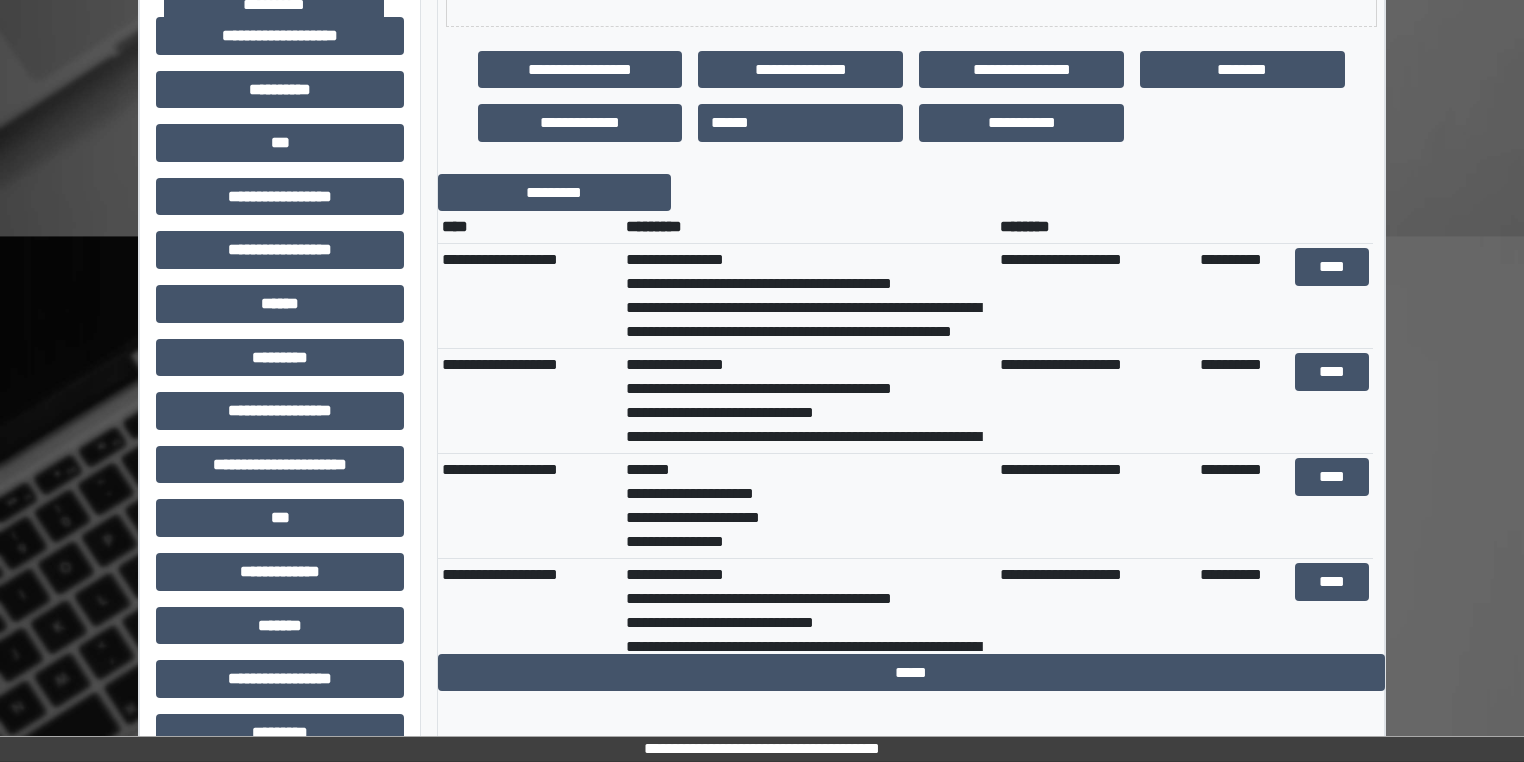 scroll, scrollTop: 778, scrollLeft: 0, axis: vertical 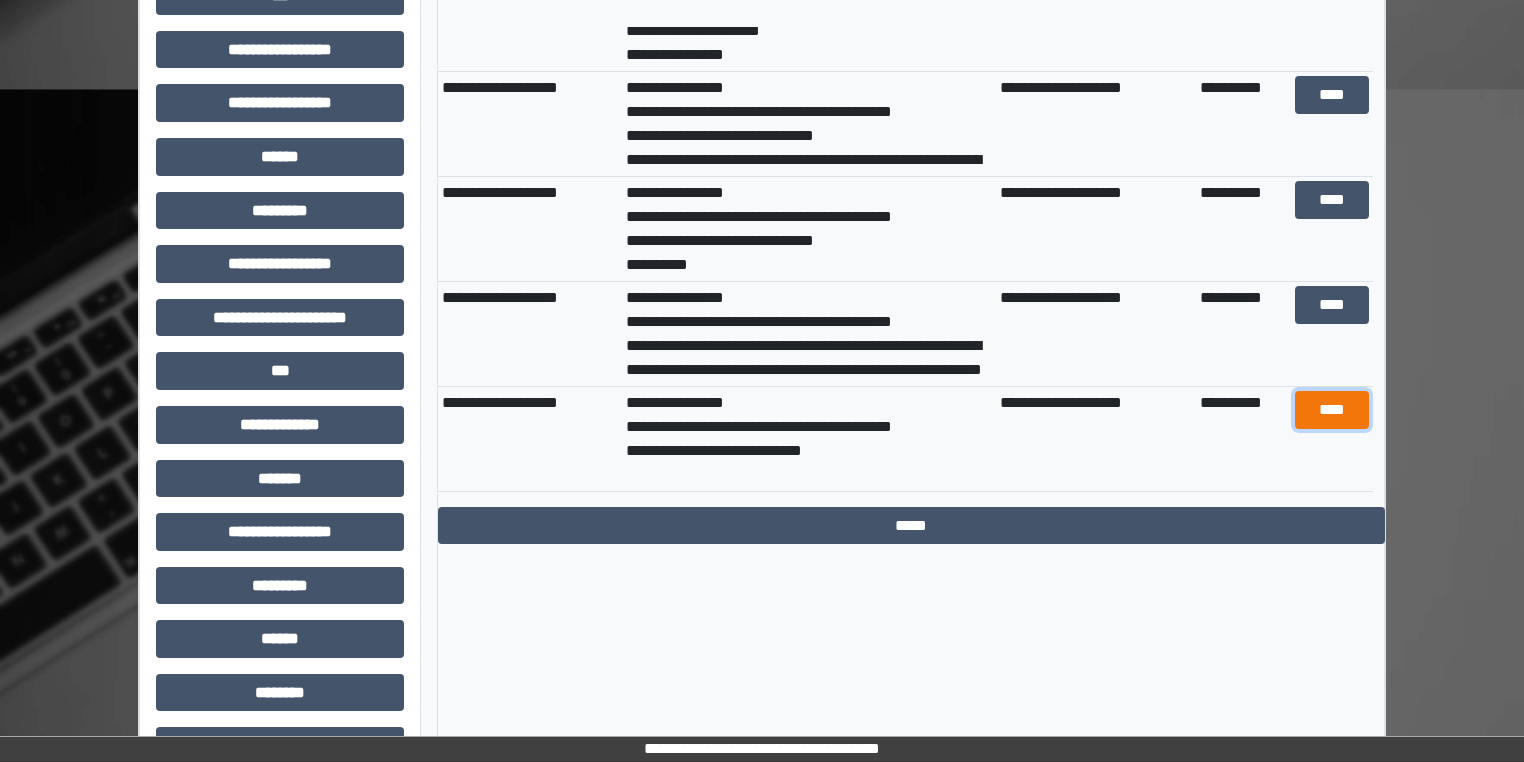 click on "****" at bounding box center [1331, 410] 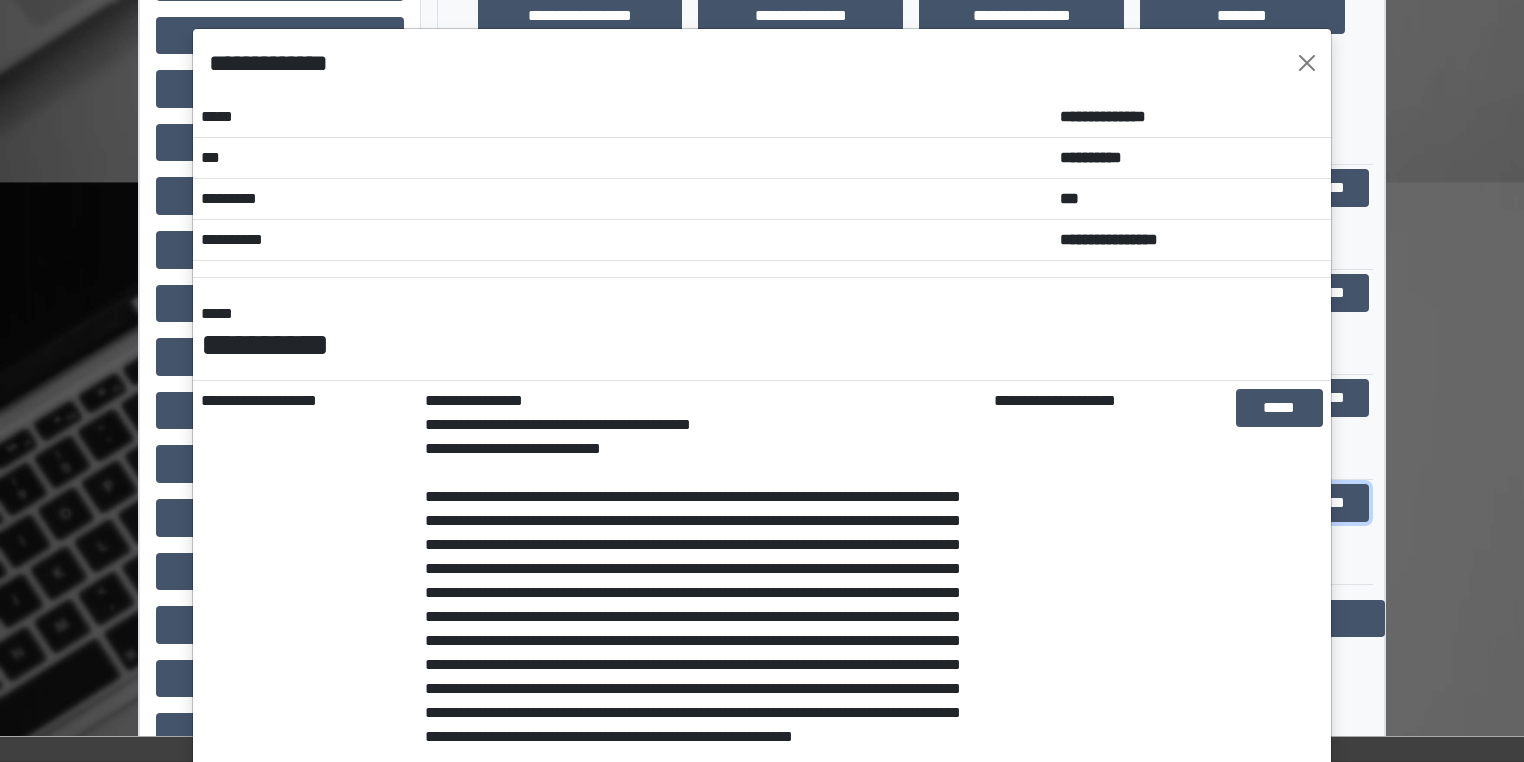 scroll, scrollTop: 698, scrollLeft: 0, axis: vertical 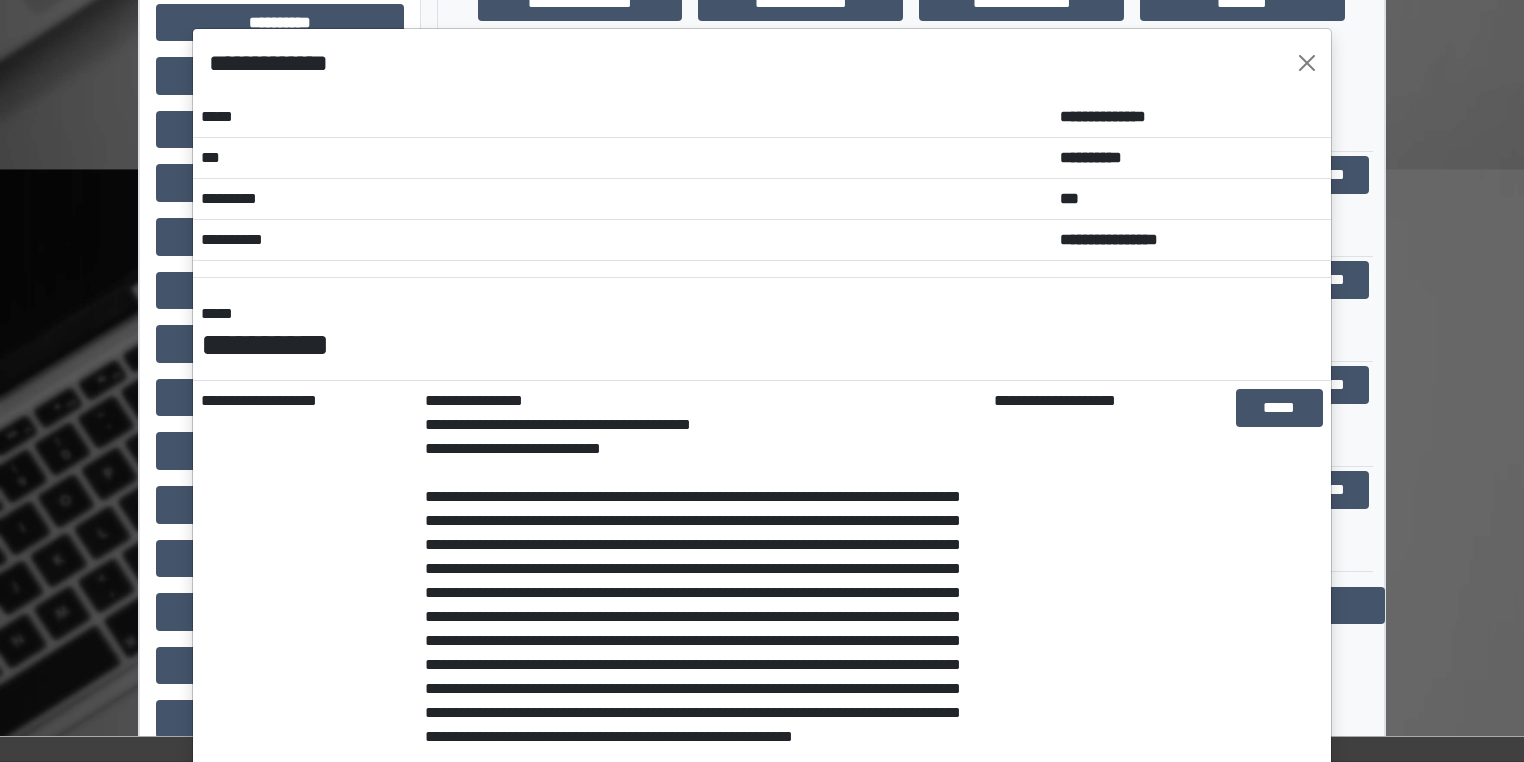 click on "*****" at bounding box center (1280, 833) 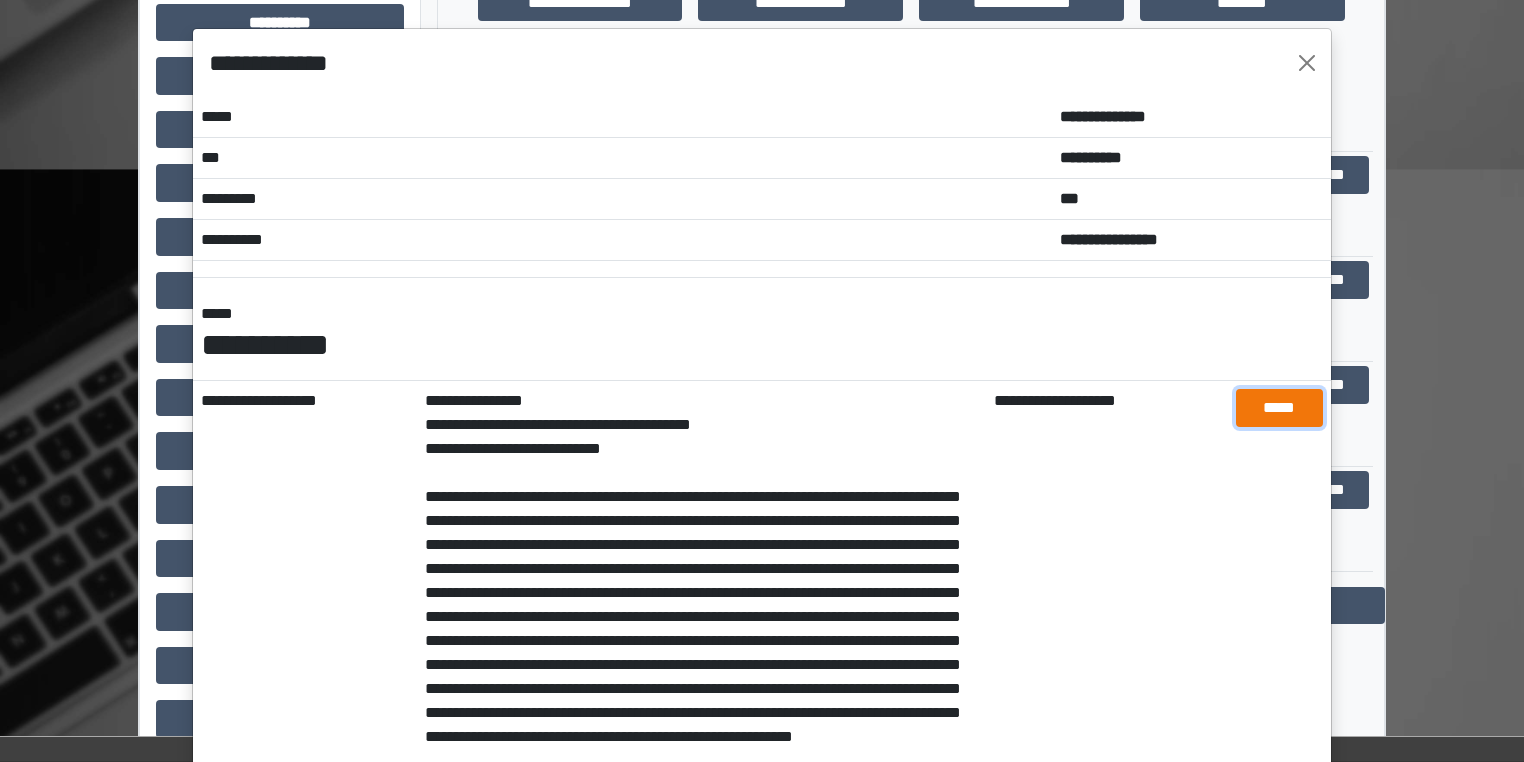 click on "*****" at bounding box center (1280, 408) 